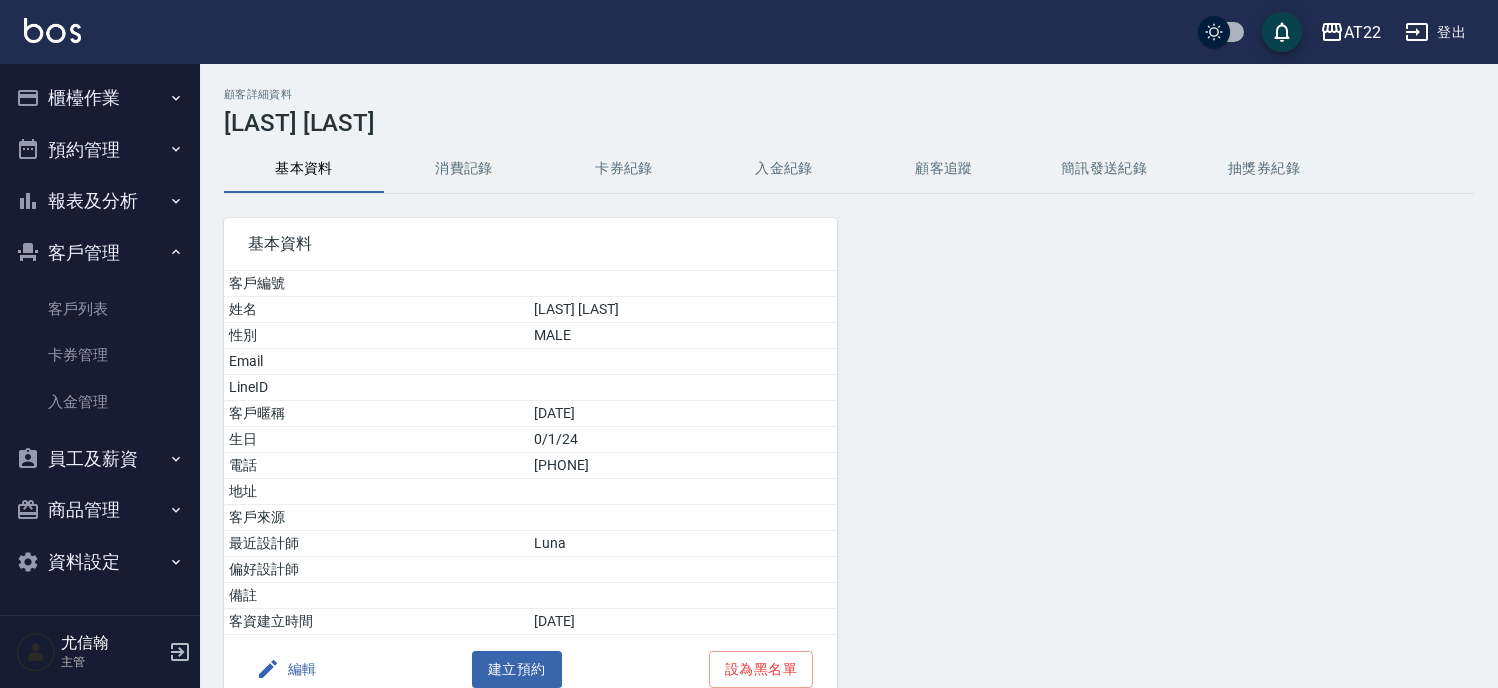 scroll, scrollTop: 0, scrollLeft: 0, axis: both 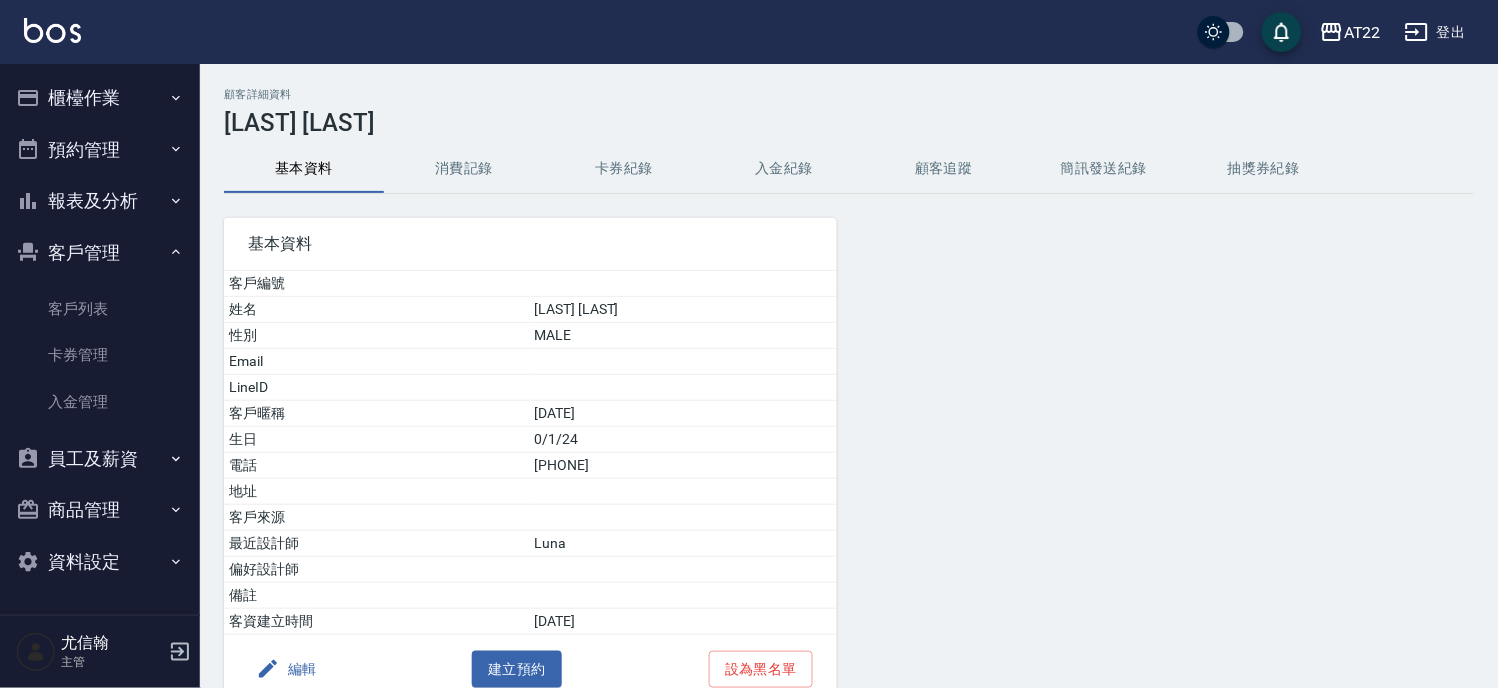 click on "櫃檯作業" at bounding box center [100, 98] 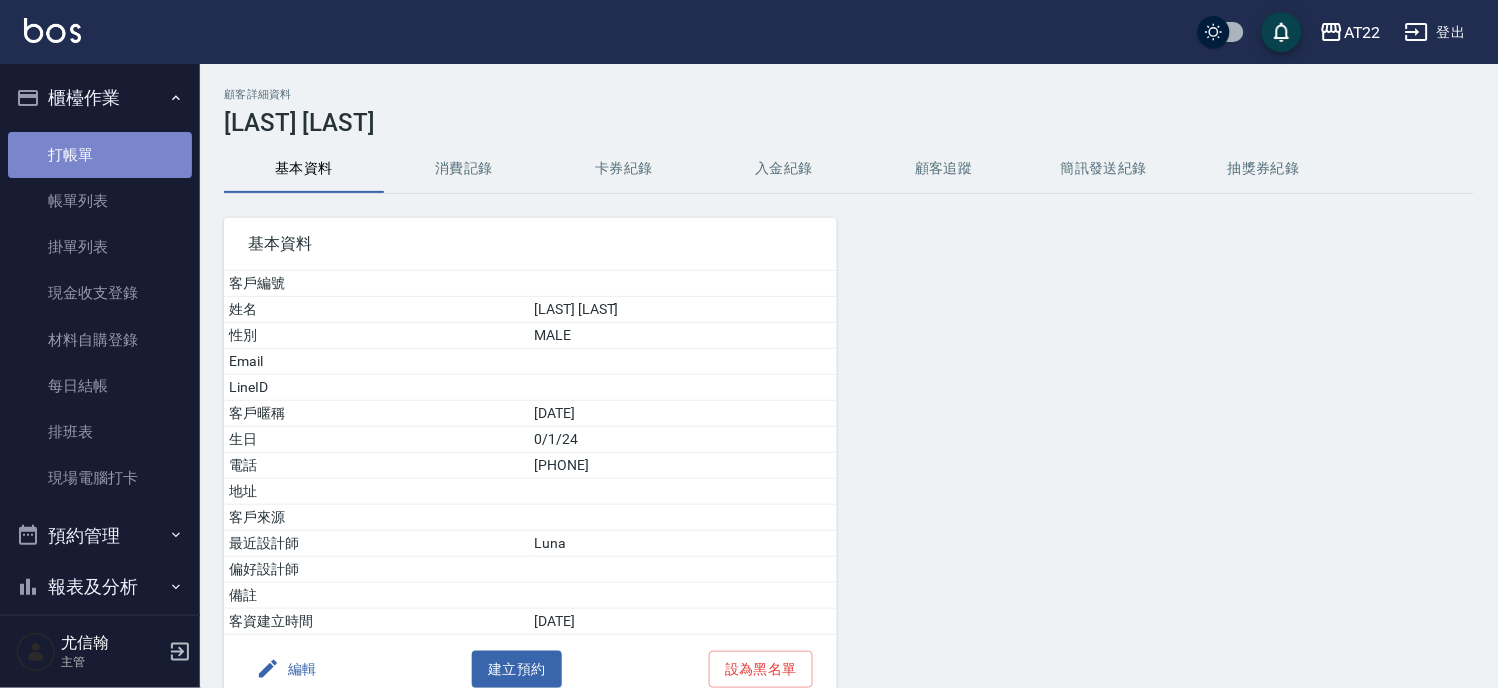 click on "打帳單" at bounding box center (100, 155) 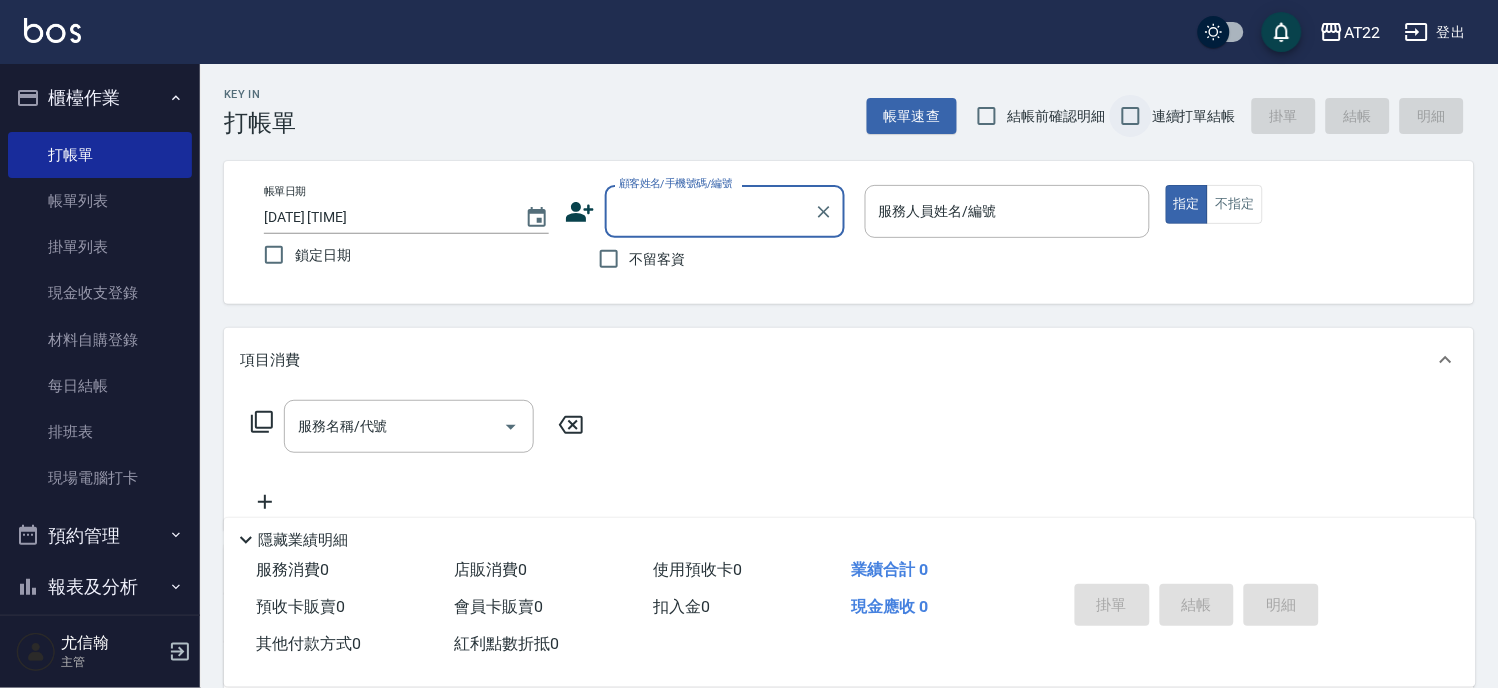 click on "連續打單結帳" at bounding box center (1194, 116) 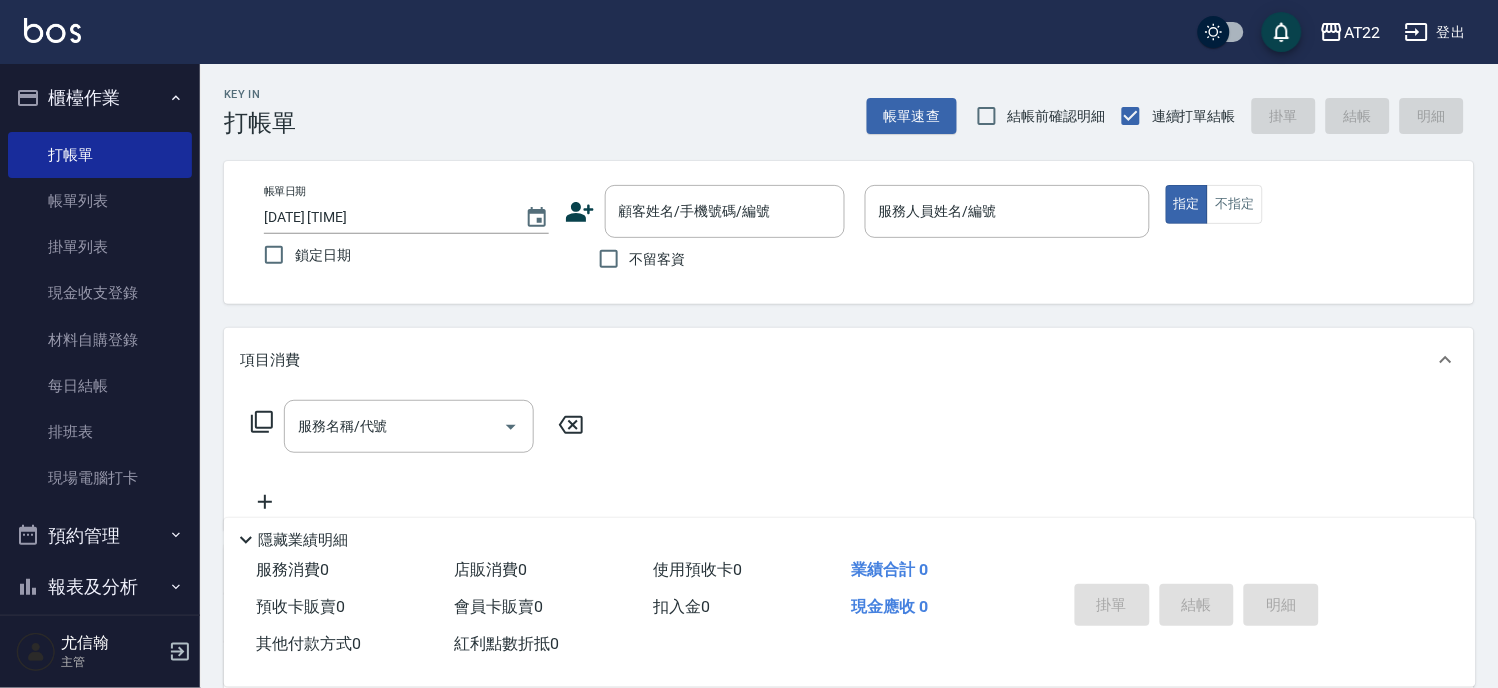 click on "不留客資" at bounding box center [705, 259] 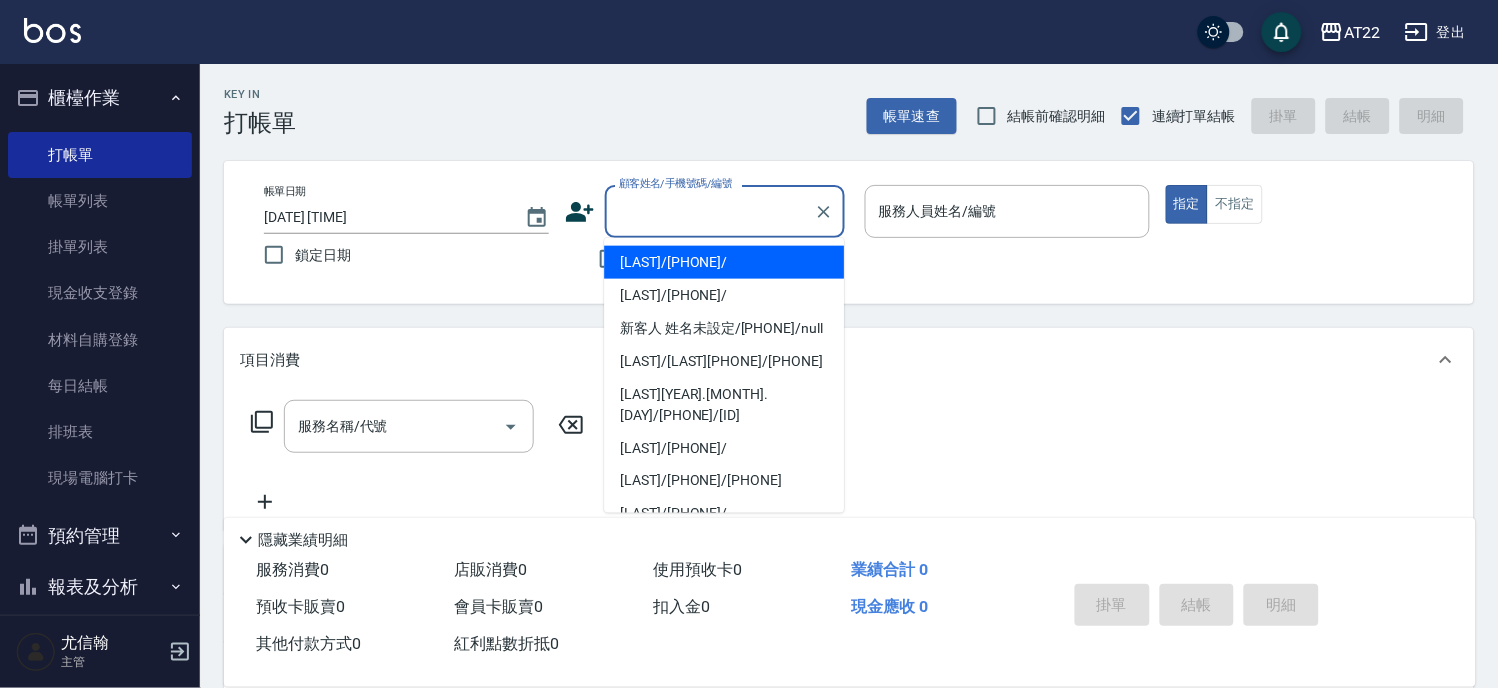 click on "顧客姓名/手機號碼/編號" at bounding box center [710, 211] 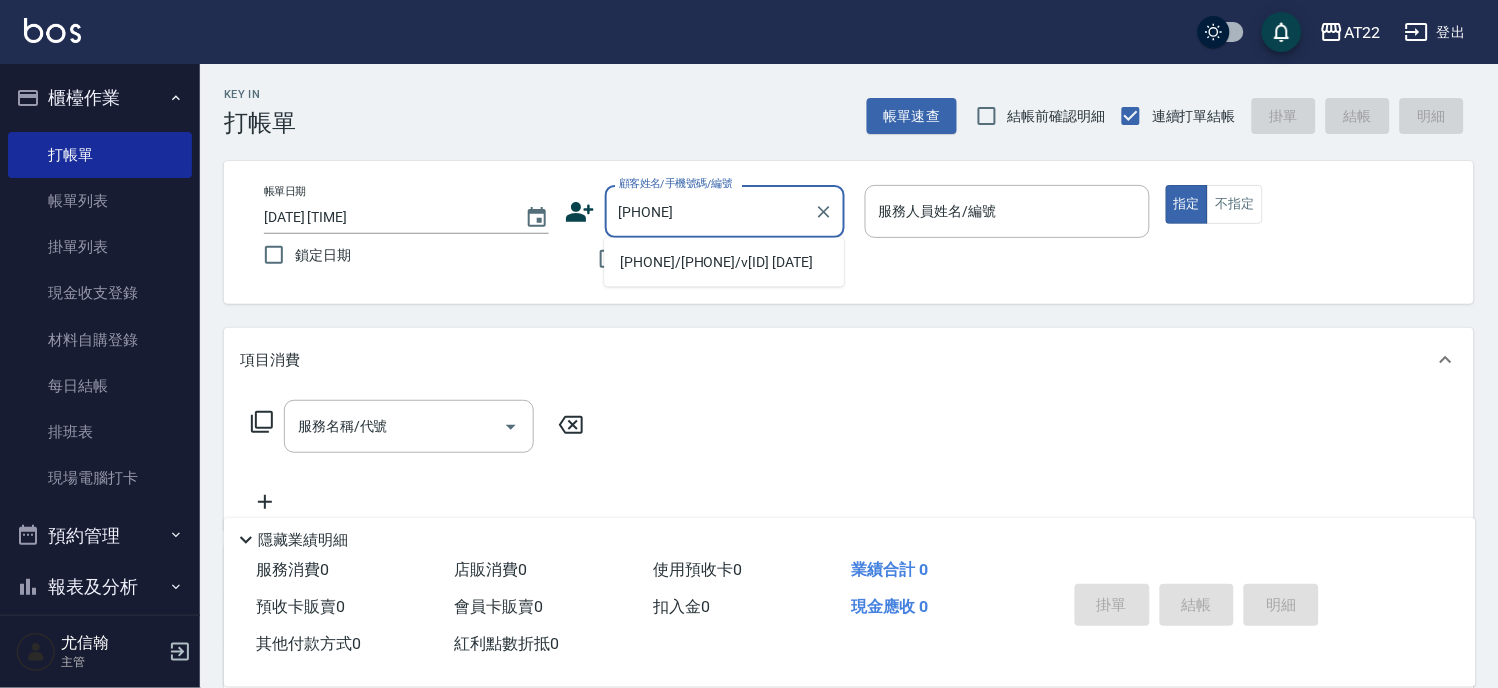 click on "[PHONE]/[PHONE]/v[ID] [DATE]" at bounding box center (724, 262) 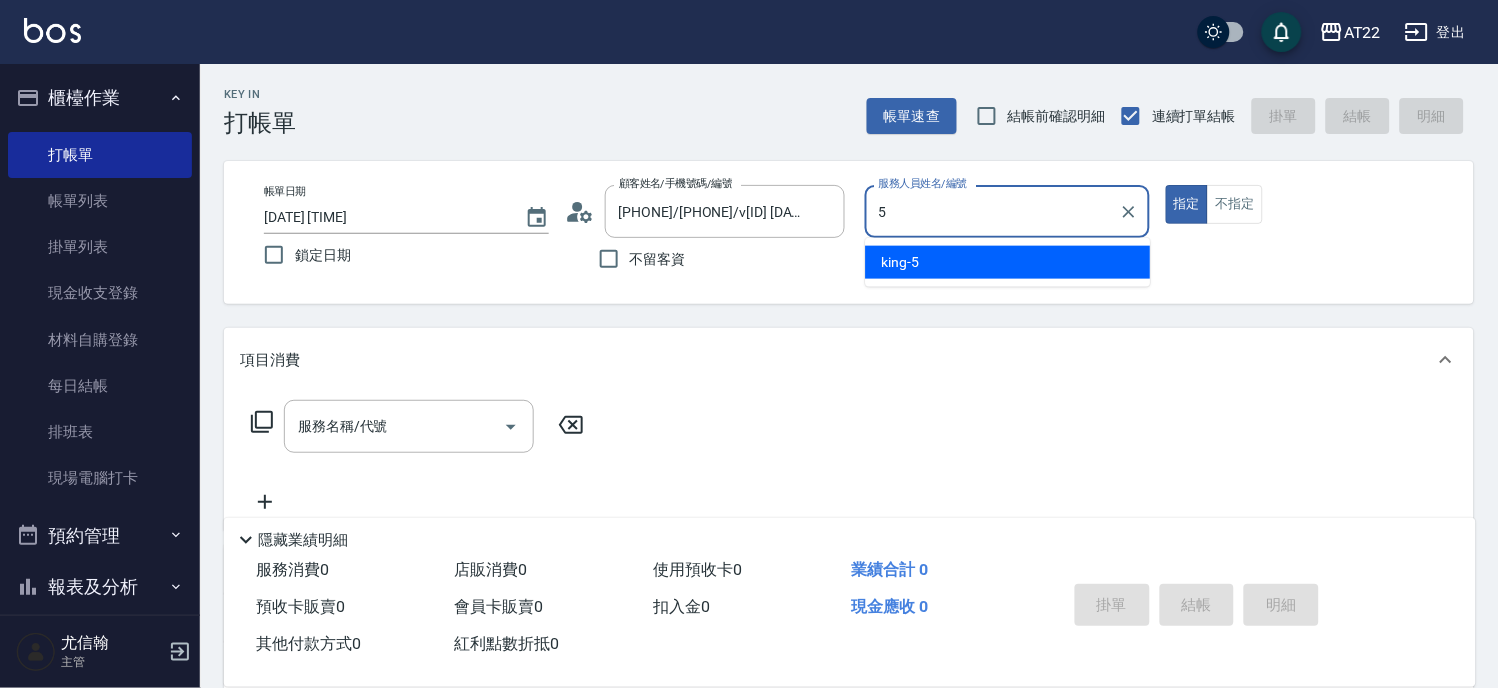 type on "king-5" 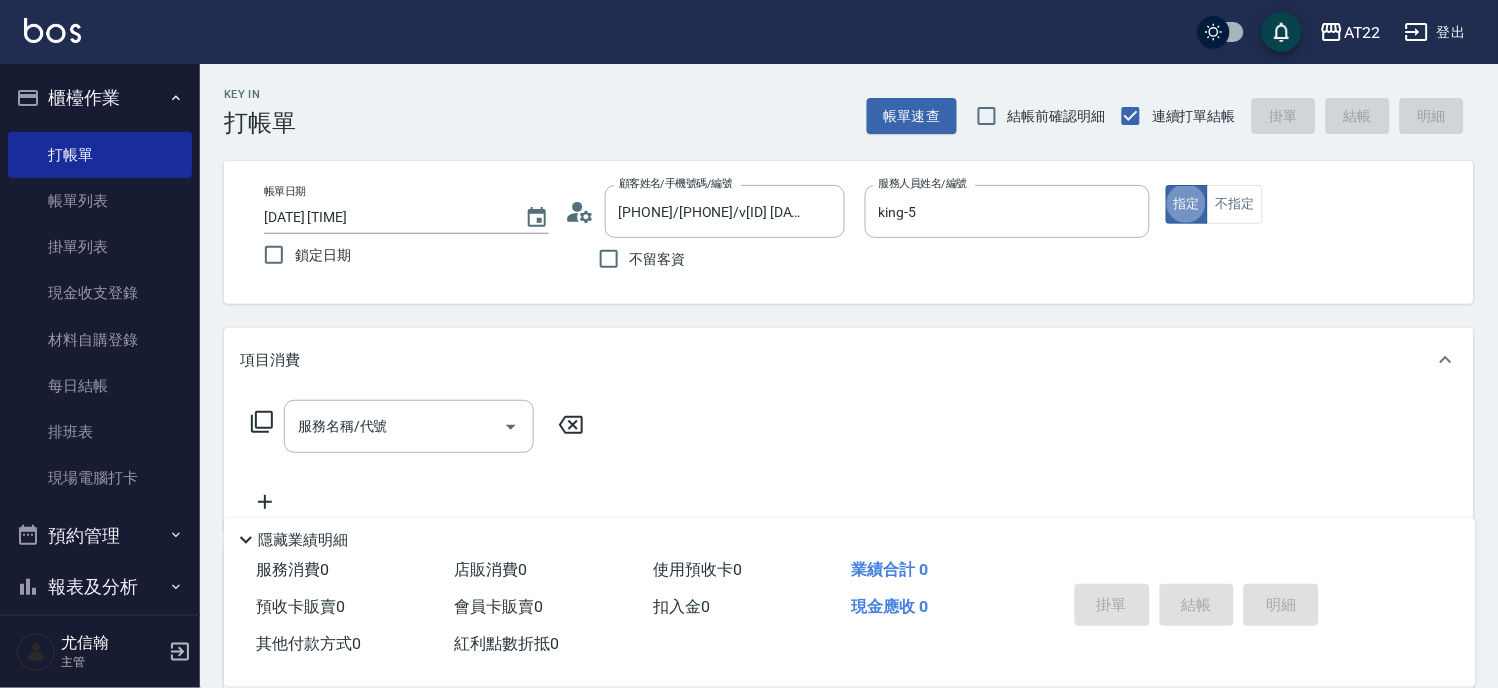 type on "true" 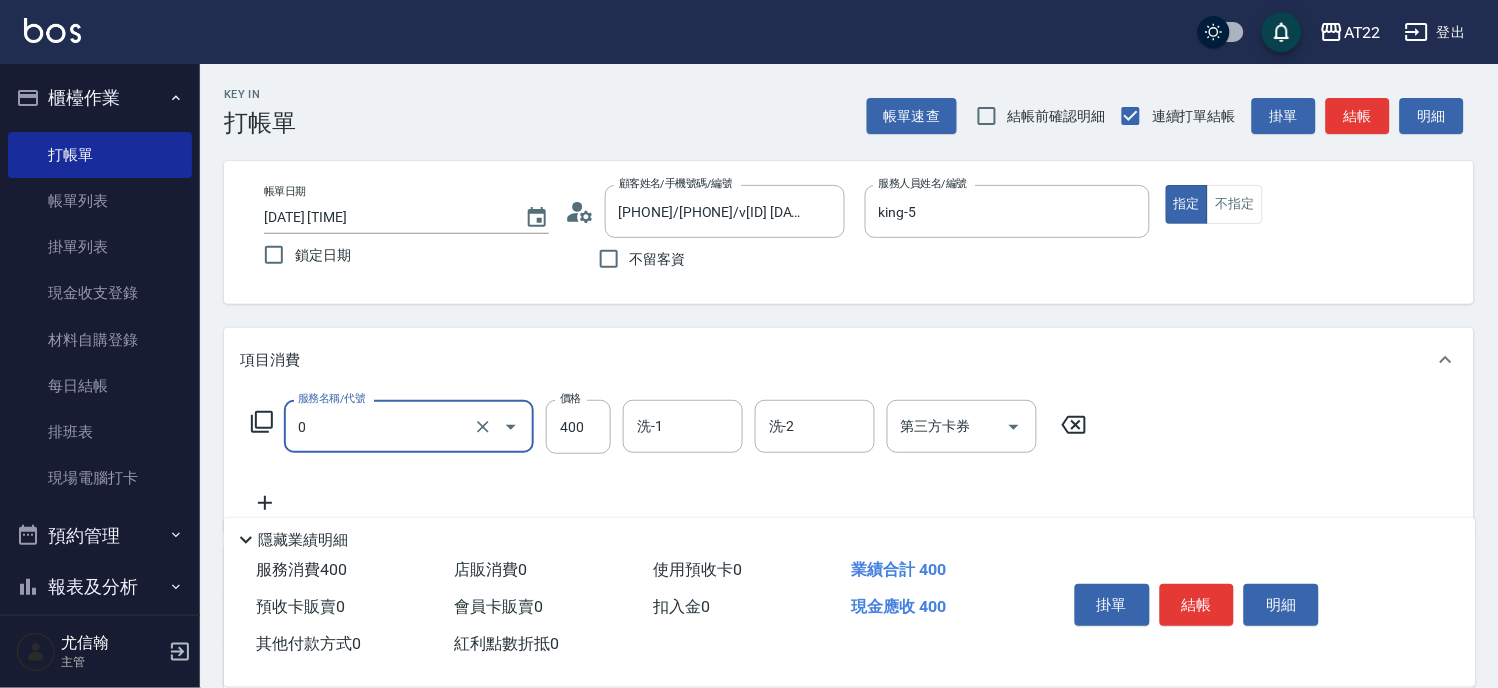 type on "有機洗髮(0)" 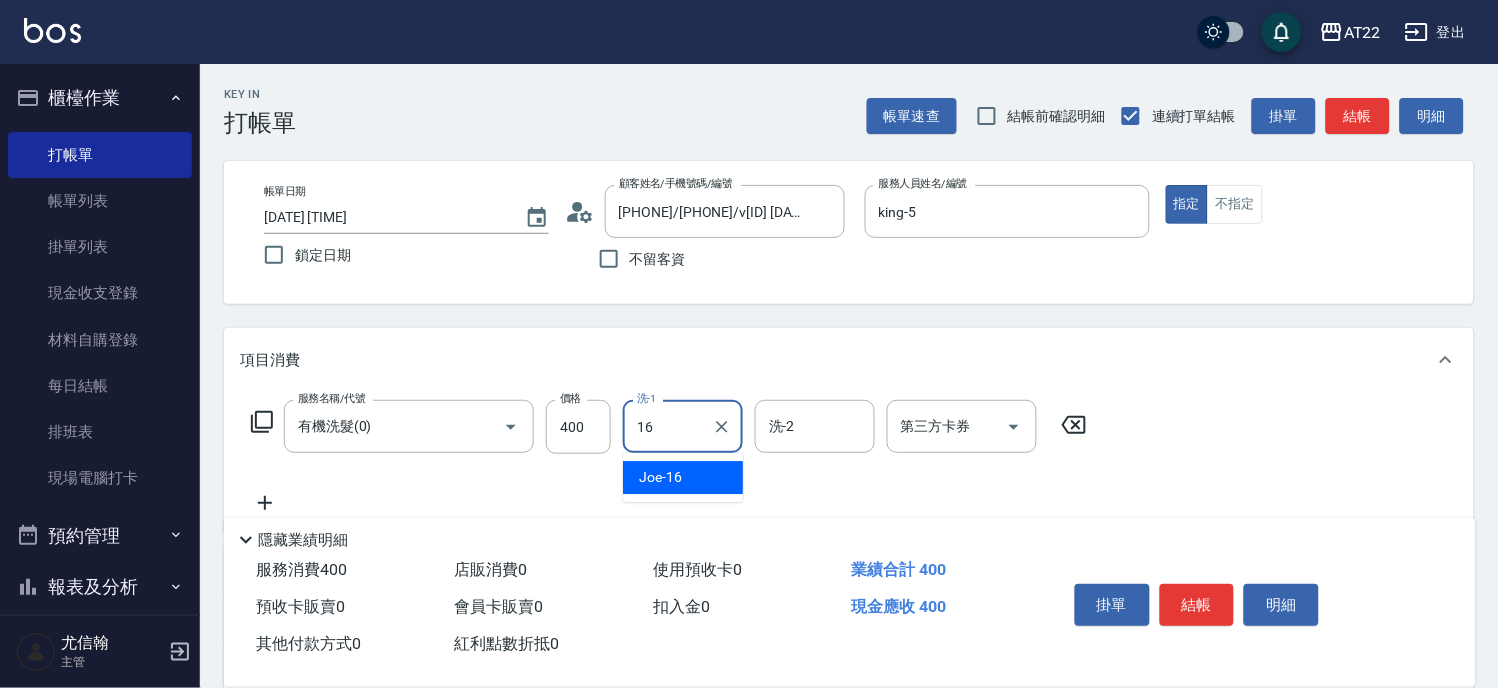 type on "Joe-16" 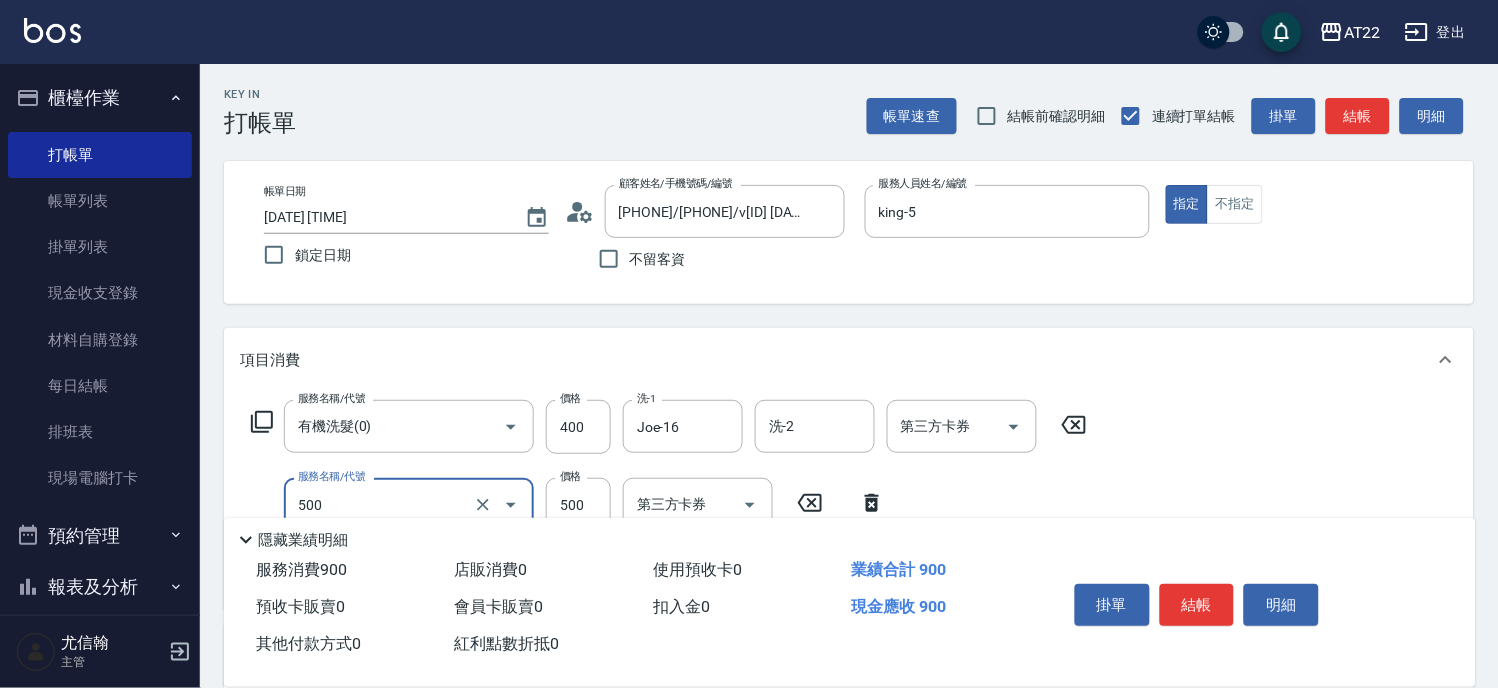 type on "剪髮(500)" 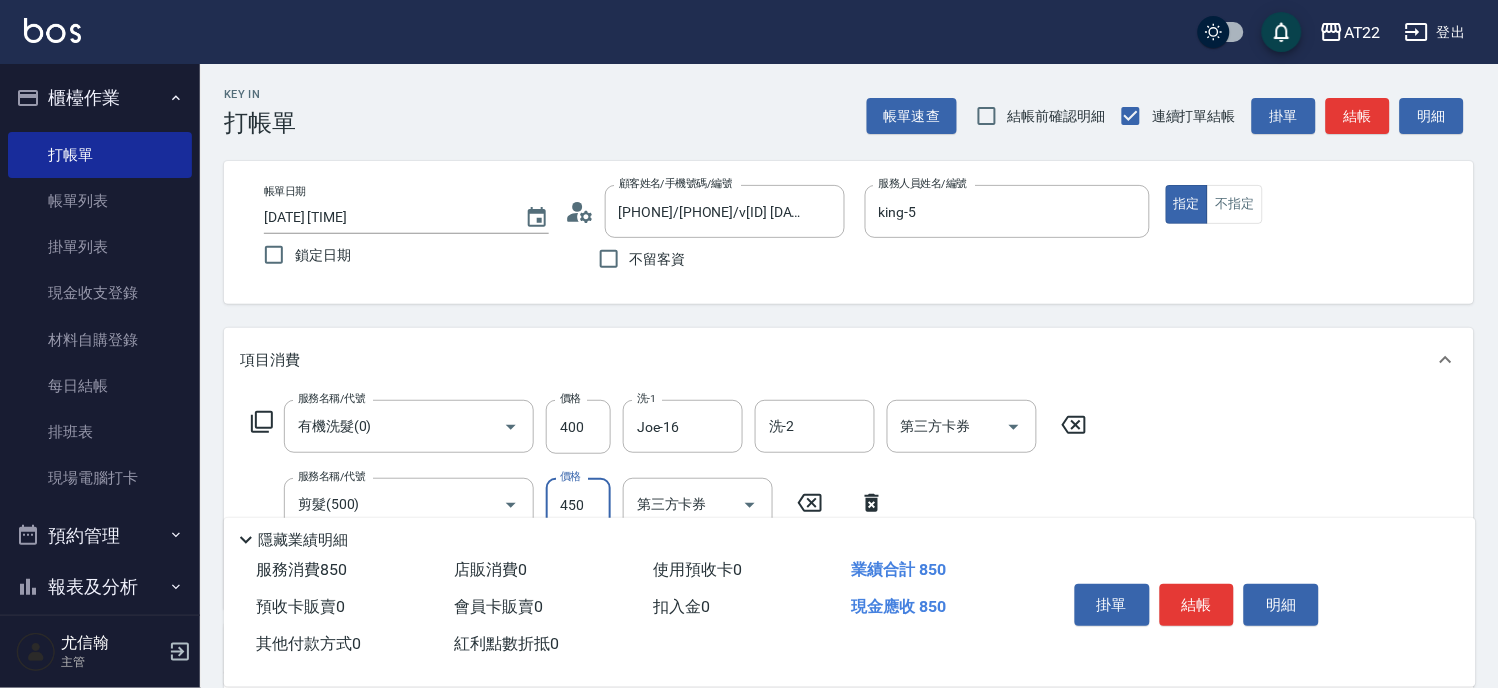 type on "450" 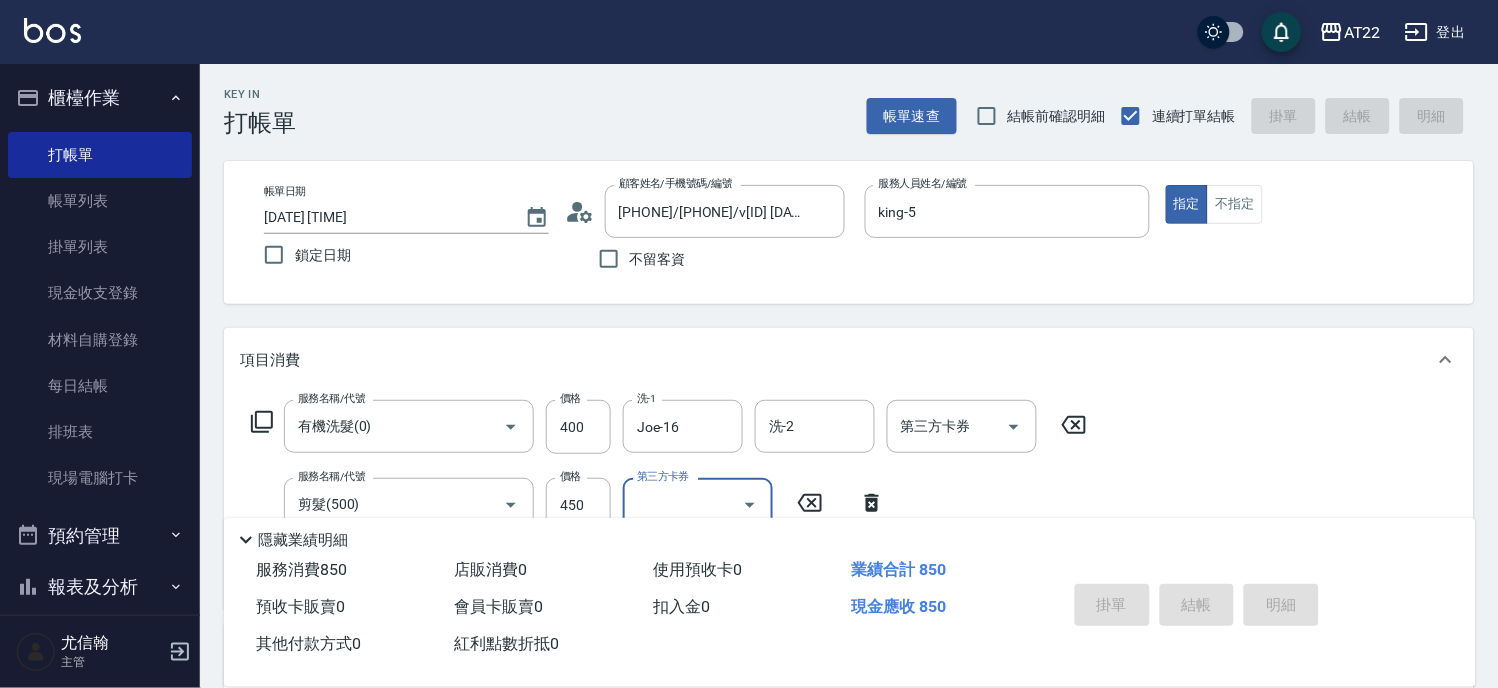 type on "2025/08/05 15:27" 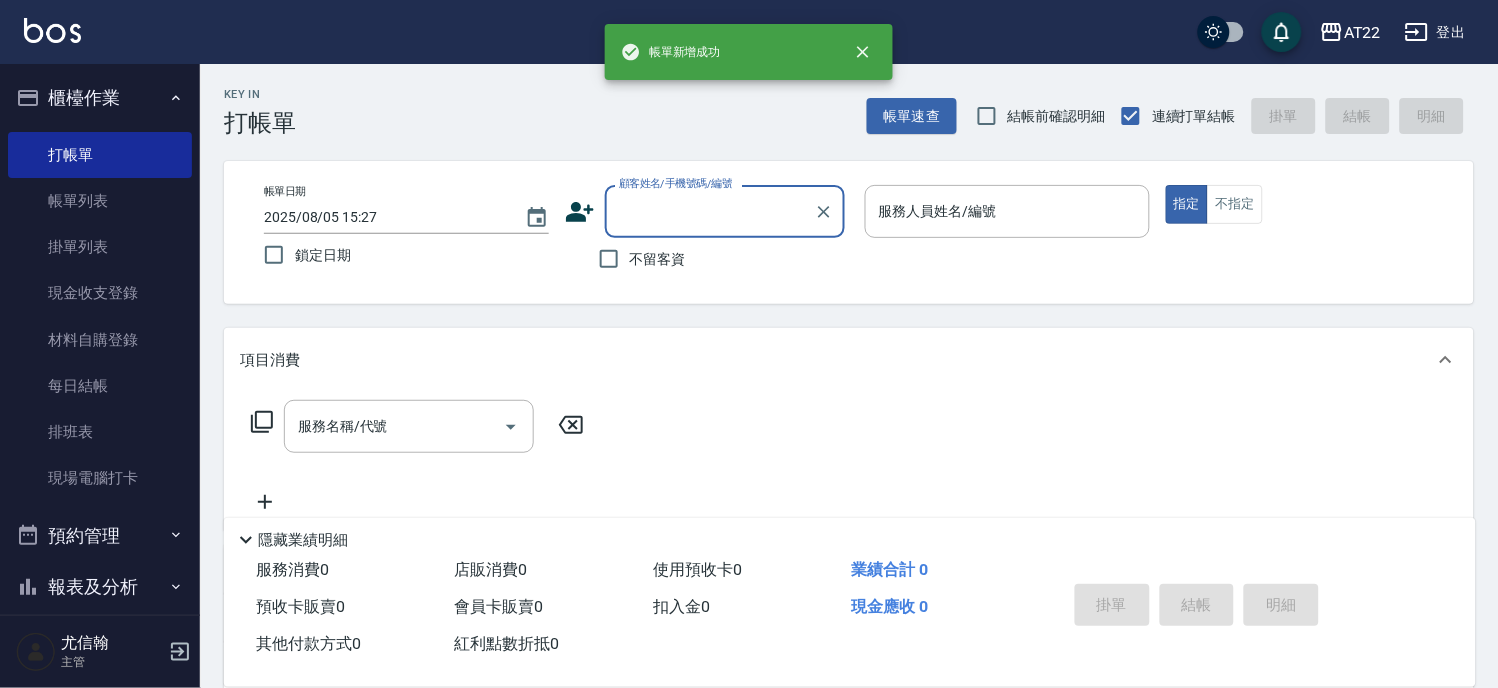 scroll, scrollTop: 0, scrollLeft: 0, axis: both 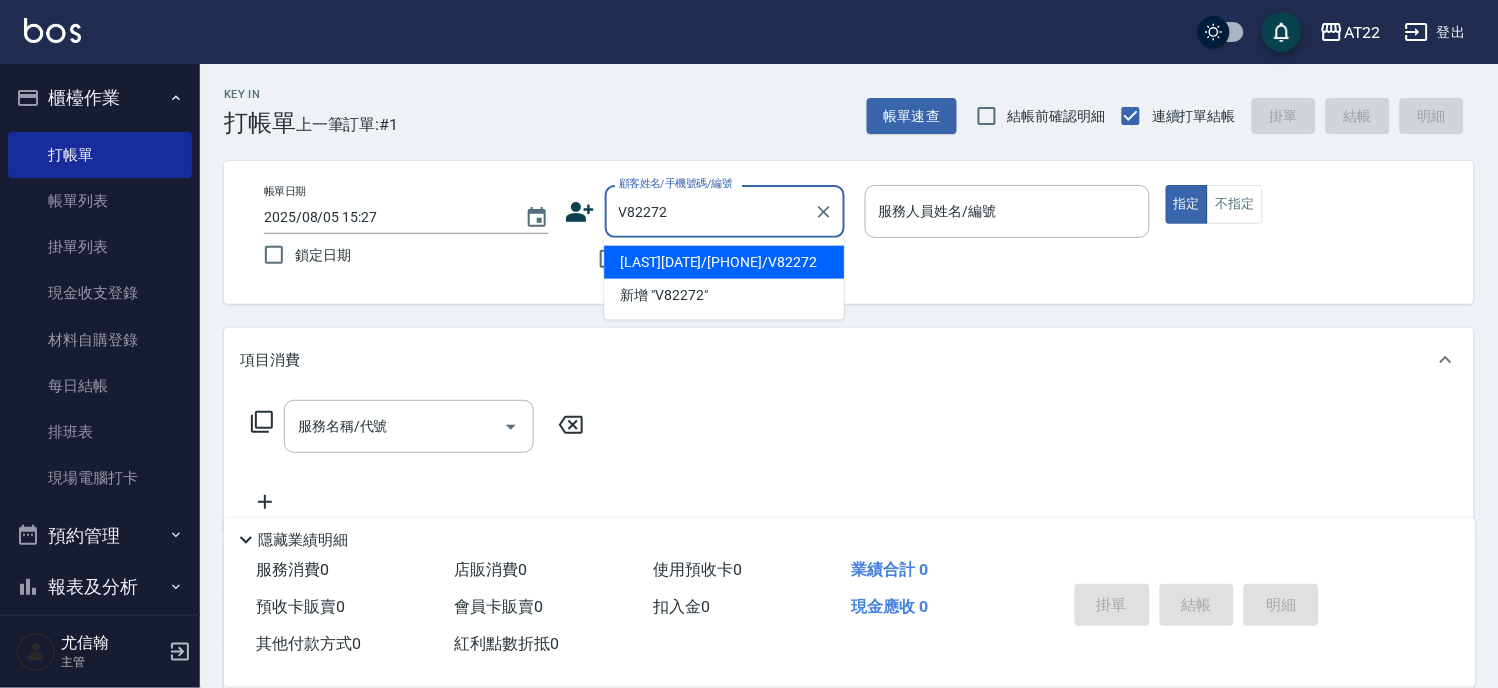 click on "[LAST][DATE]/[PHONE]/V82272" at bounding box center [724, 262] 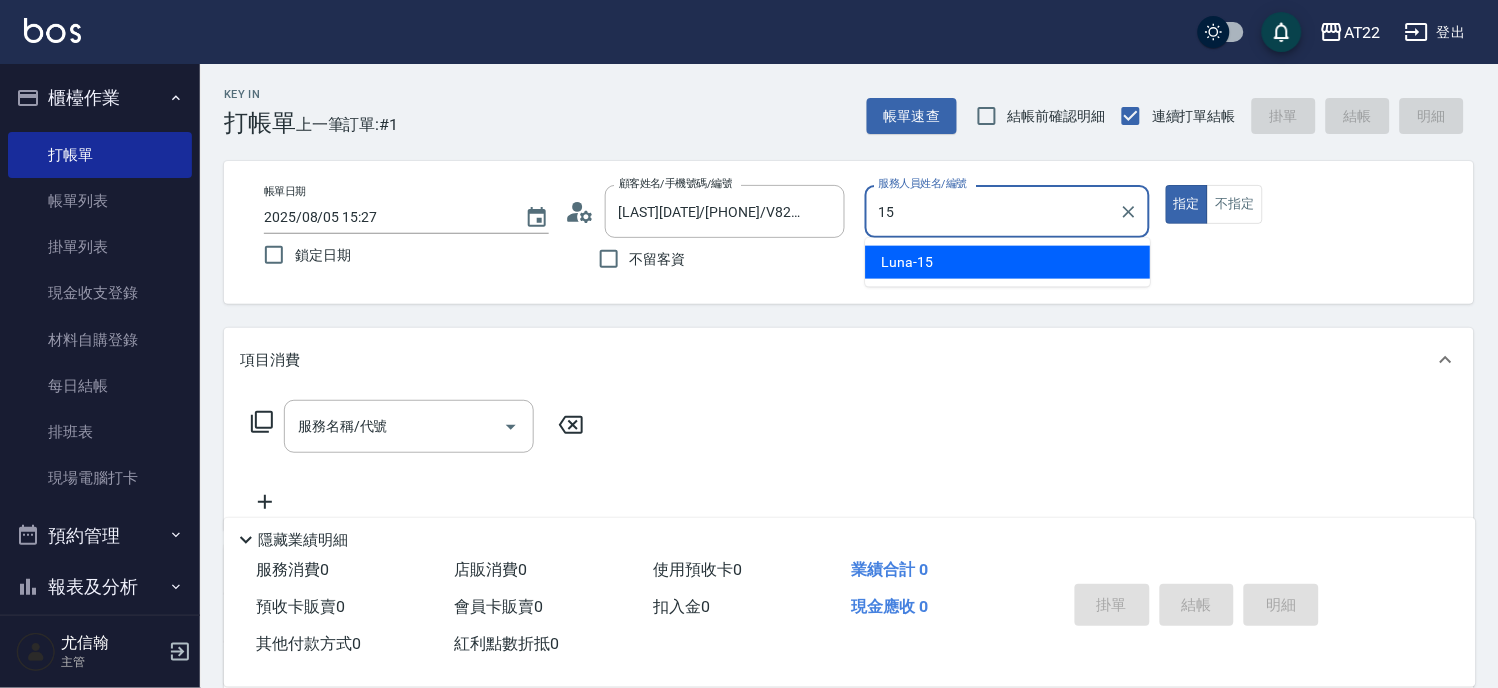 type on "Luna-15" 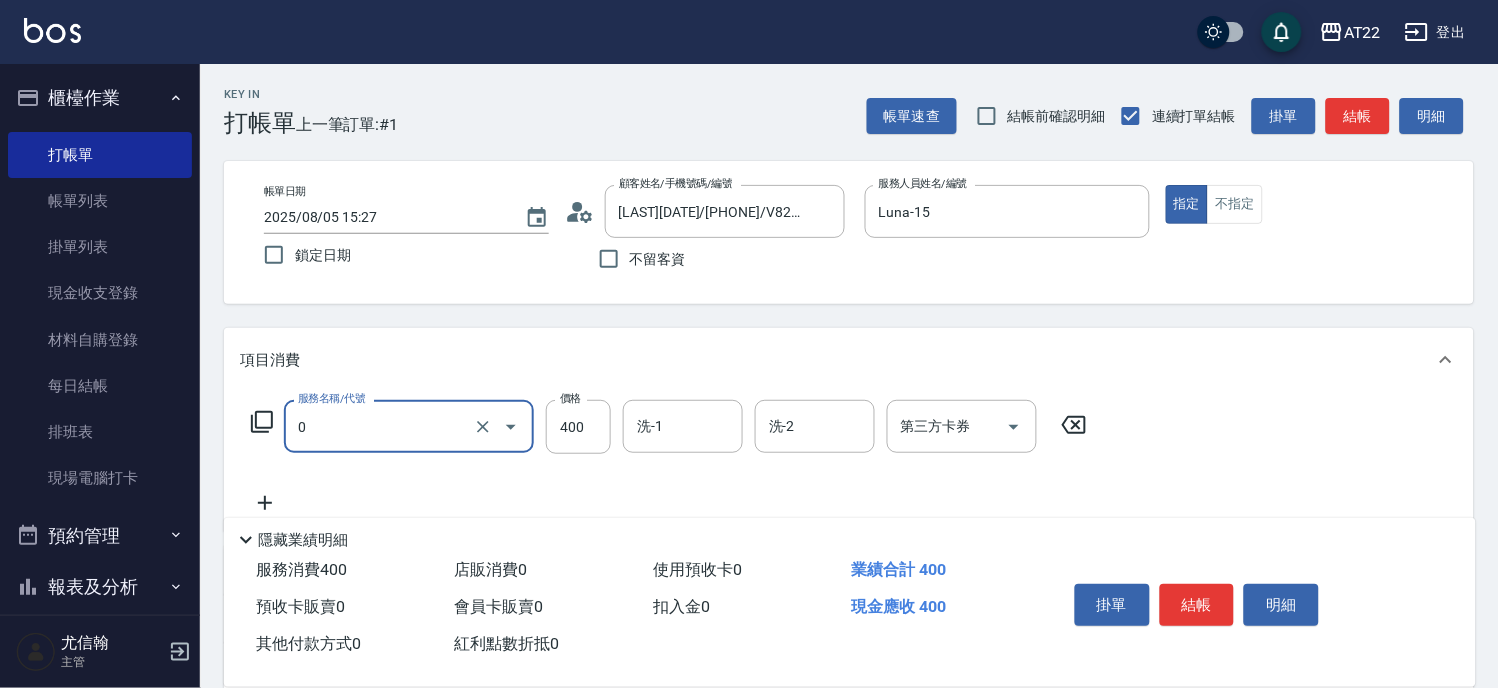type on "有機洗髮(0)" 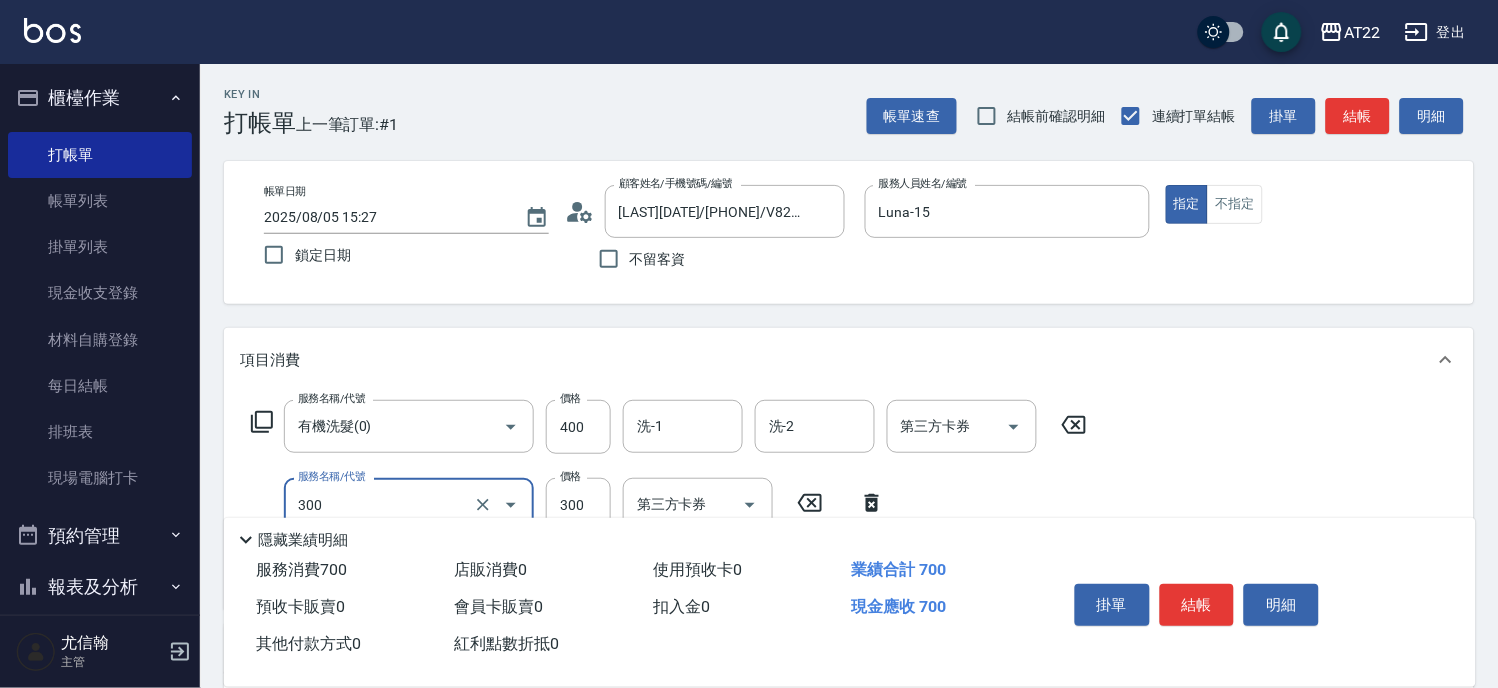 type on "剪髮(300)" 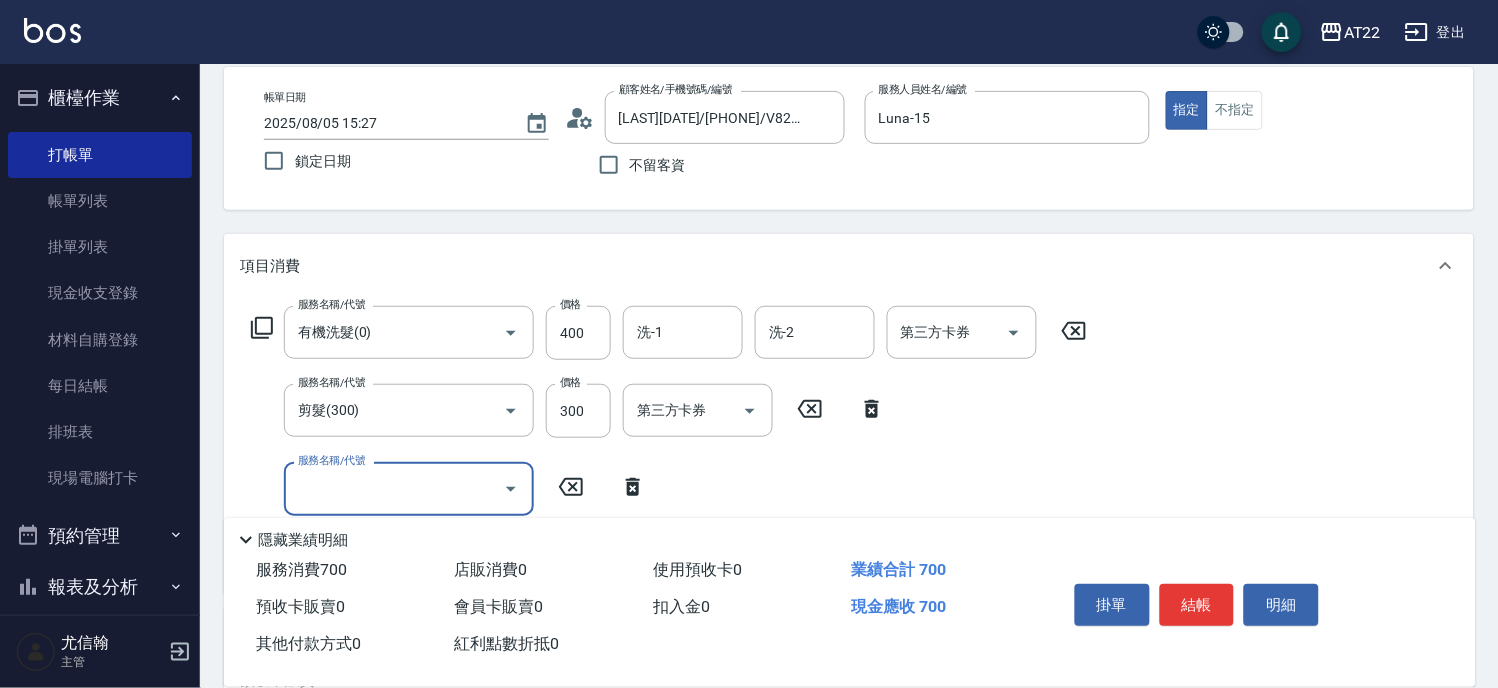 scroll, scrollTop: 333, scrollLeft: 0, axis: vertical 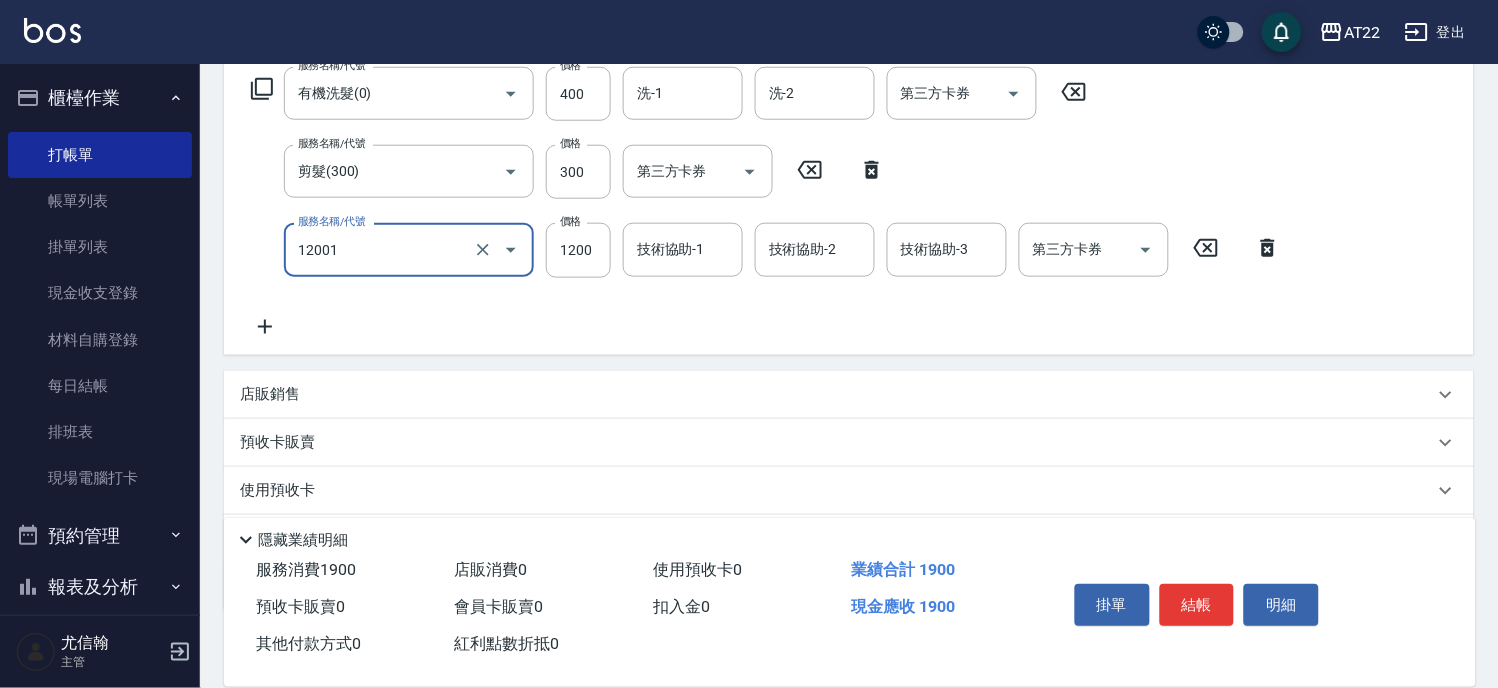 type on "燙髮S(12001)" 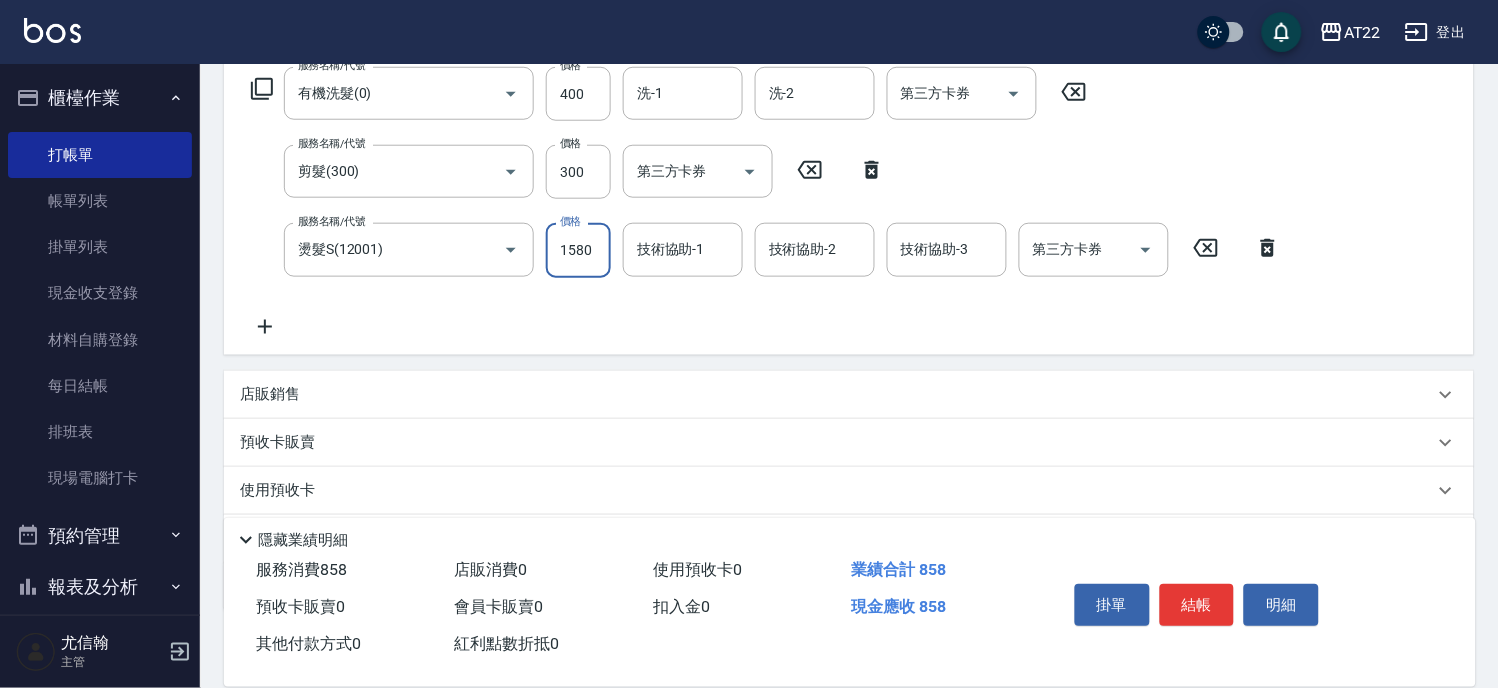 type on "1580" 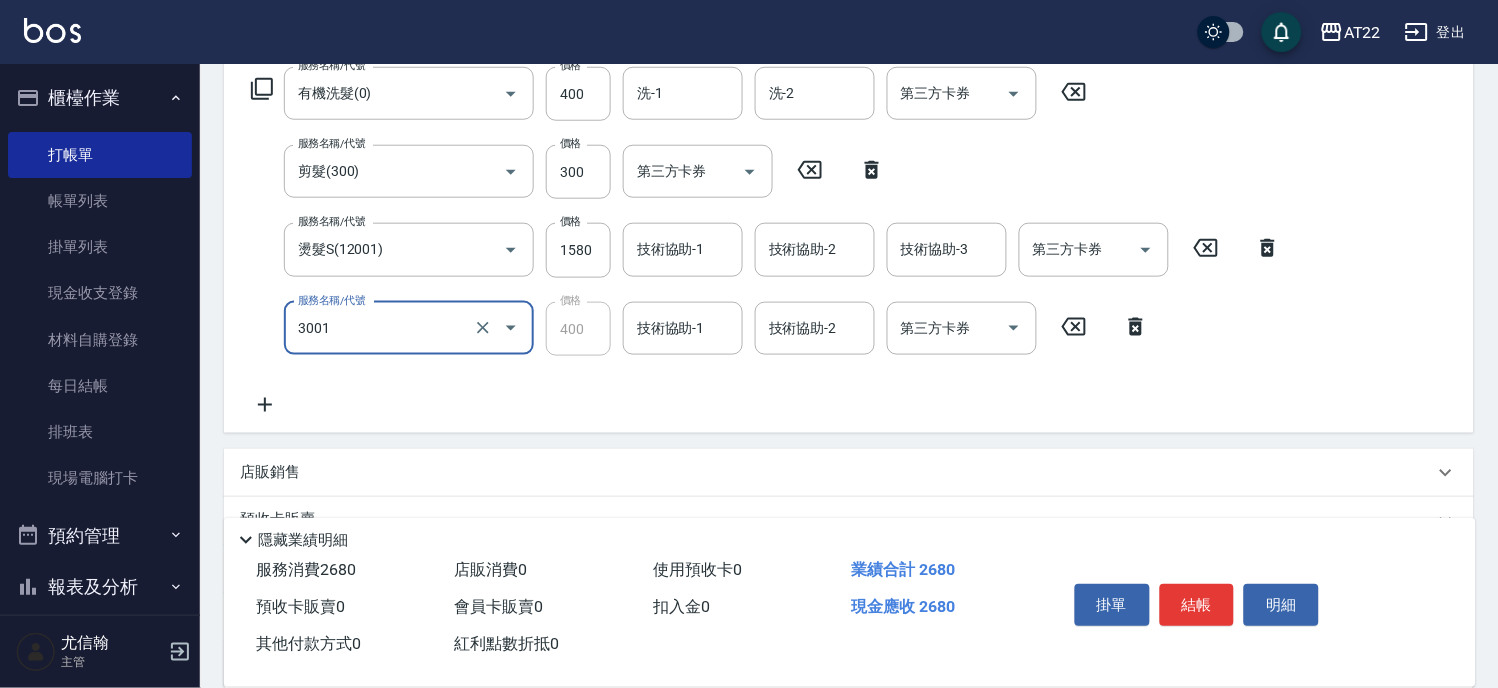 type on "側邊燙貼(3001)" 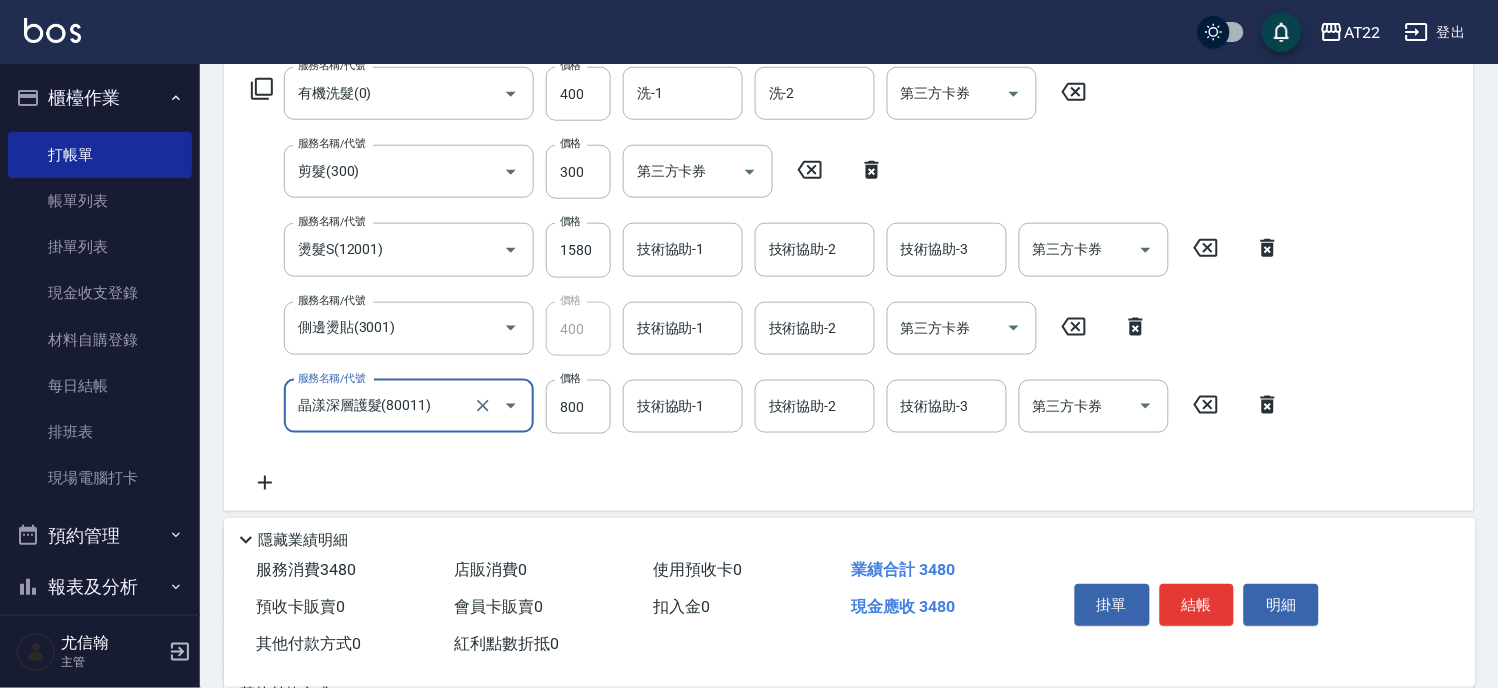 type on "晶漾深層護髮(80011)" 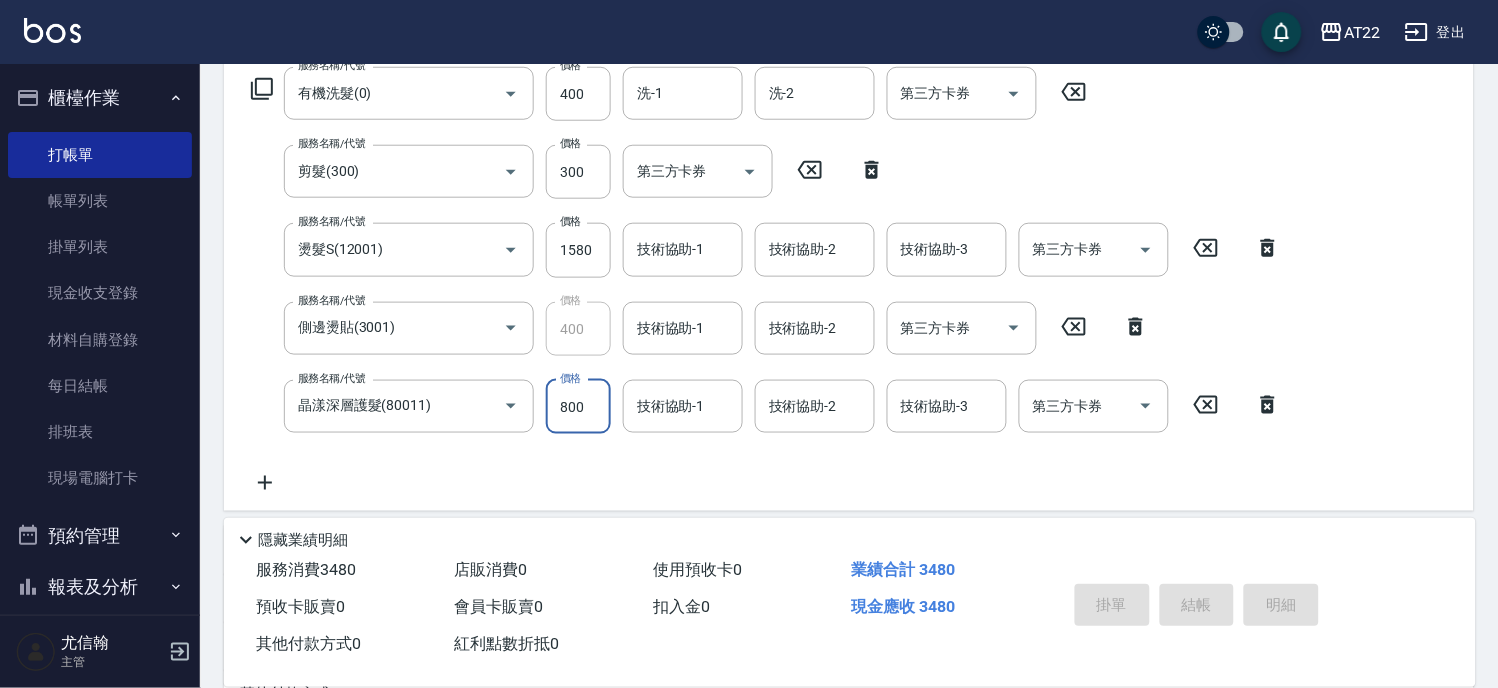 type on "2025/08/05 15:28" 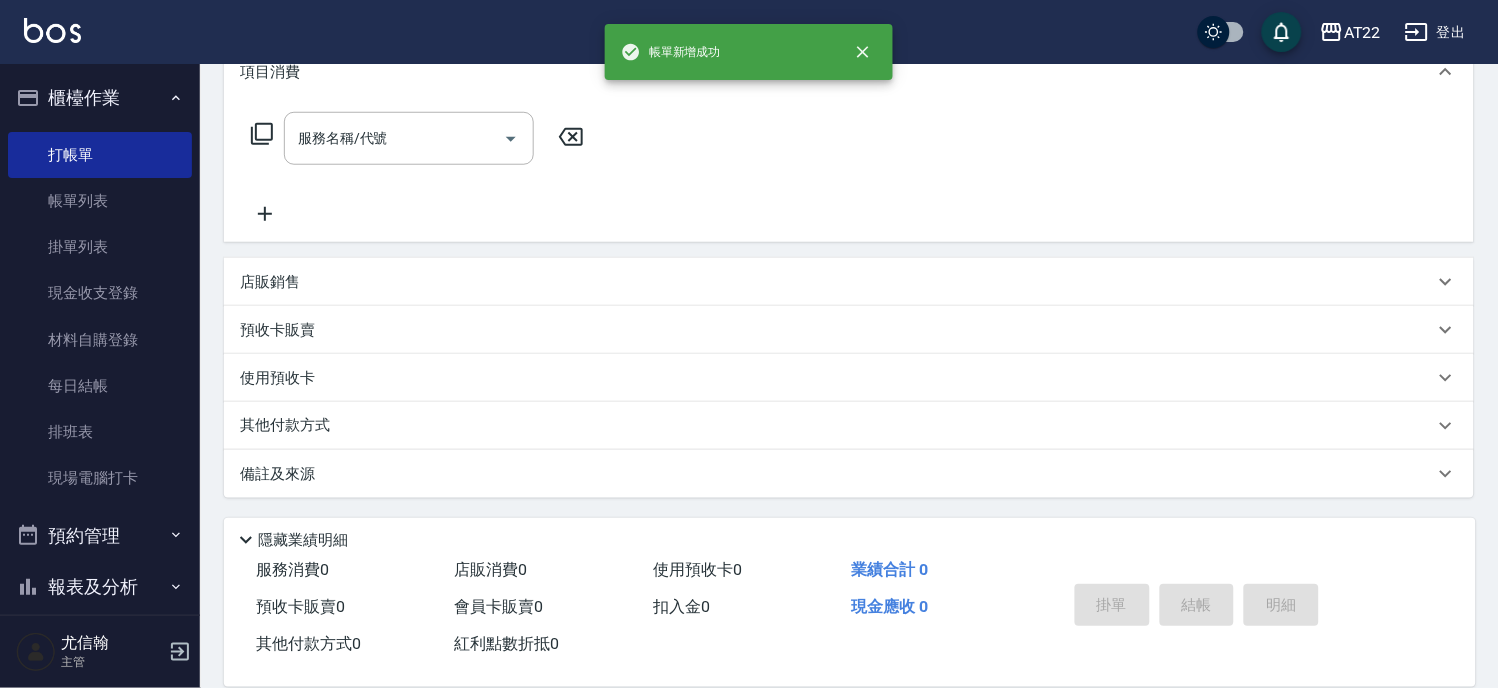 scroll, scrollTop: 0, scrollLeft: 0, axis: both 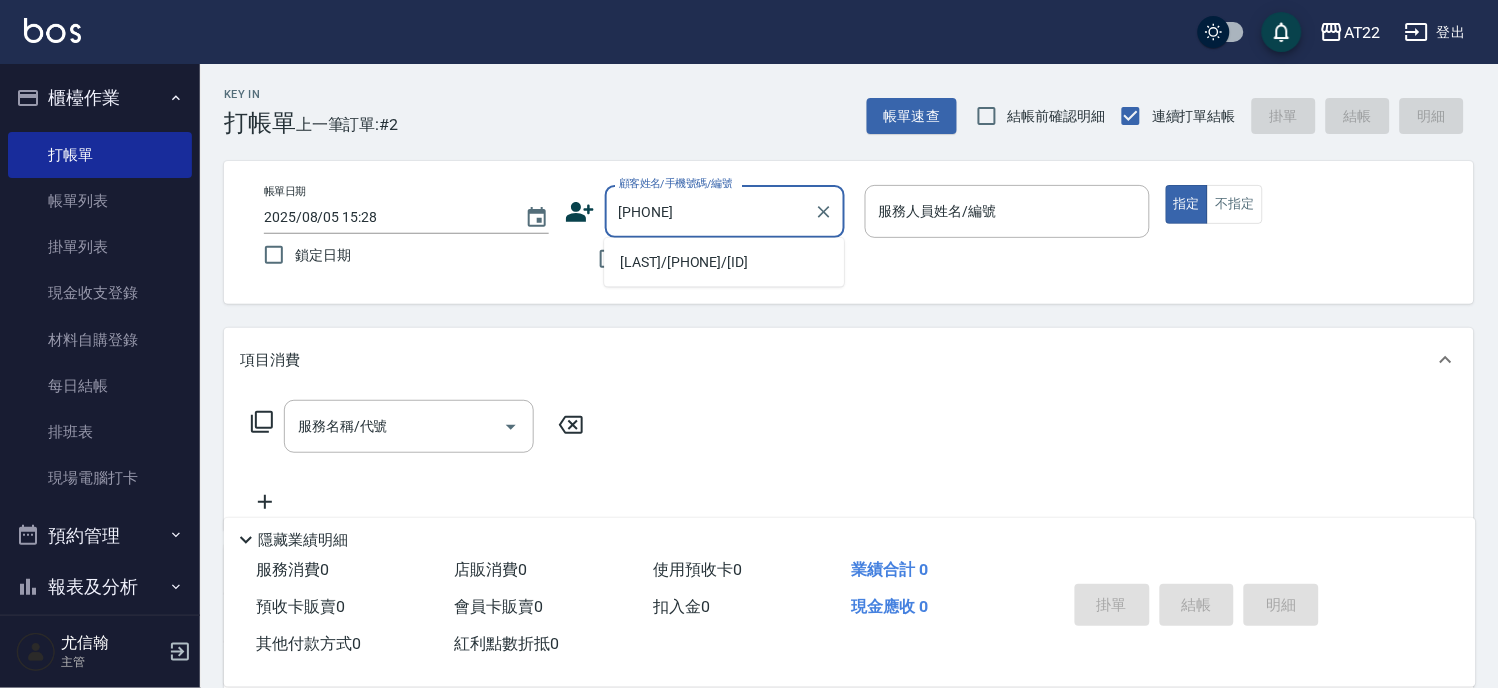 click on "[LAST]/[PHONE]/[ID]" at bounding box center (724, 262) 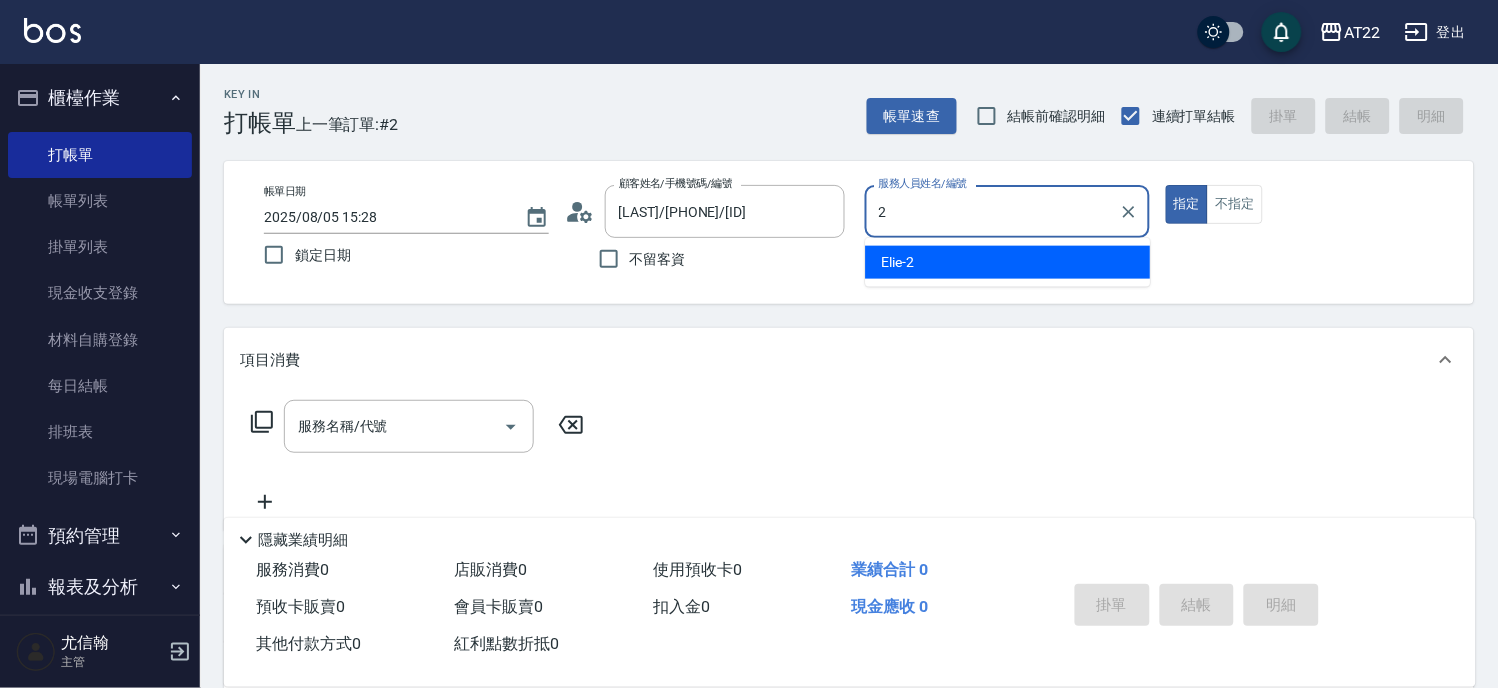 type on "Elie-2" 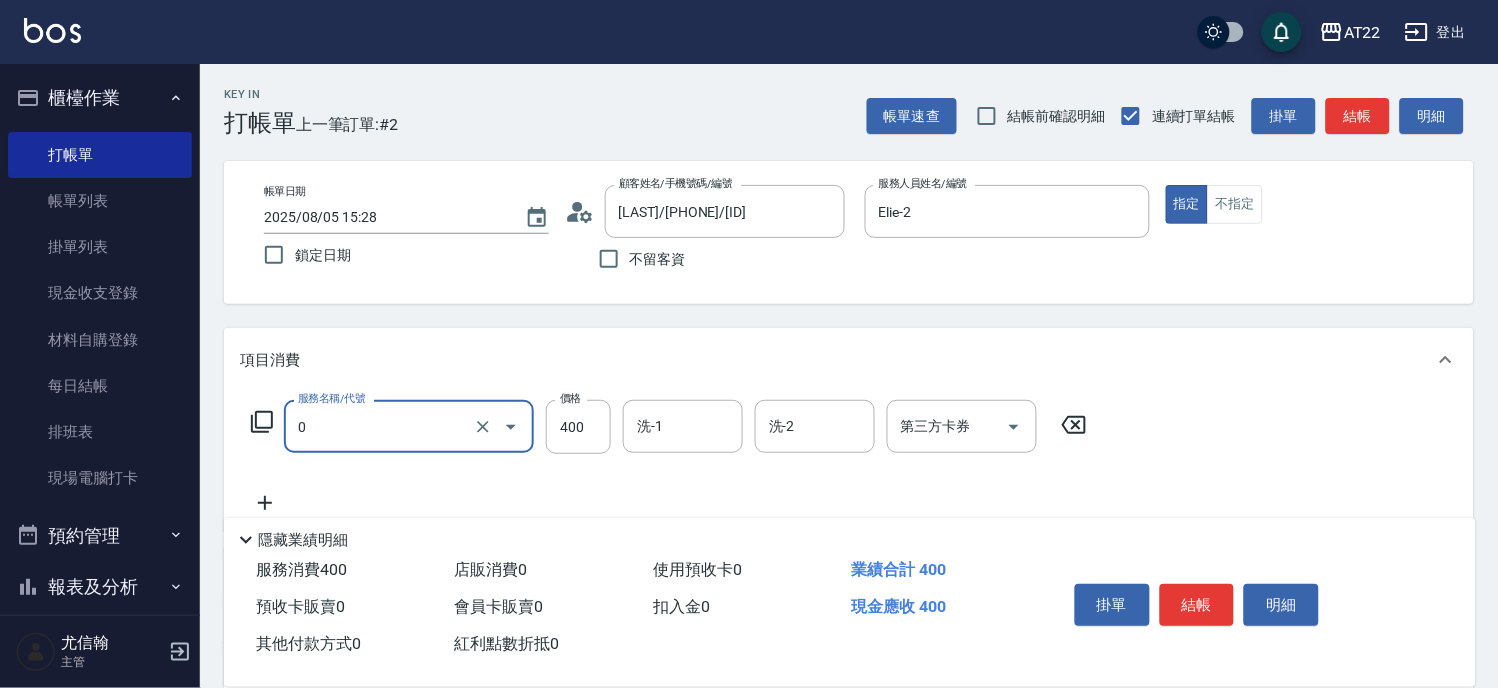 type on "有機洗髮(0)" 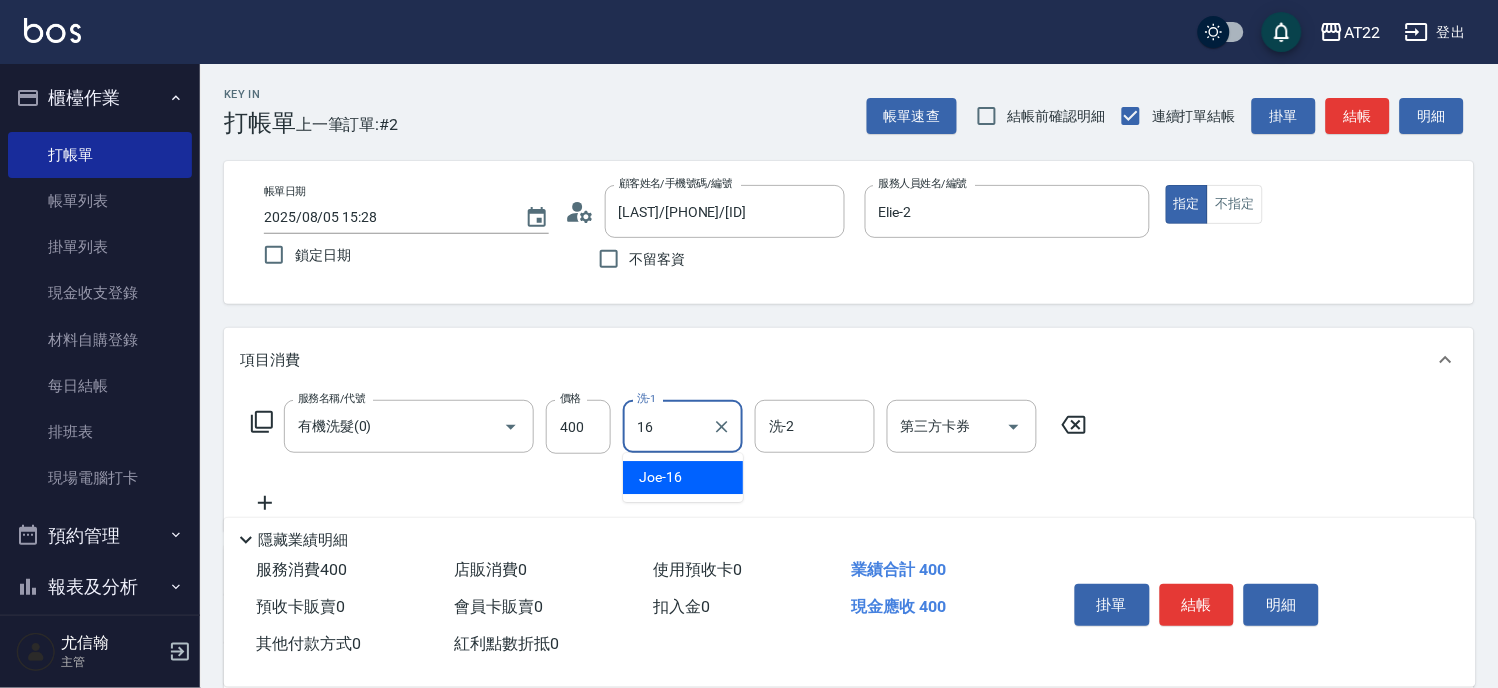 type on "Joe-16" 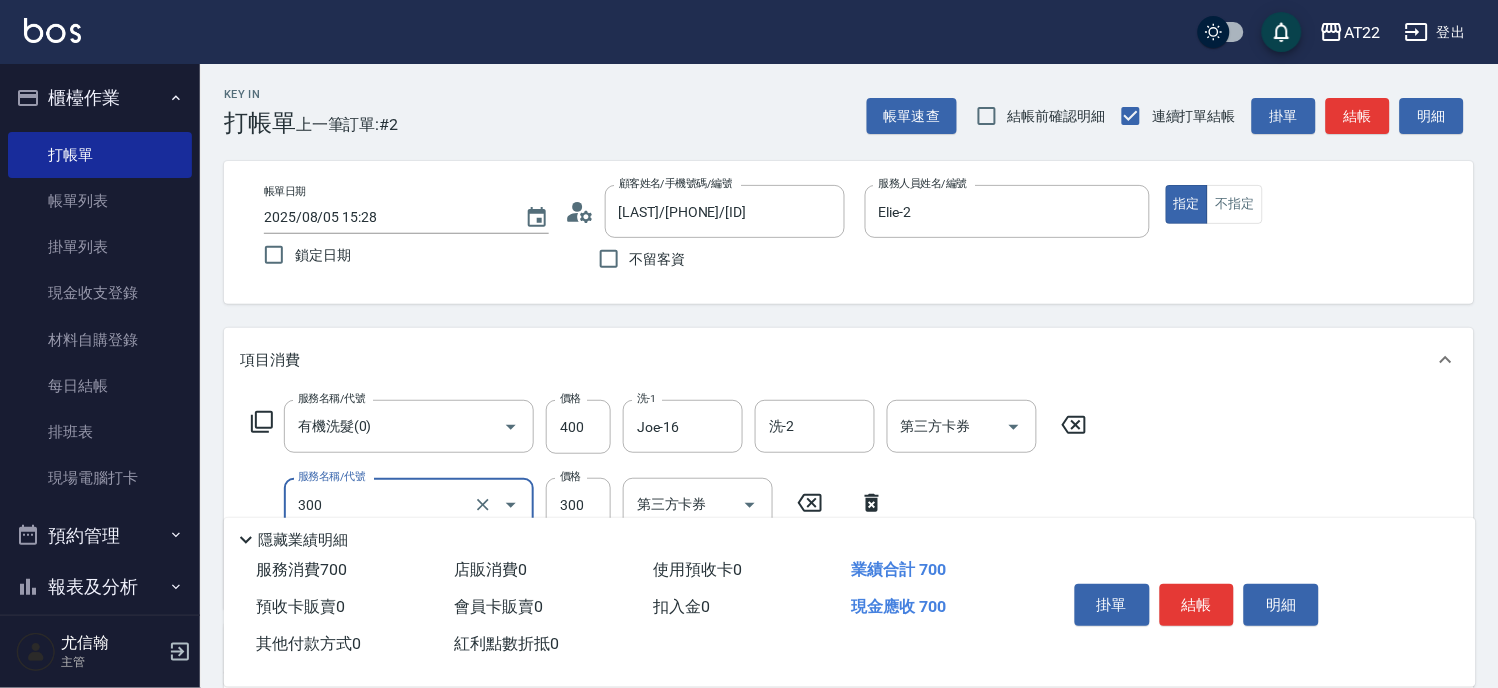 type on "剪髮(300)" 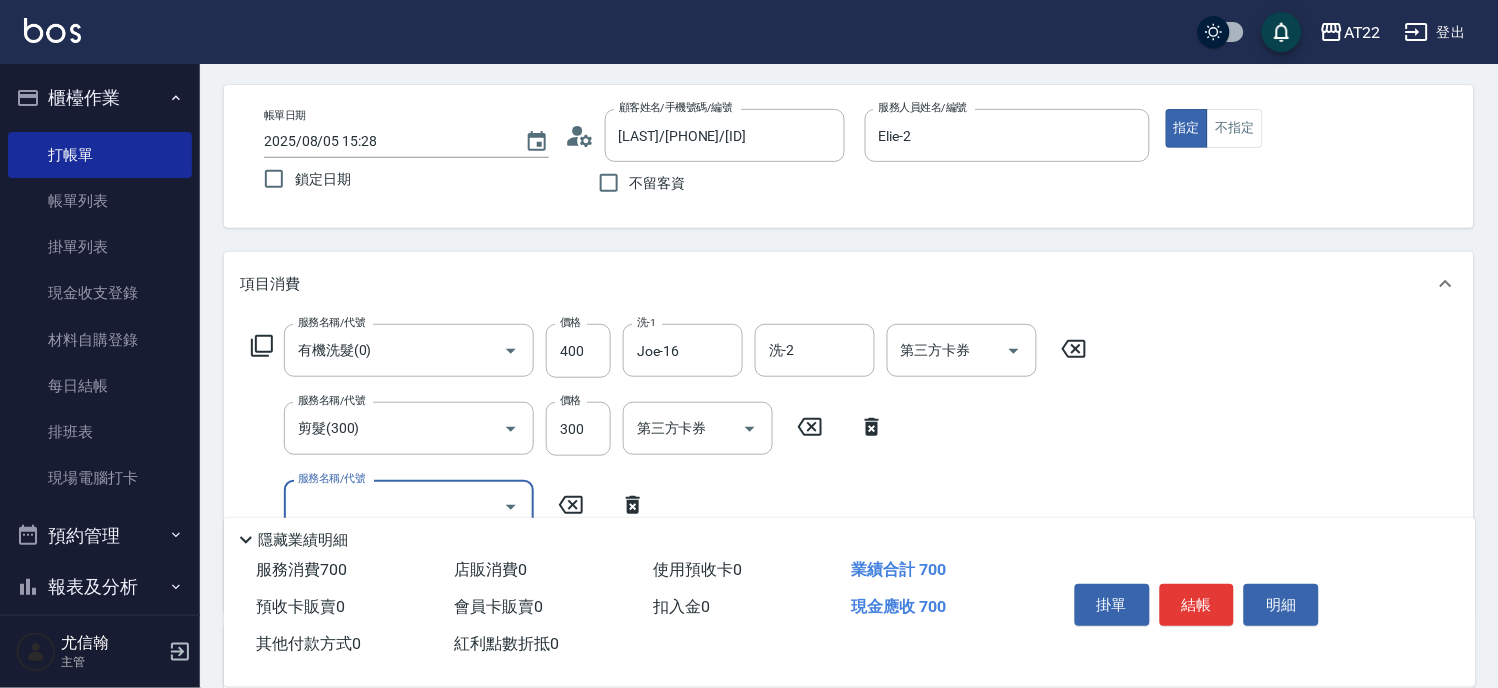 scroll, scrollTop: 222, scrollLeft: 0, axis: vertical 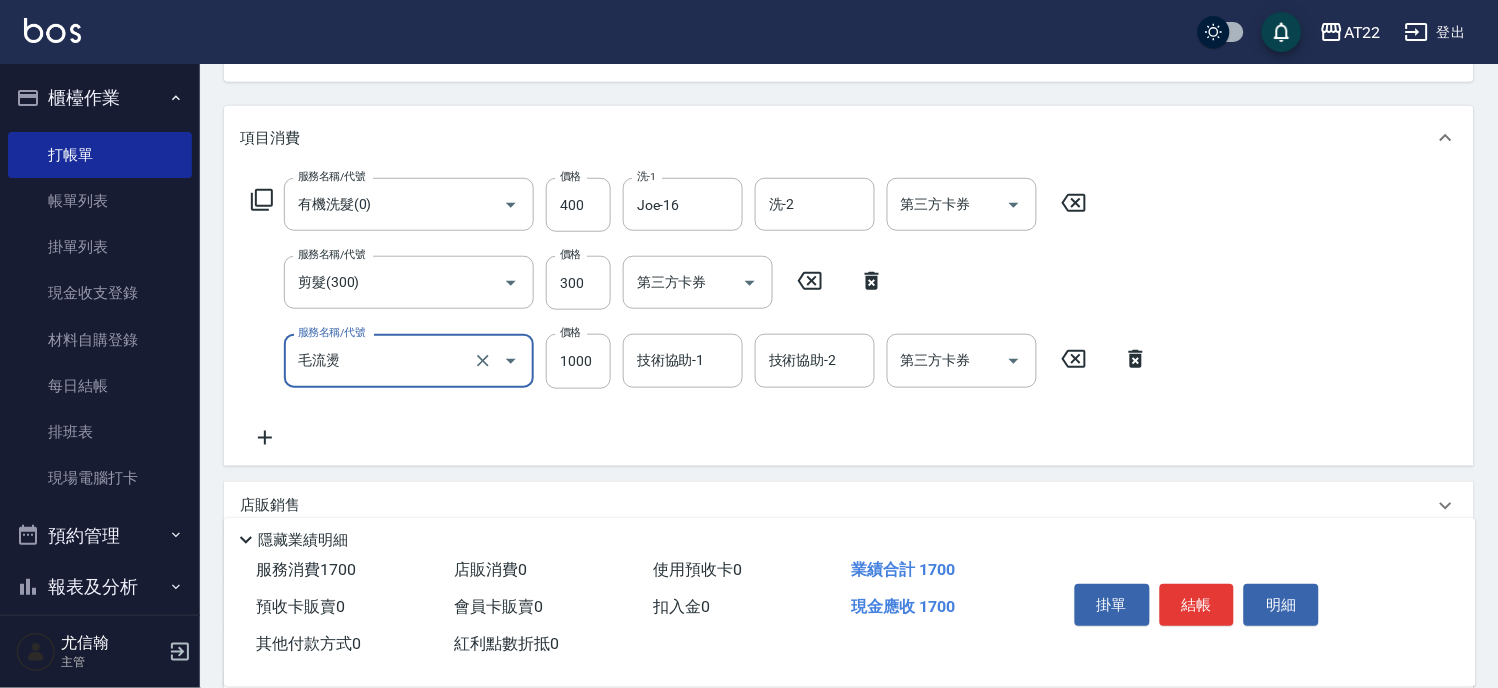 type on "毛流燙" 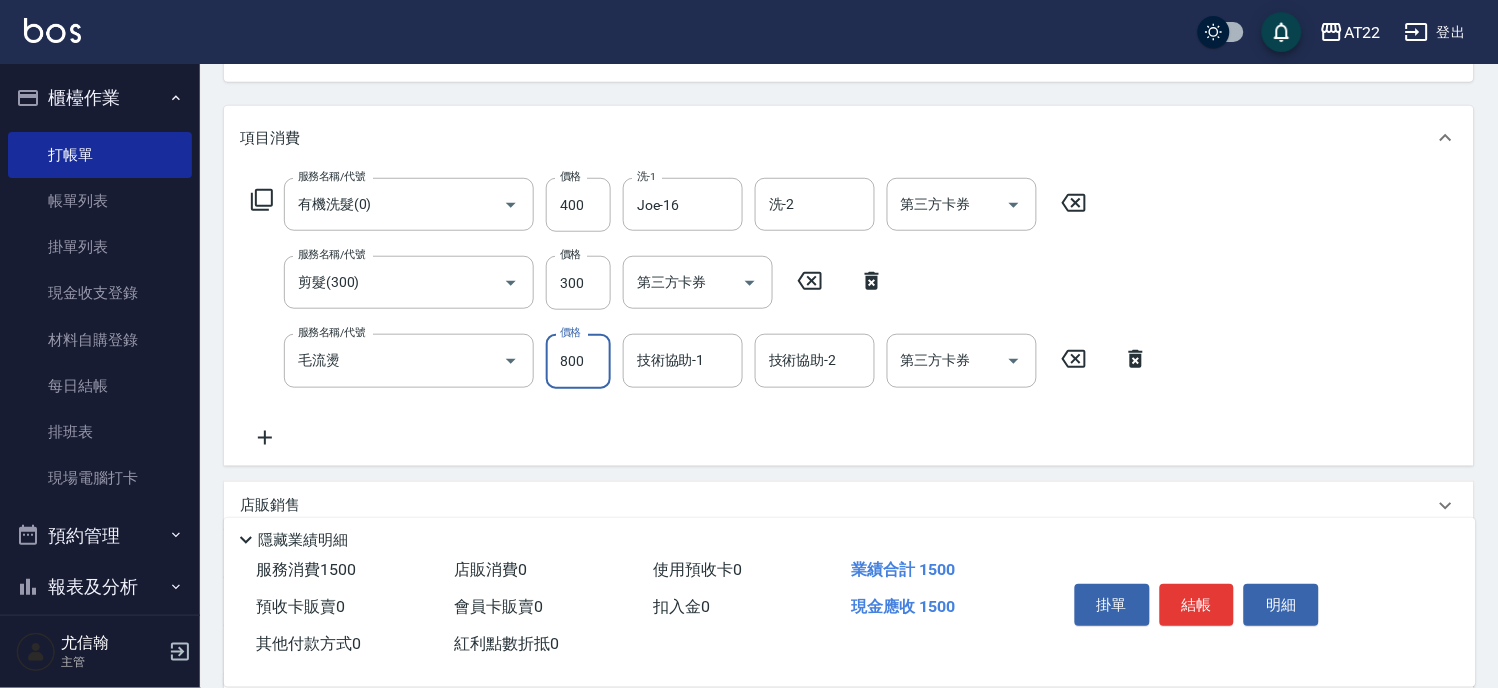 type on "800" 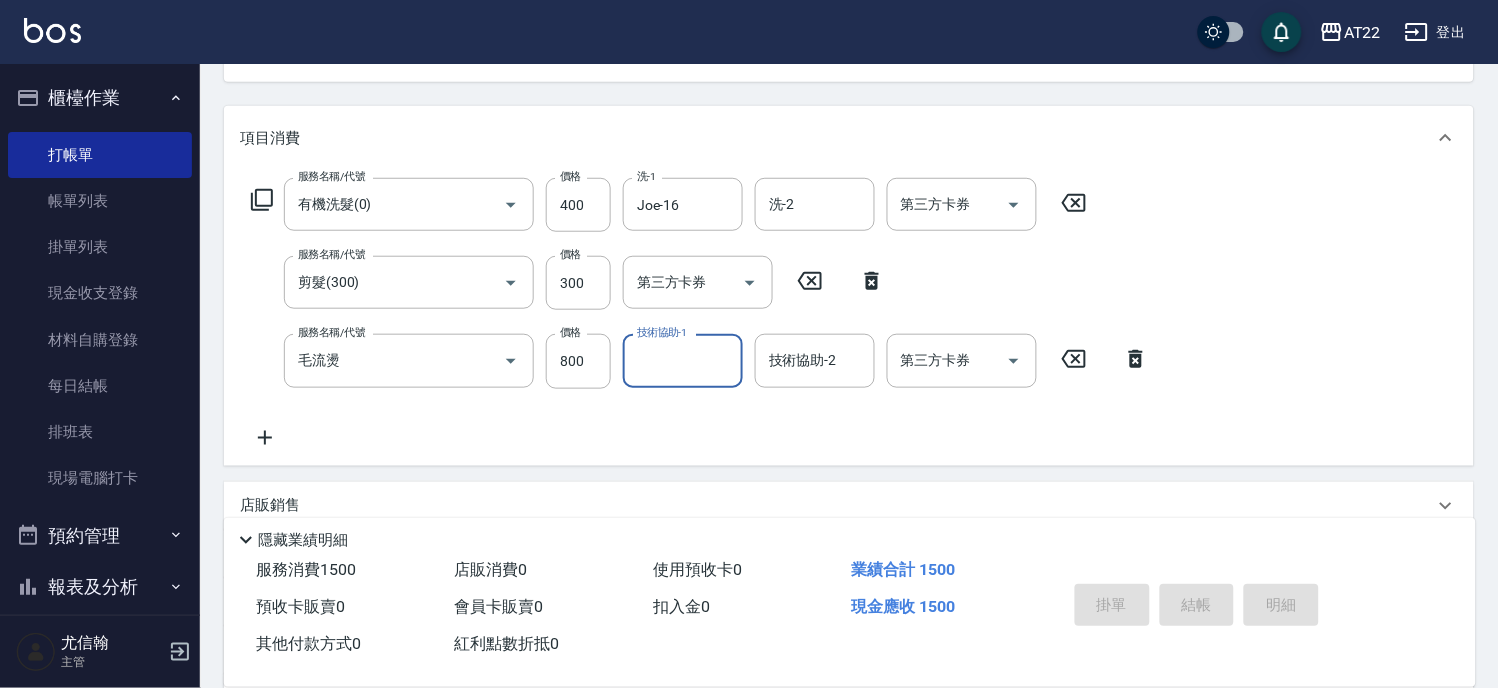 type on "2025/08/05 15:29" 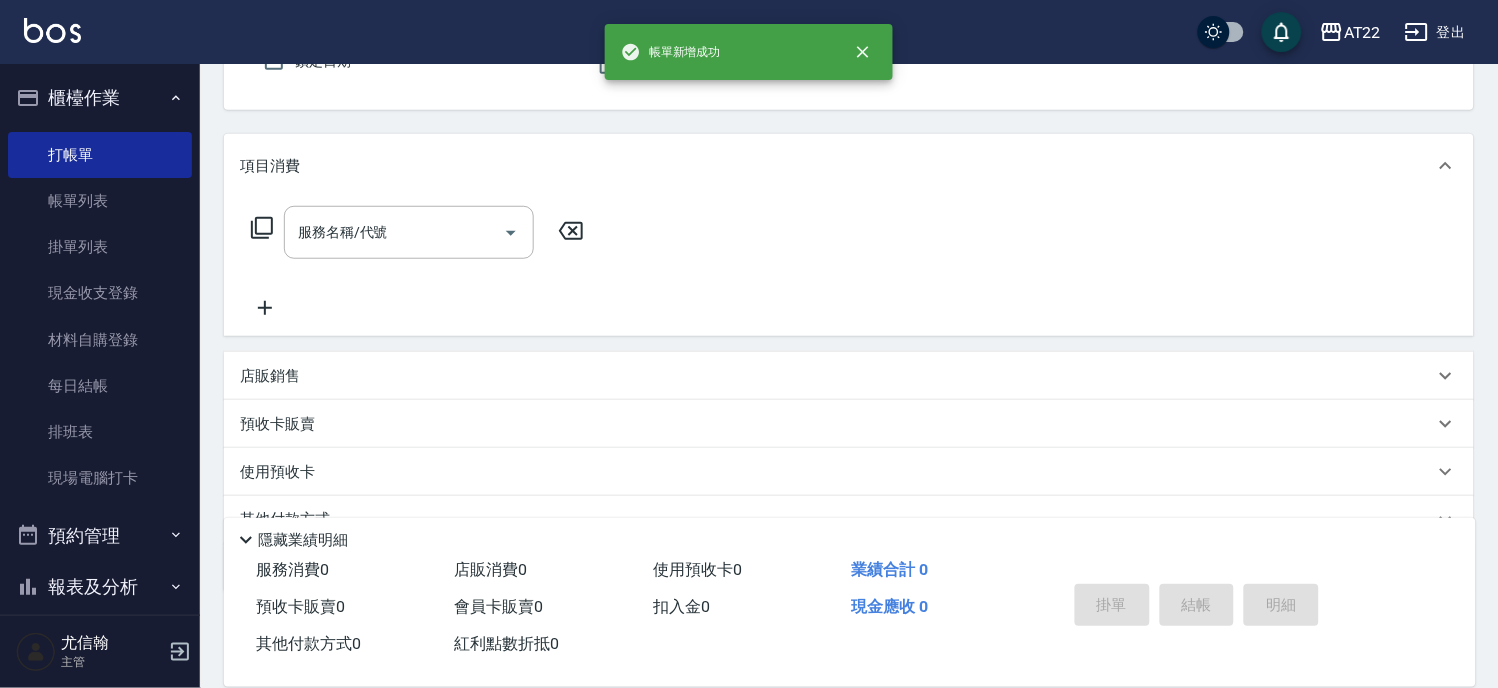 scroll, scrollTop: 0, scrollLeft: 0, axis: both 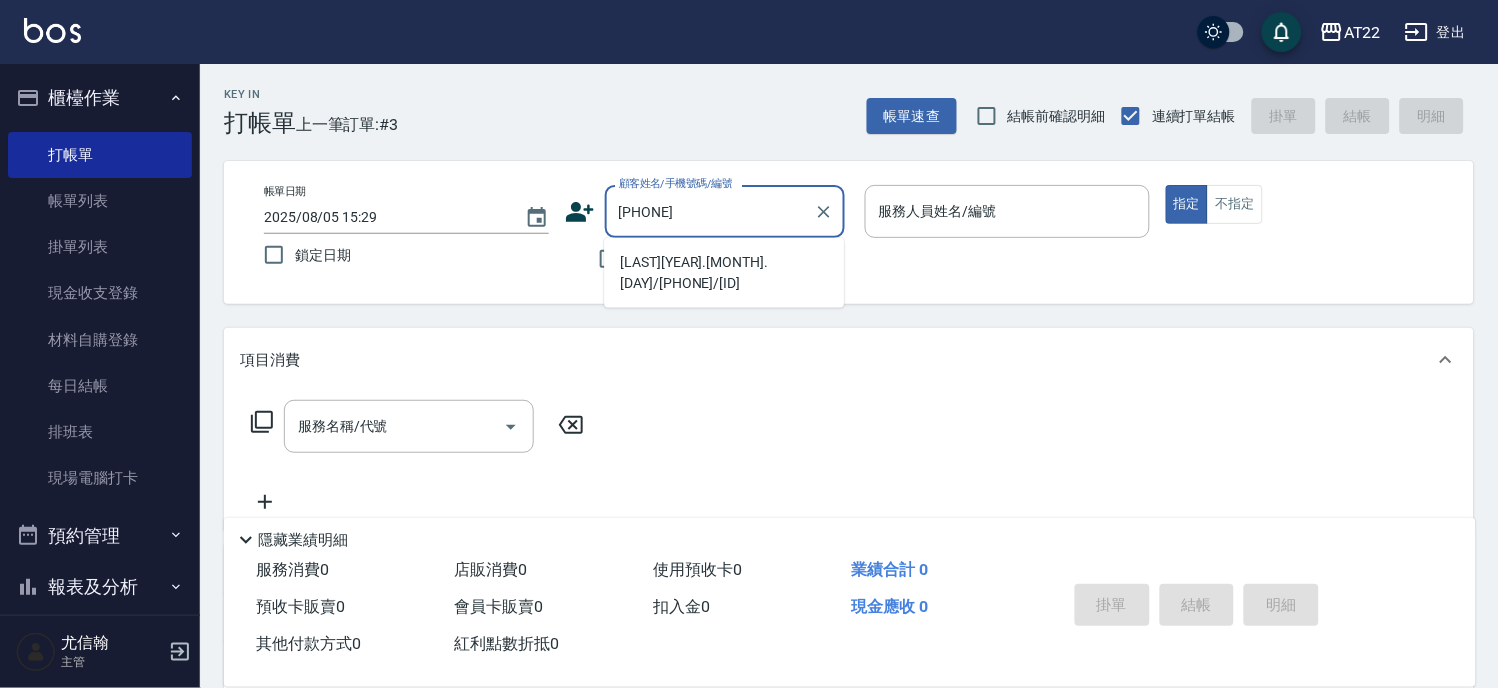 click on "[LAST][YEAR].[MONTH].[DAY]/[PHONE]/[ID]" at bounding box center [724, 273] 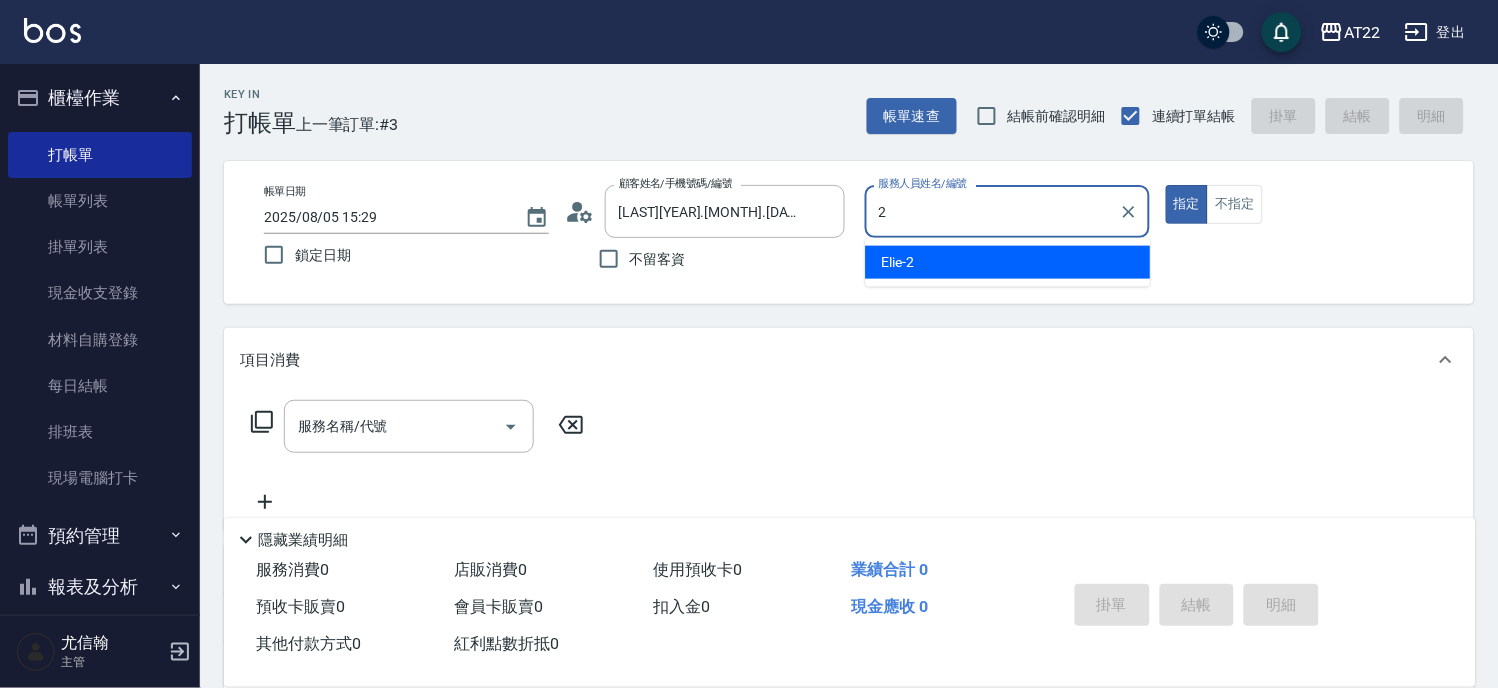 type on "Elie-2" 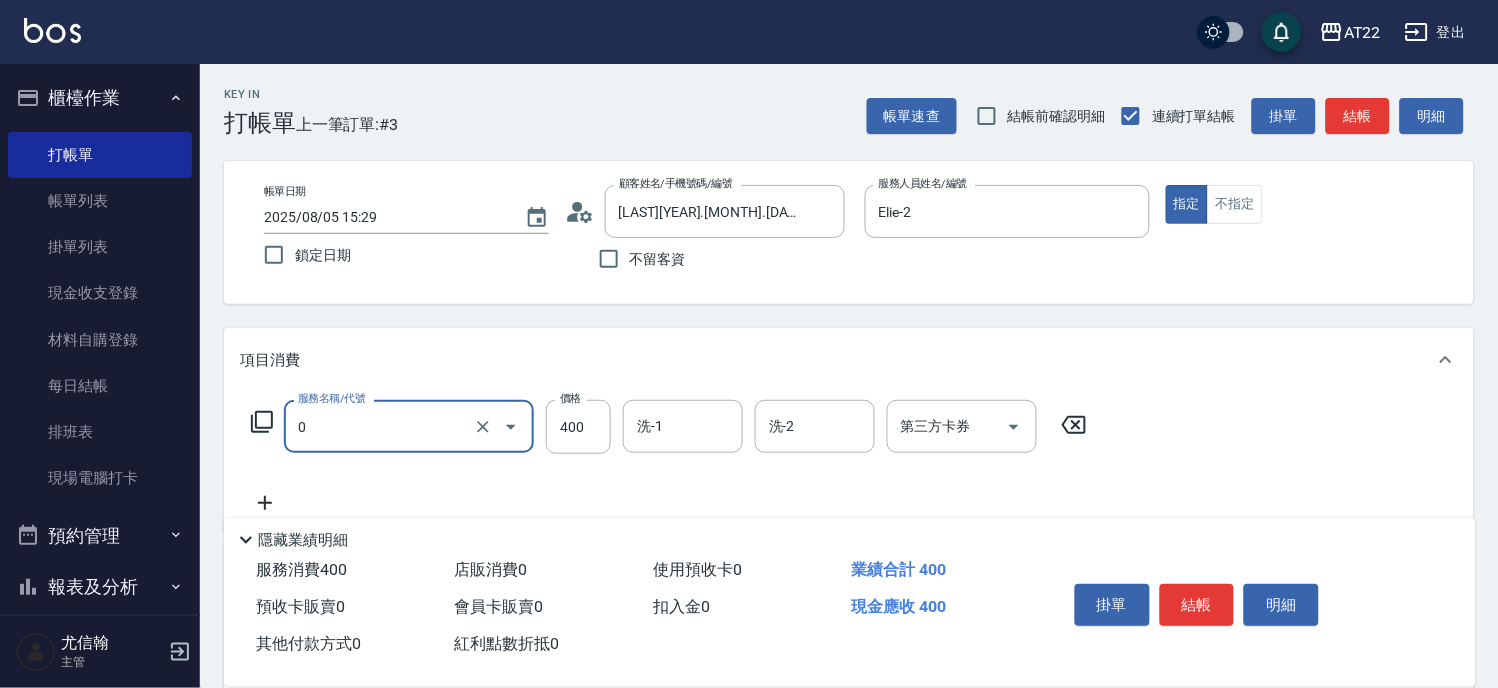 type on "有機洗髮(0)" 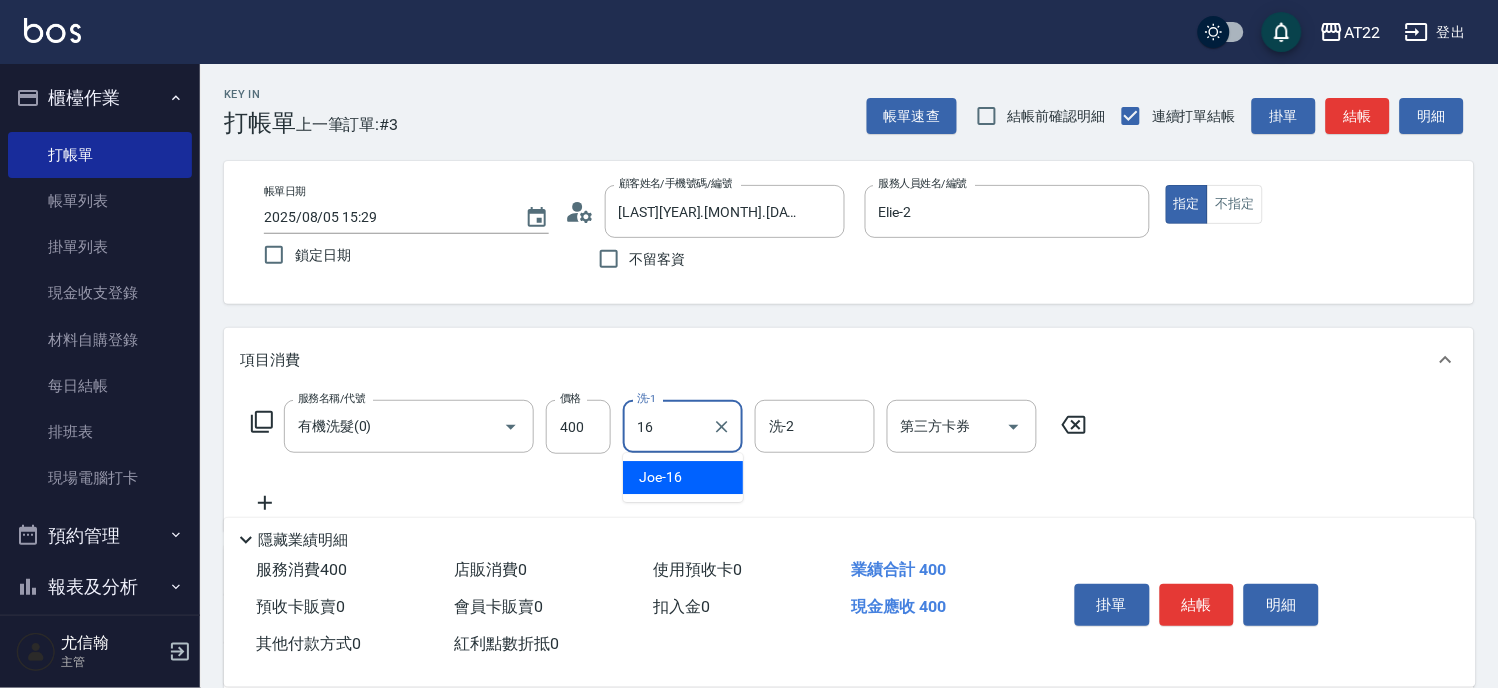 type on "Joe-16" 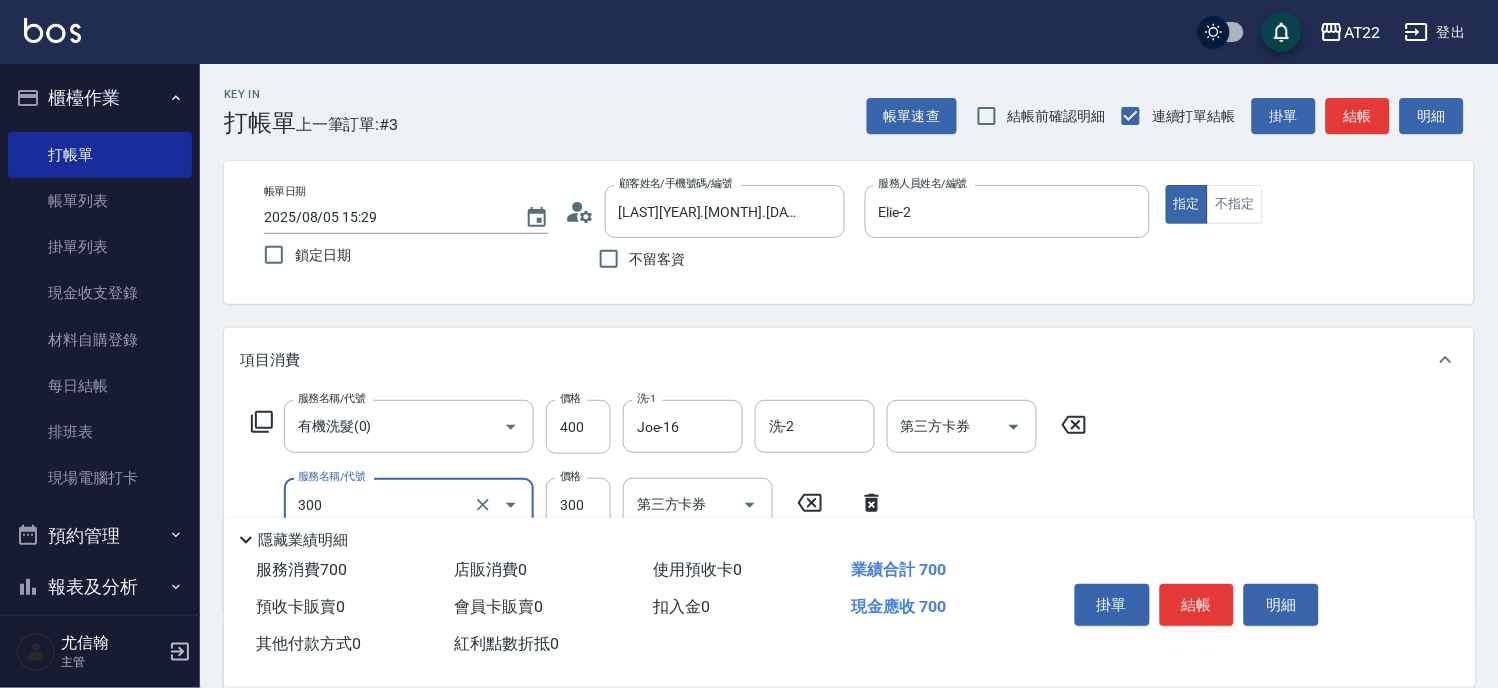 type on "剪髮(300)" 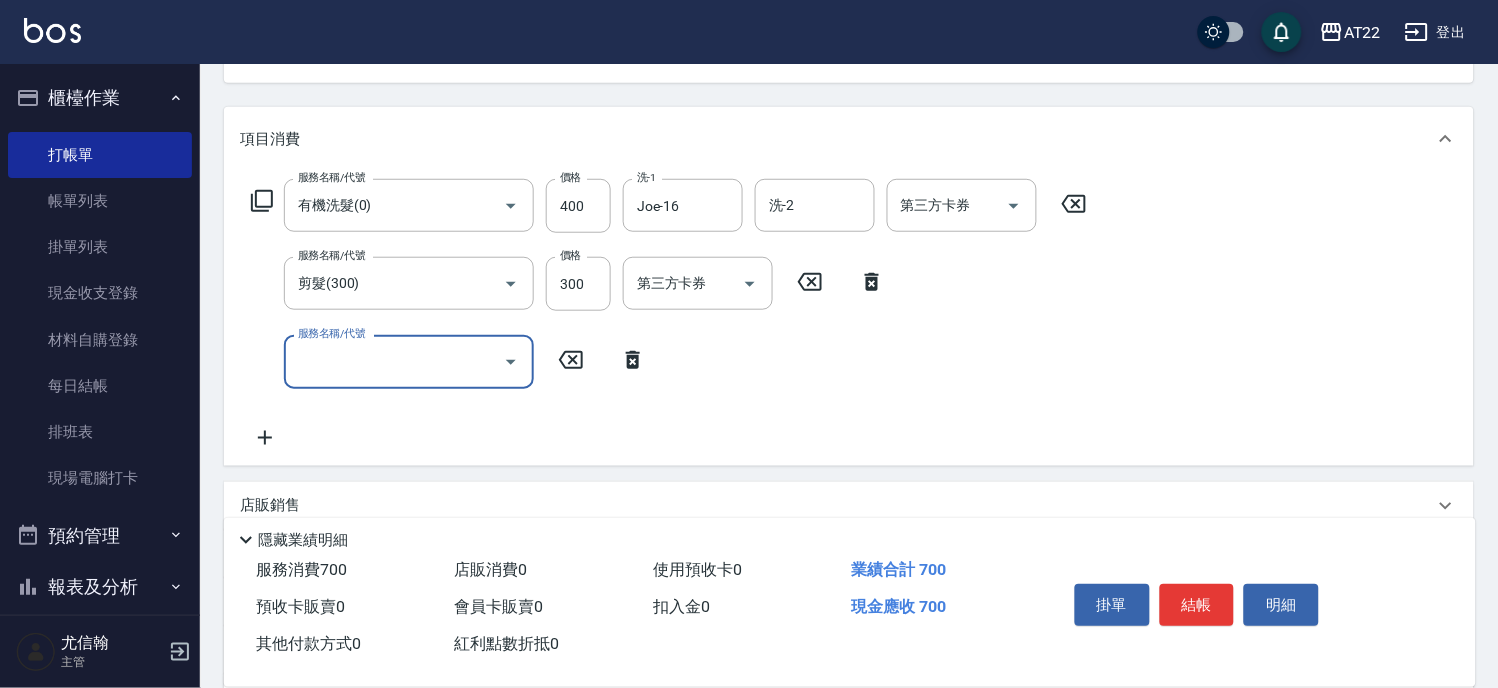 scroll, scrollTop: 222, scrollLeft: 0, axis: vertical 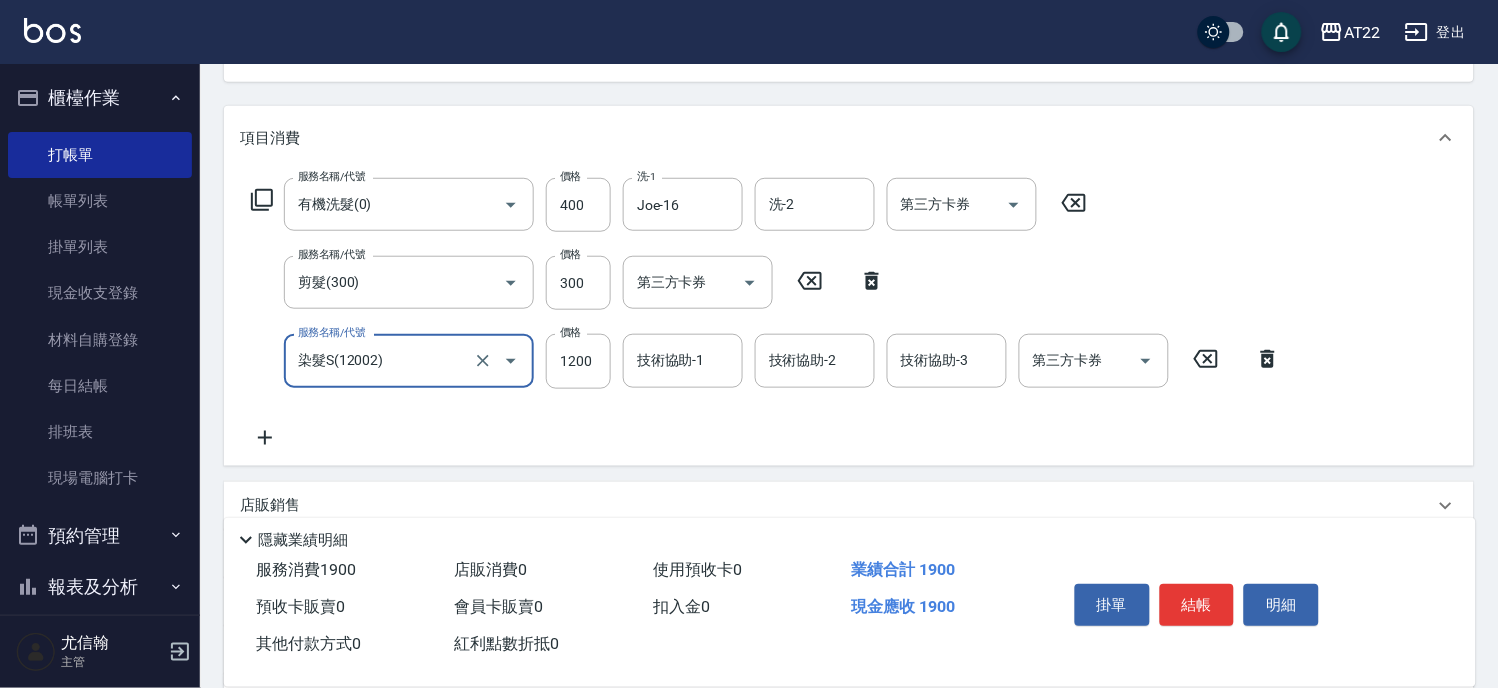 type on "染髮S(12002)" 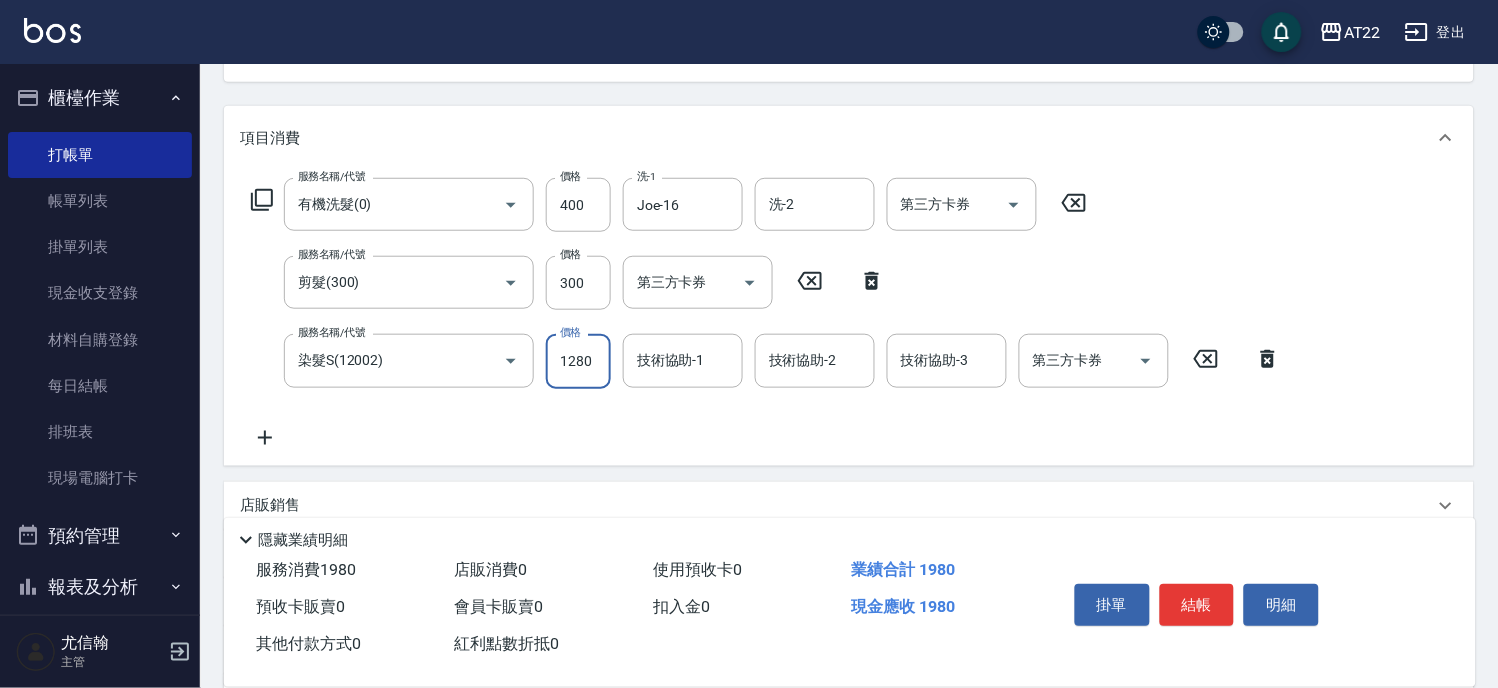 type on "1280" 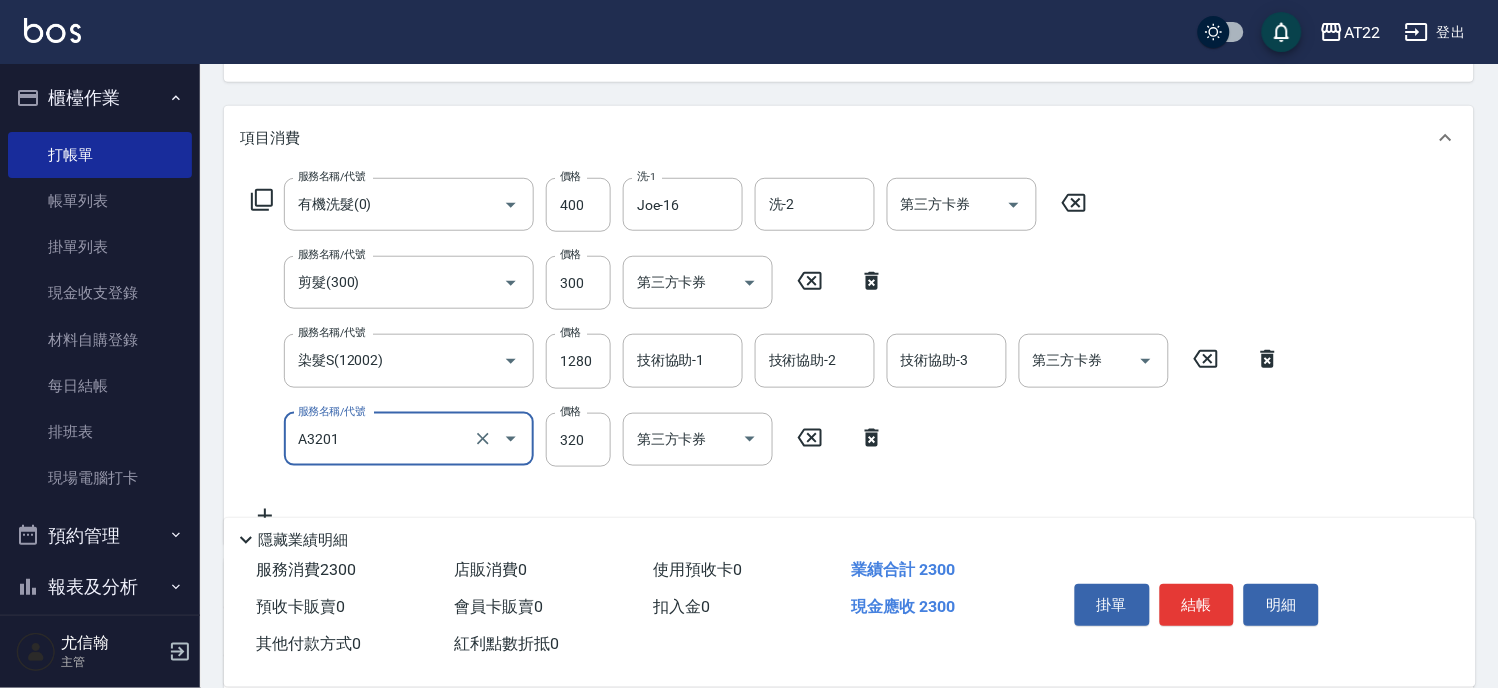 type on "頭皮隔離液(A3201)" 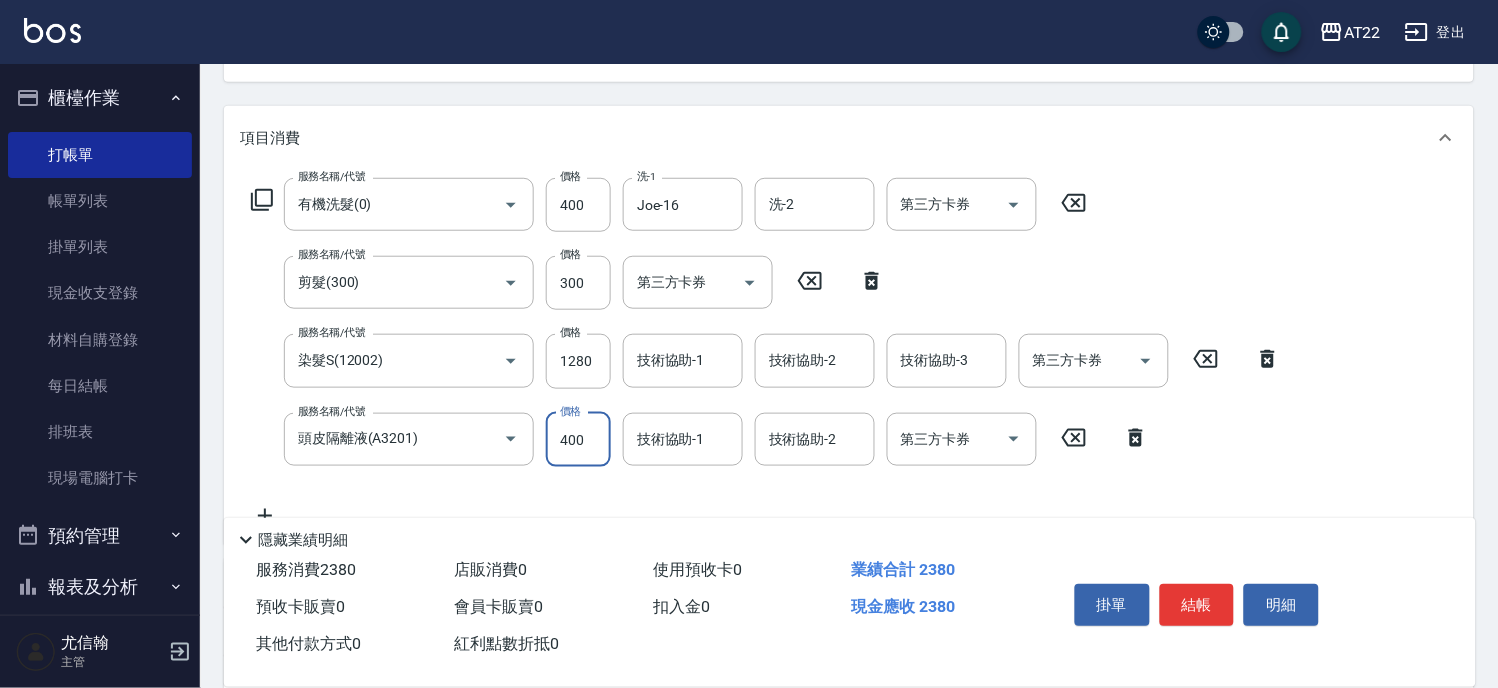type on "400" 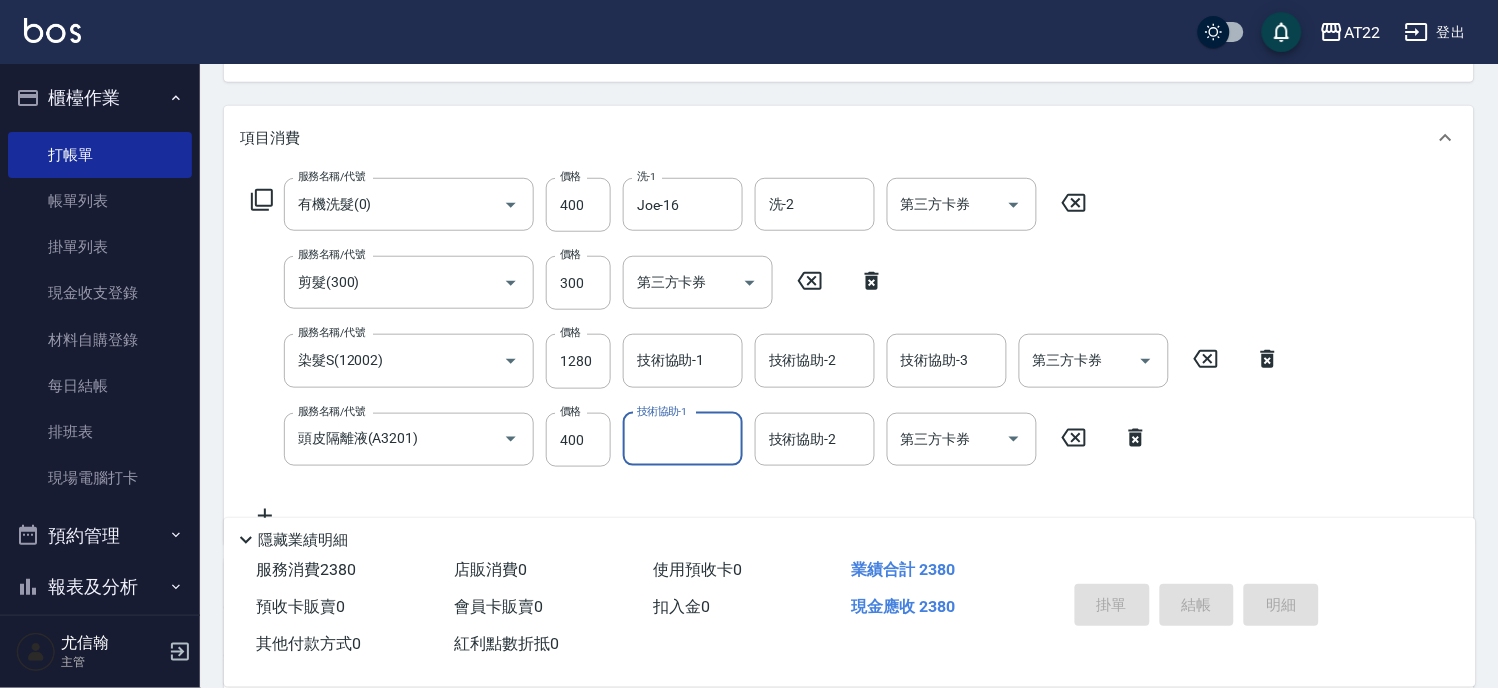 type 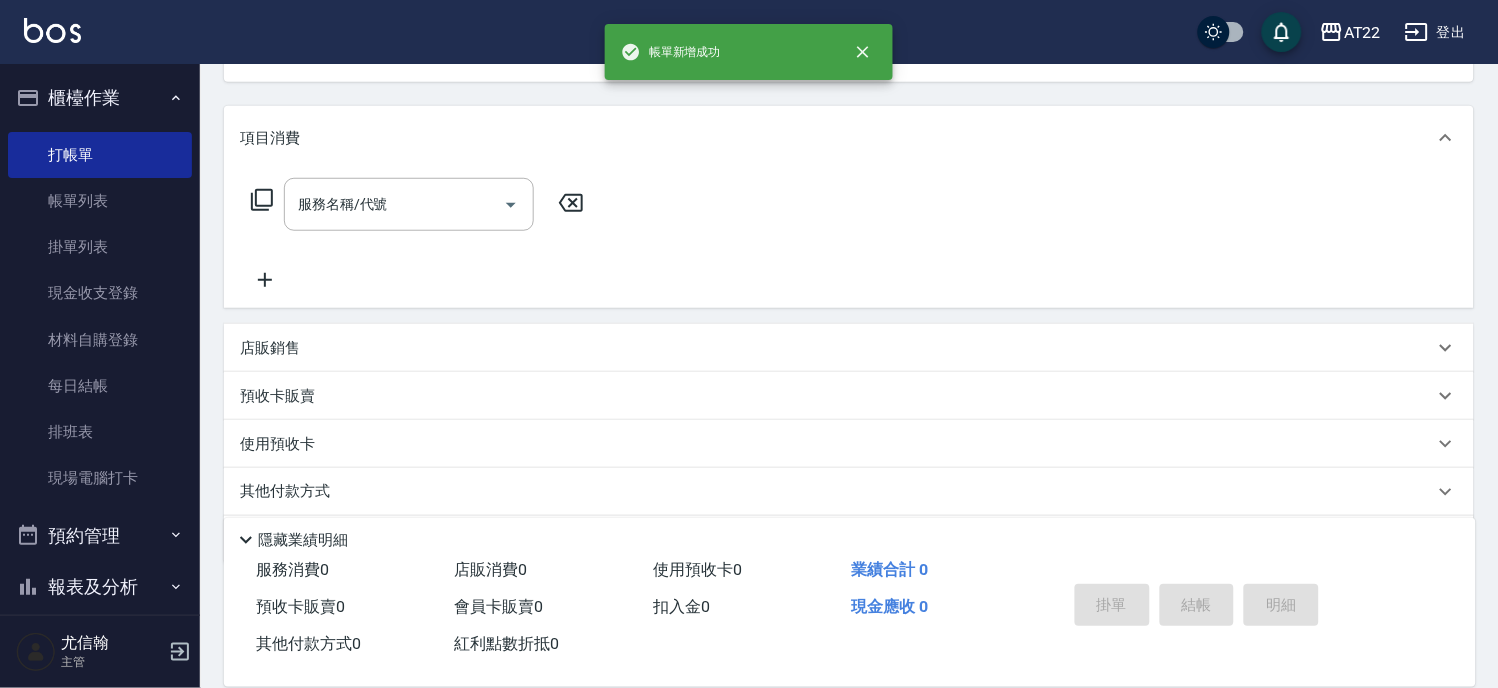 scroll, scrollTop: 194, scrollLeft: 0, axis: vertical 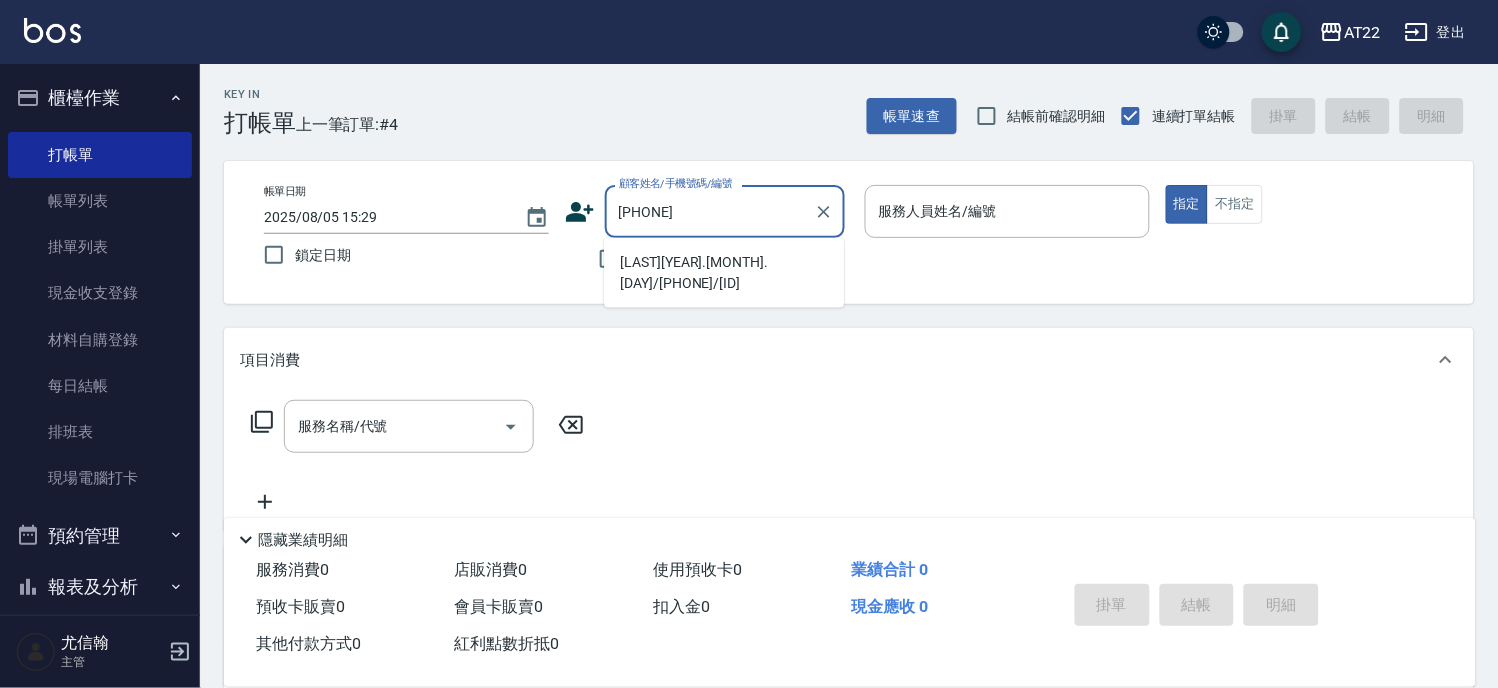click on "[LAST][YEAR].[MONTH].[DAY]/[PHONE]/[ID]" at bounding box center [724, 273] 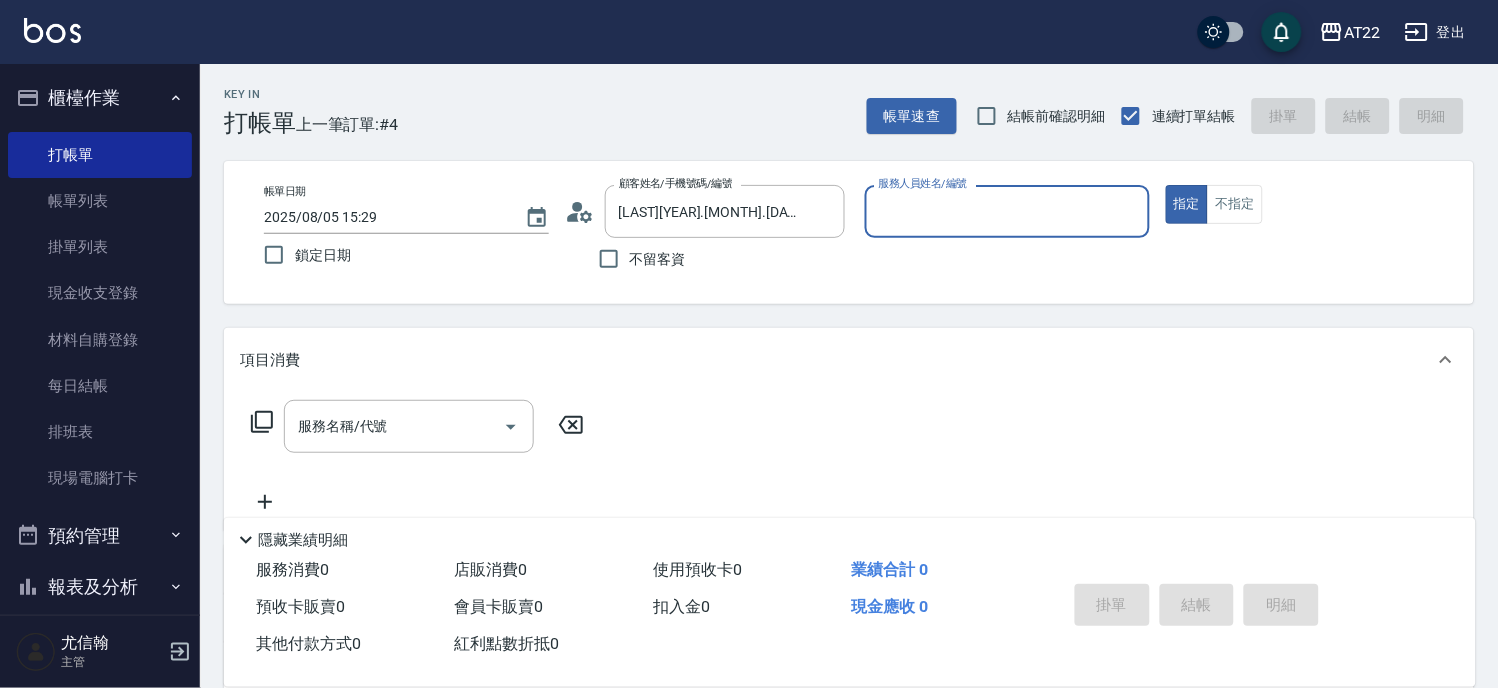 type on "Miu-10" 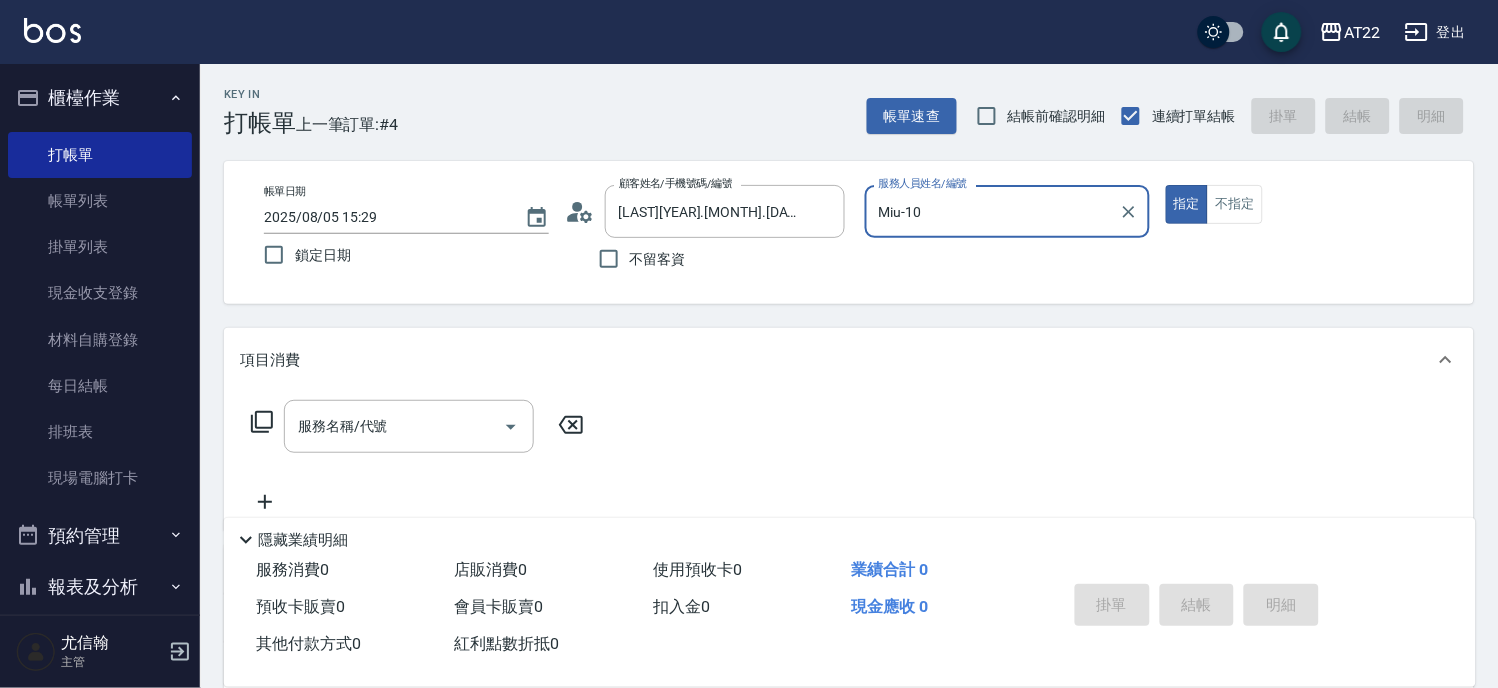click on "指定" at bounding box center [1187, 204] 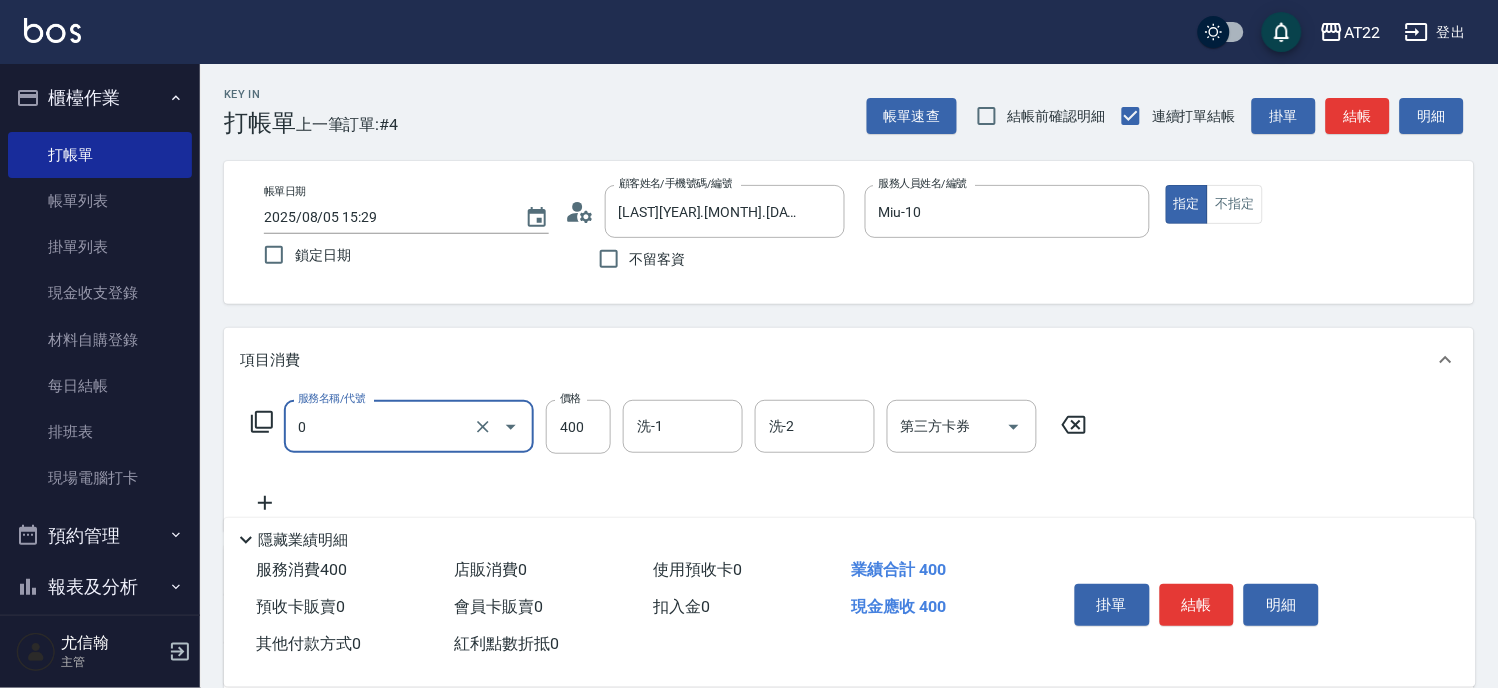 type on "有機洗髮(0)" 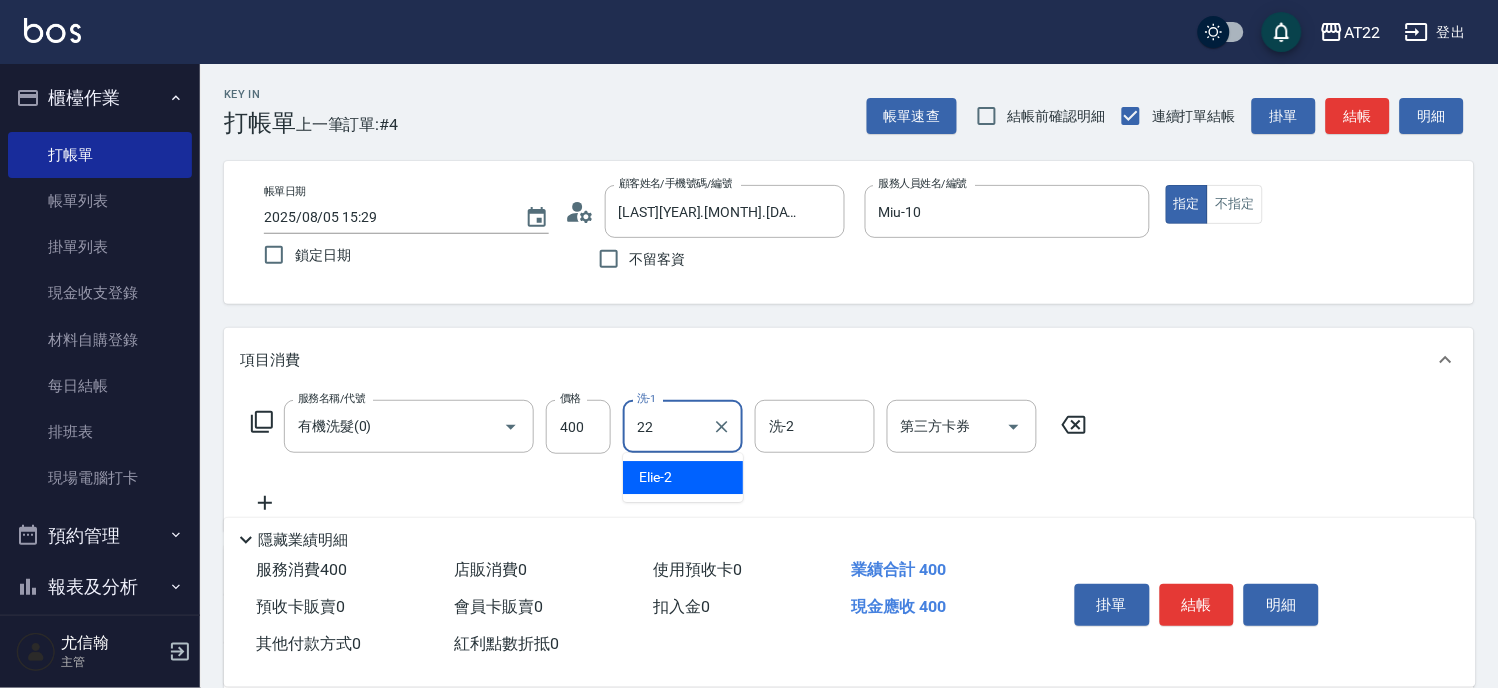 type on "Cherry-22" 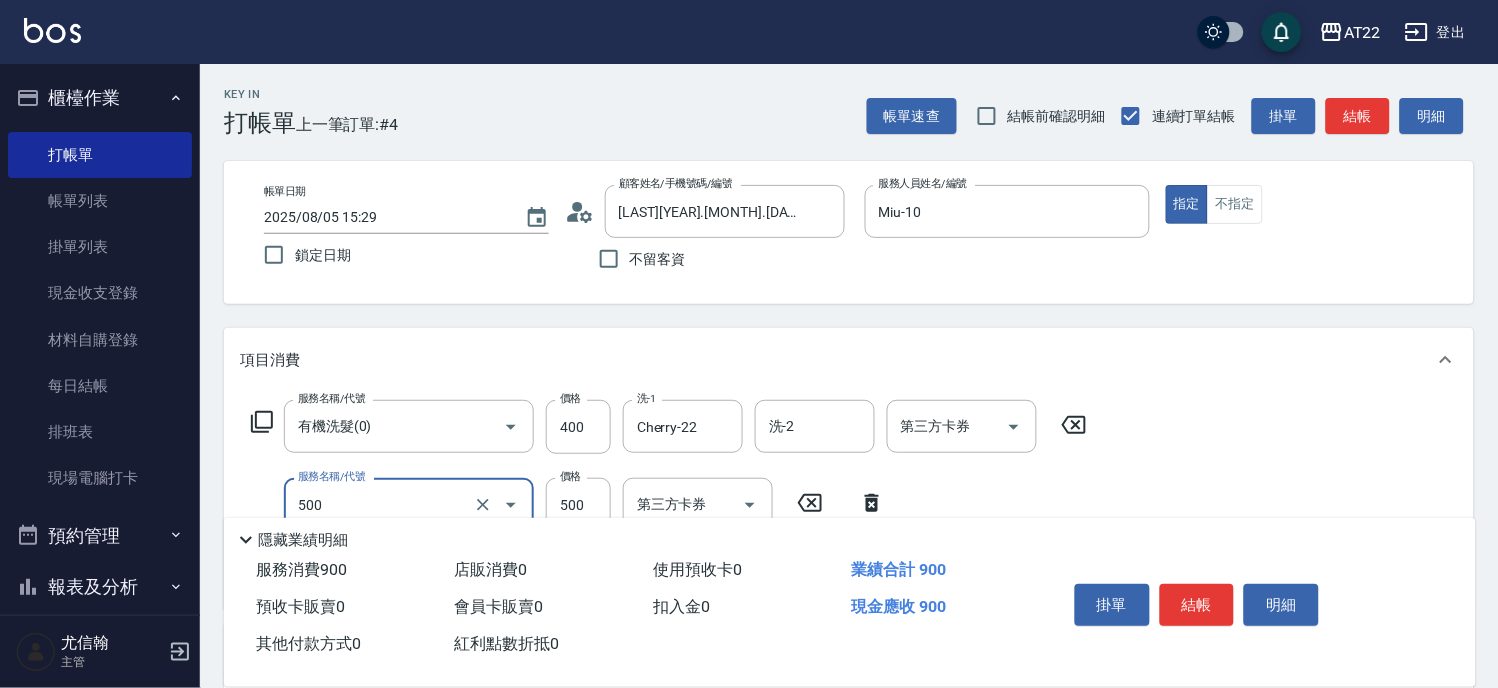 type on "剪髮(500)" 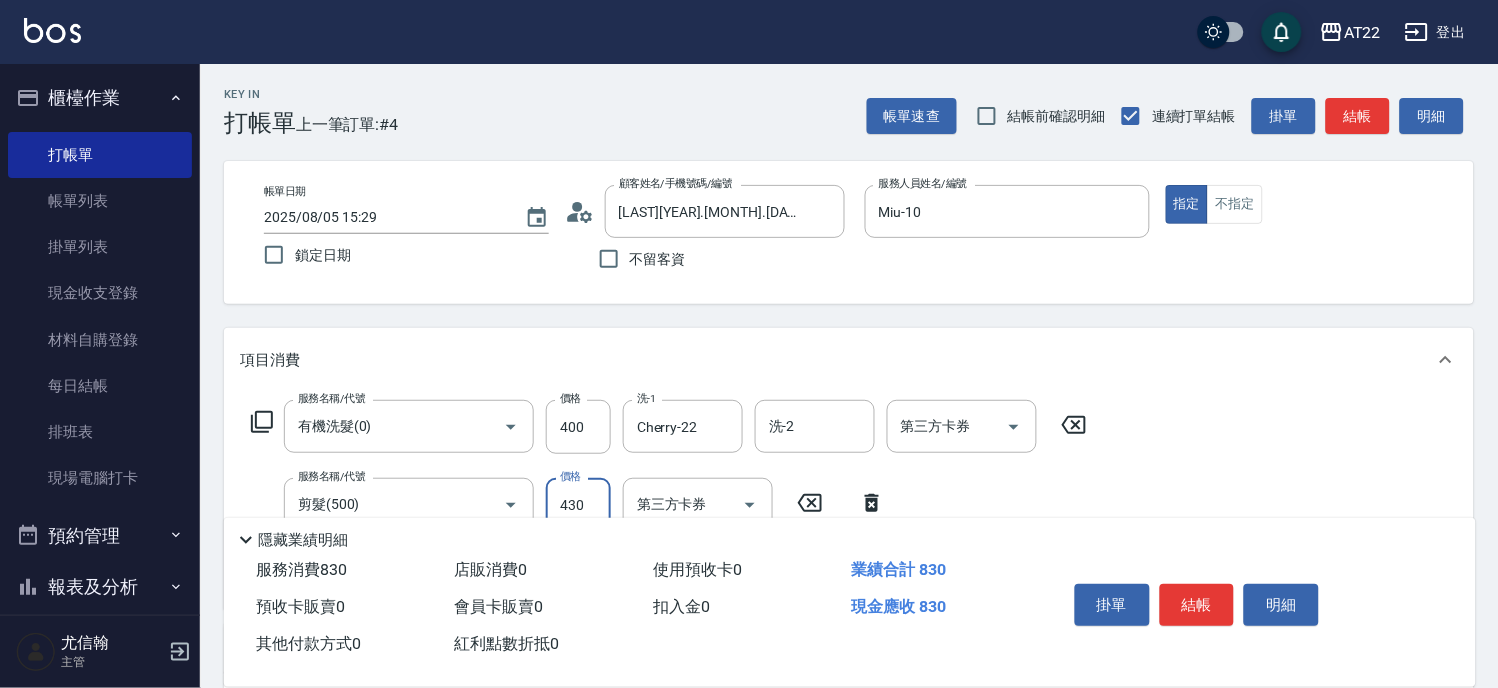 type on "430" 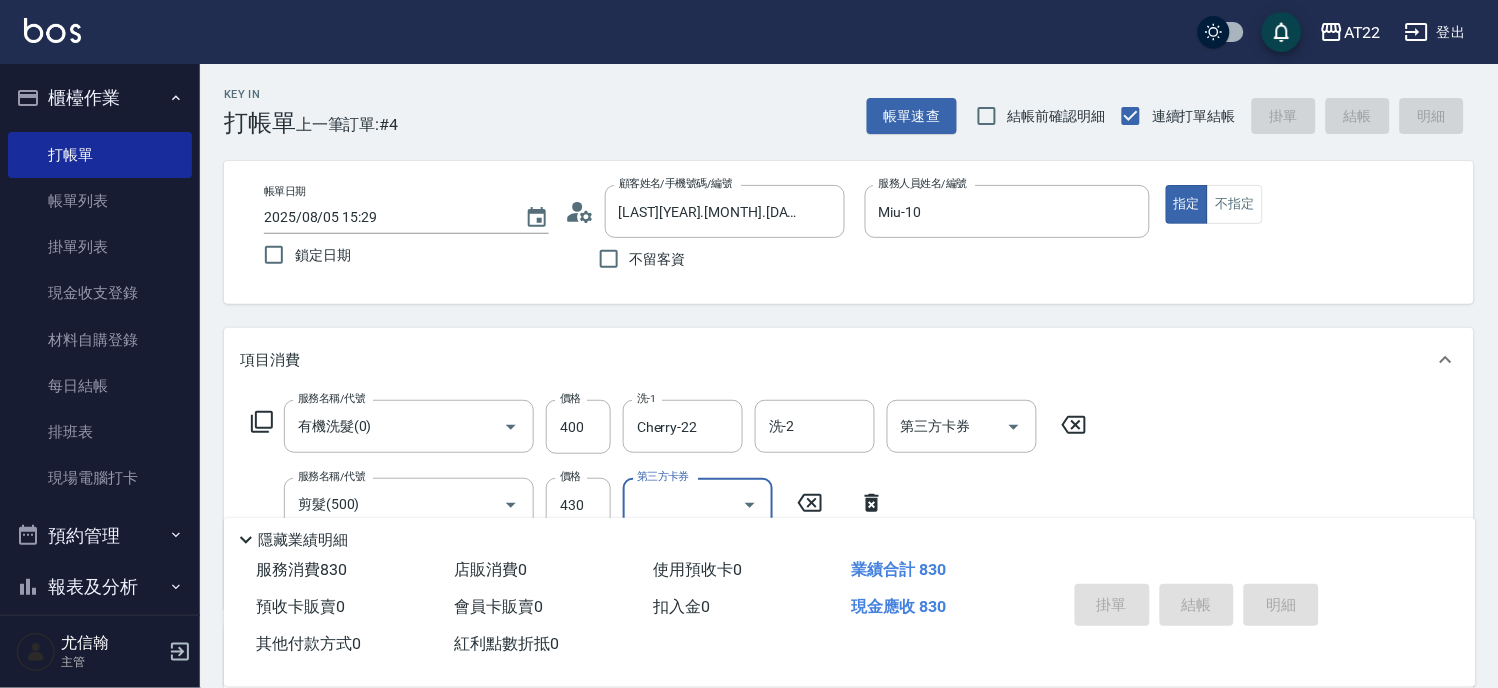 type on "2025/08/05 15:30" 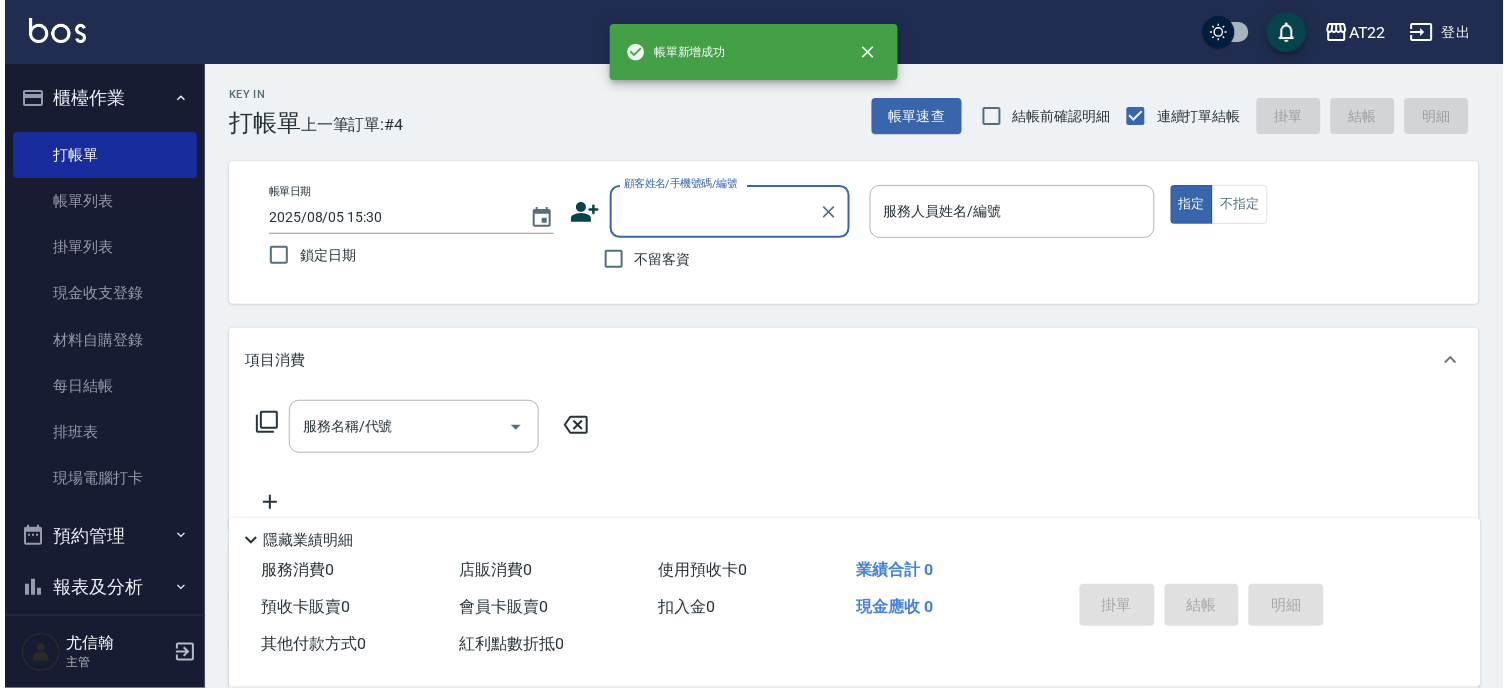 scroll, scrollTop: 0, scrollLeft: 0, axis: both 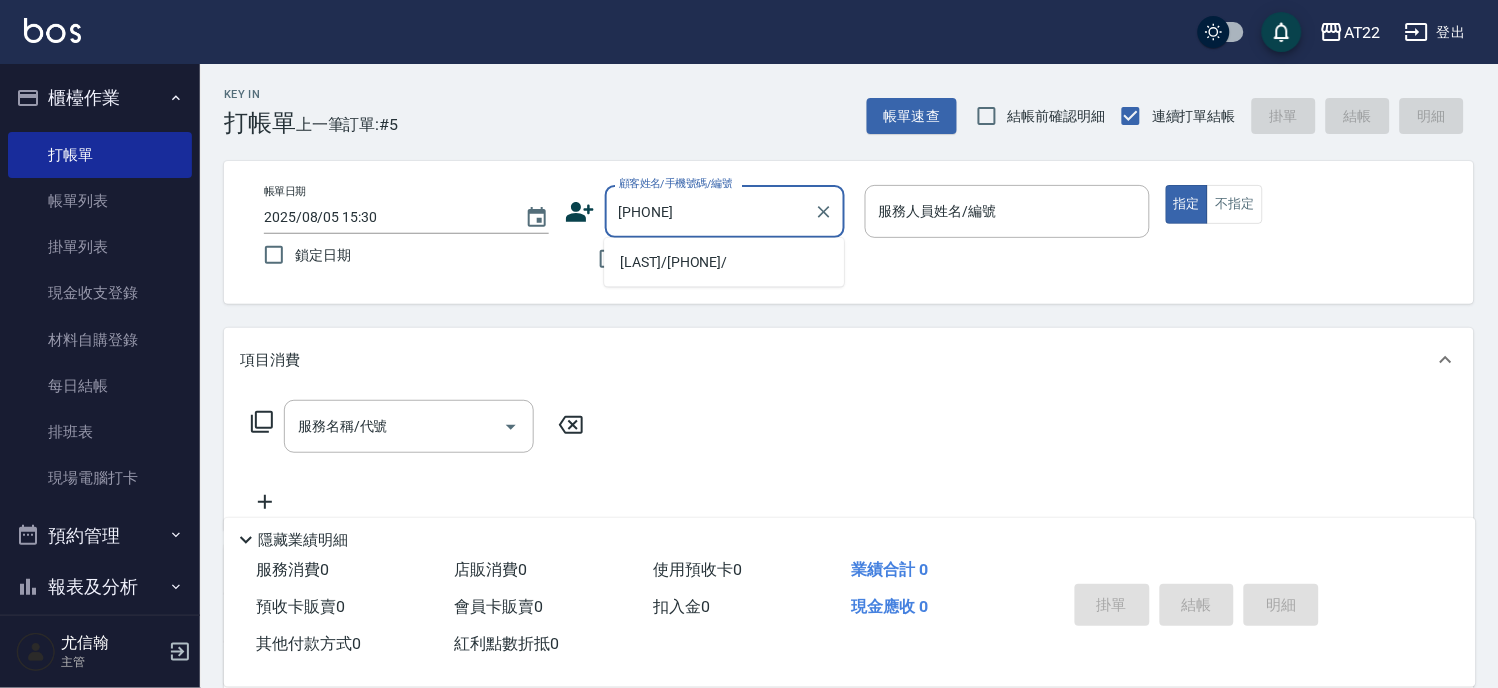 click on "[LAST]/[PHONE]/" at bounding box center [724, 262] 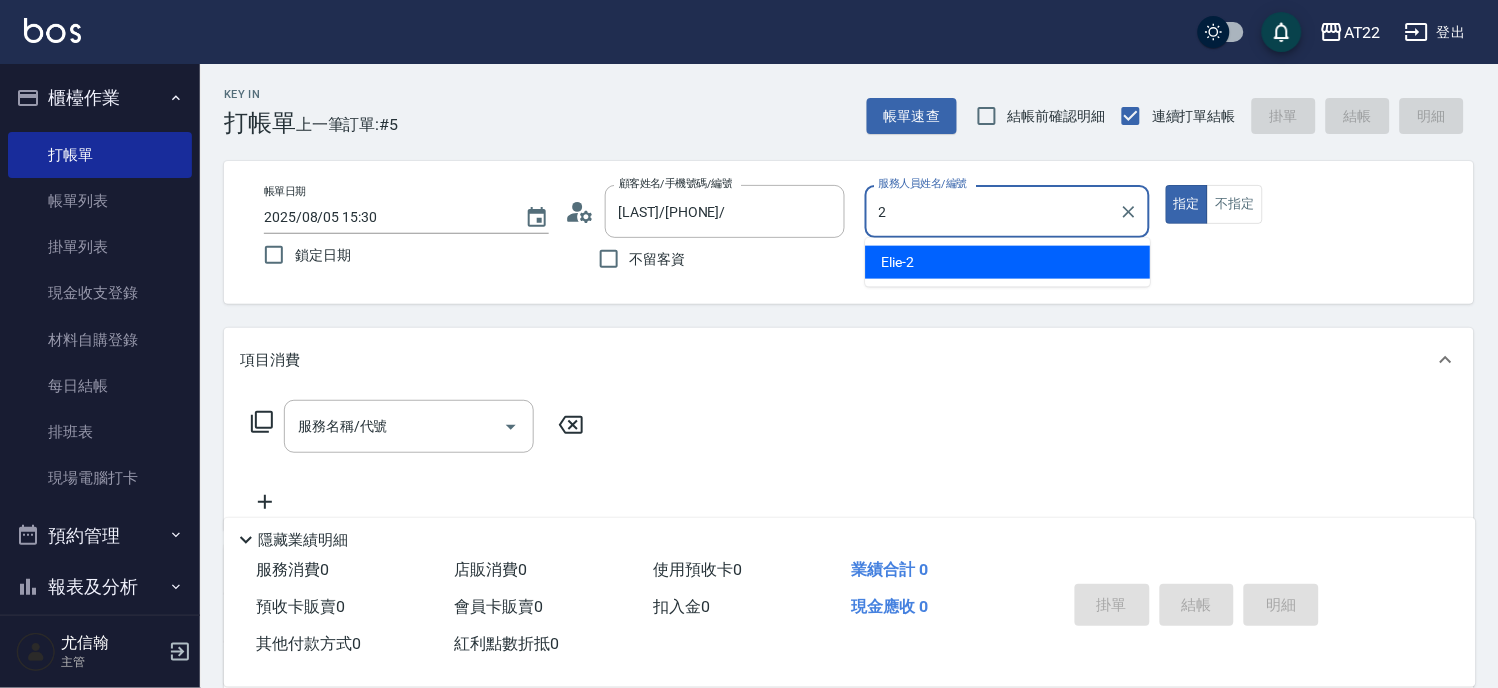type on "Elie-2" 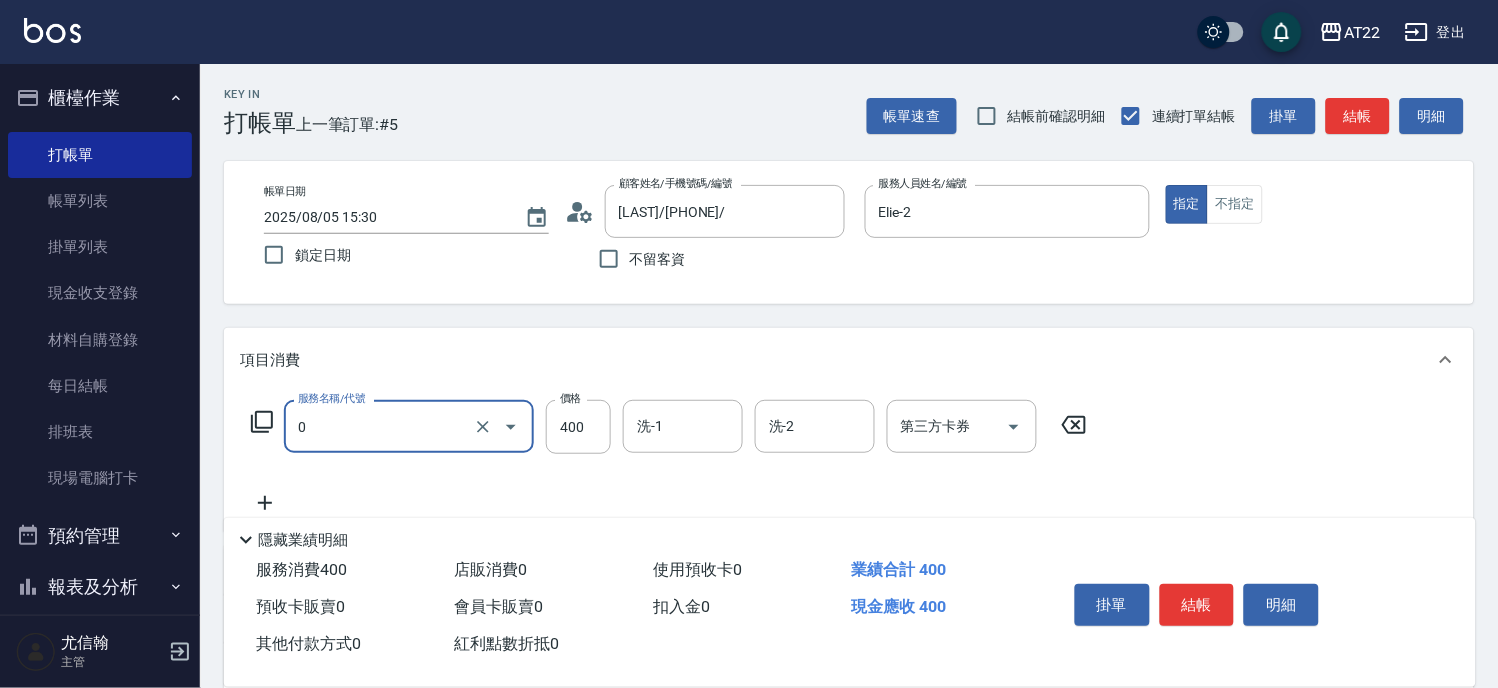 type on "有機洗髮(0)" 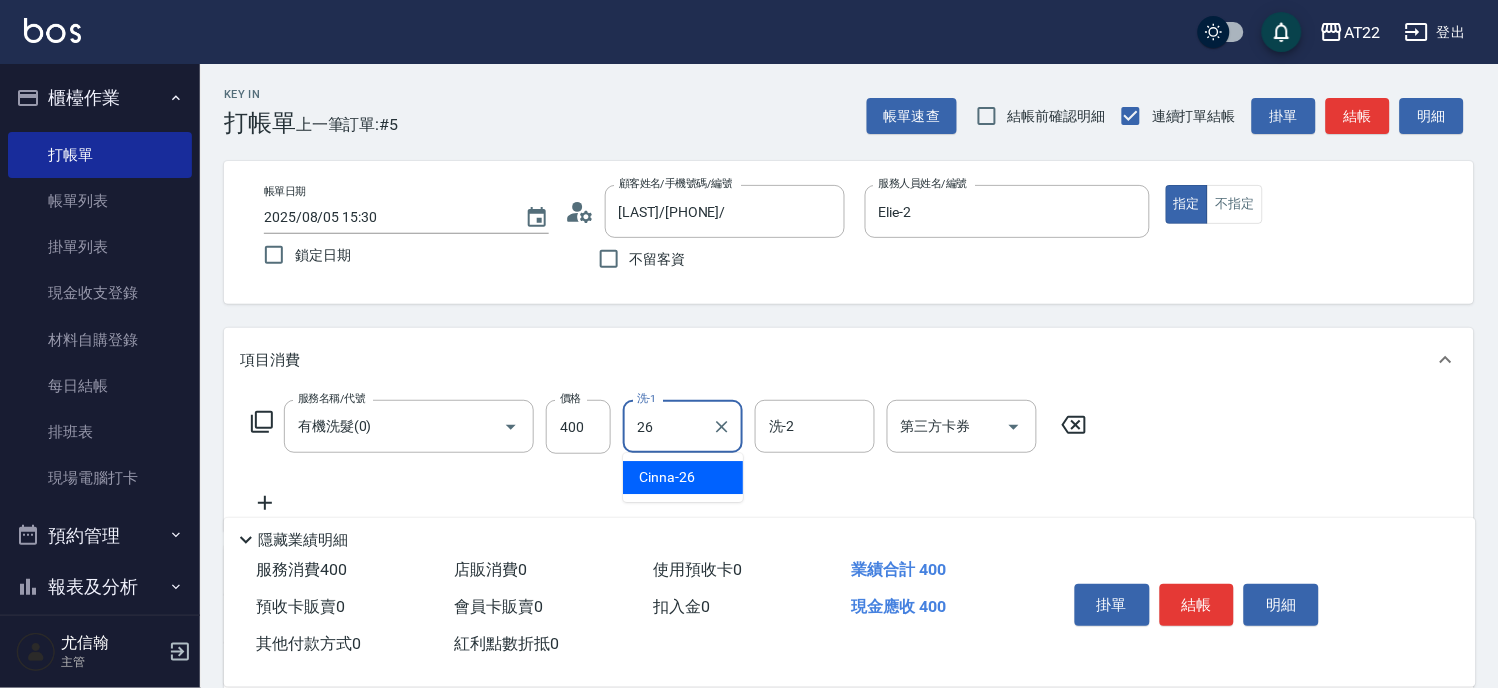 type on "Cinna-26" 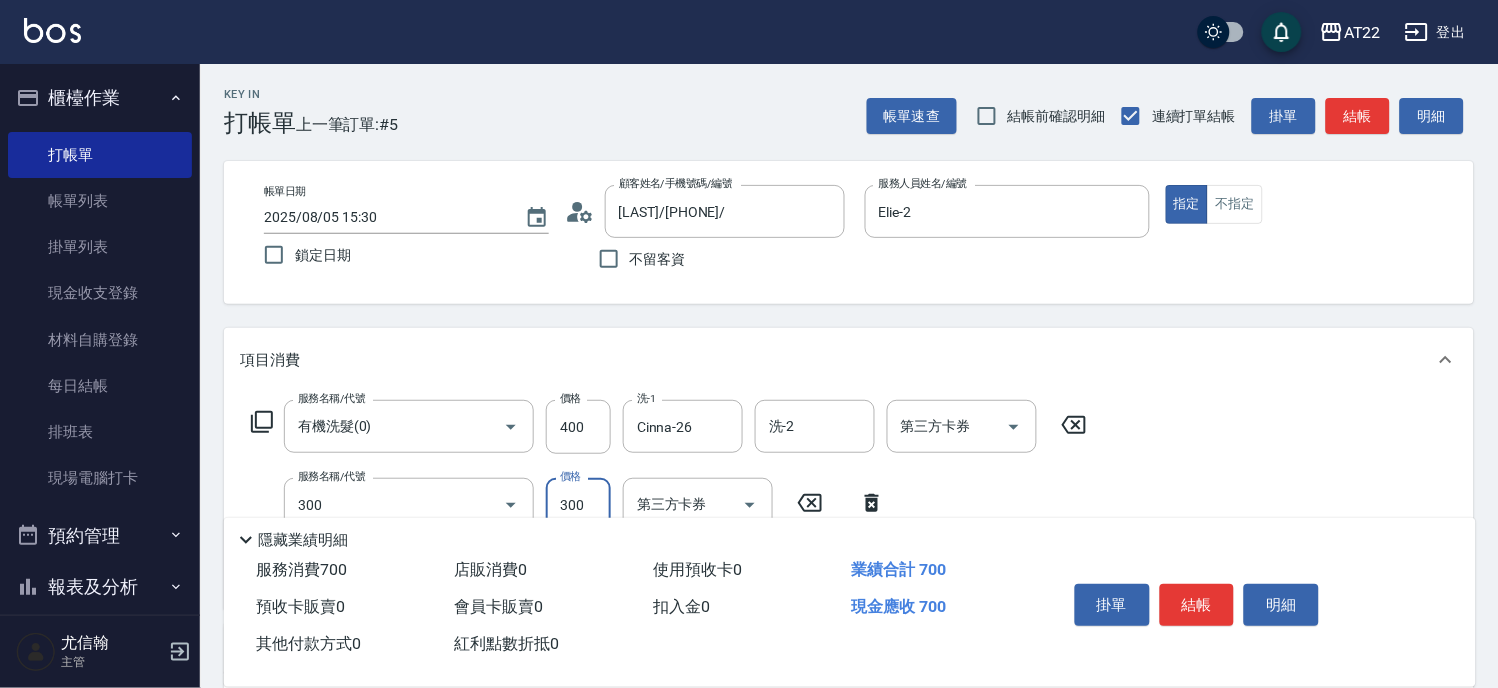 type on "剪髮(300)" 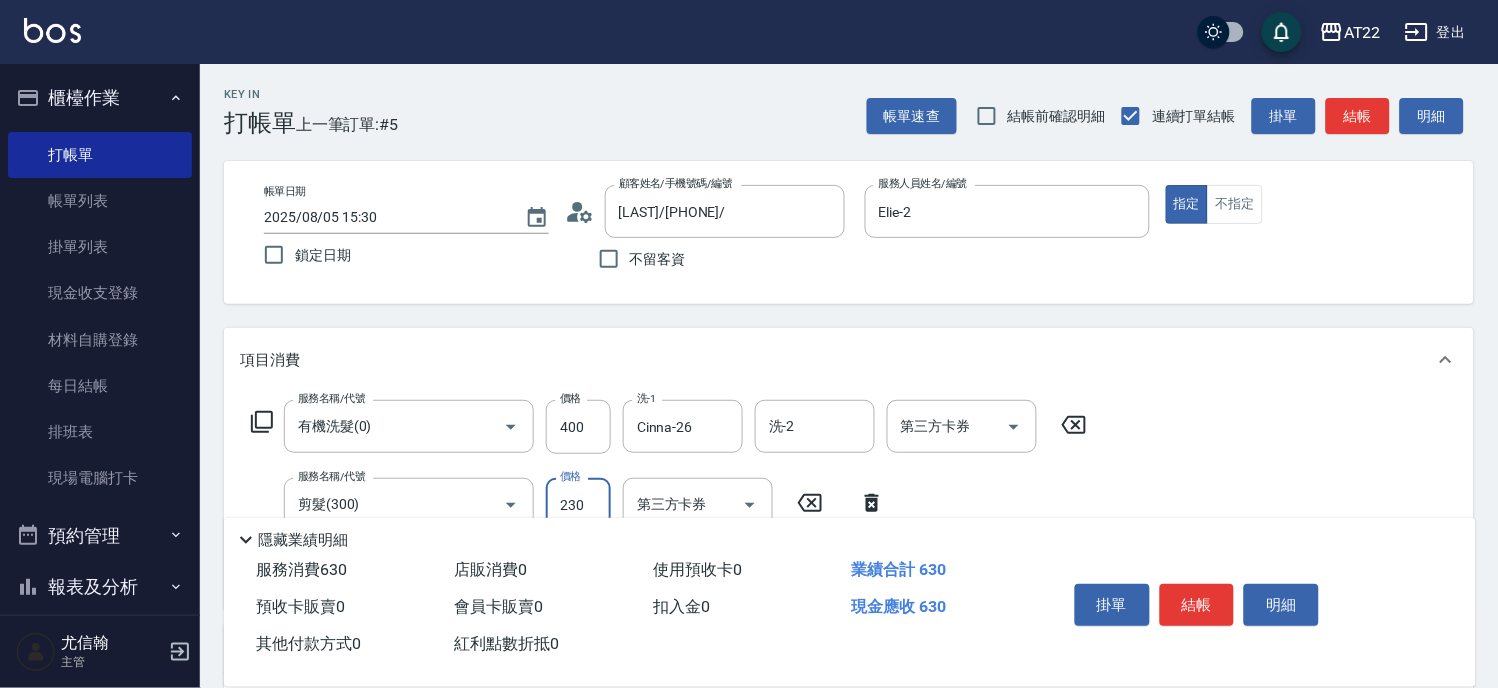 type on "230" 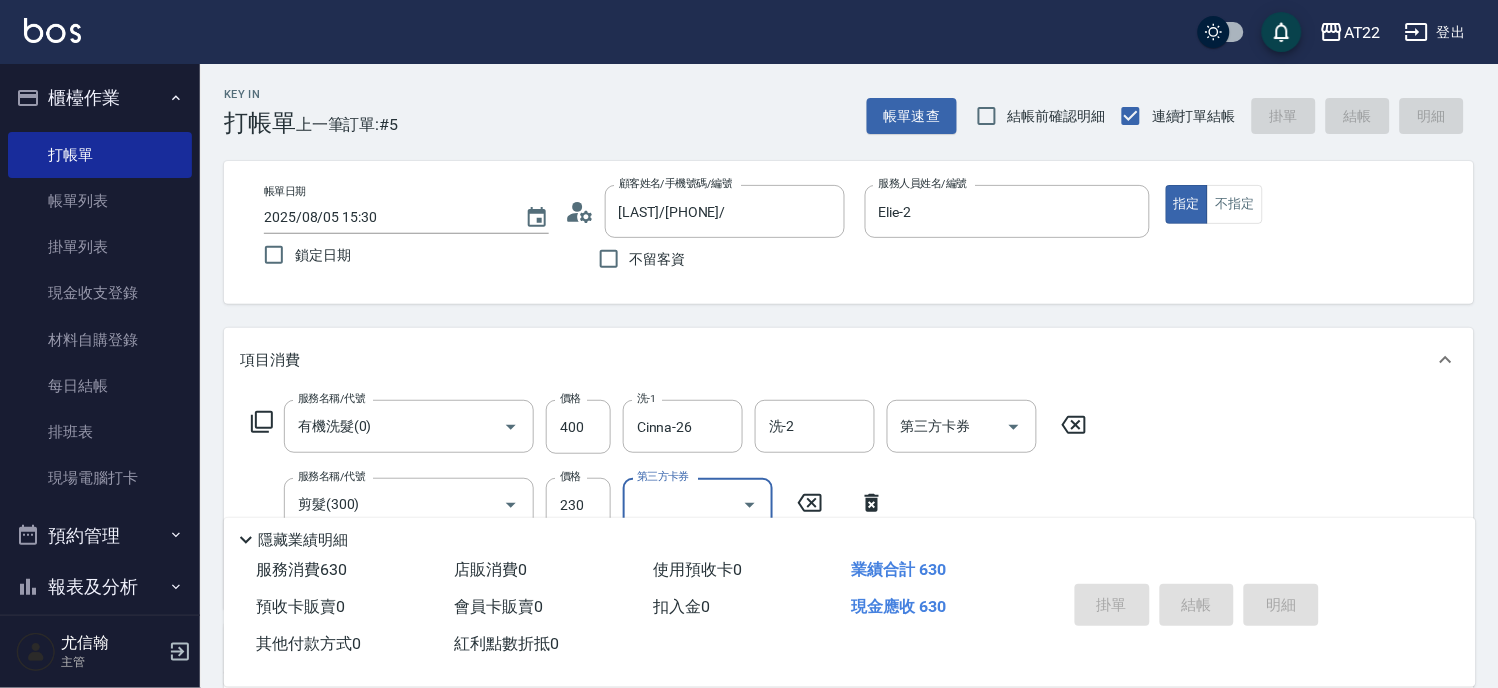 type 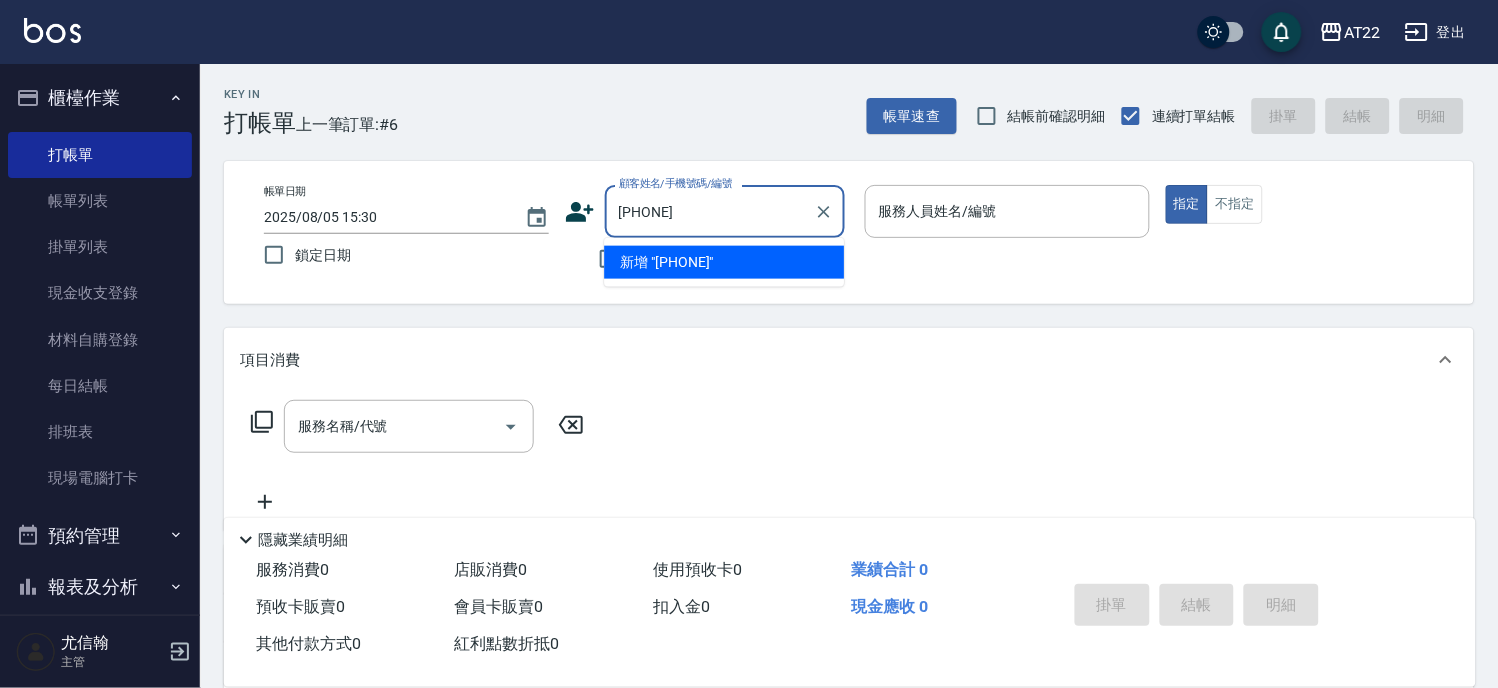 click on "新增 "[PHONE]"" at bounding box center (724, 262) 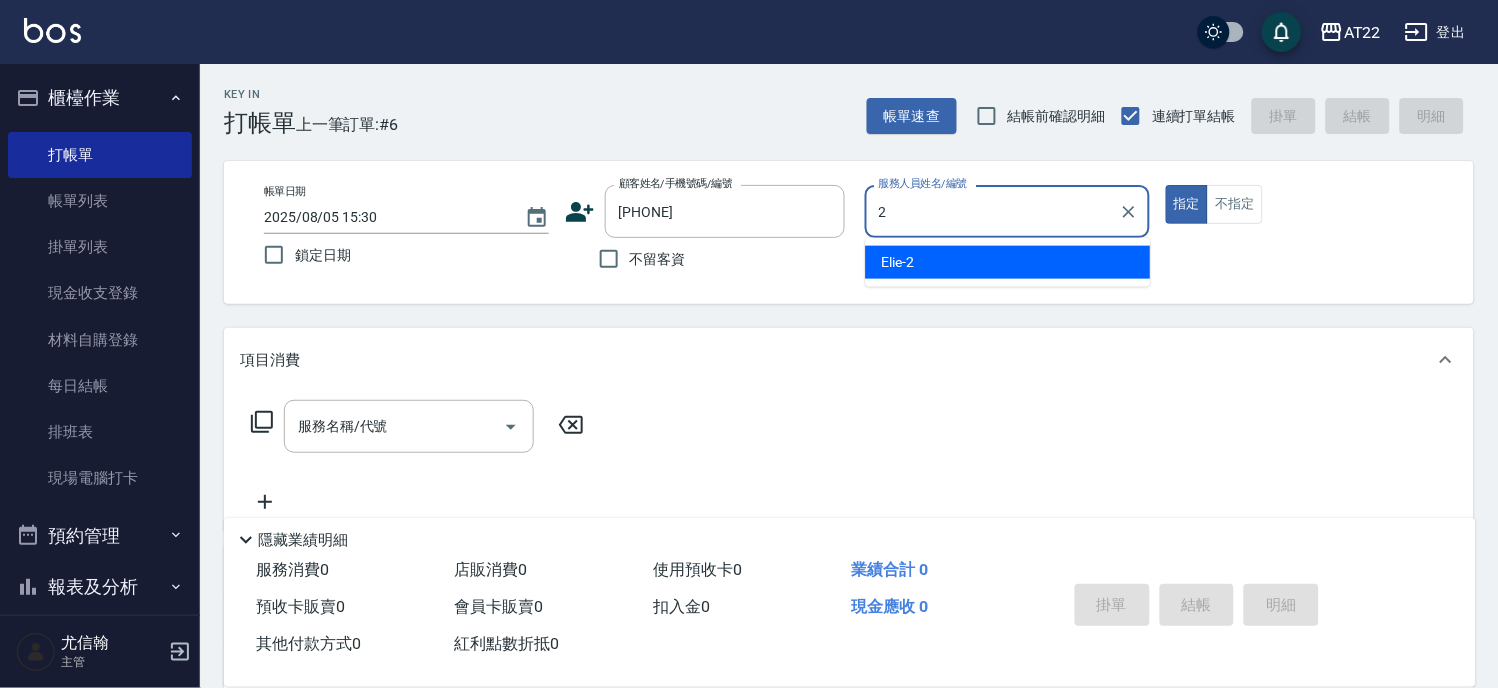 type on "Elie-2" 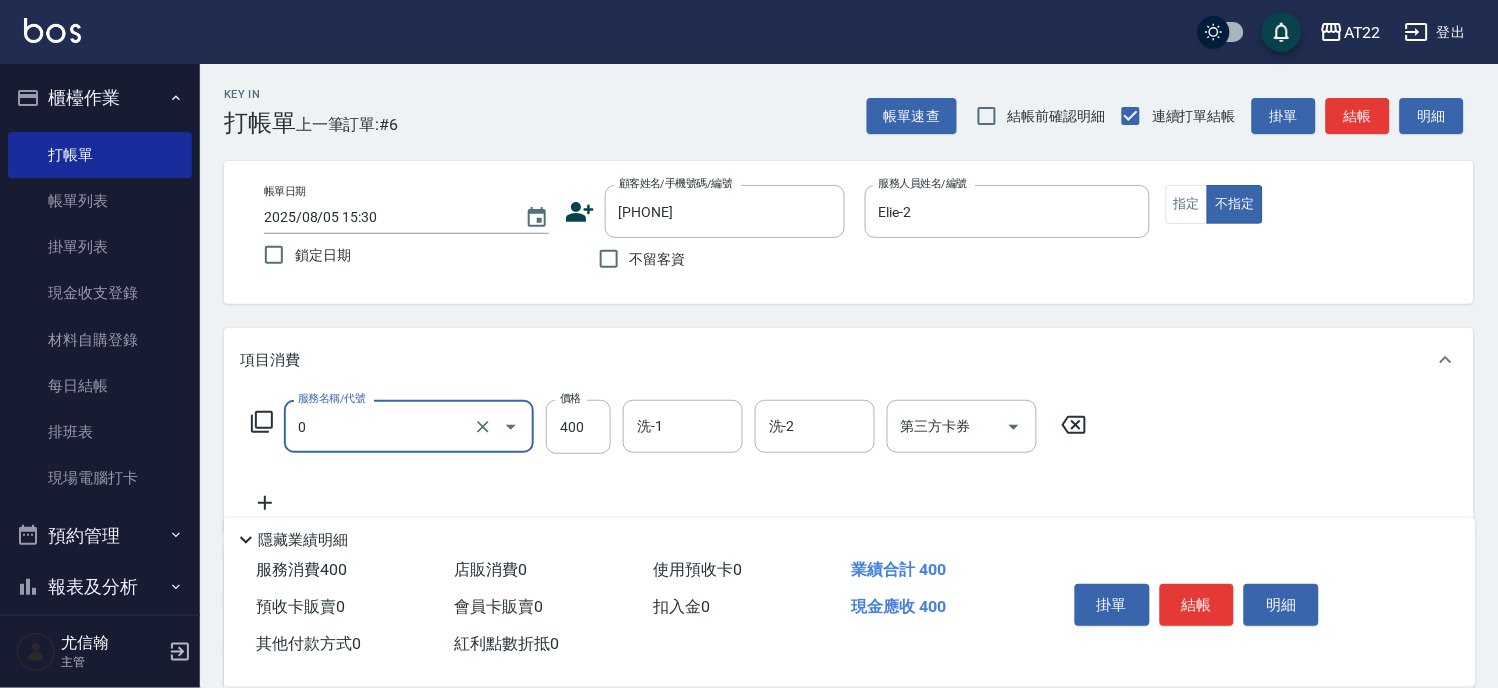 type on "有機洗髮(0)" 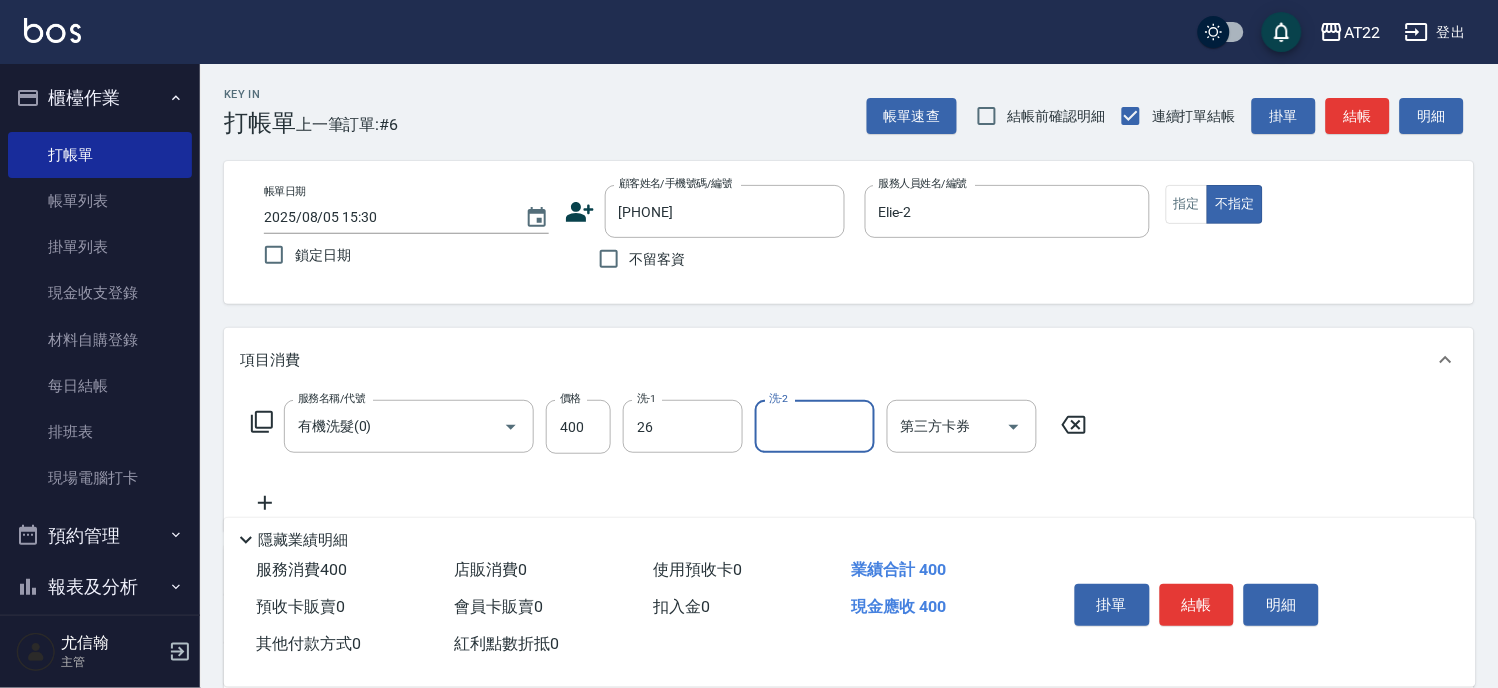 type on "Cinna-26" 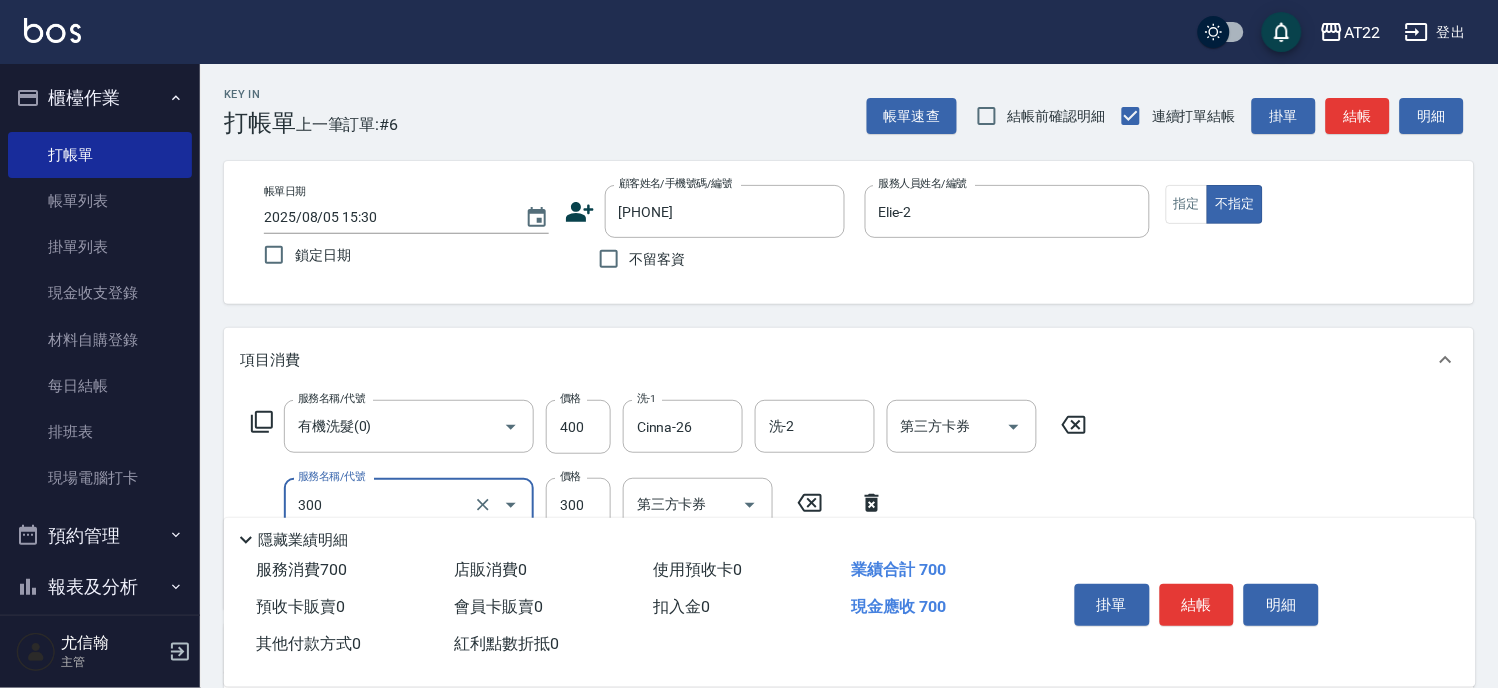type on "剪髮(300)" 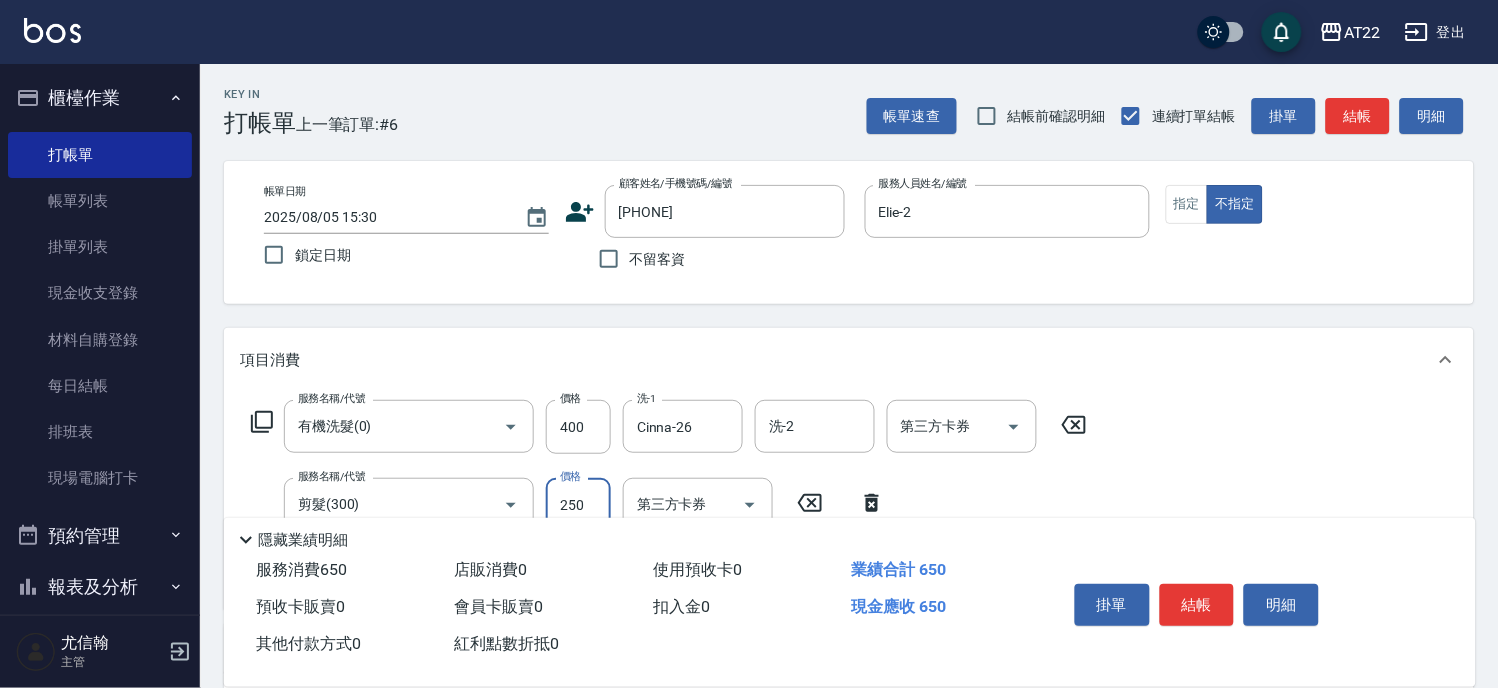 type on "250" 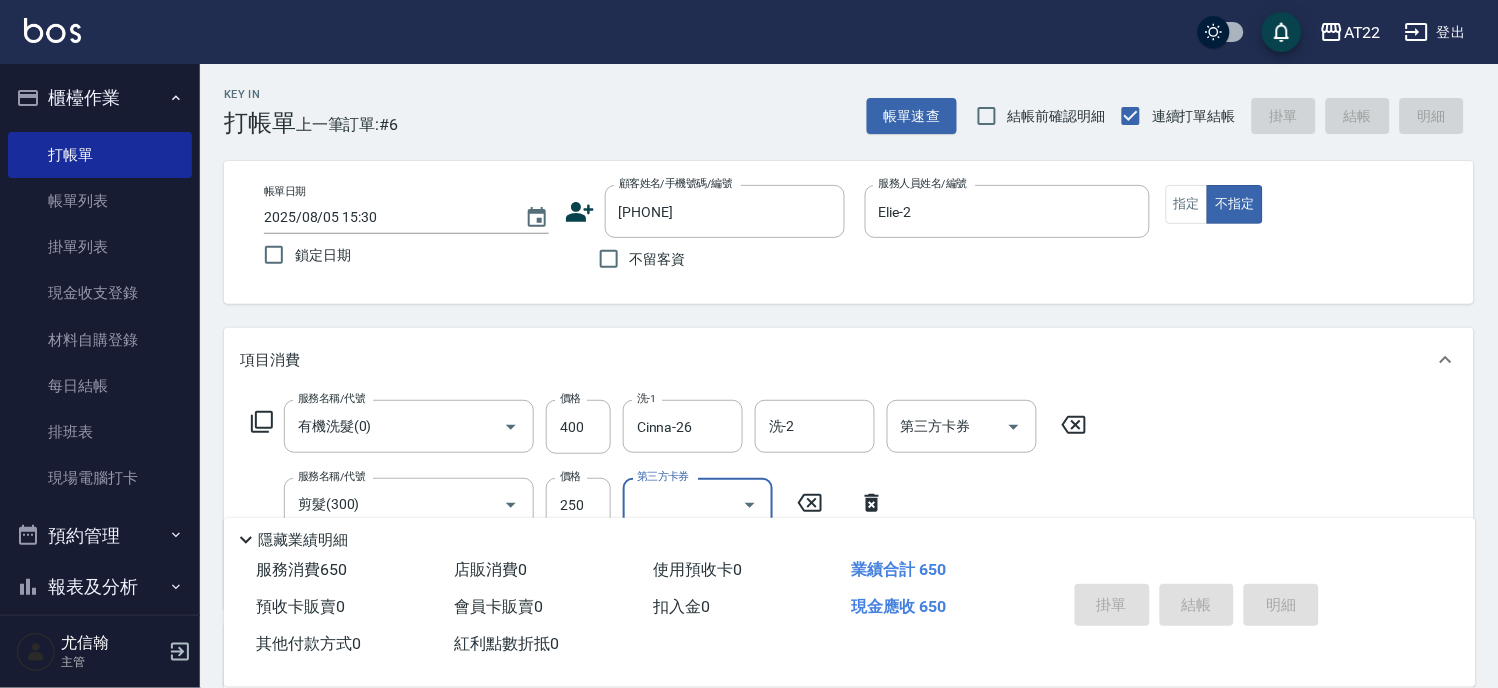 type 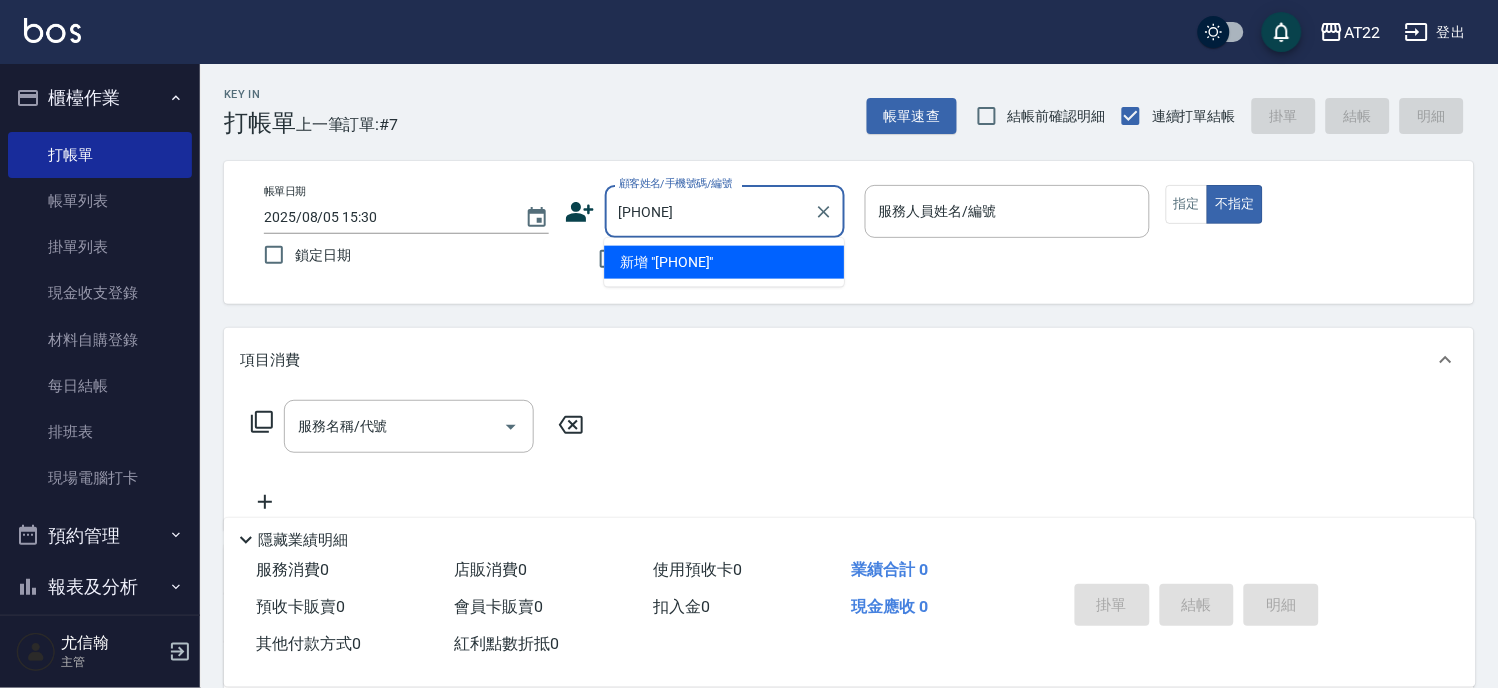 click on "新增 "[PHONE]"" at bounding box center (724, 262) 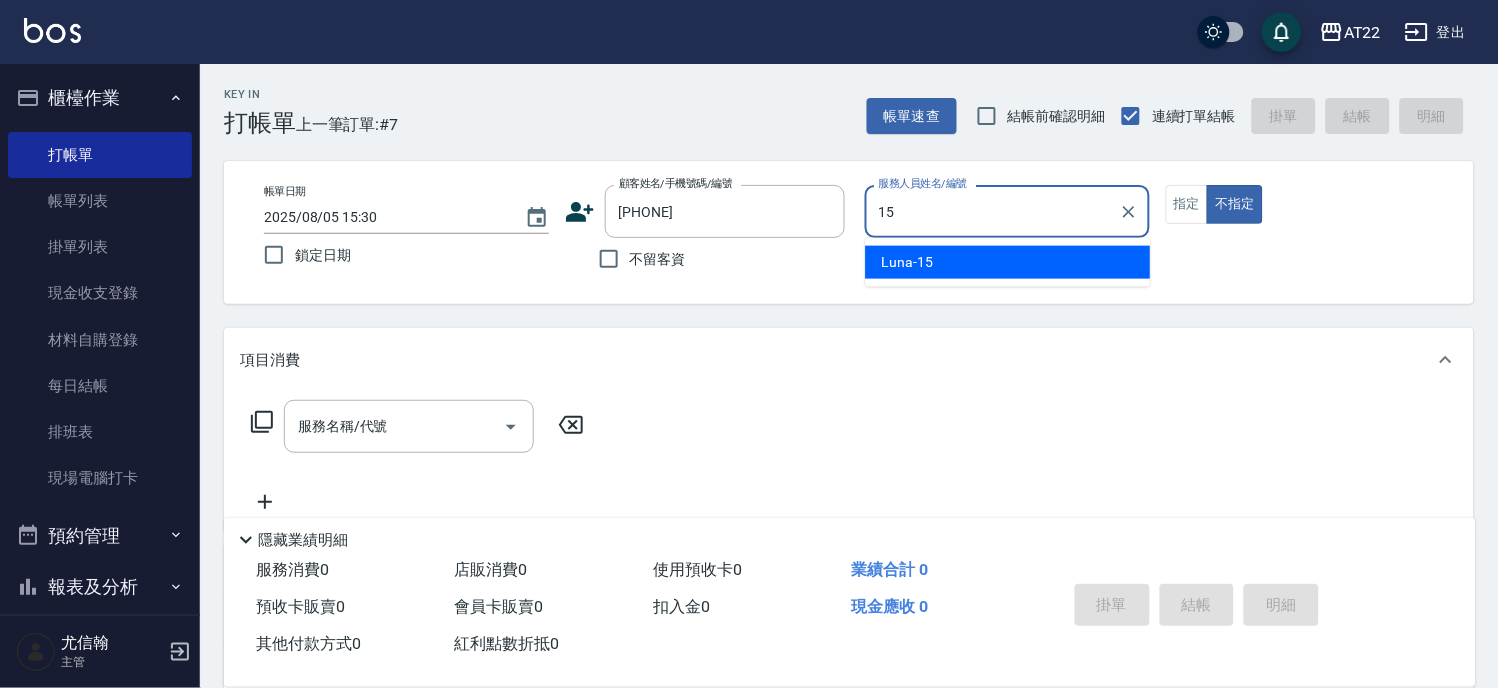type on "Luna-15" 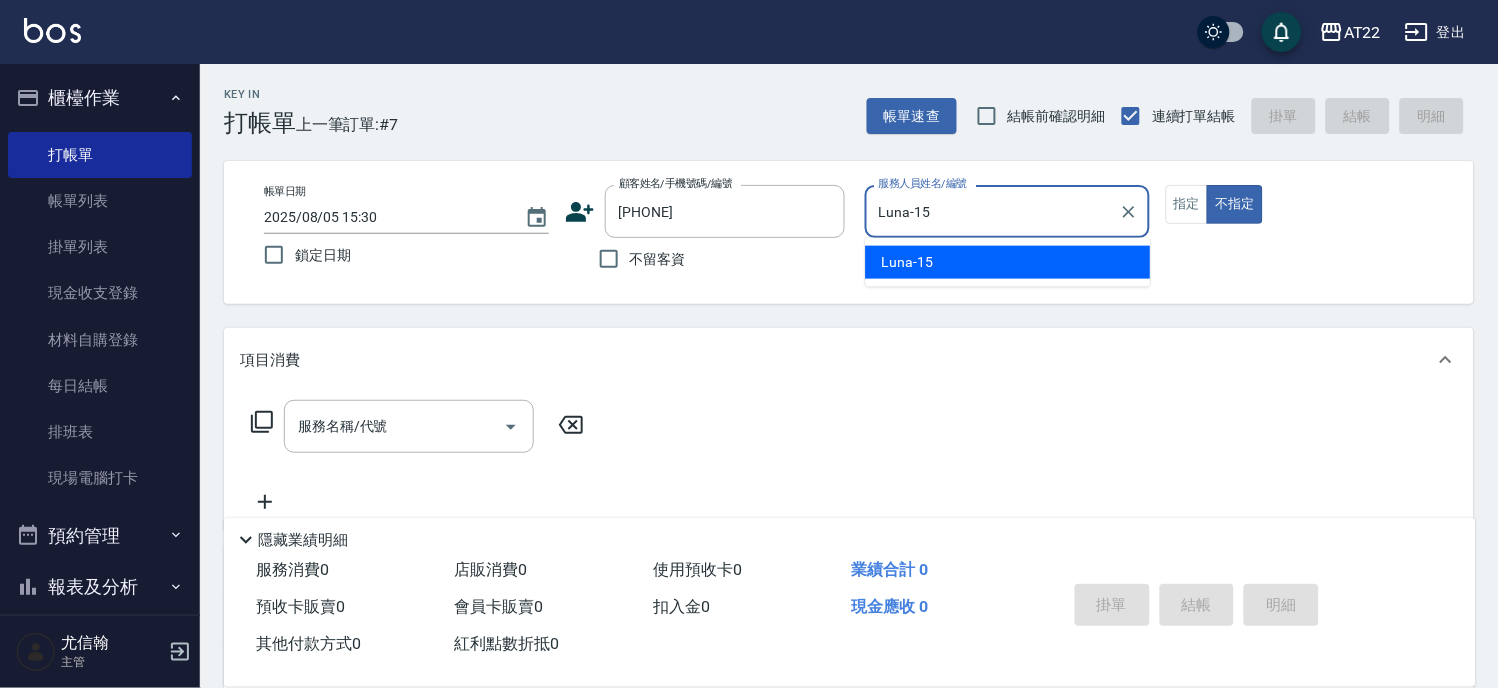 type on "false" 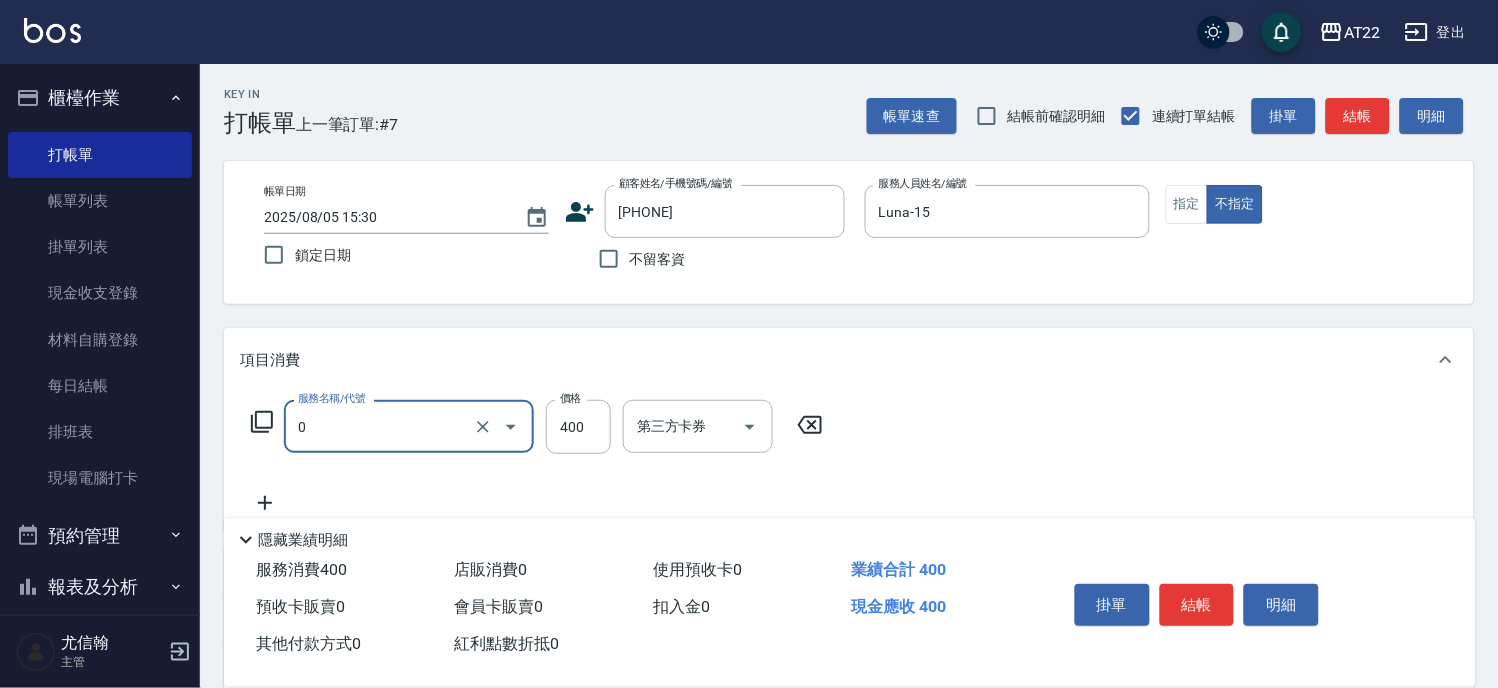 type on "有機洗髮(0)" 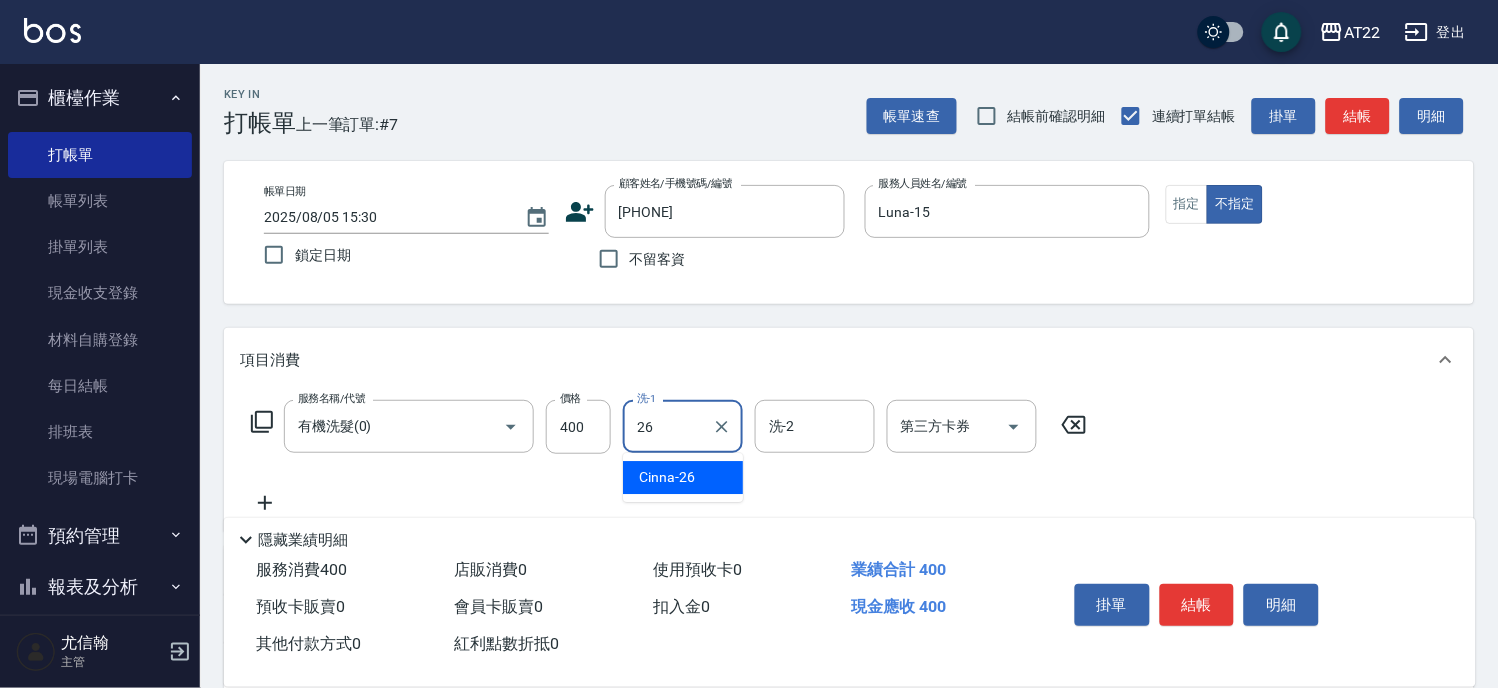 type on "Cinna-26" 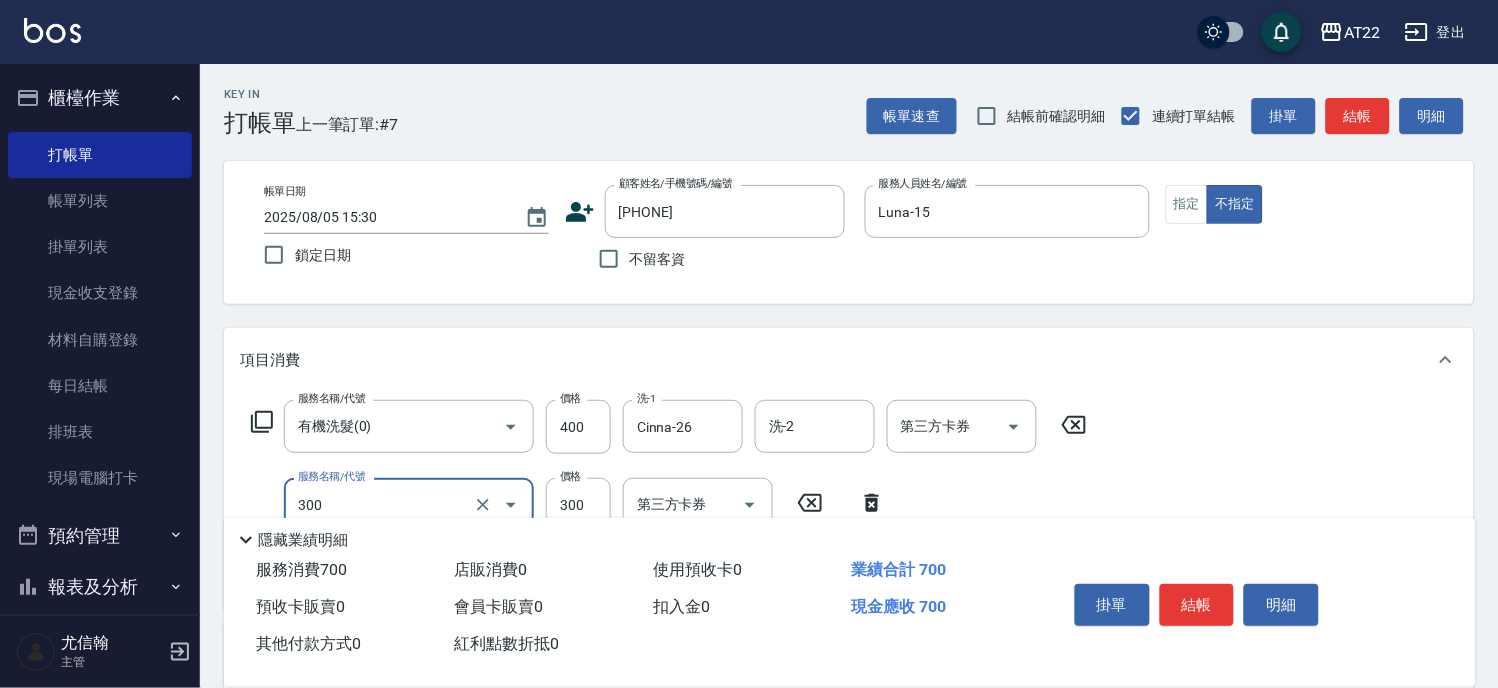 type on "剪髮(300)" 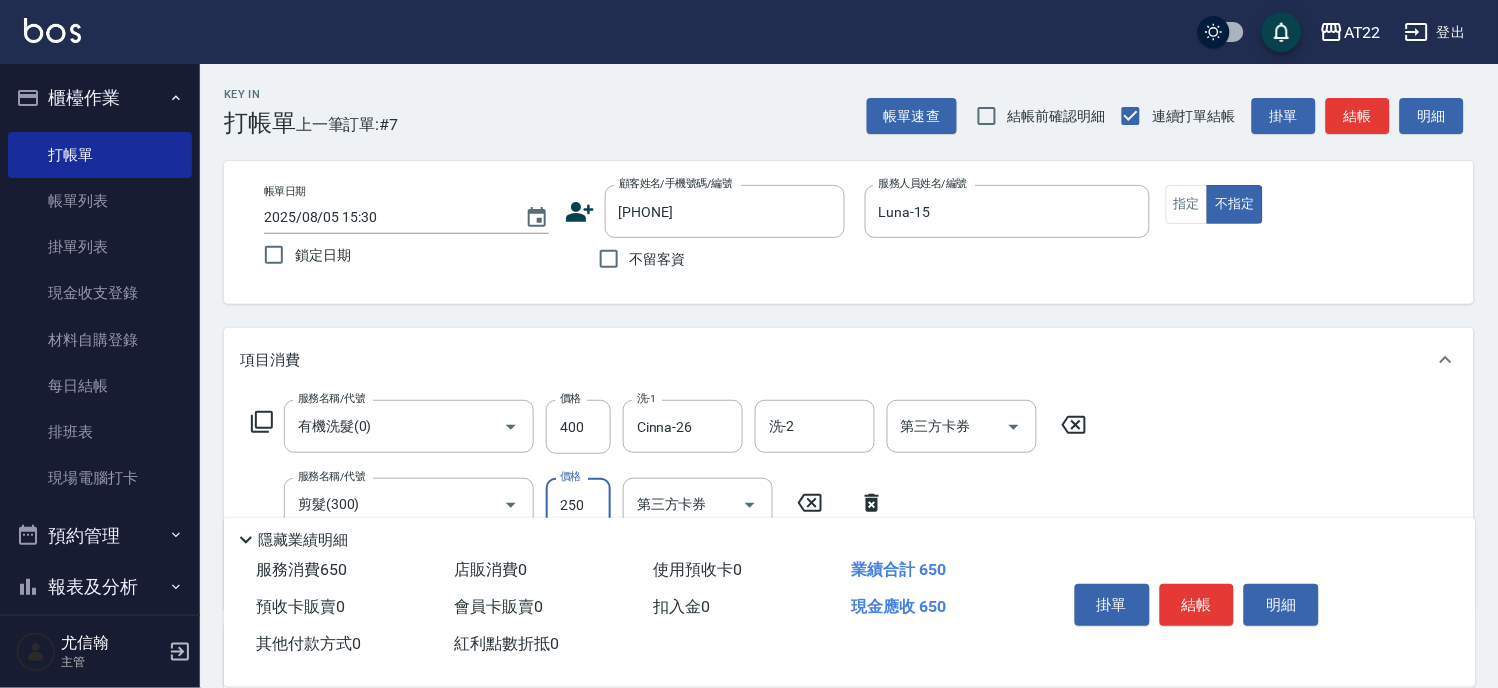 type on "250" 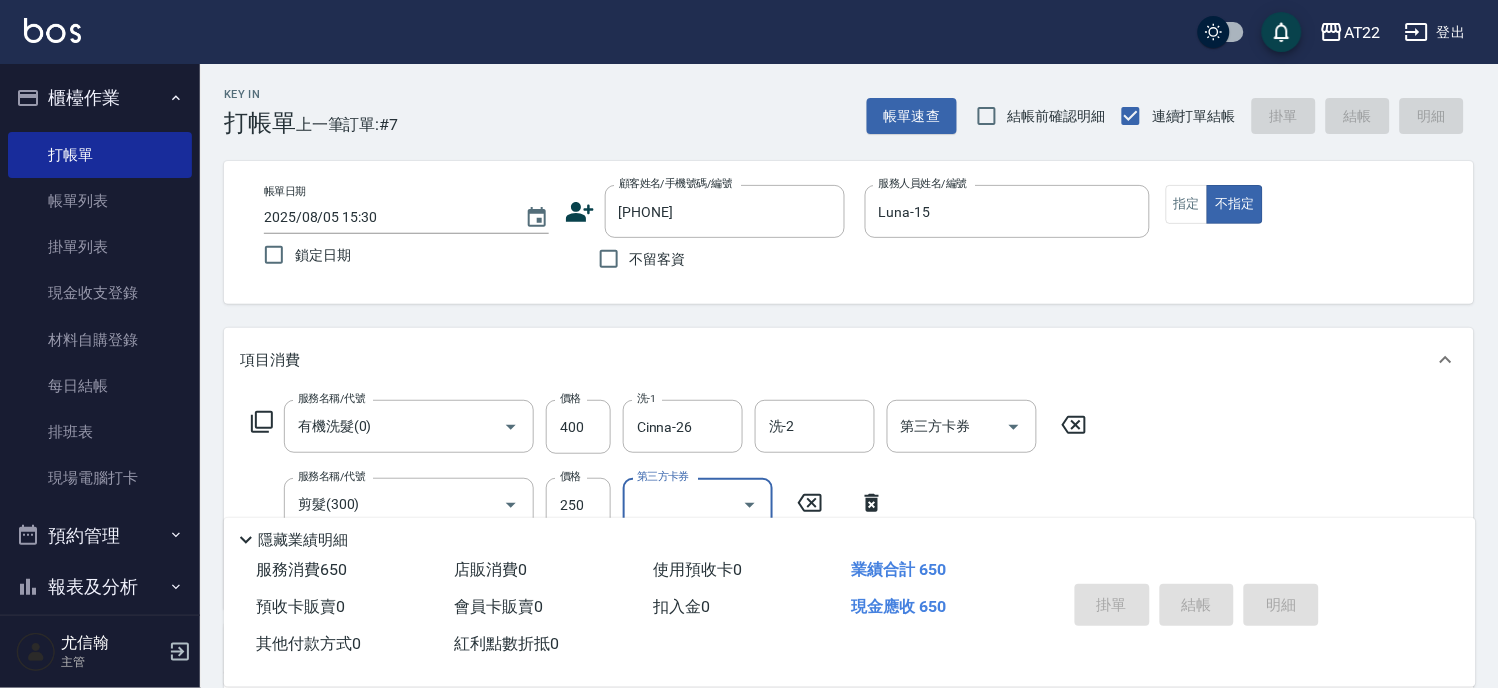 type on "2025/08/05 15:31" 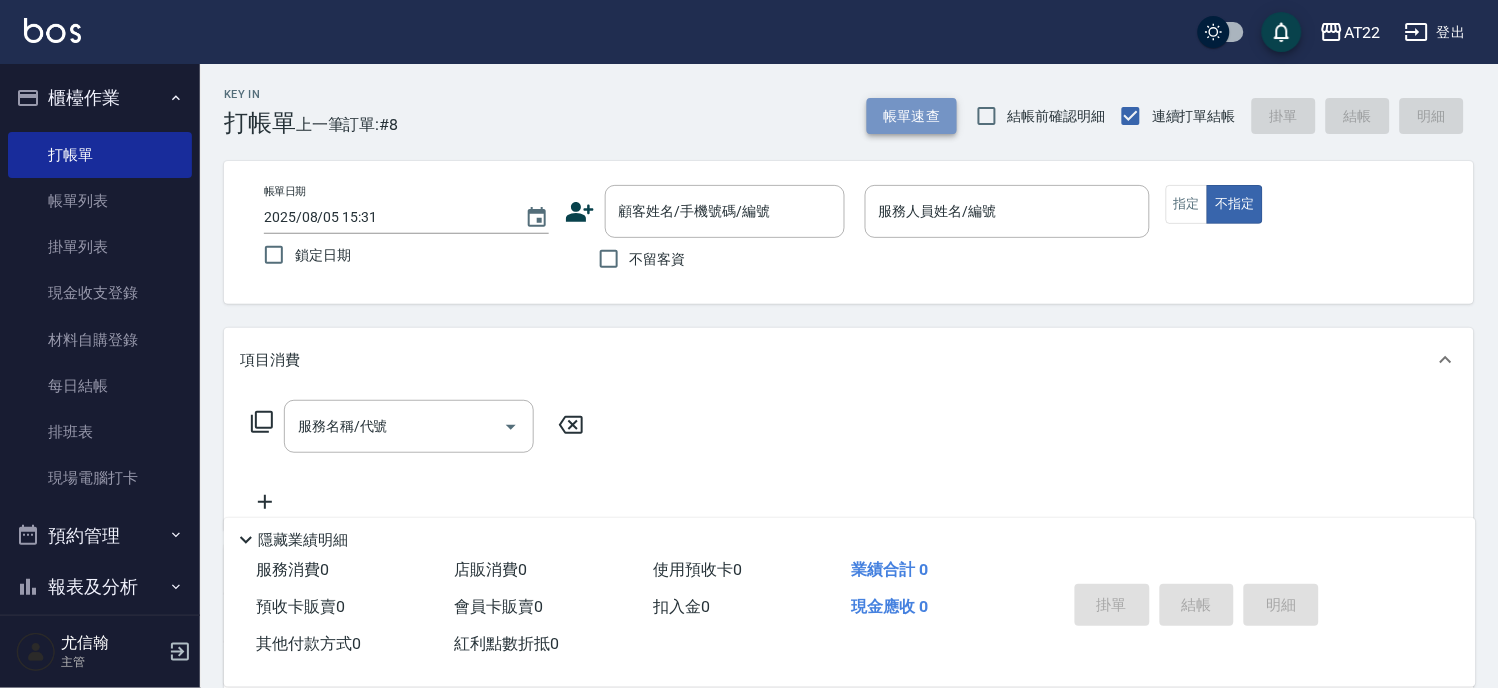 click on "帳單速查" at bounding box center (912, 116) 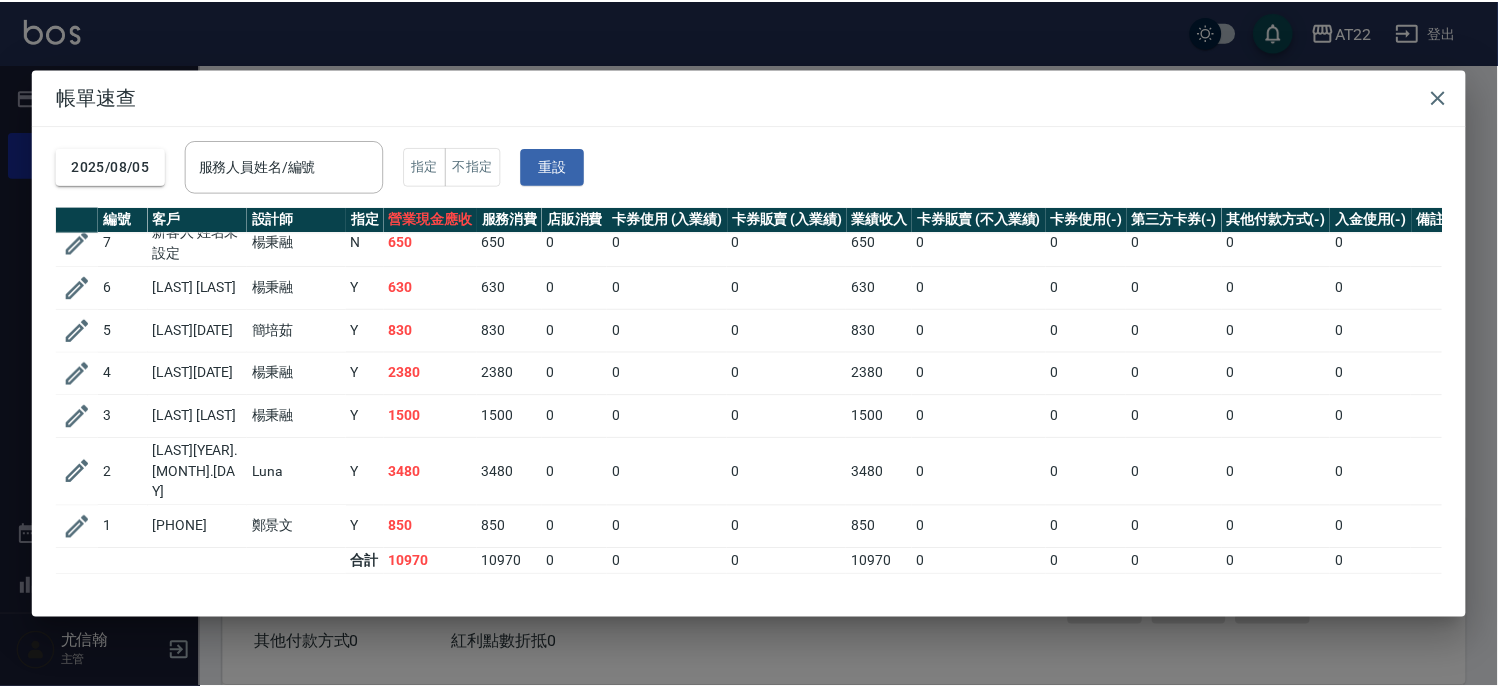 scroll, scrollTop: 0, scrollLeft: 0, axis: both 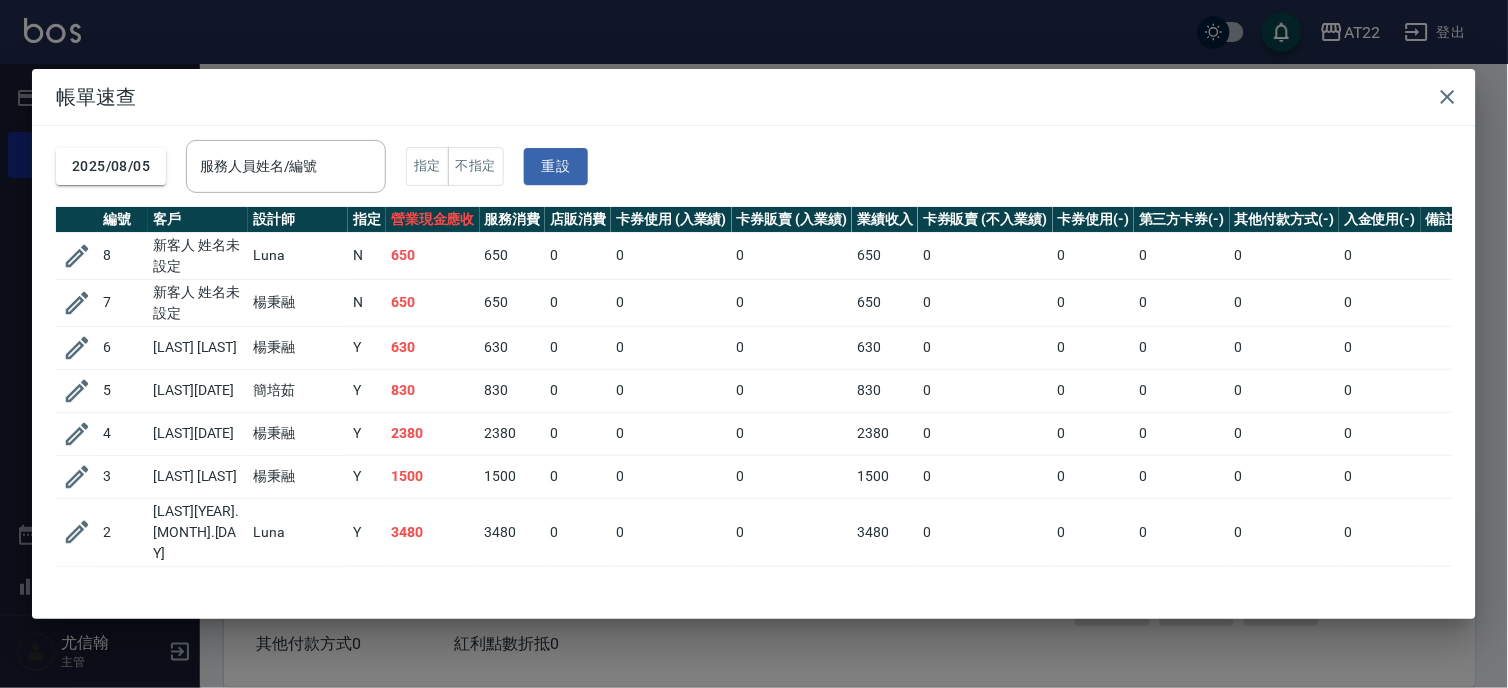 drag, startPoint x: 457, startPoint y: 635, endPoint x: 437, endPoint y: 631, distance: 20.396078 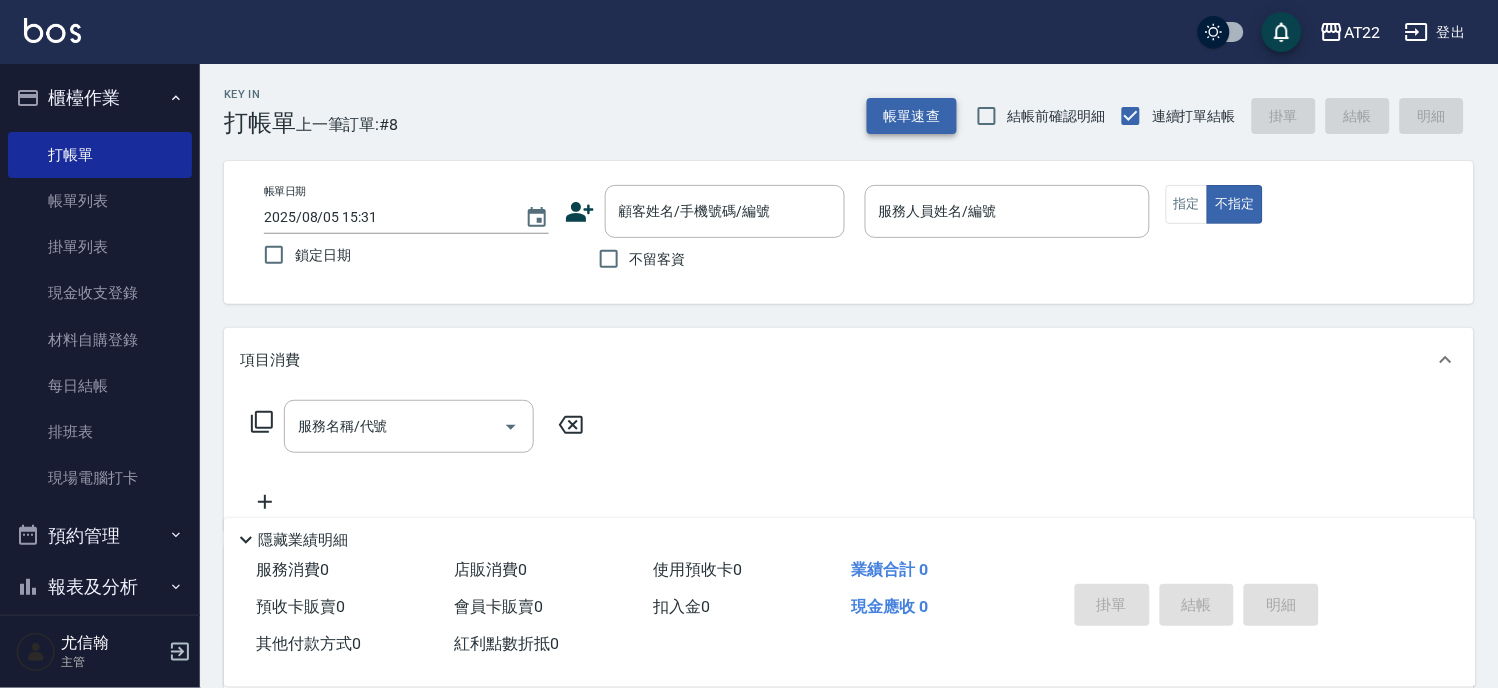 click on "帳單速查" at bounding box center (912, 116) 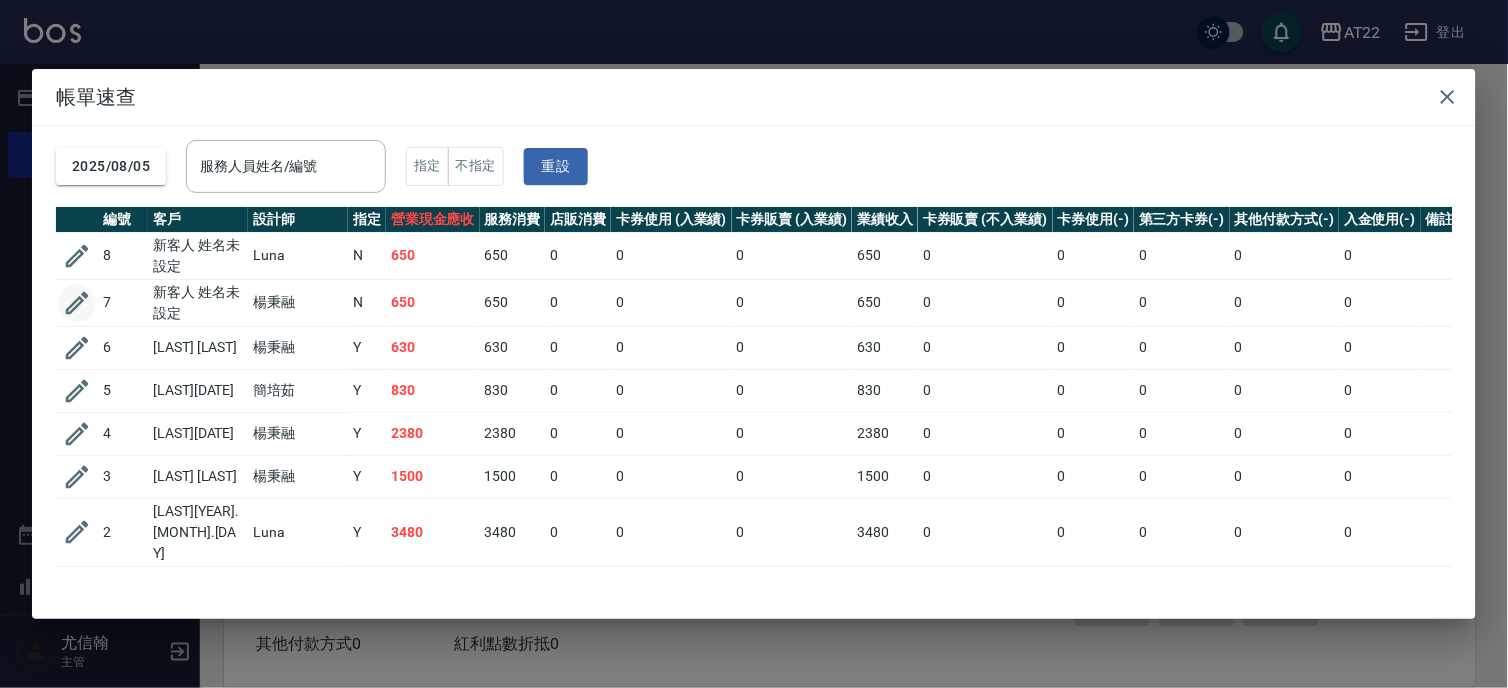 click at bounding box center (77, 303) 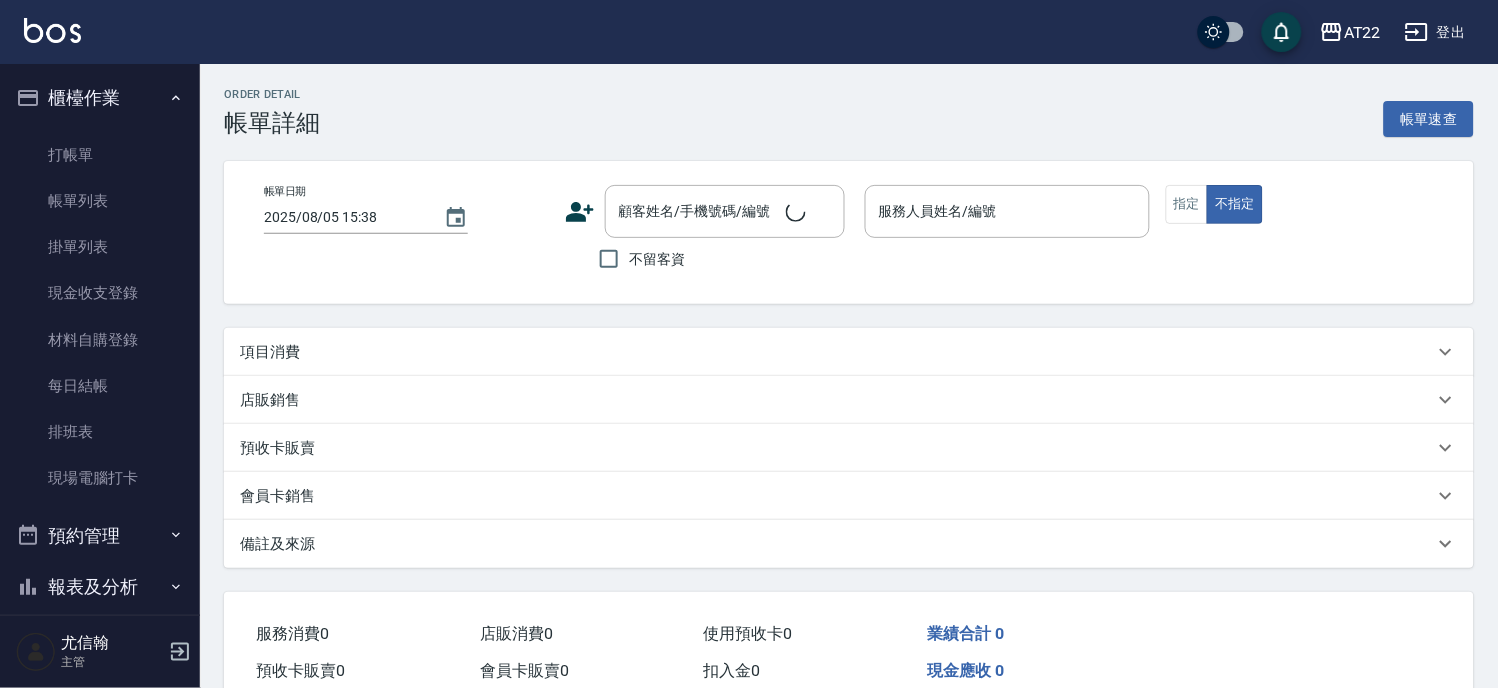 type on "2025/08/05 15:30" 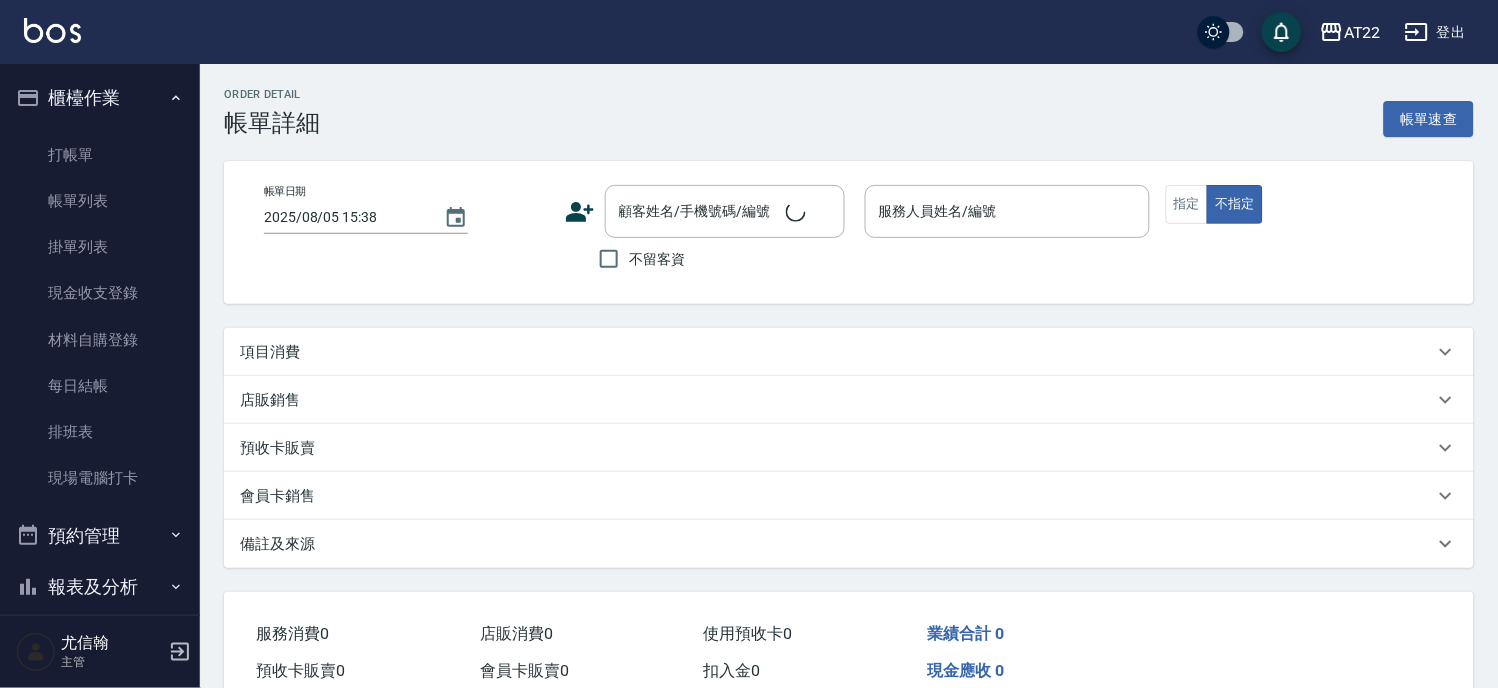 type on "Elie-2" 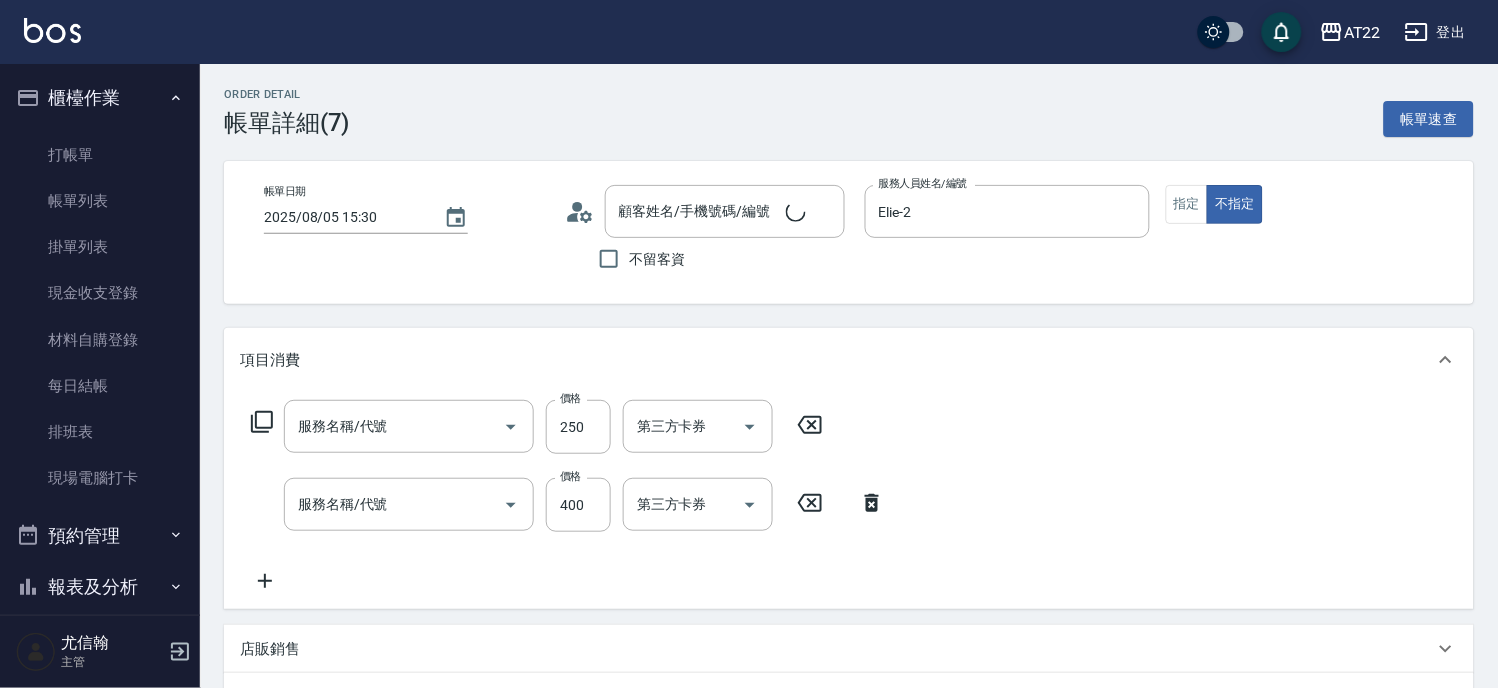 click 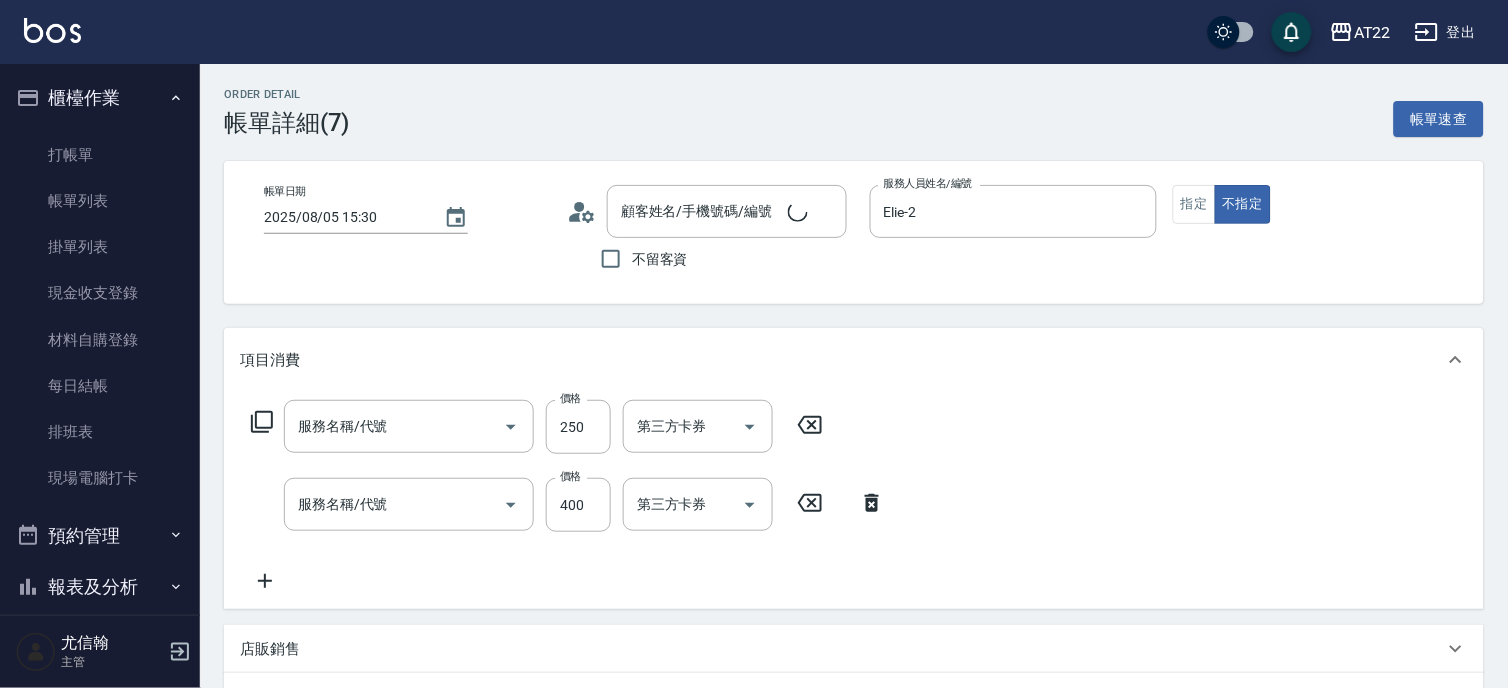 type on "新客人 姓名未設定/[PHONE]/null" 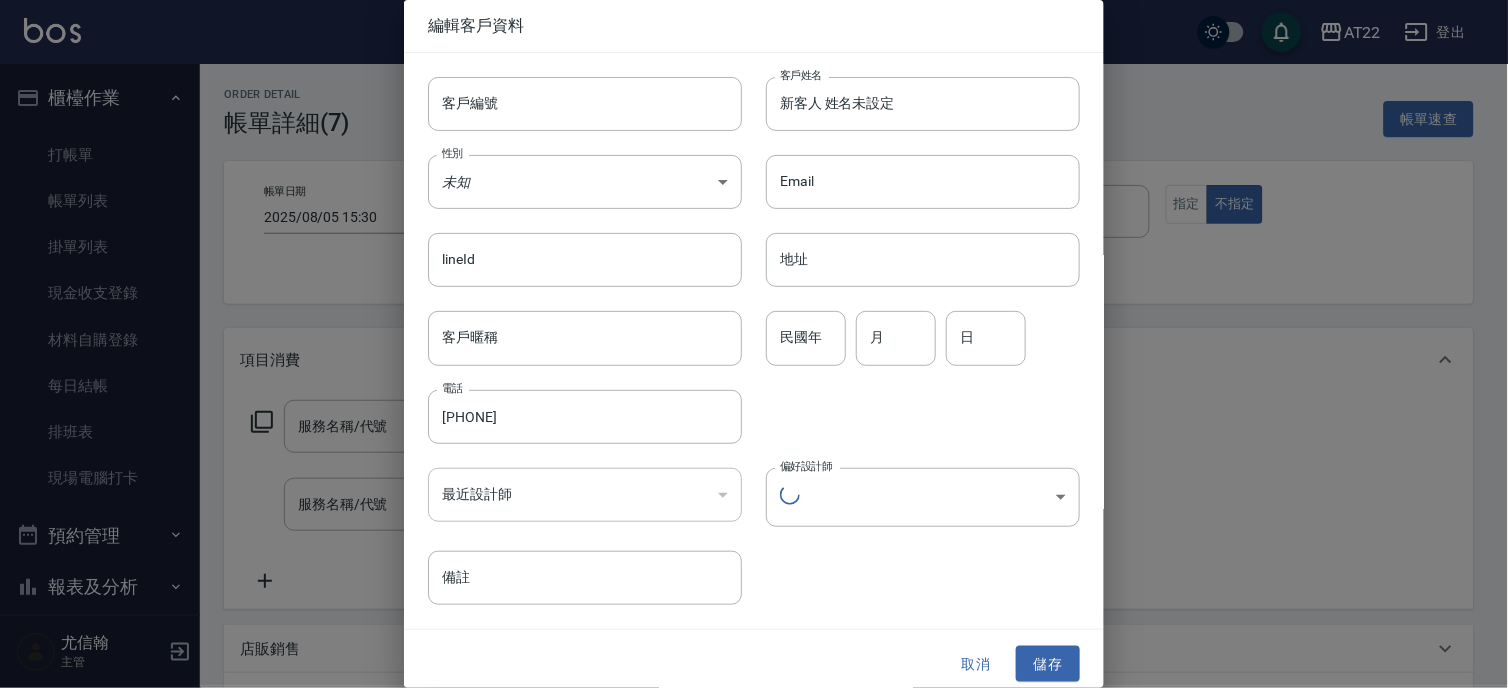 type on "剪髮(300)" 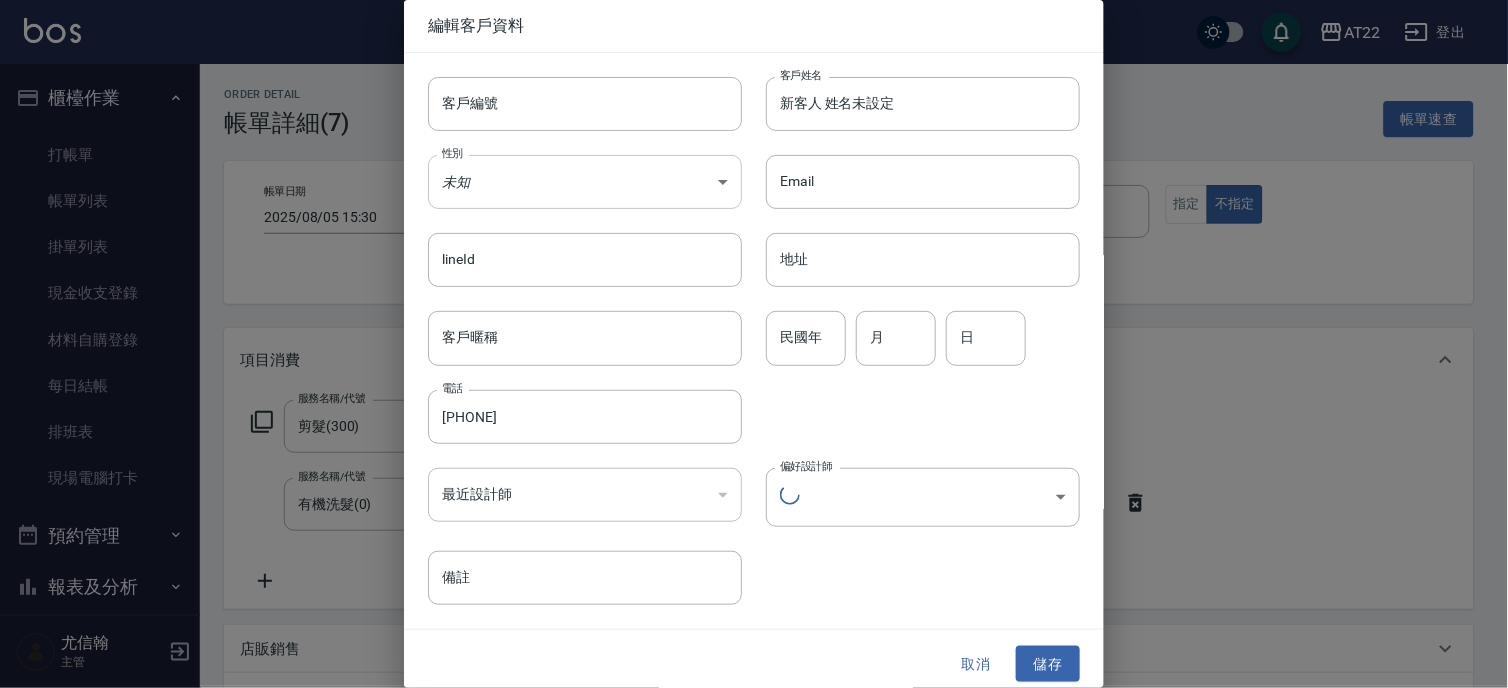 type 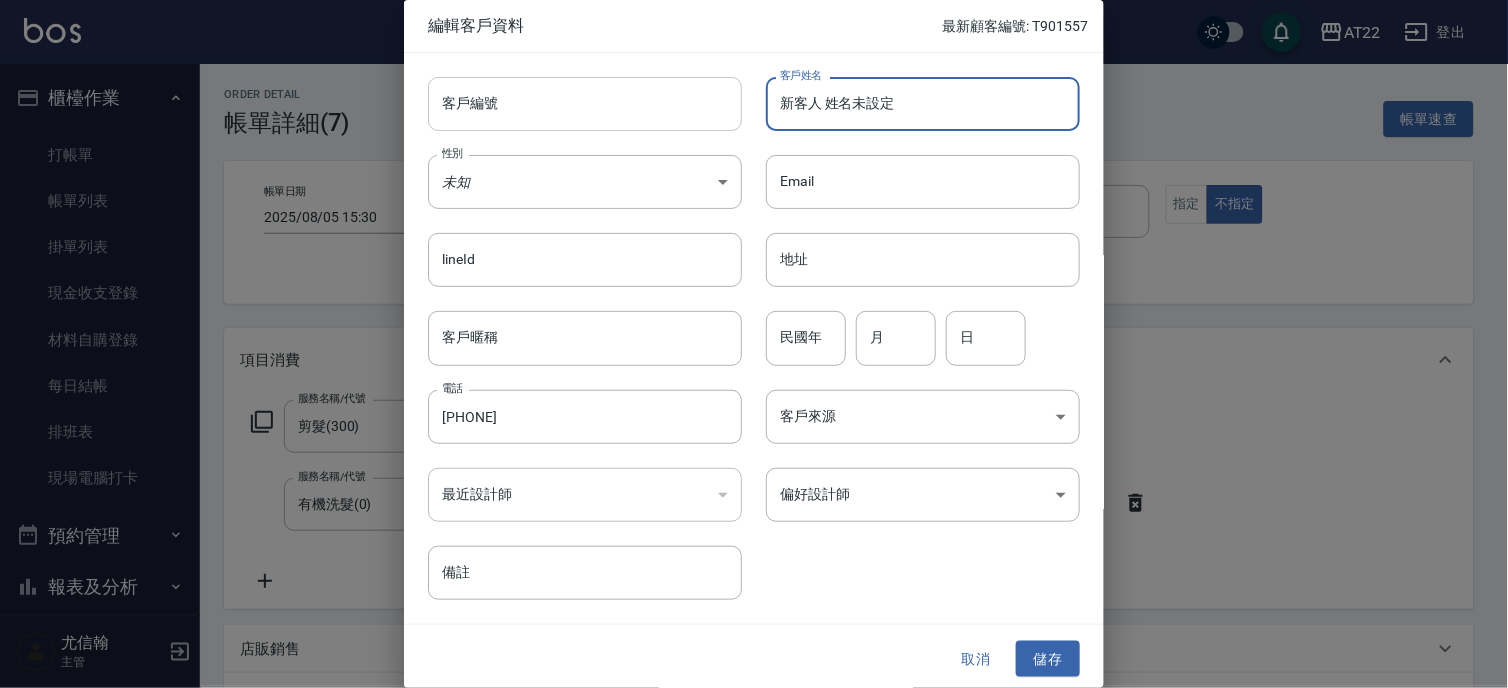 drag, startPoint x: 888, startPoint y: 118, endPoint x: 625, endPoint y: 107, distance: 263.22995 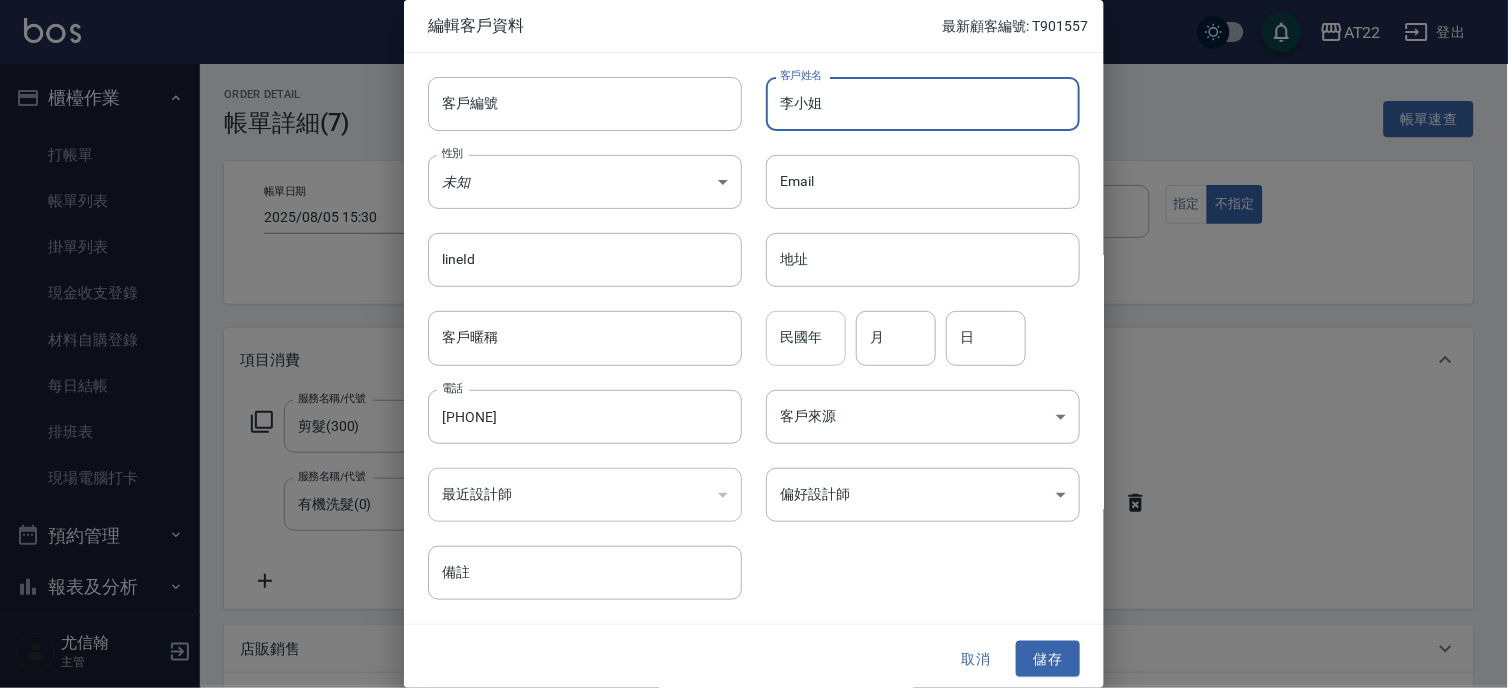 type on "李小姐" 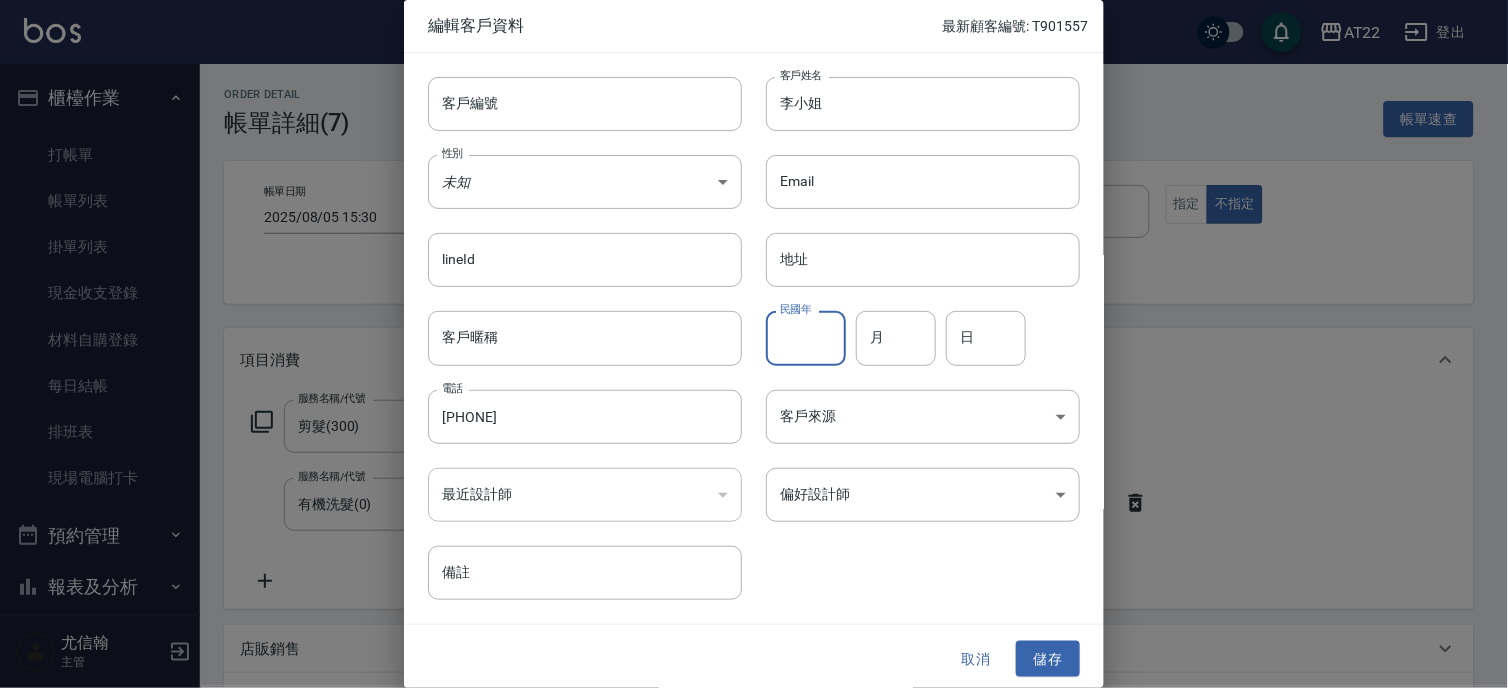 click on "民國年" at bounding box center (806, 338) 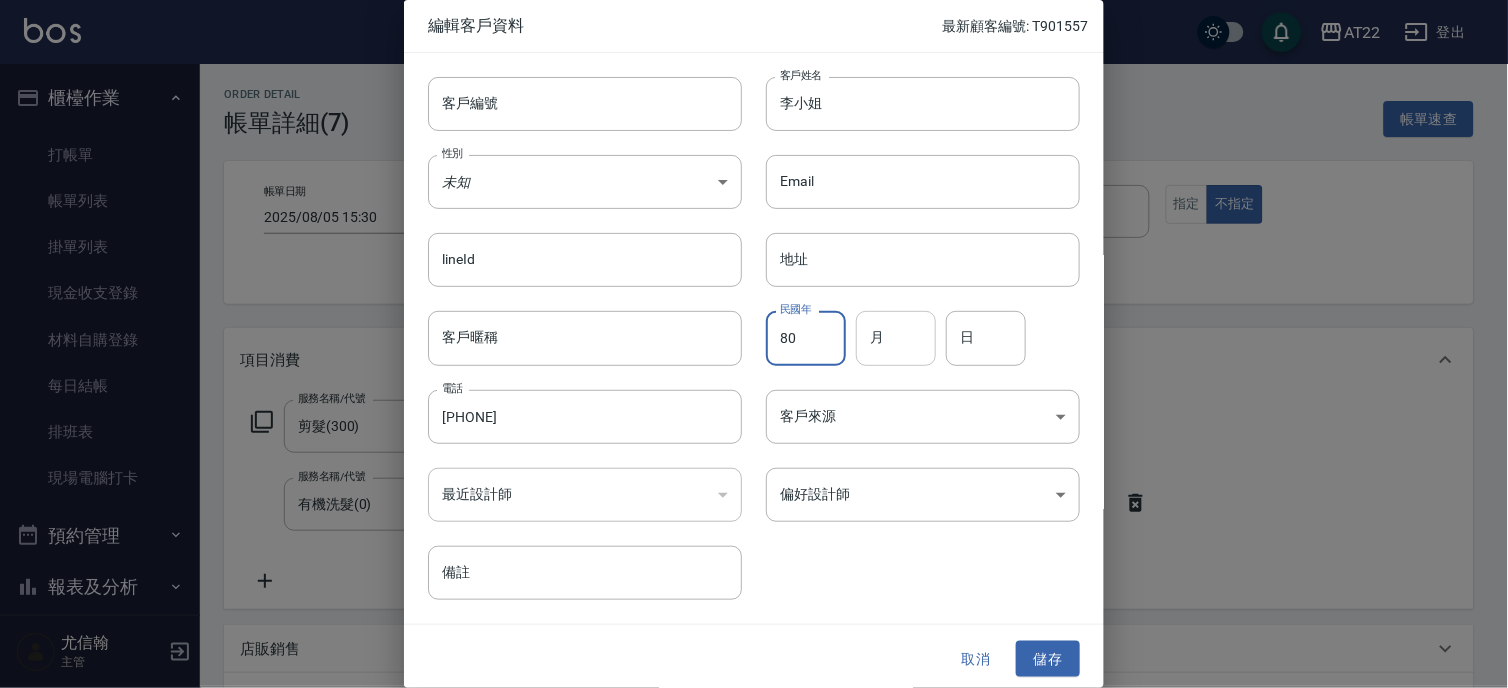 type on "80" 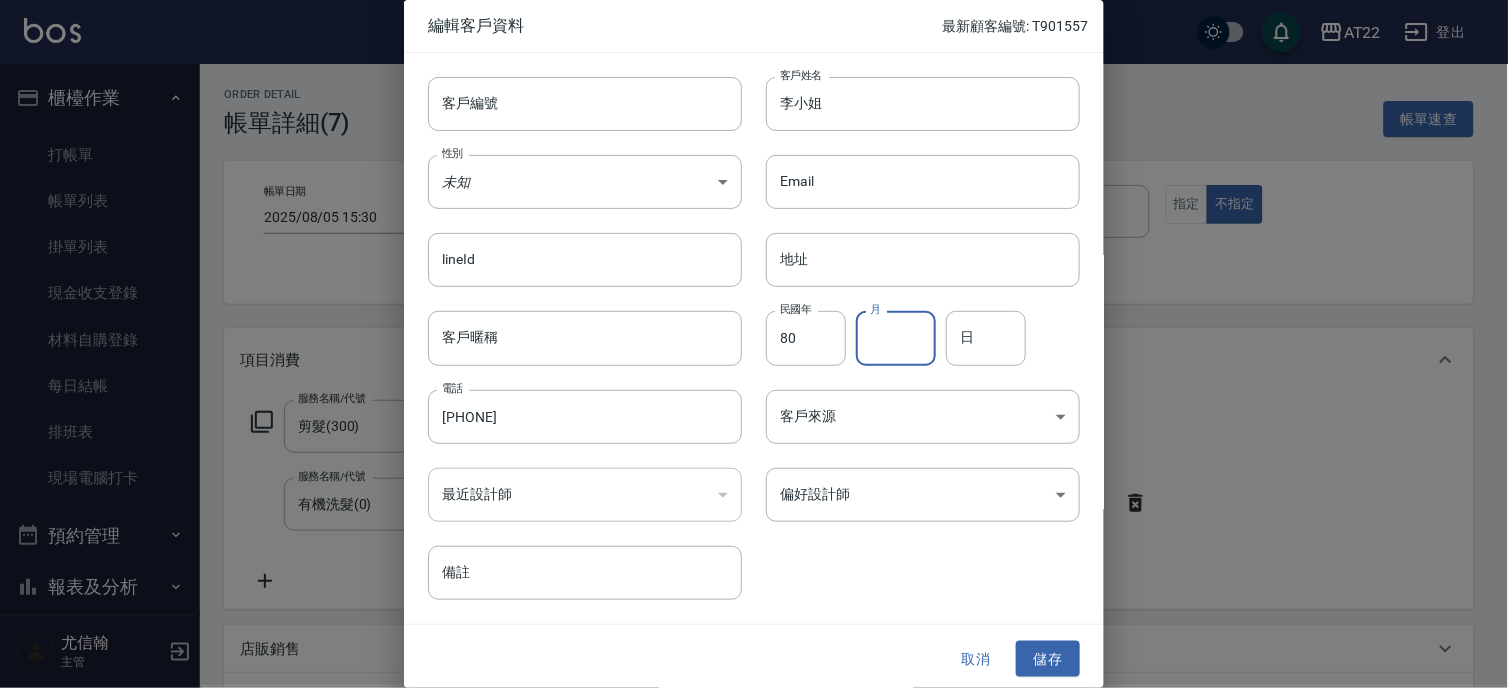 click on "月" at bounding box center (896, 338) 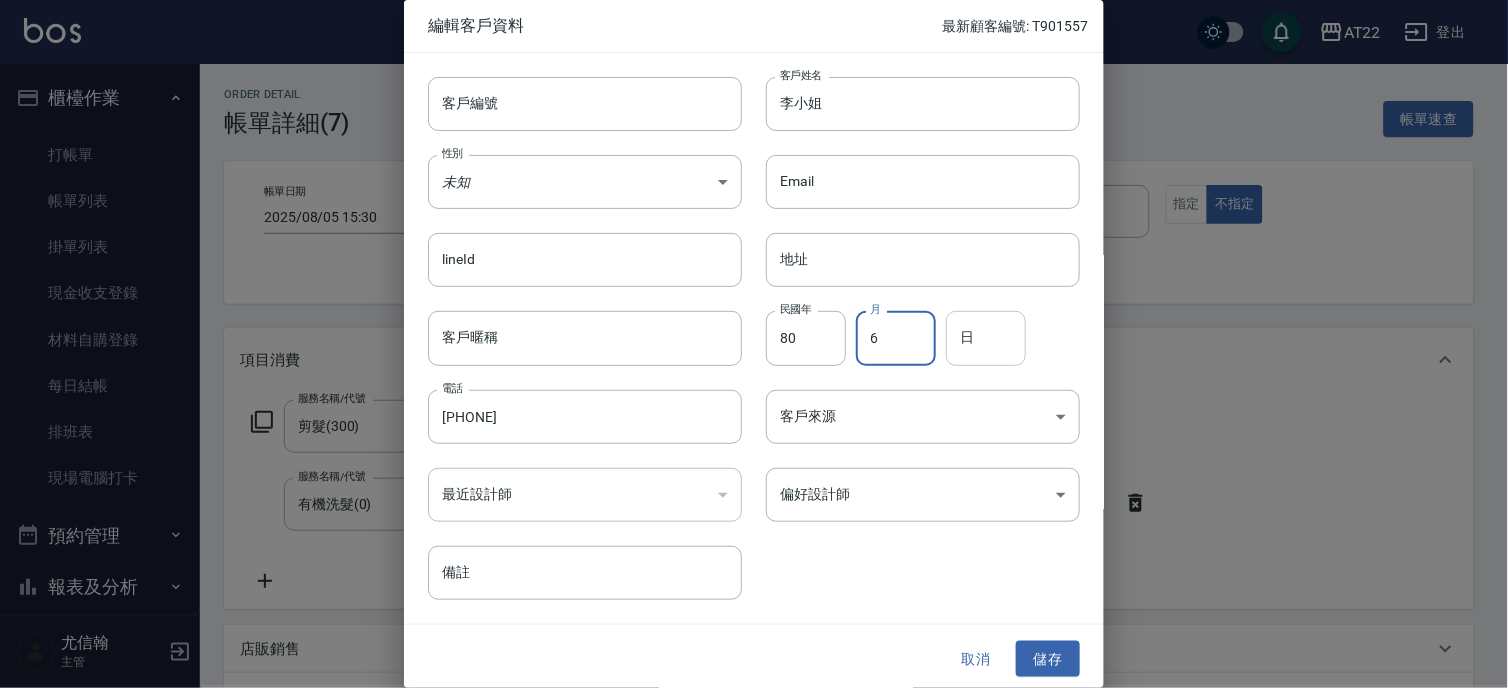 type on "6" 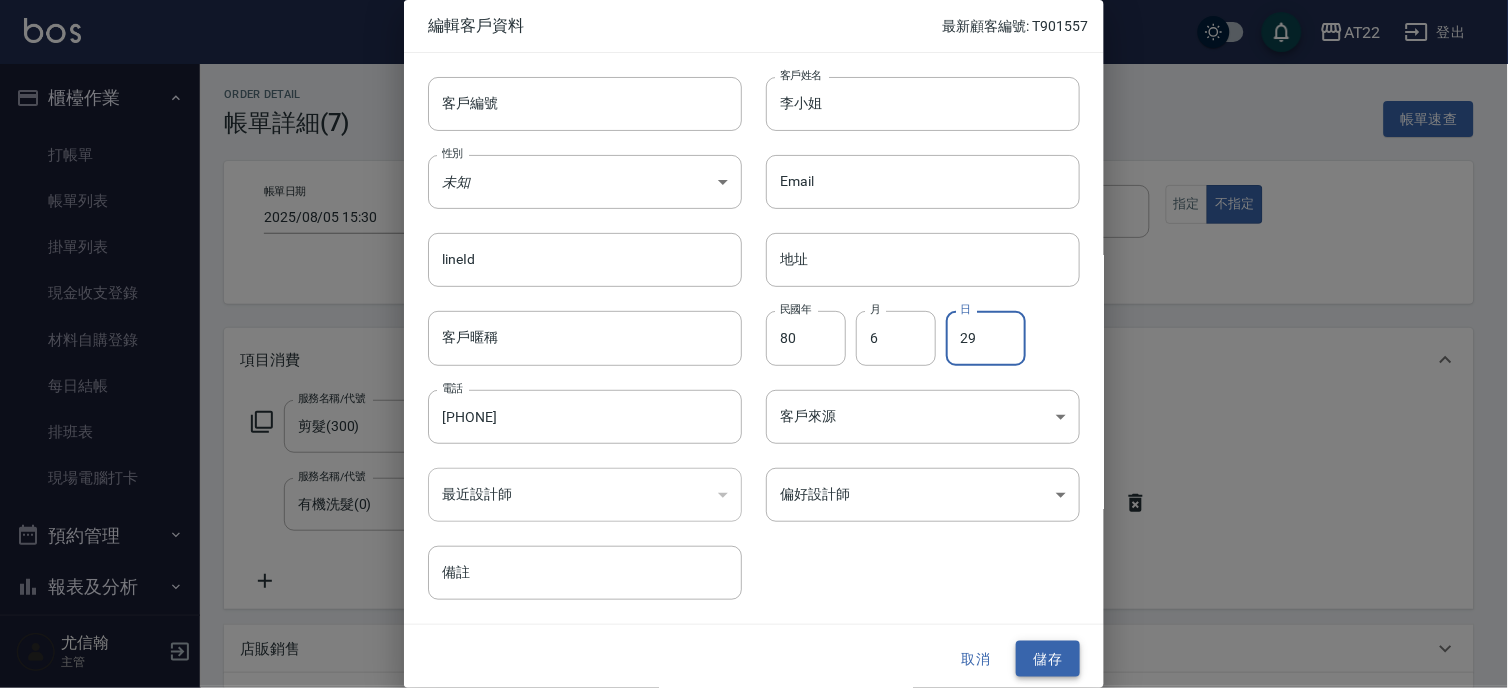 type on "29" 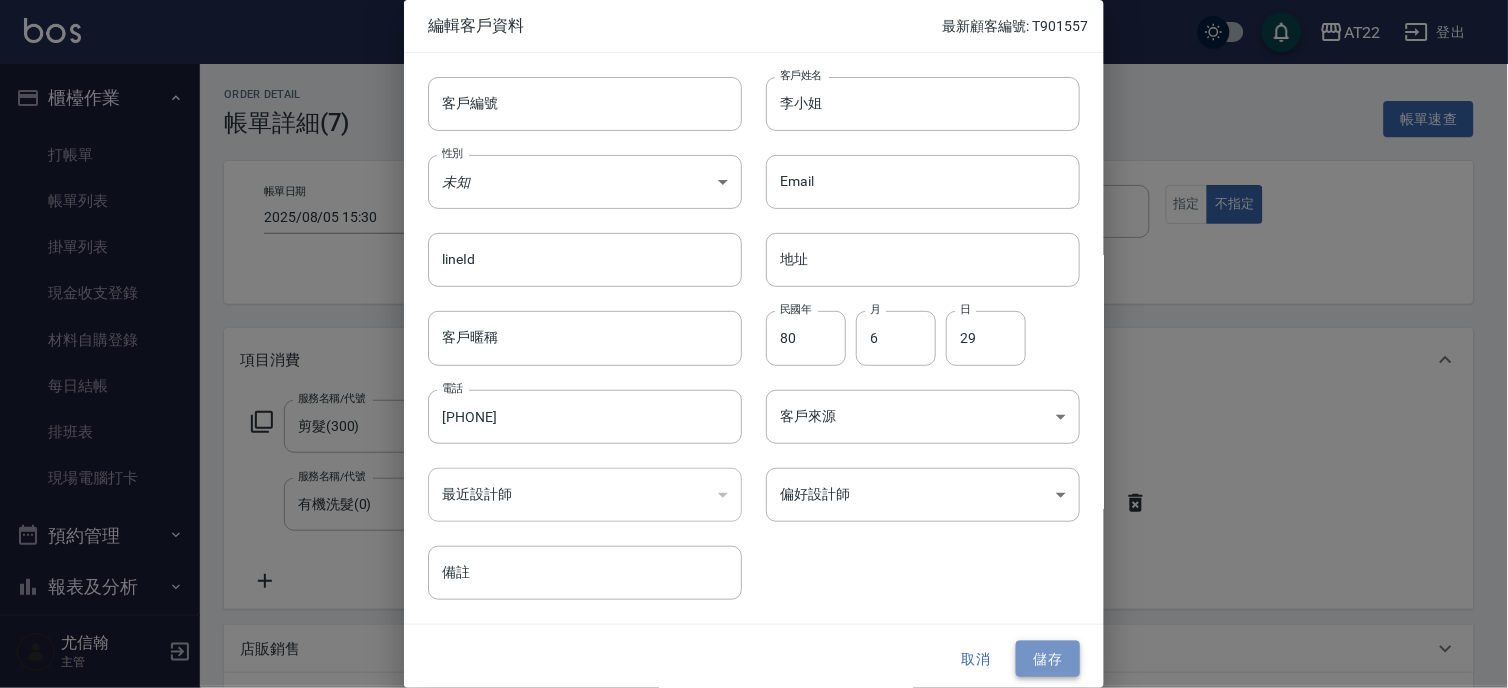 click on "儲存" at bounding box center [1048, 659] 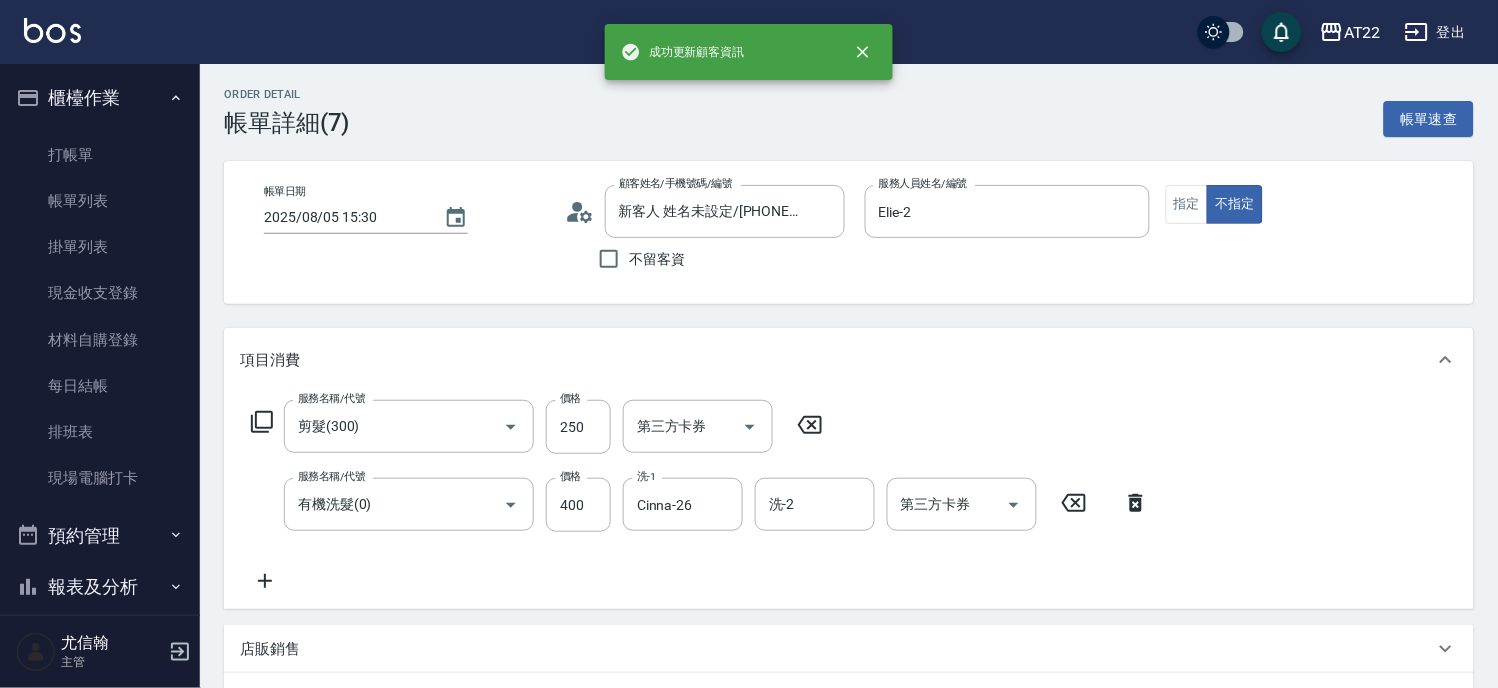type on "[LAST]/[PHONE]/" 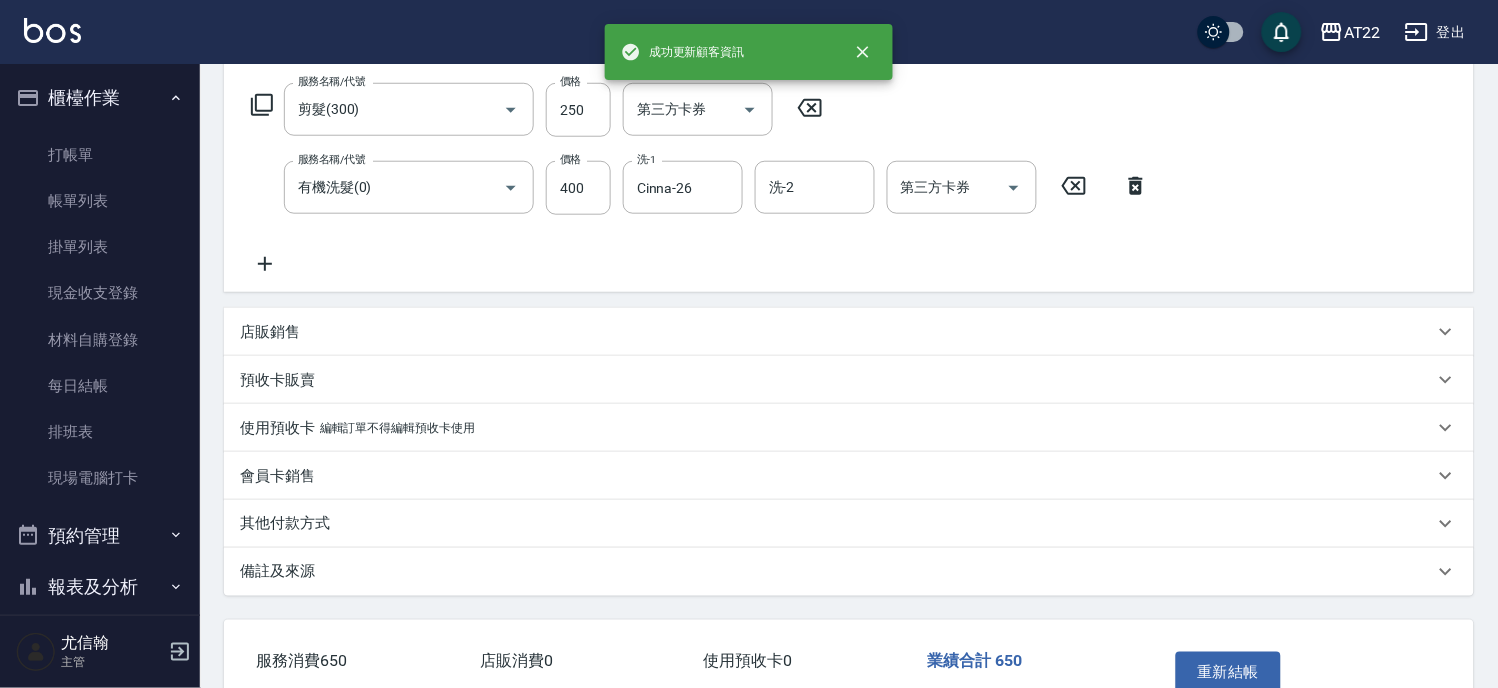 scroll, scrollTop: 437, scrollLeft: 0, axis: vertical 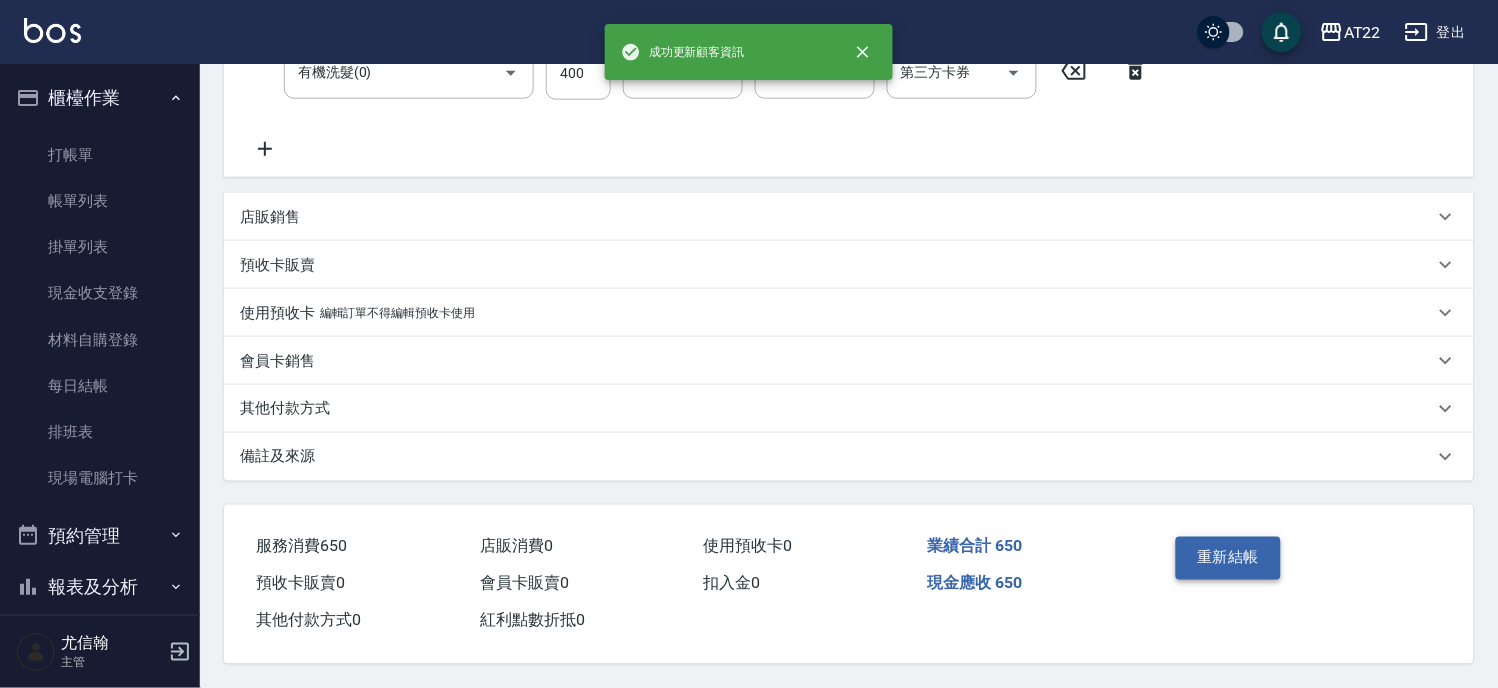 click on "重新結帳" at bounding box center (1229, 558) 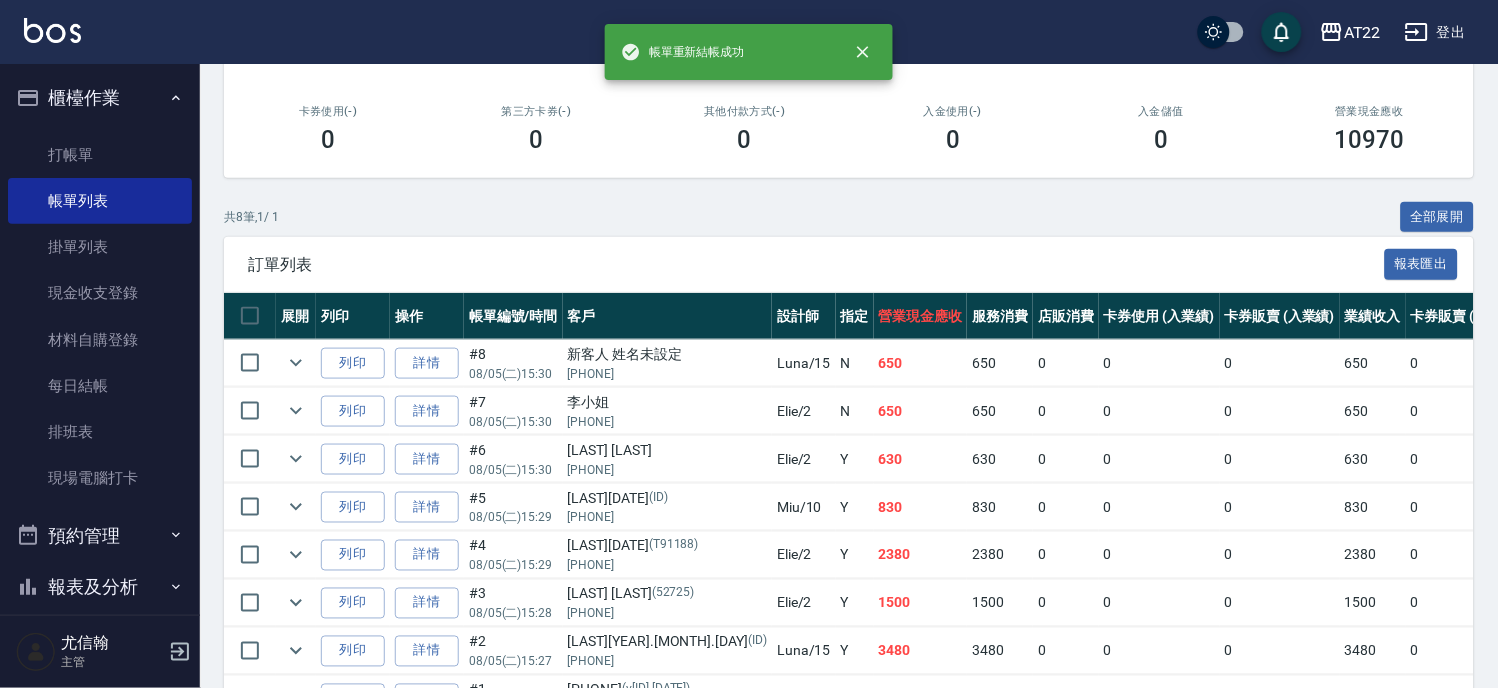 scroll, scrollTop: 456, scrollLeft: 0, axis: vertical 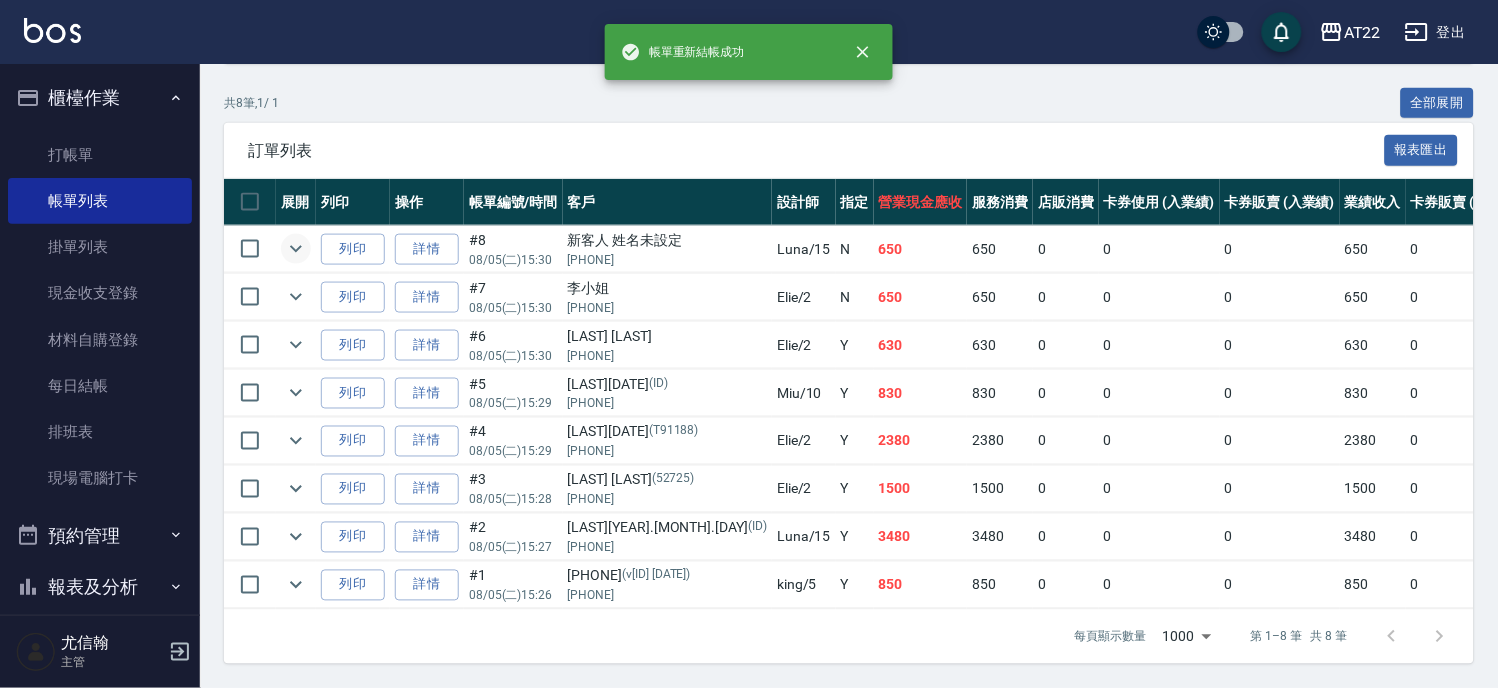 click 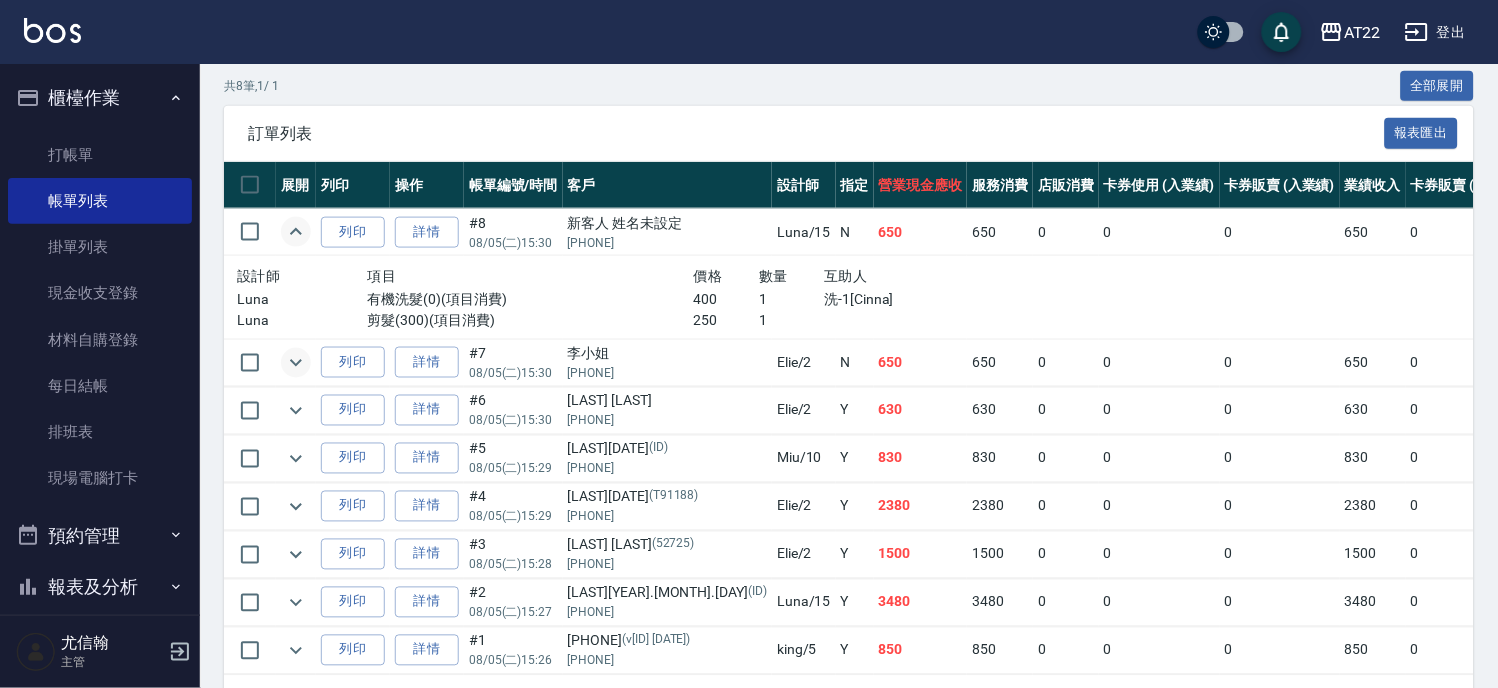 click 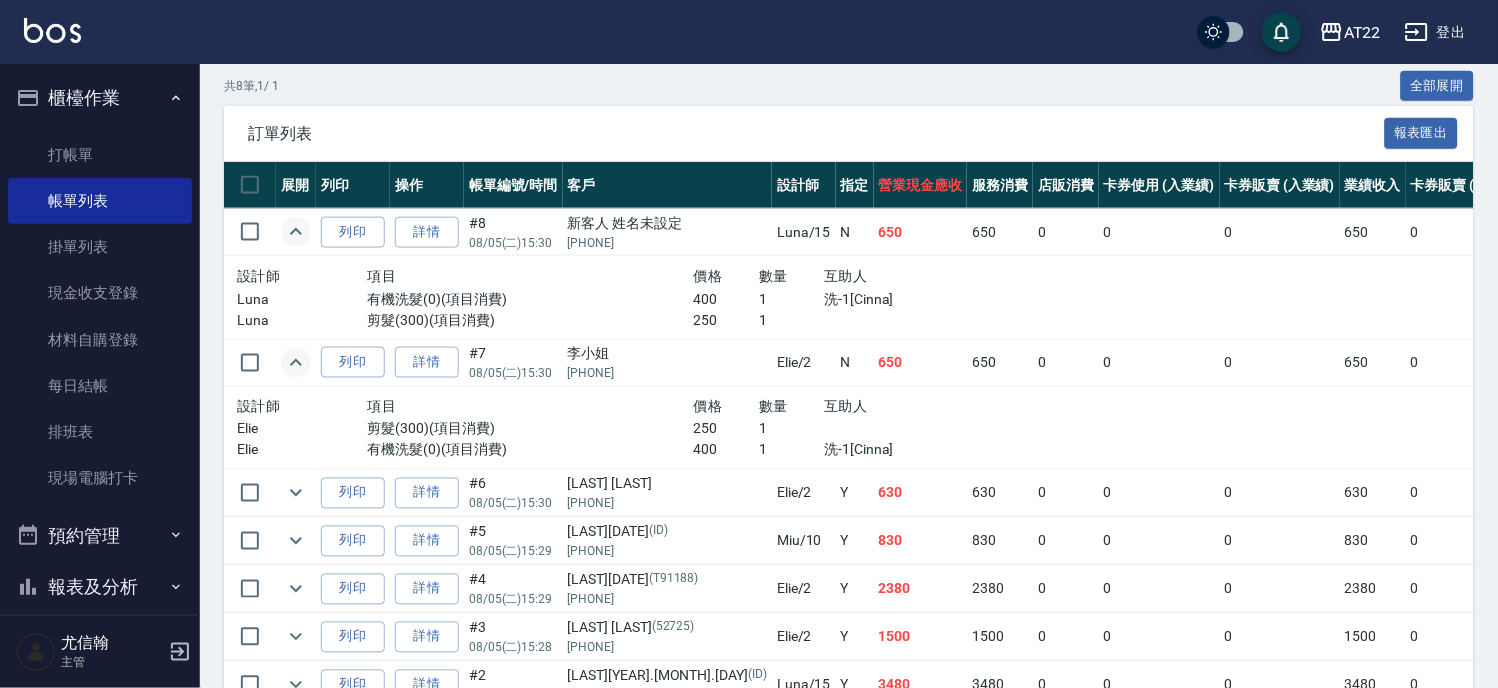 scroll, scrollTop: 567, scrollLeft: 0, axis: vertical 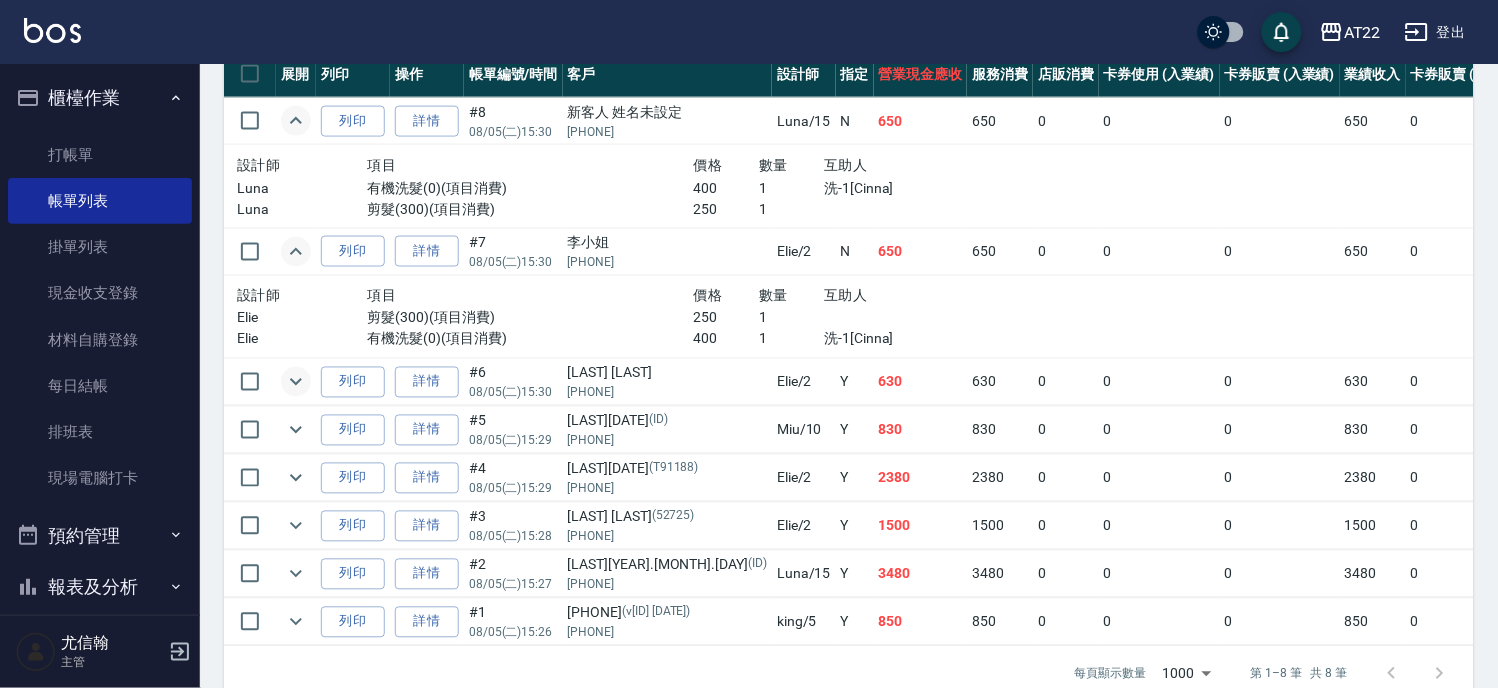 click 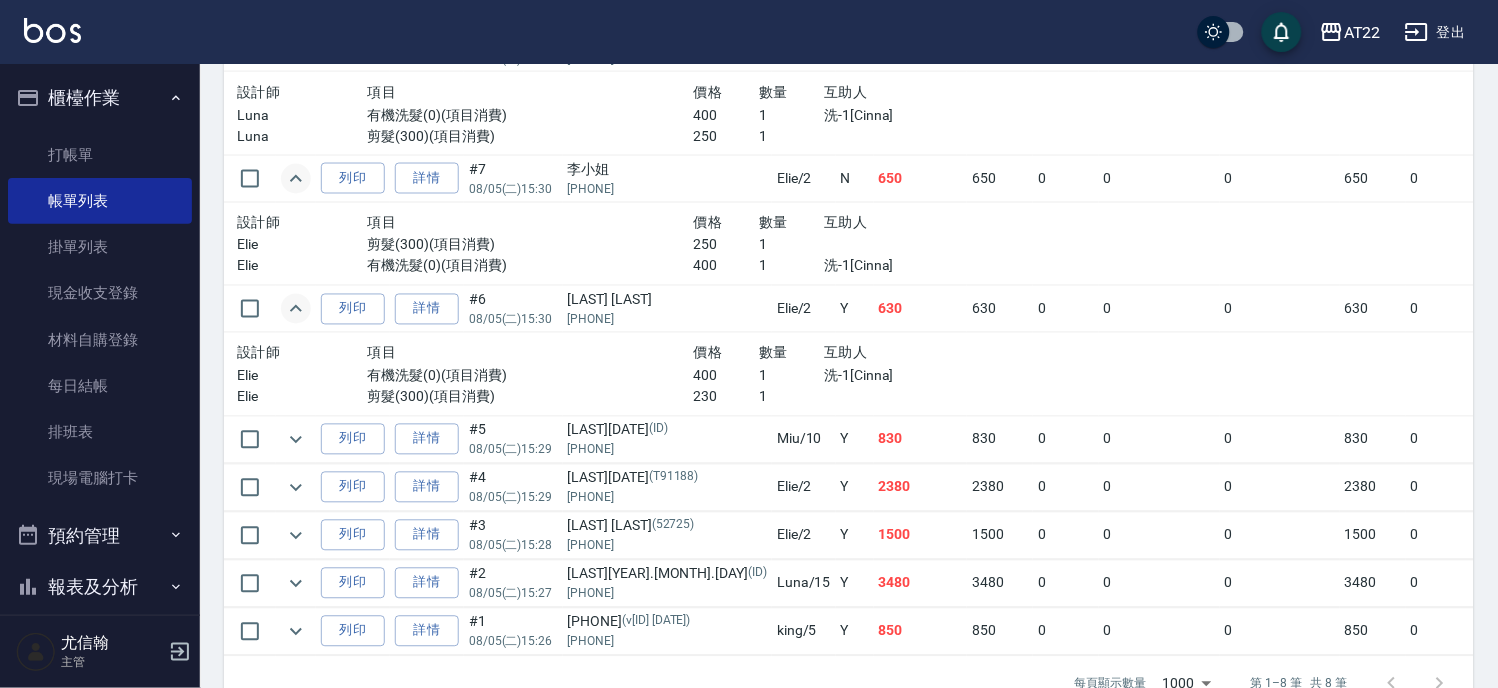scroll, scrollTop: 704, scrollLeft: 0, axis: vertical 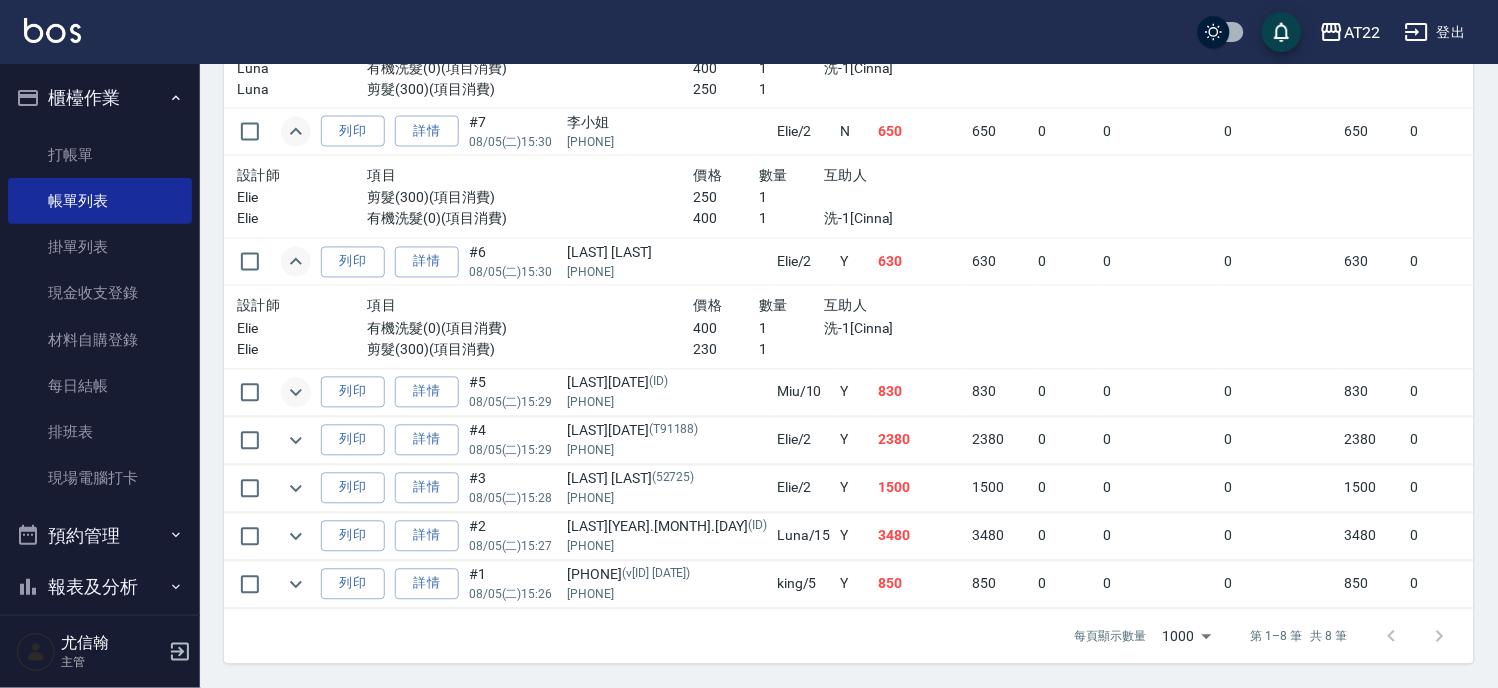 click 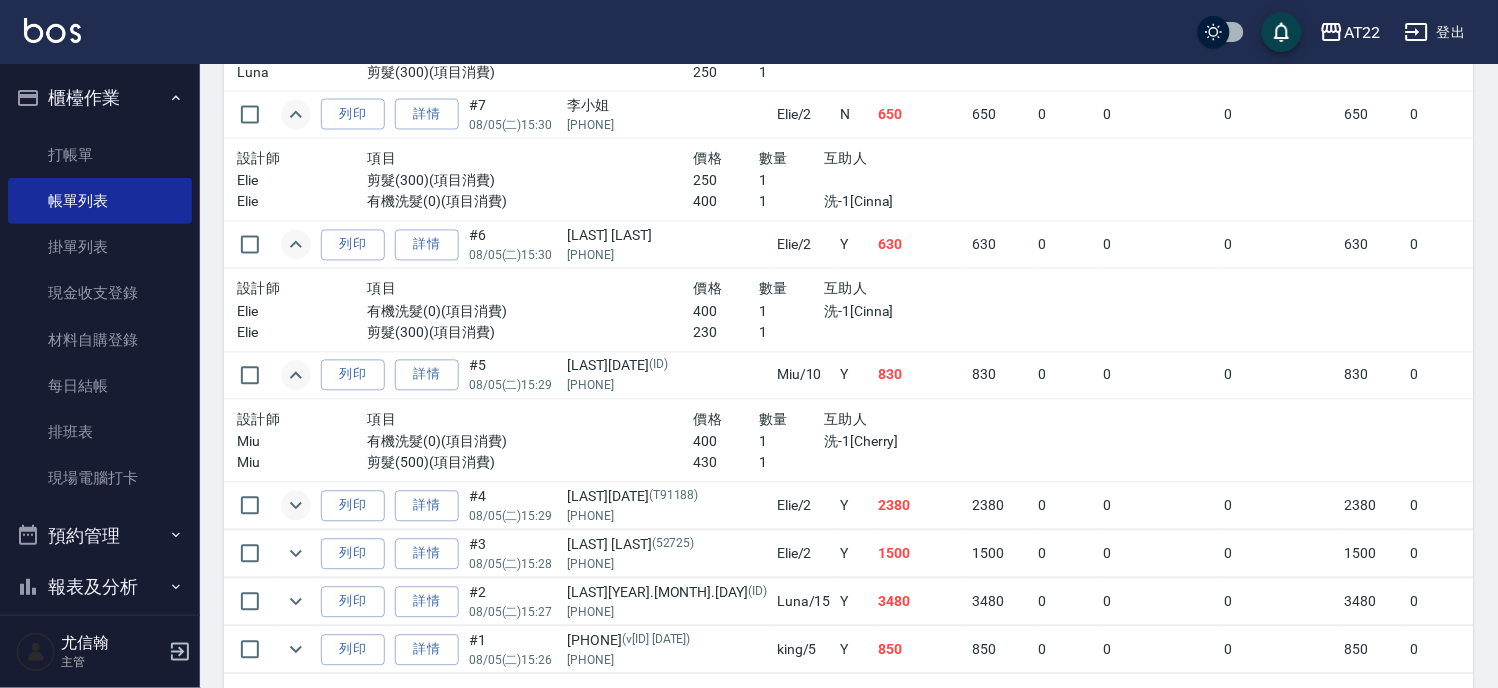 click 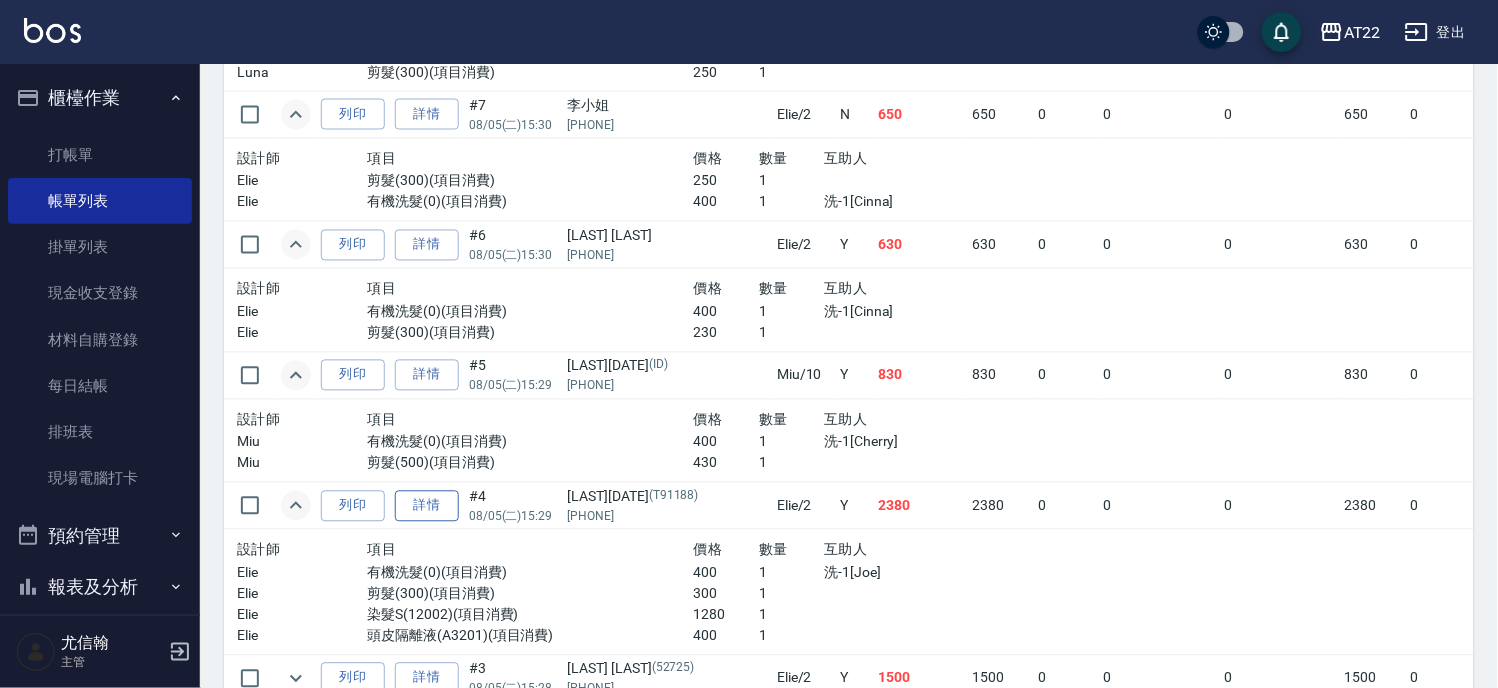 click on "詳情" at bounding box center [427, 506] 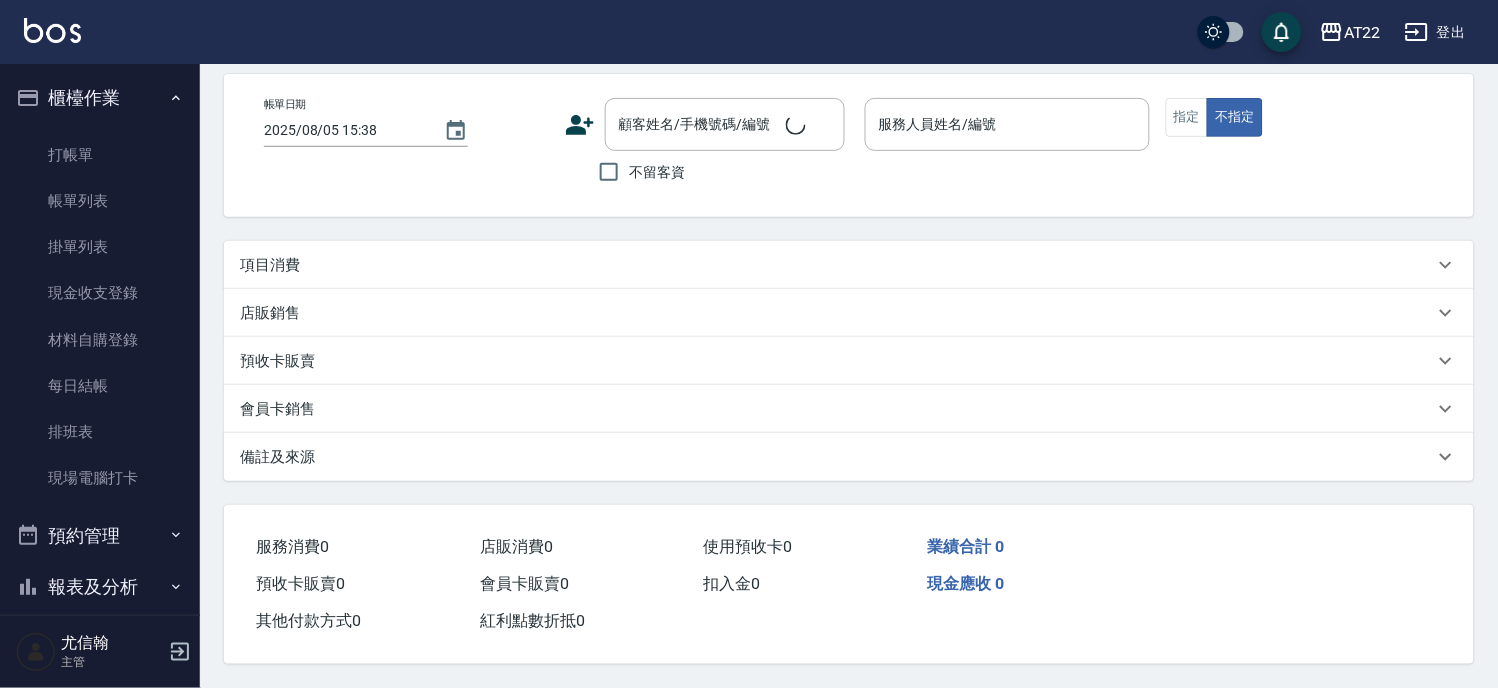 scroll, scrollTop: 0, scrollLeft: 0, axis: both 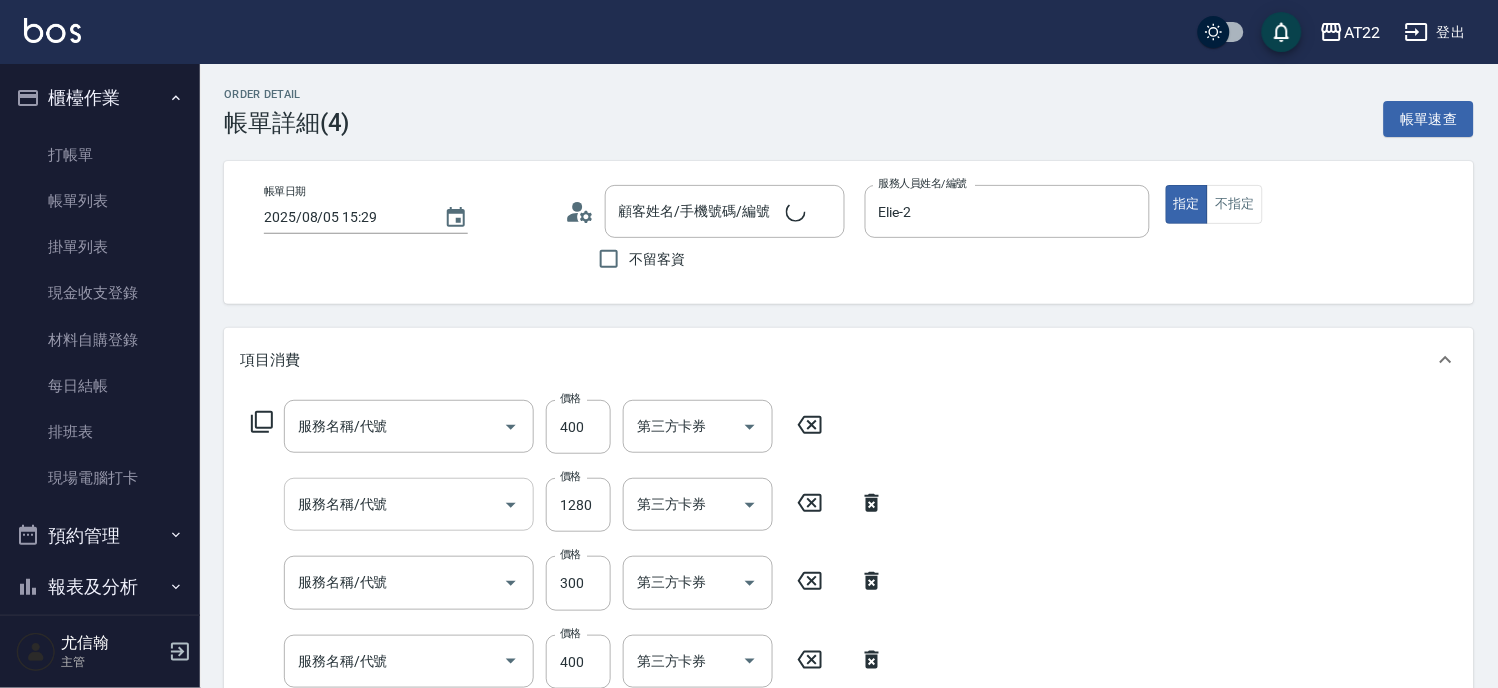 type on "2025/08/05 15:29" 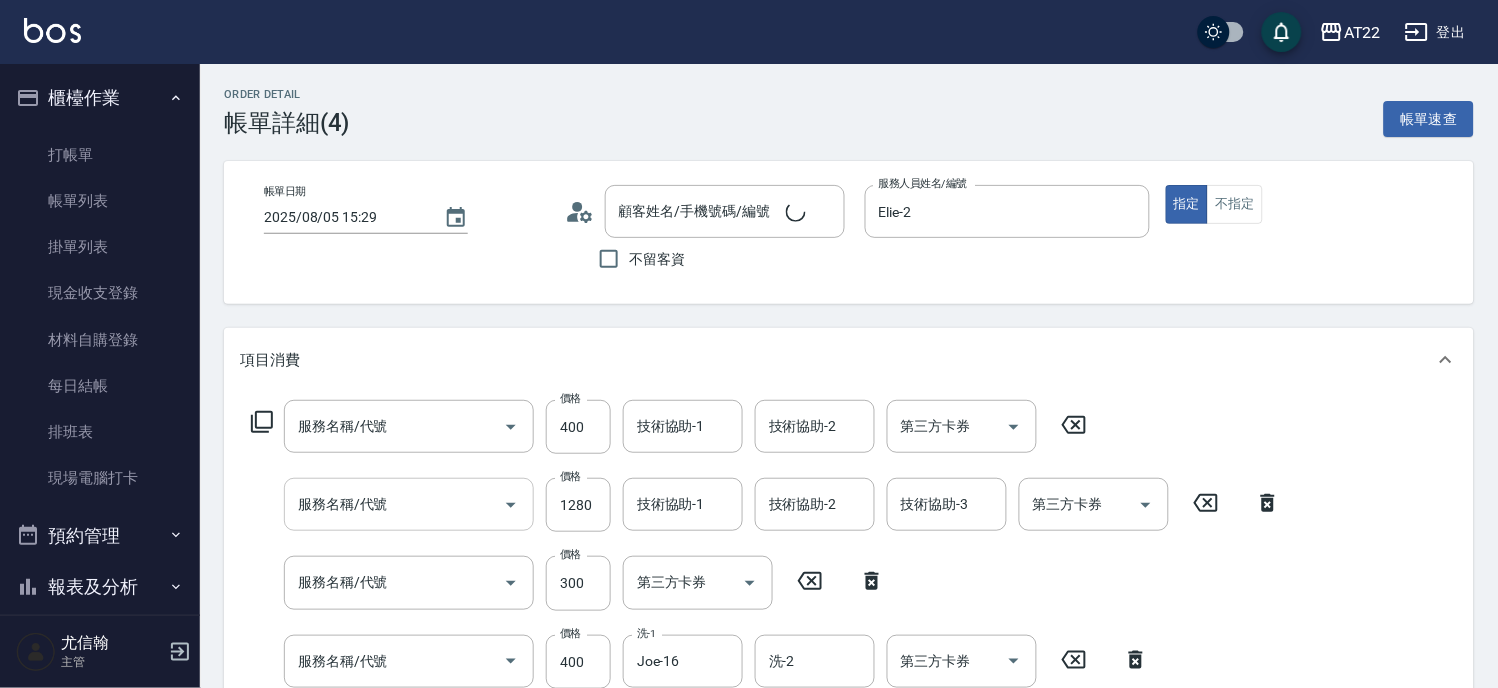 type on "頭皮隔離液(A3201)" 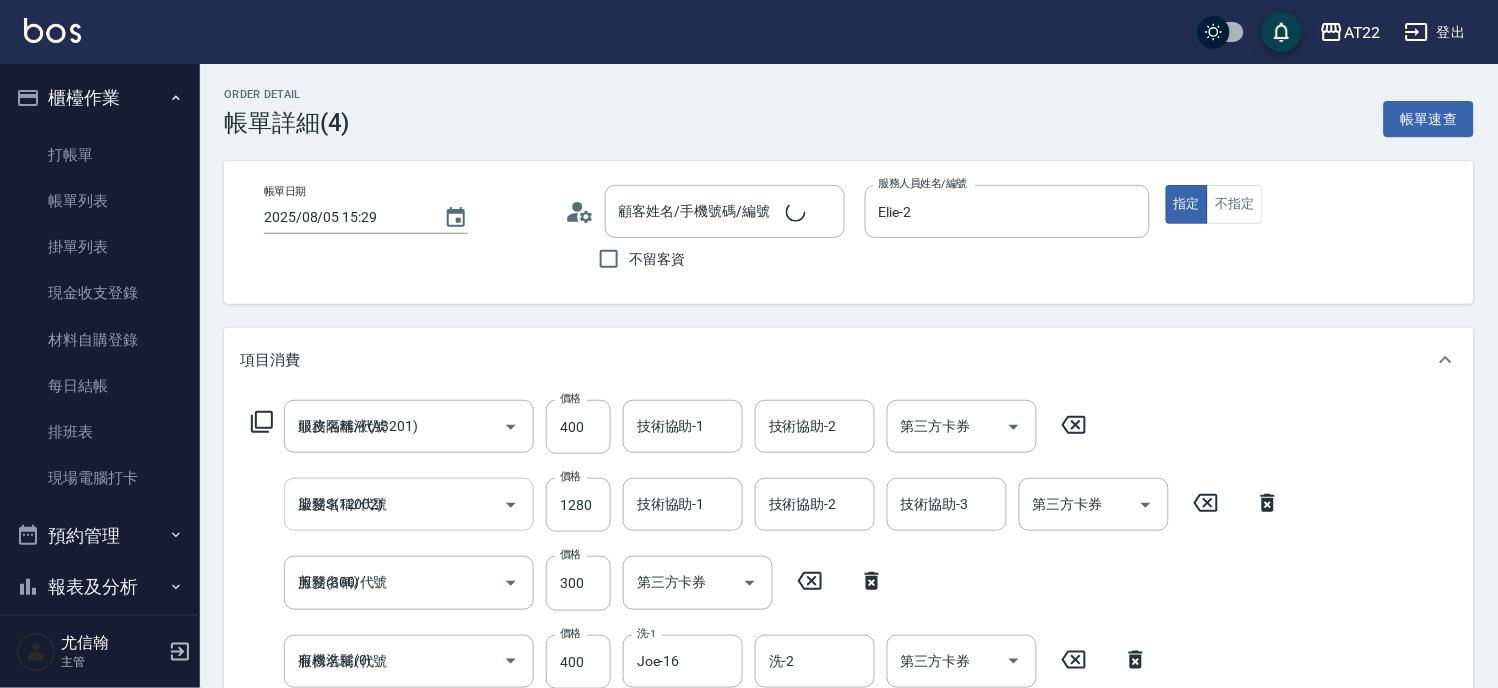 type on "[LAST][YEAR].[MONTH].[DAY]/[PHONE]/[ID]" 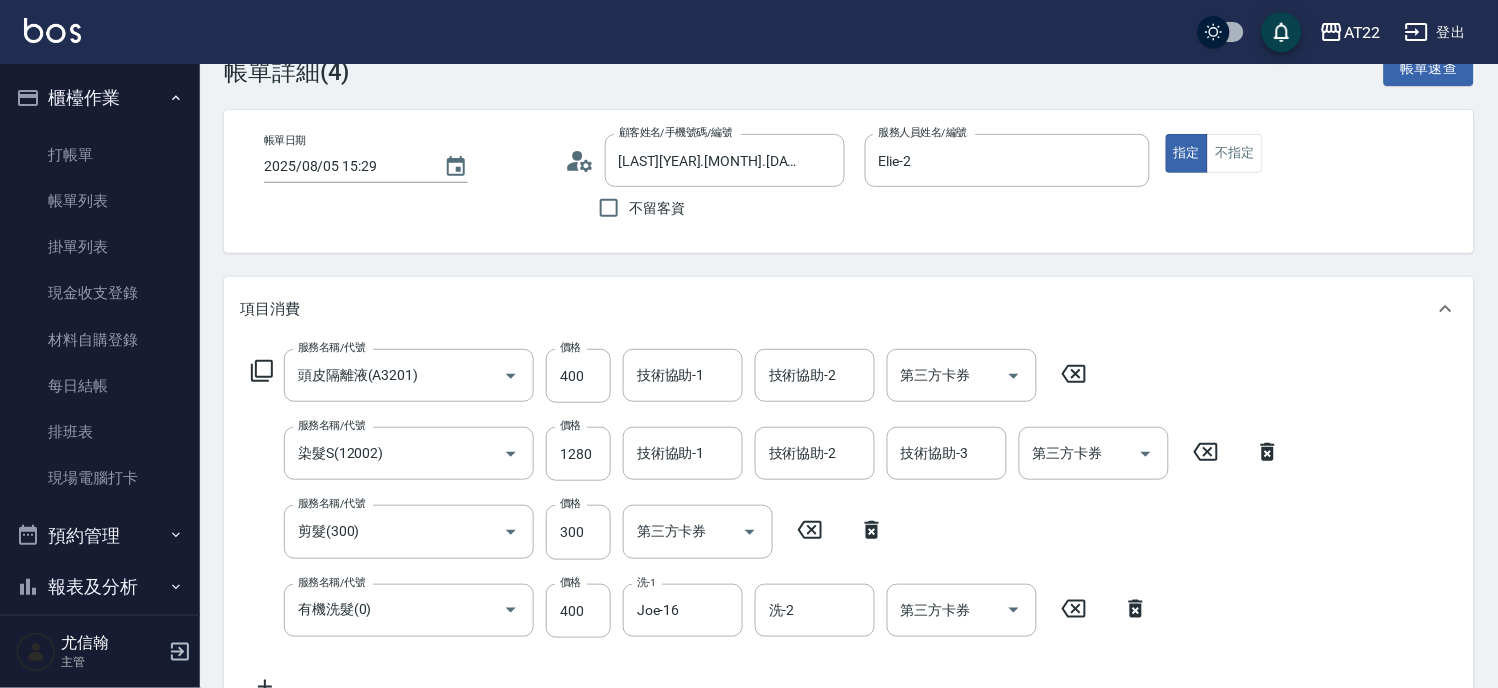 scroll, scrollTop: 0, scrollLeft: 0, axis: both 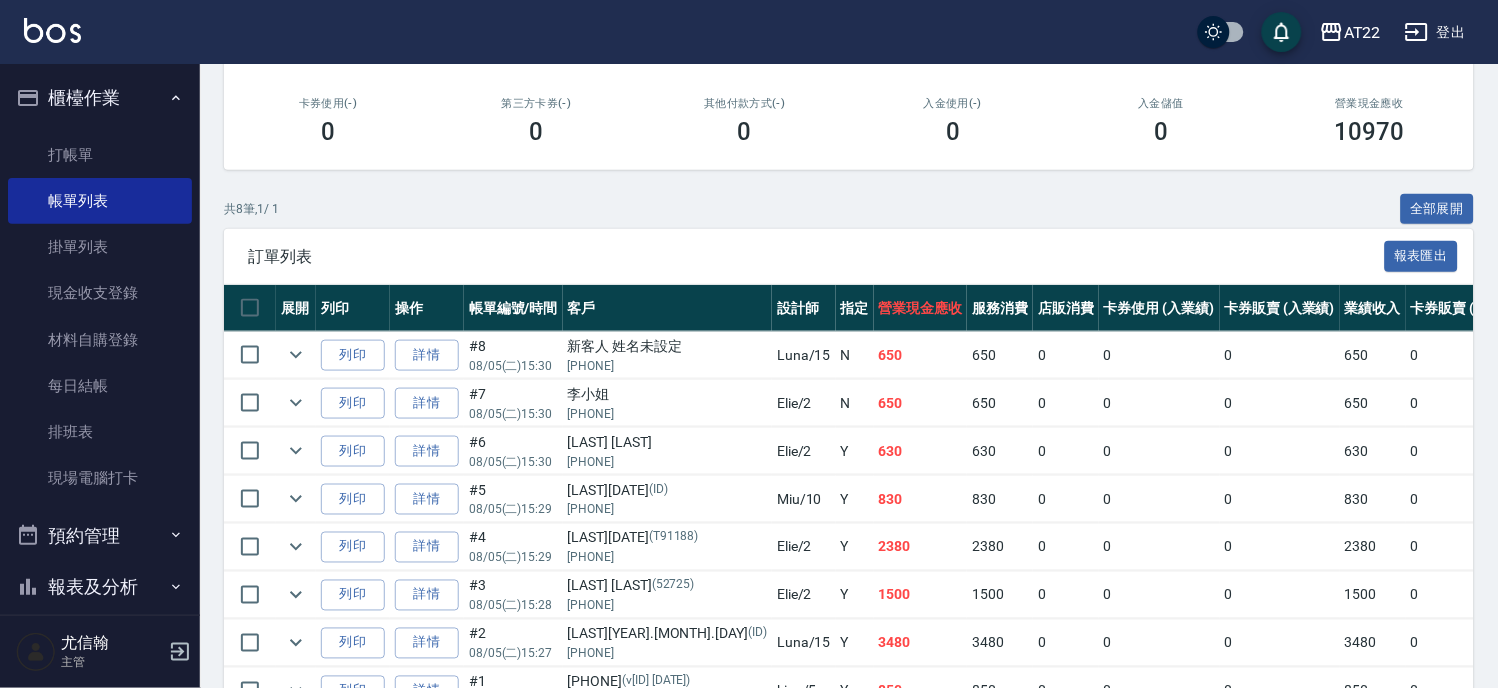 click on "詳情" at bounding box center [427, 499] 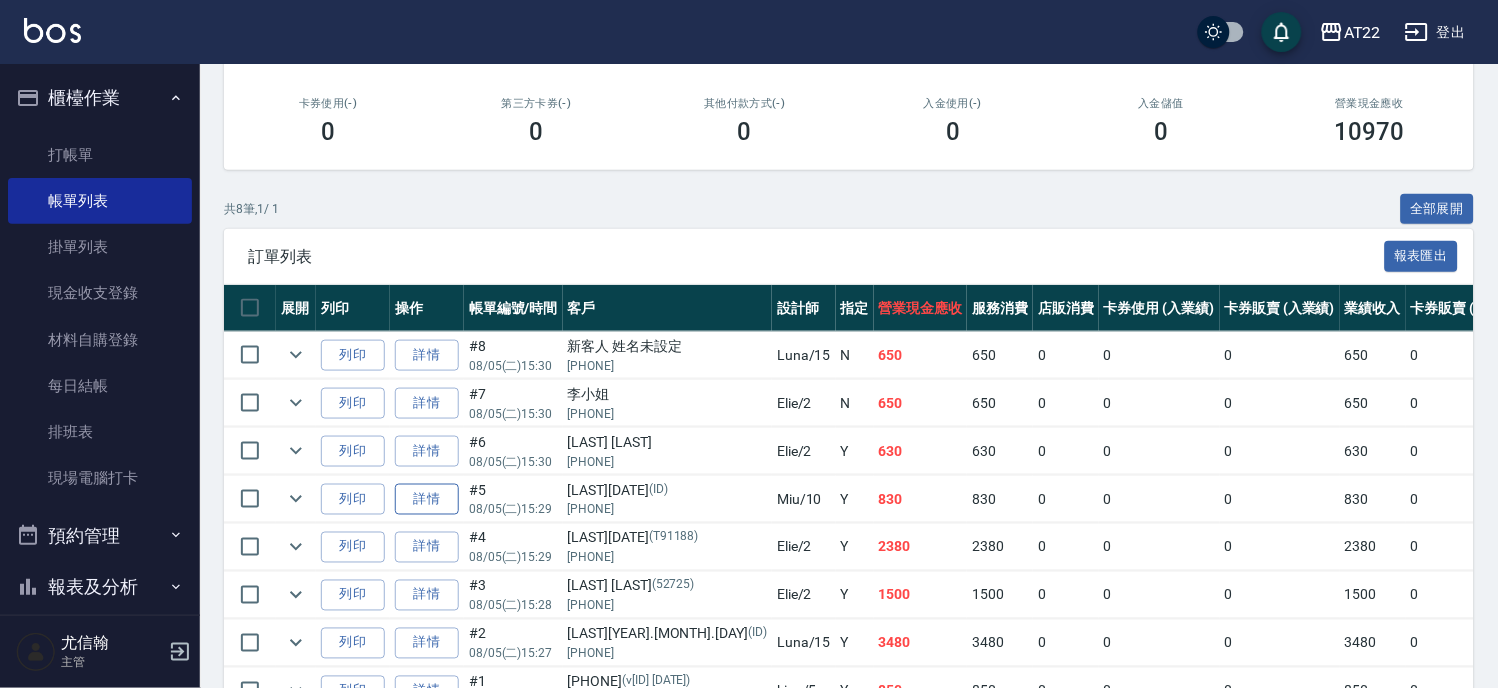 click on "詳情" at bounding box center (427, 499) 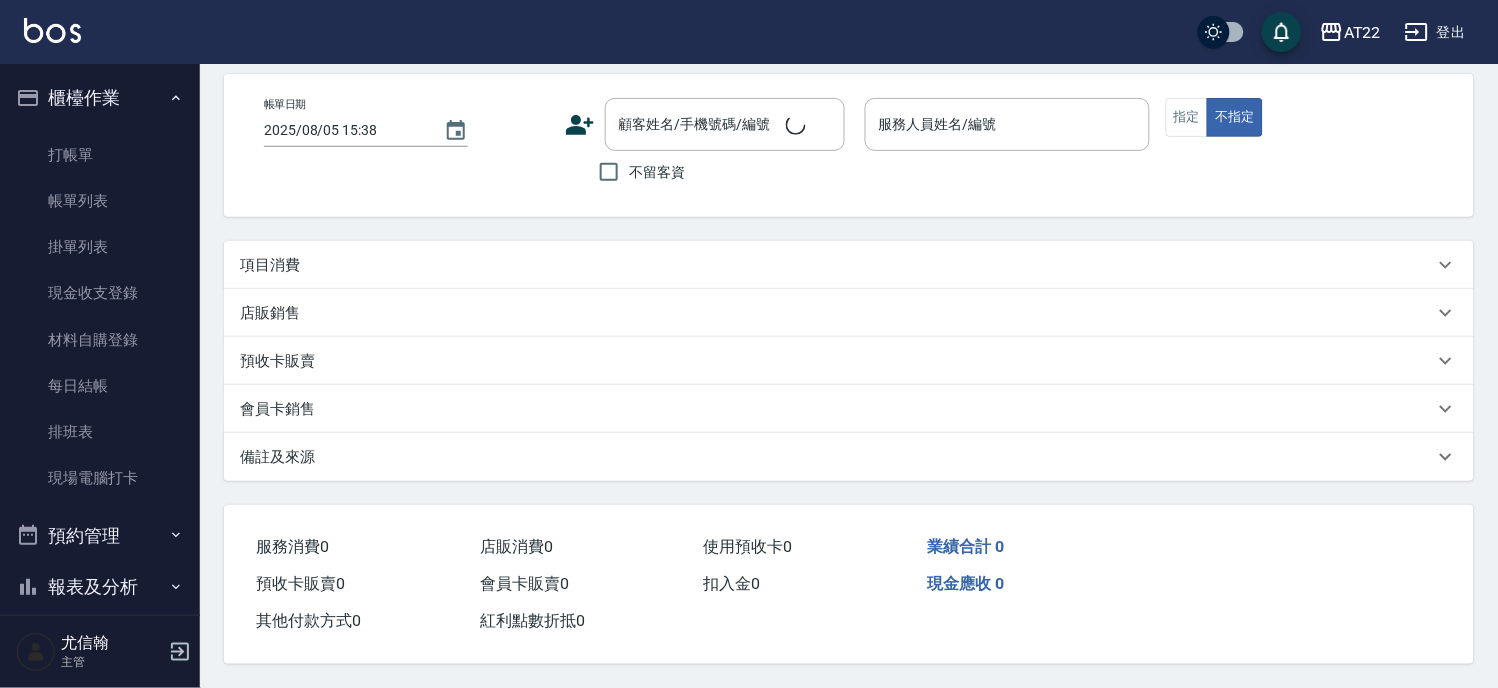 scroll, scrollTop: 0, scrollLeft: 0, axis: both 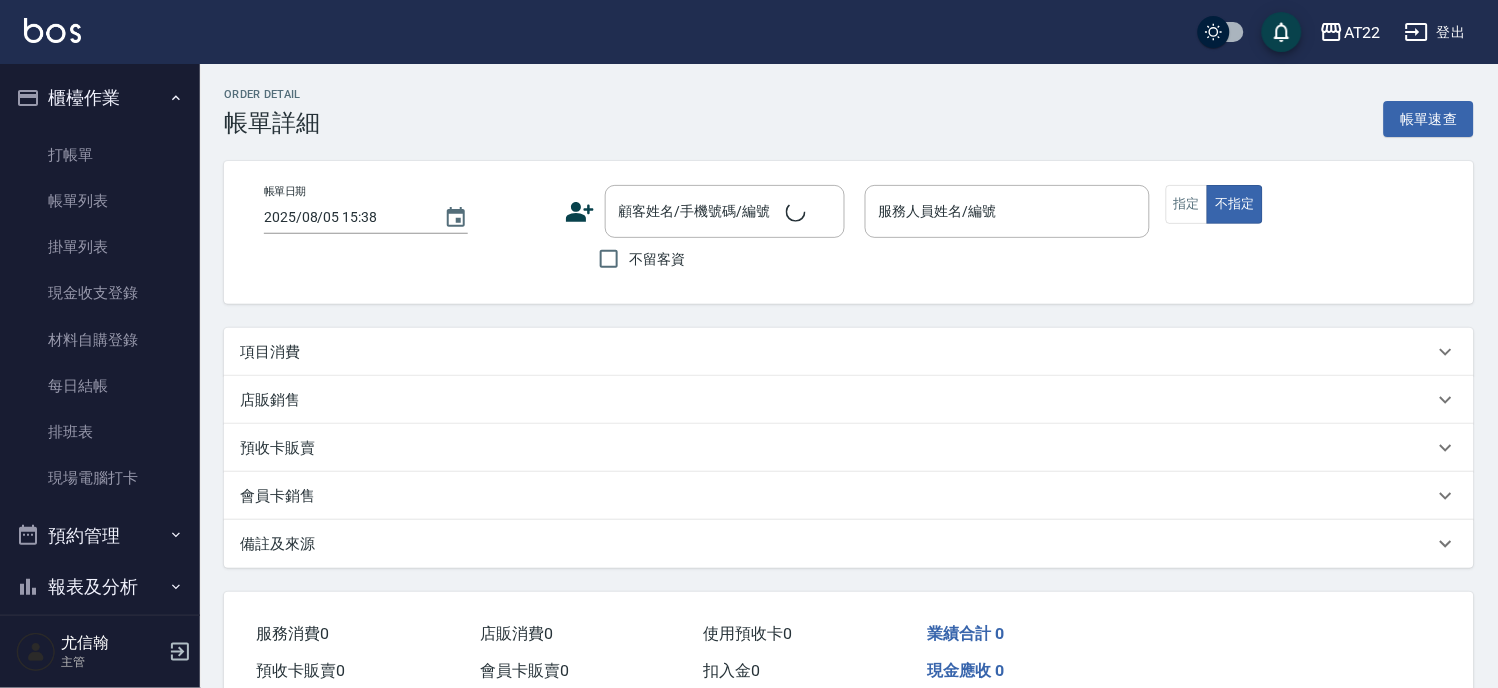 type on "2025/08/05 15:29" 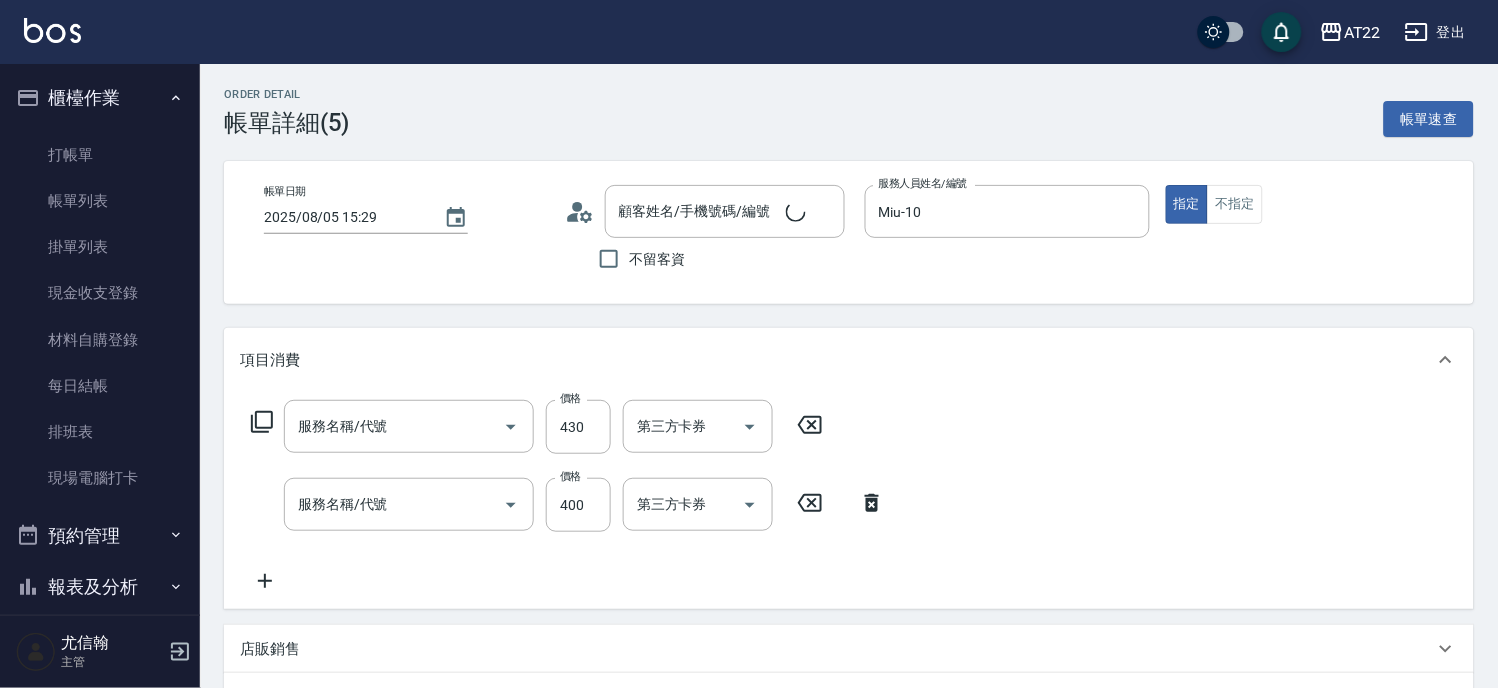 type on "[LAST][YEAR].[MONTH].[DAY]/[PHONE]/[ID]" 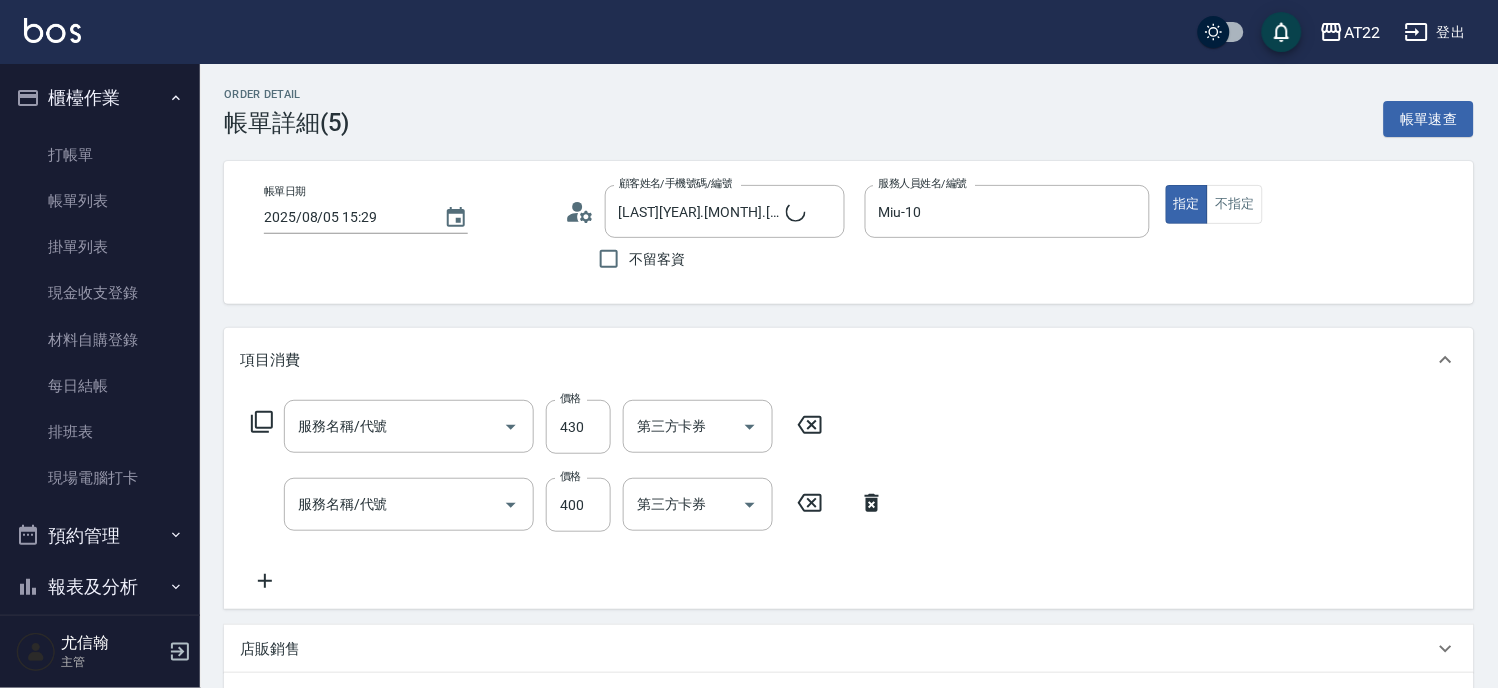 type on "剪髮(500)" 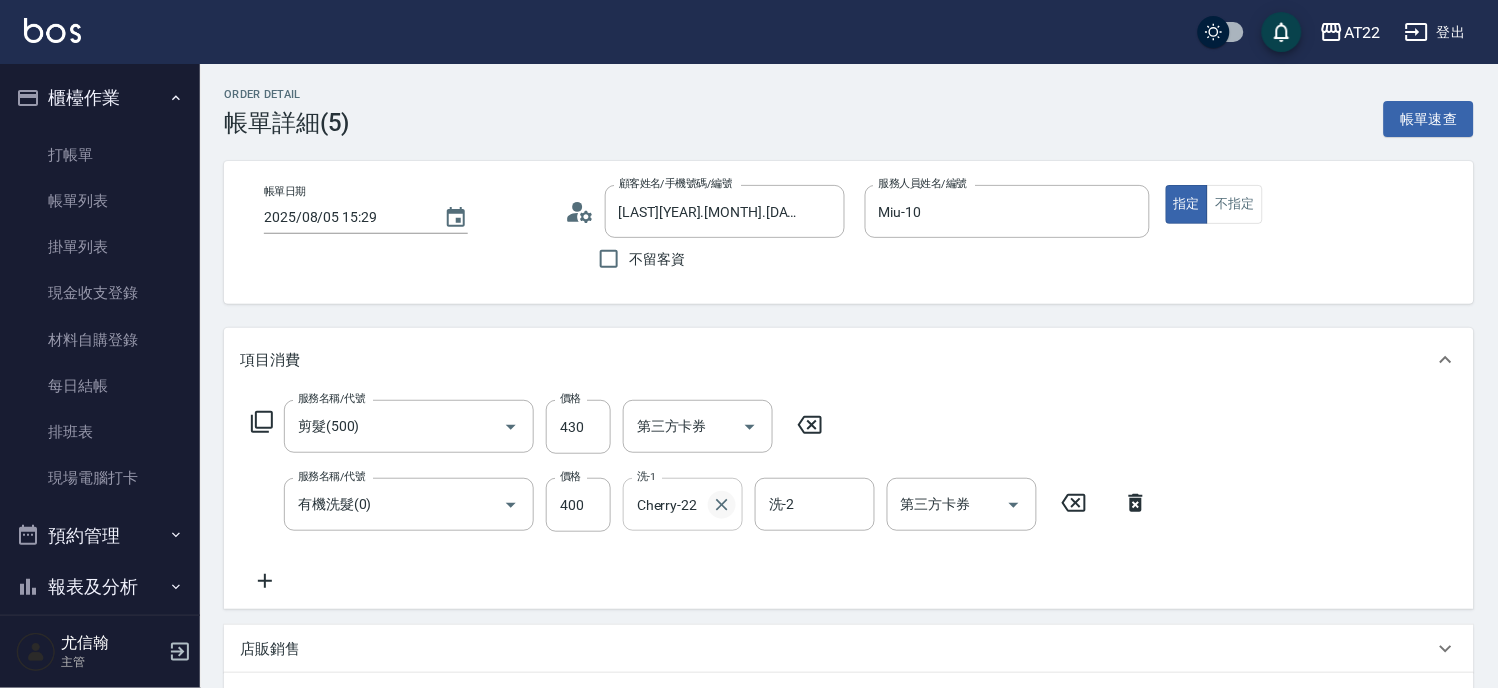 click 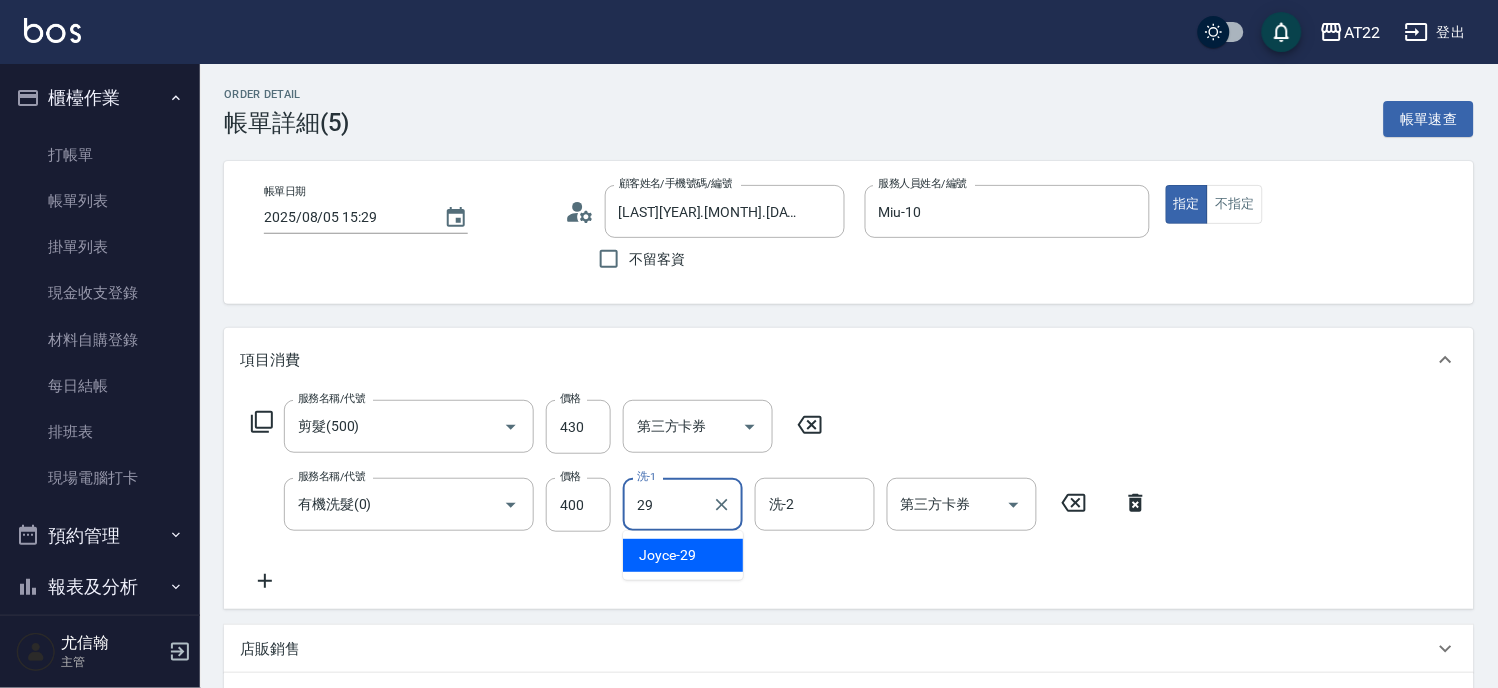 type on "Joyce-29" 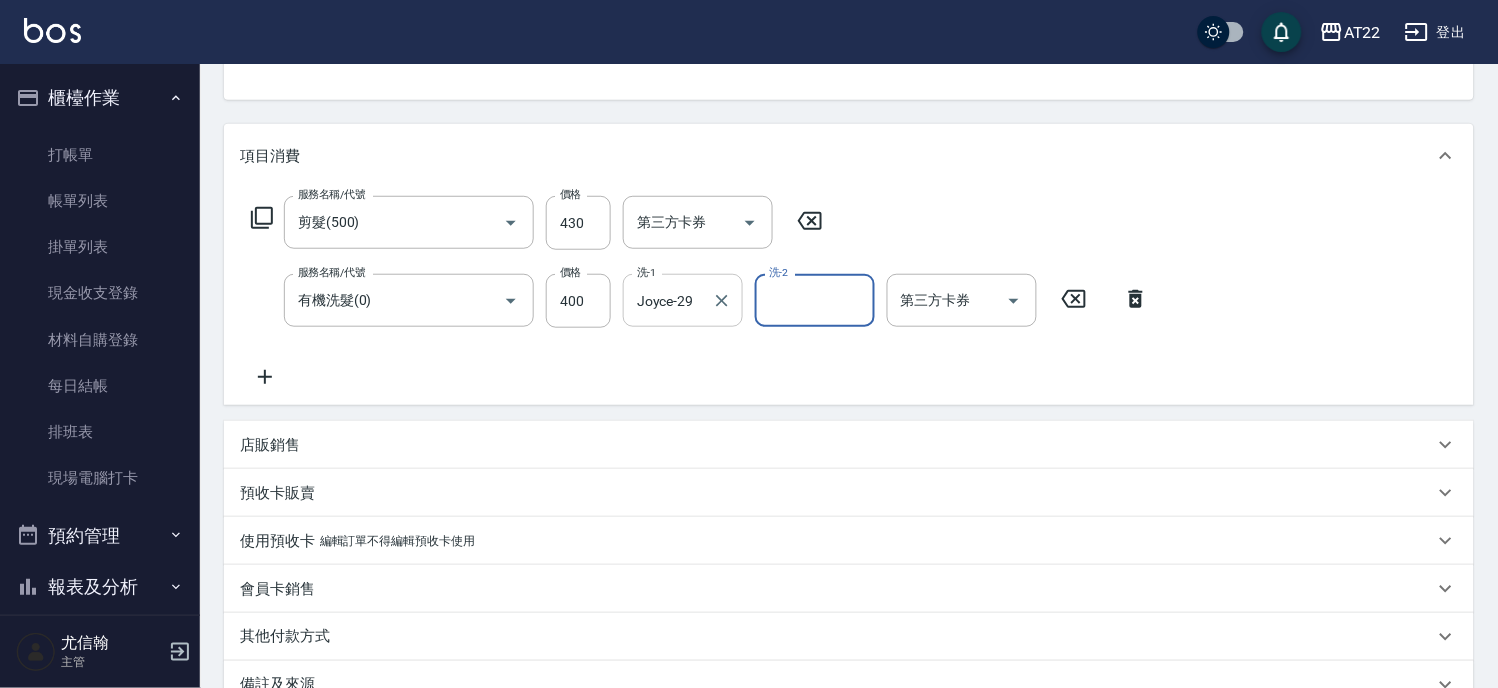 scroll, scrollTop: 437, scrollLeft: 0, axis: vertical 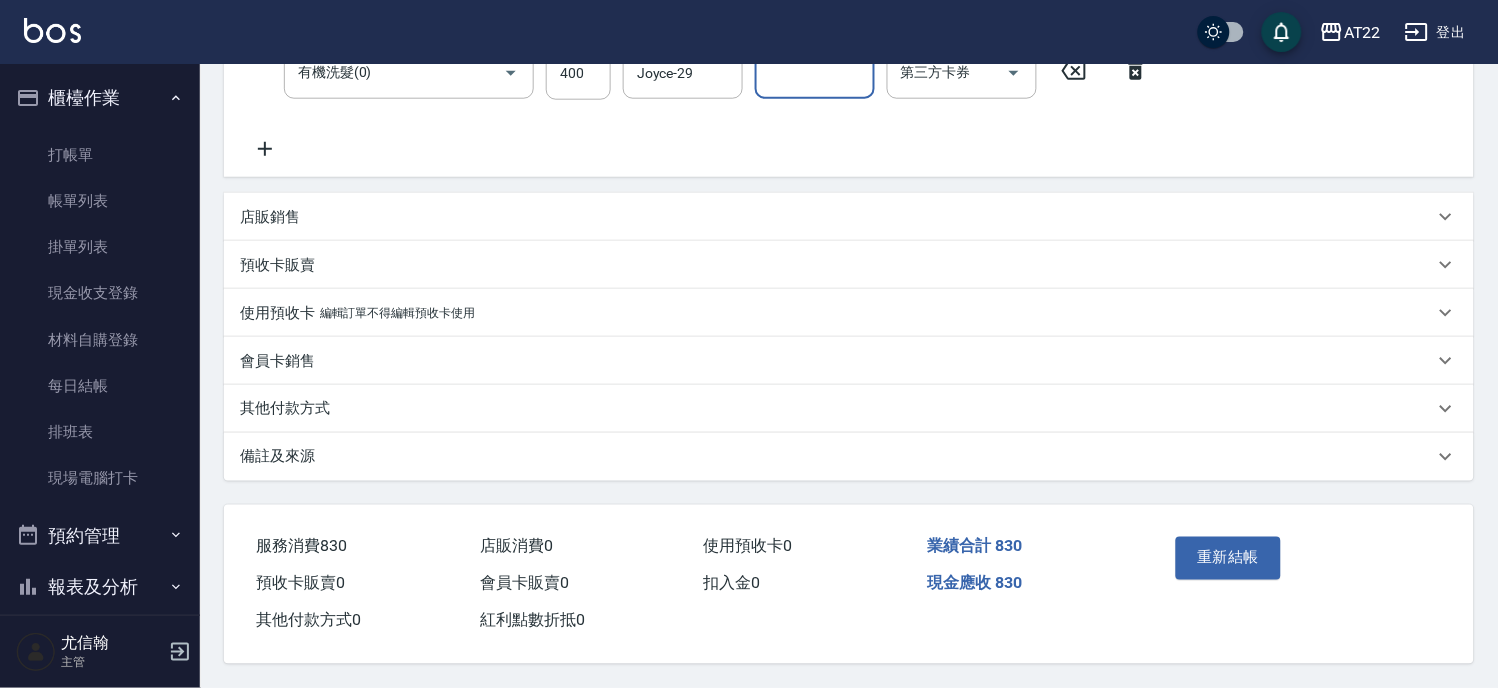 click on "重新結帳" at bounding box center [1232, 572] 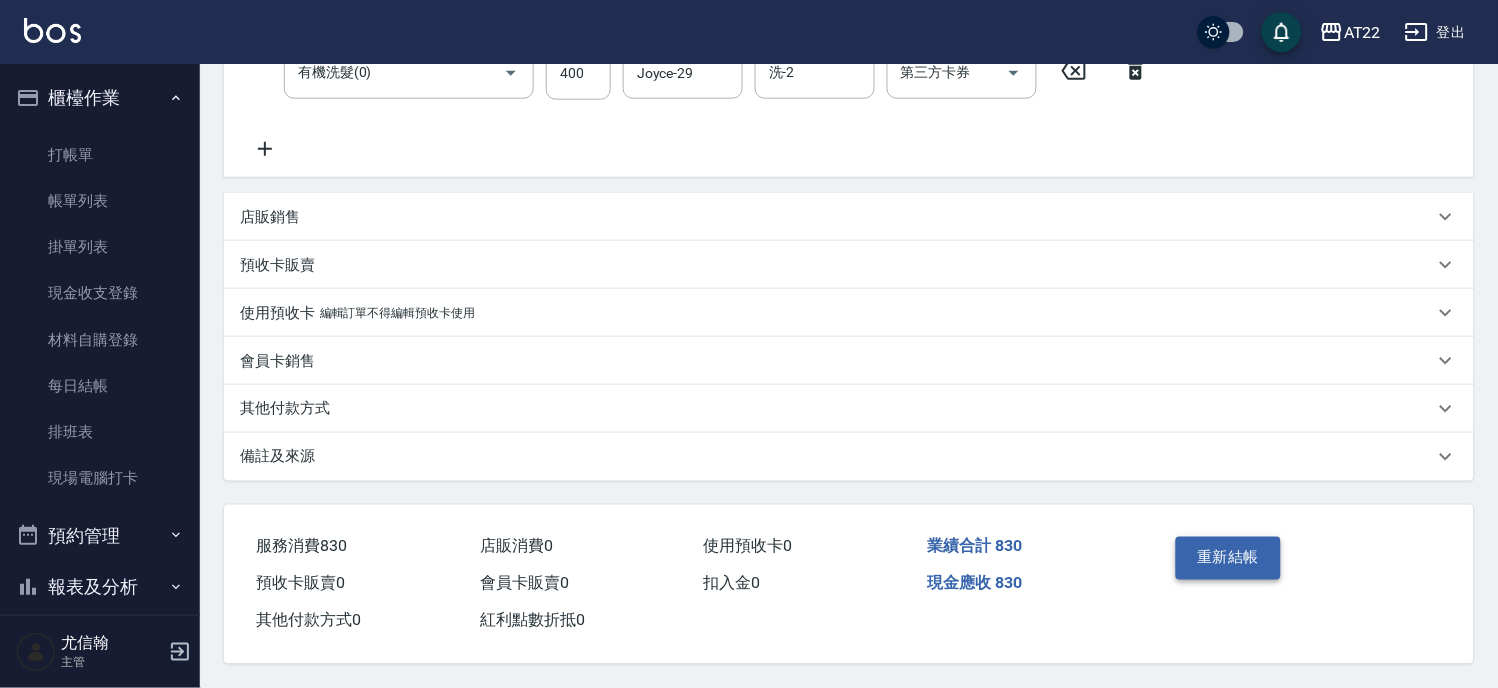 click on "重新結帳" at bounding box center (1229, 558) 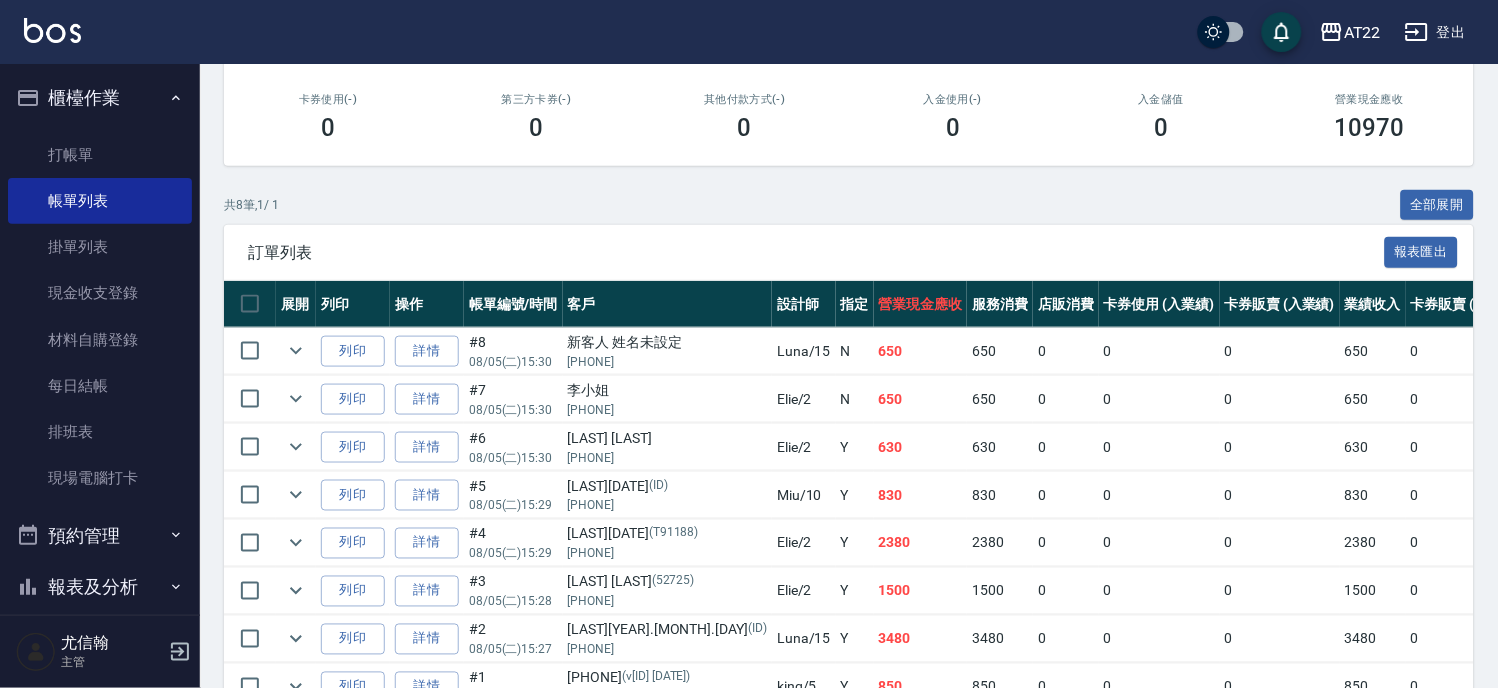 scroll, scrollTop: 456, scrollLeft: 0, axis: vertical 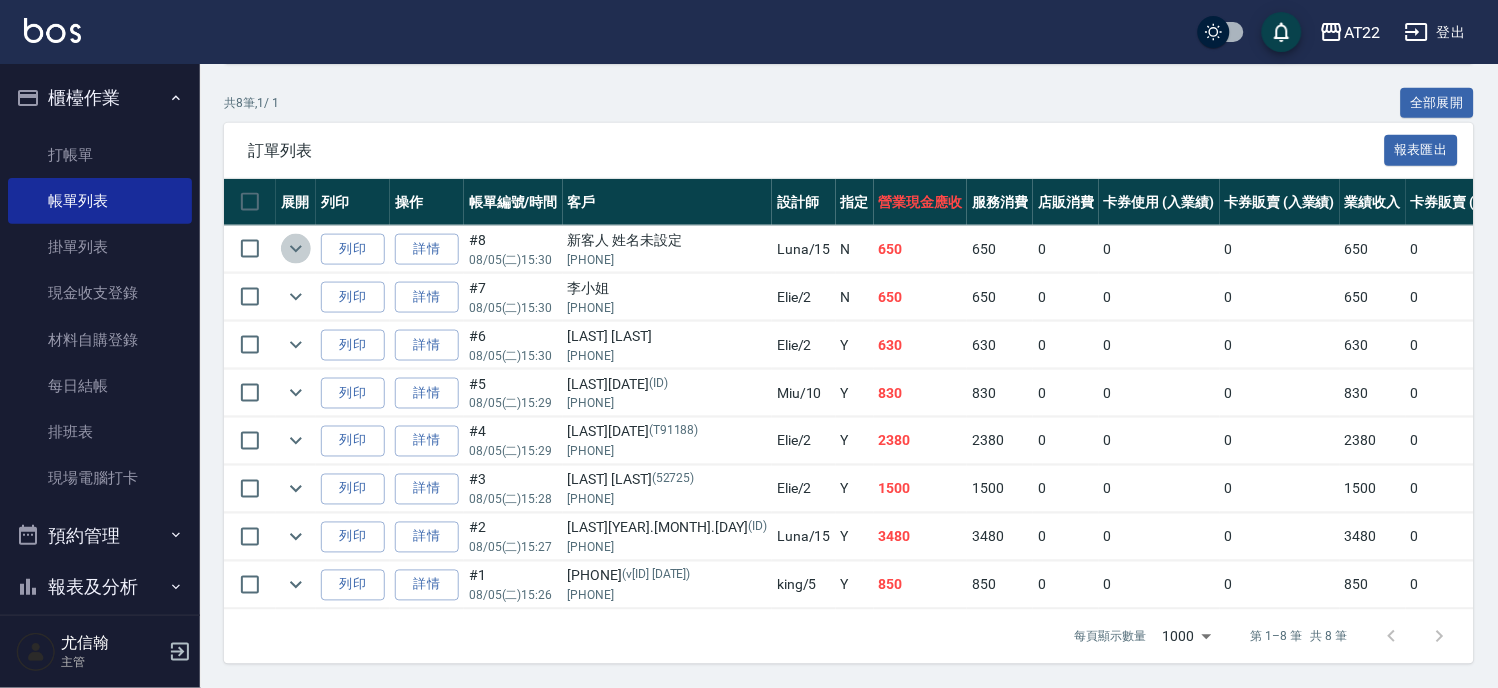 click 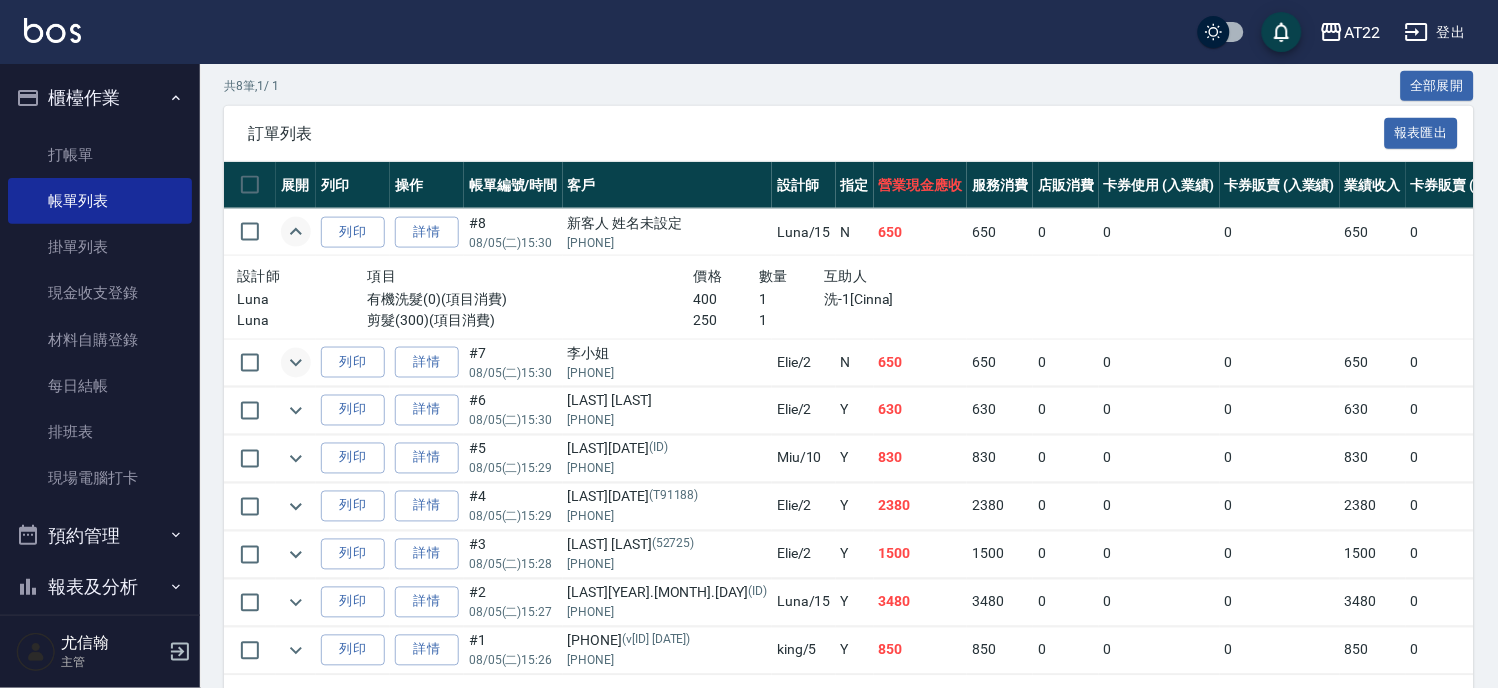 click 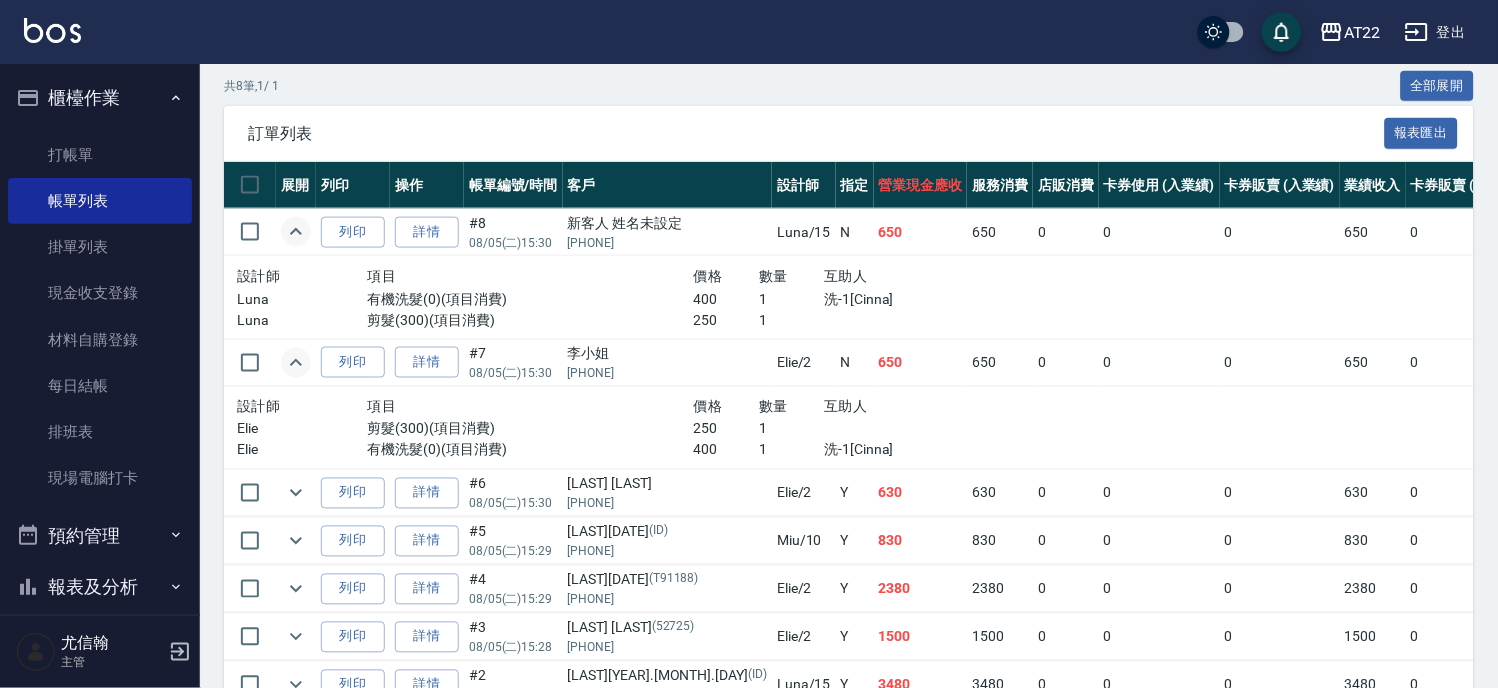 scroll, scrollTop: 621, scrollLeft: 0, axis: vertical 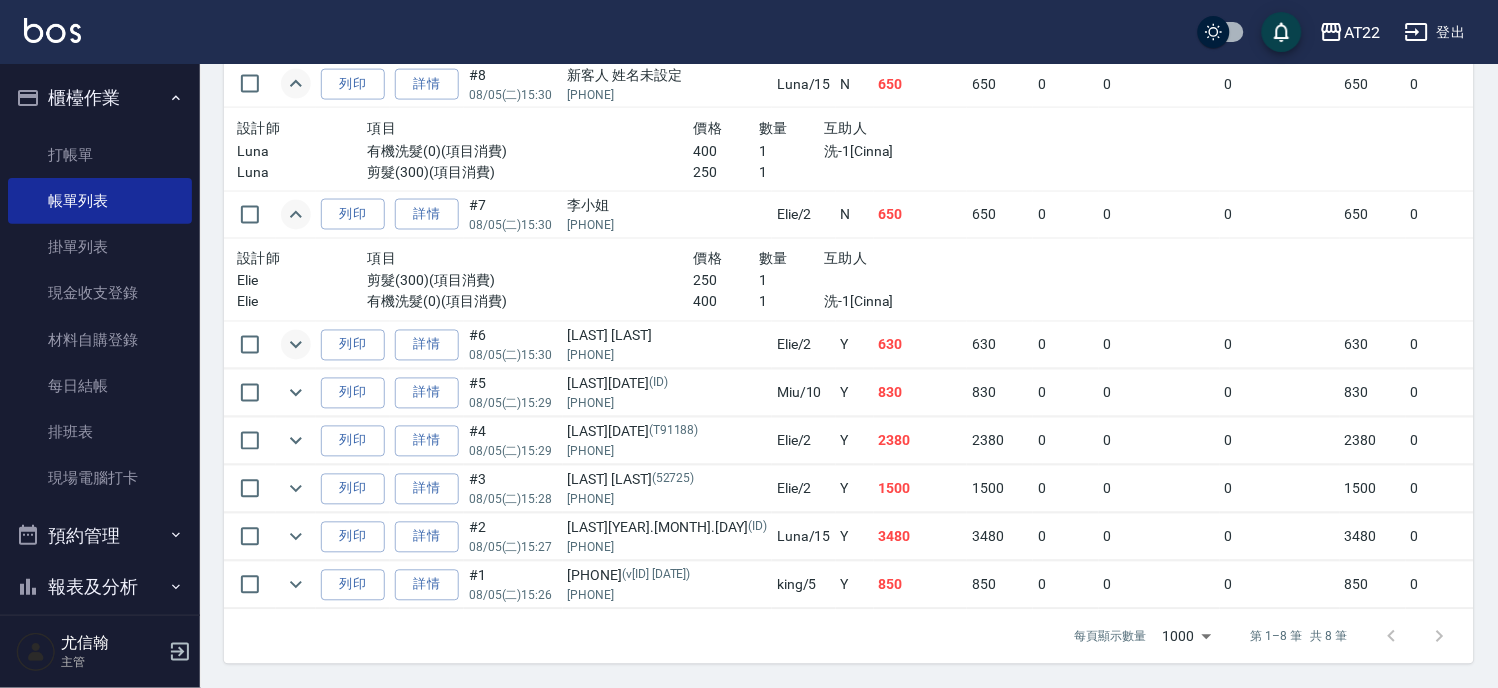 click 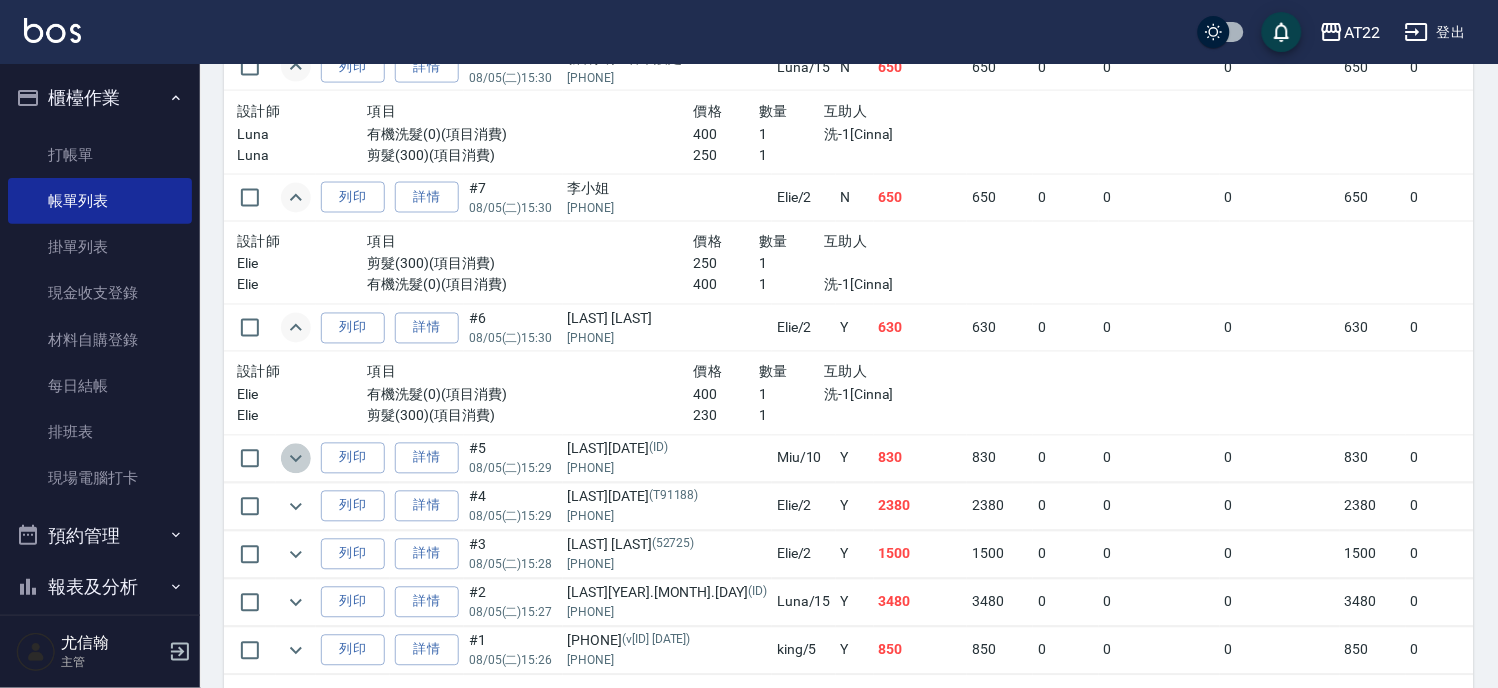 click 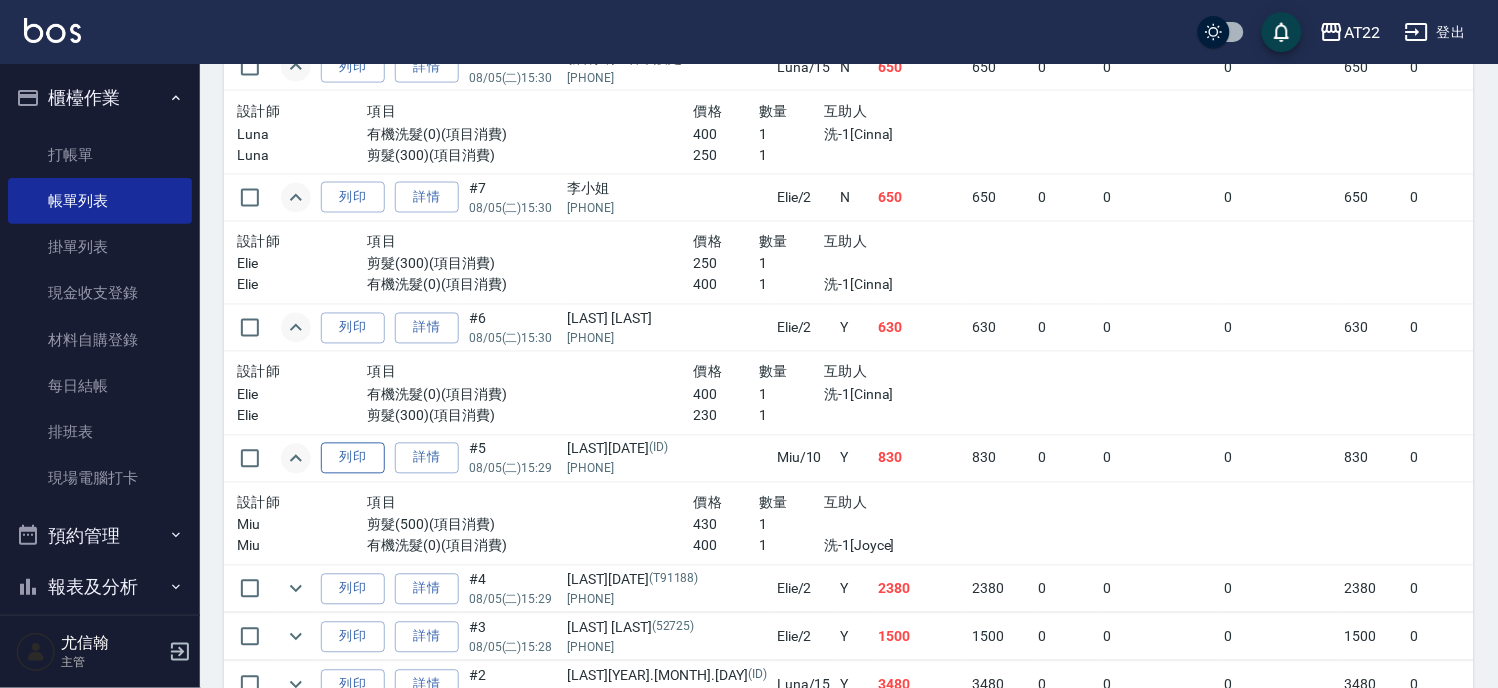 scroll, scrollTop: 786, scrollLeft: 0, axis: vertical 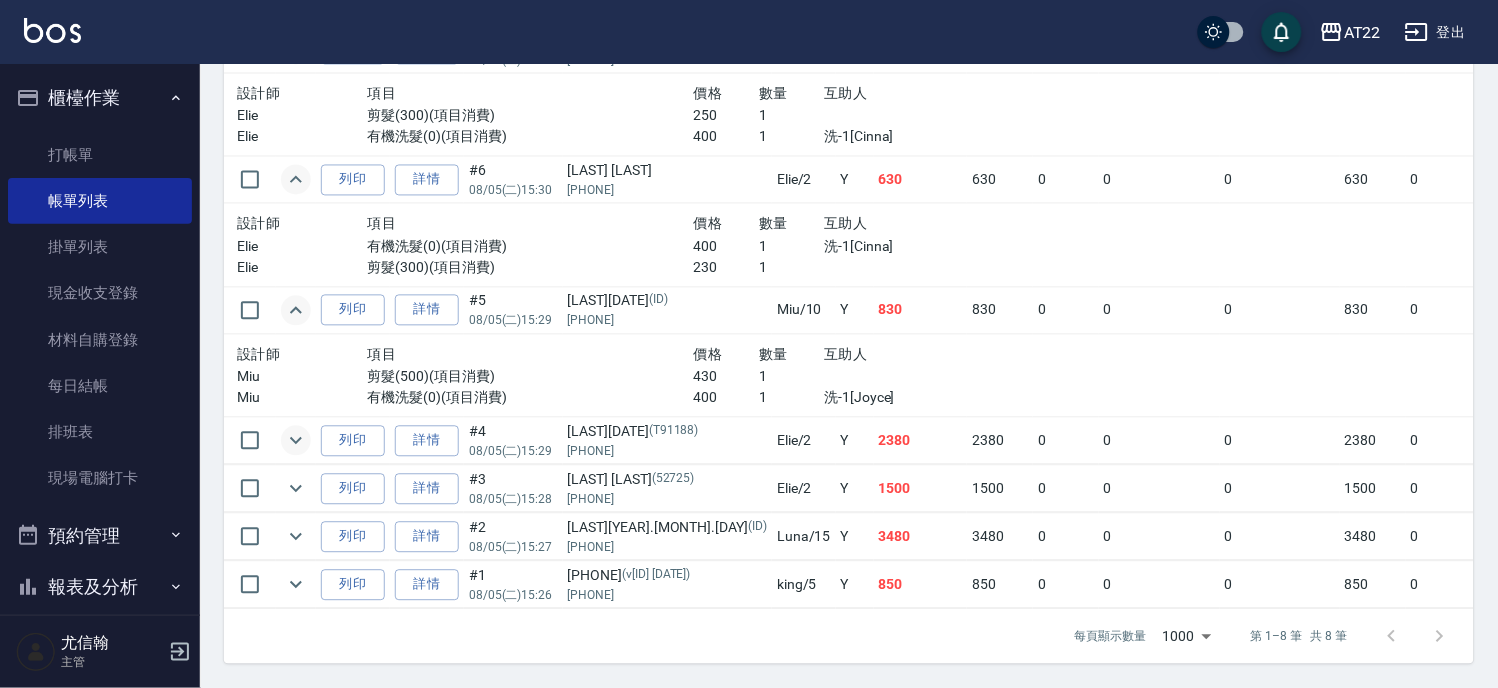 click 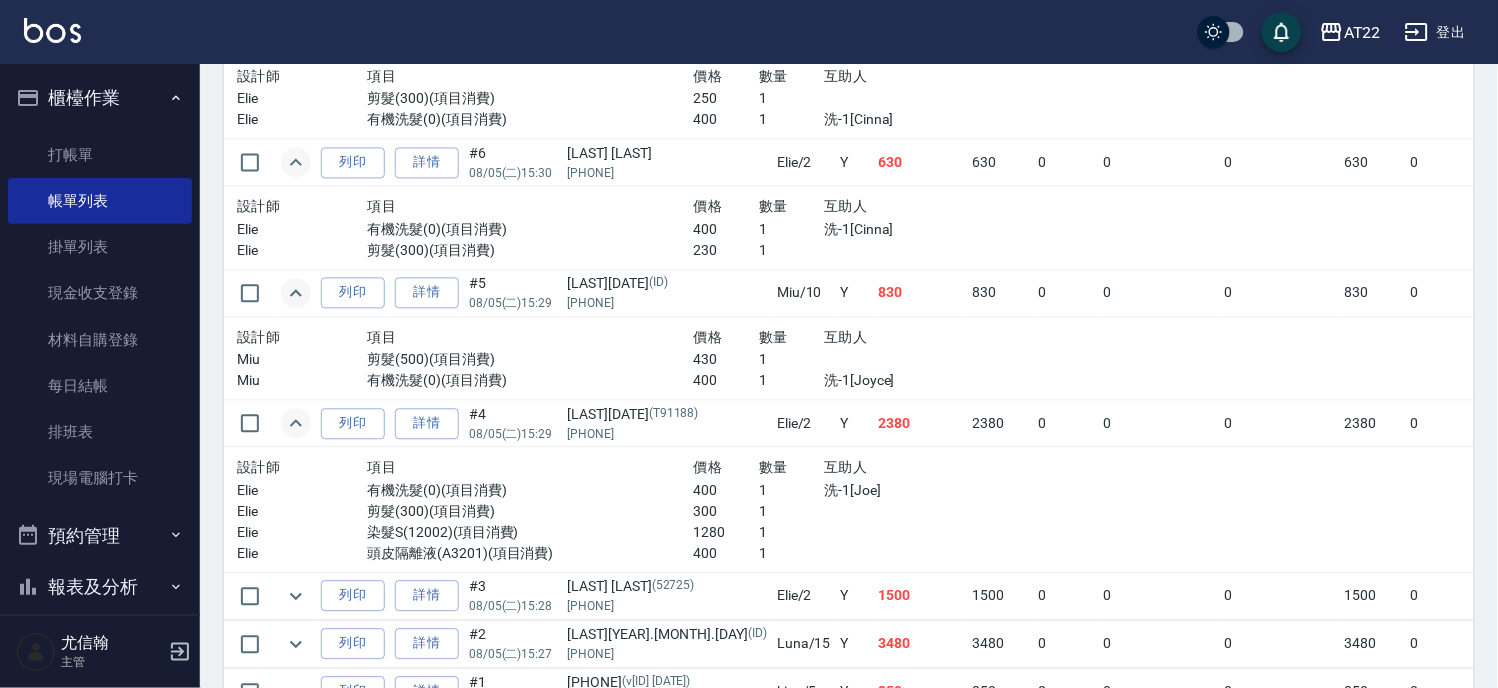 scroll, scrollTop: 911, scrollLeft: 0, axis: vertical 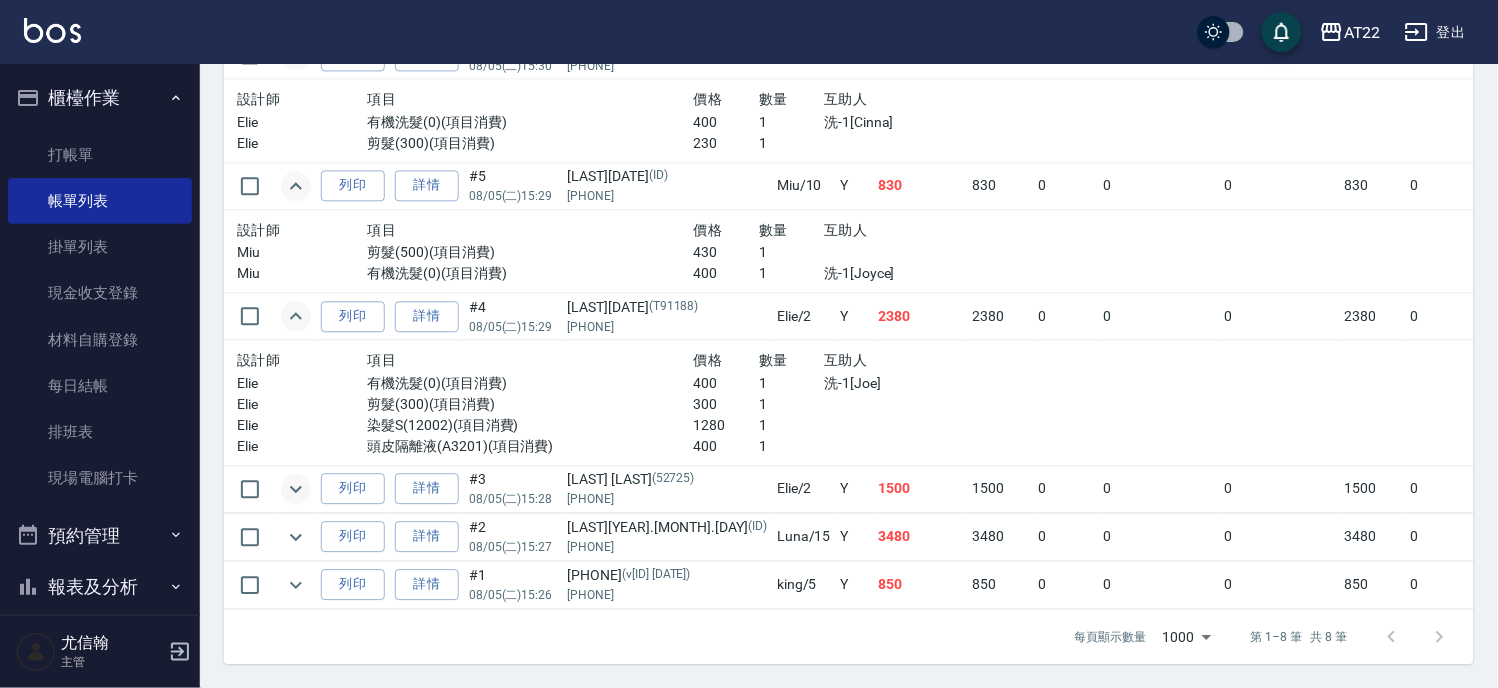 click at bounding box center (296, 489) 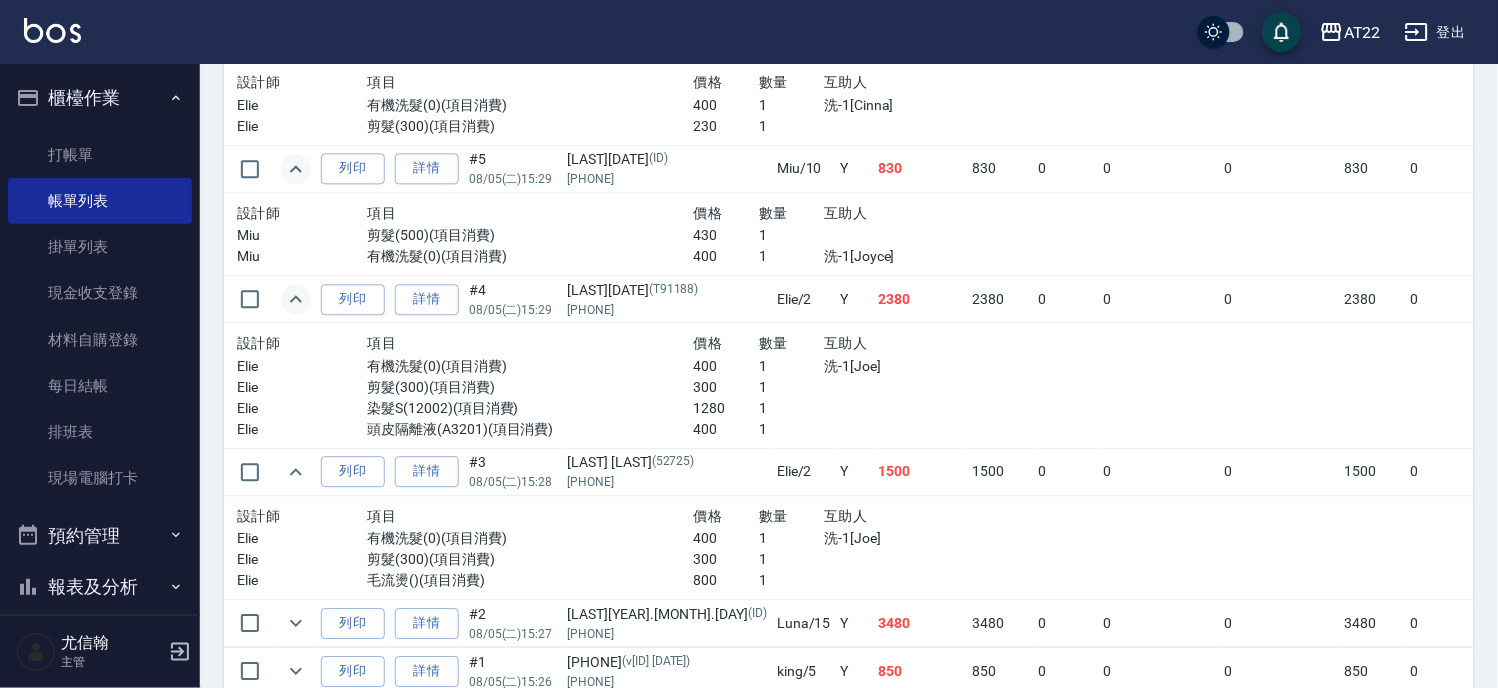 scroll, scrollTop: 1014, scrollLeft: 0, axis: vertical 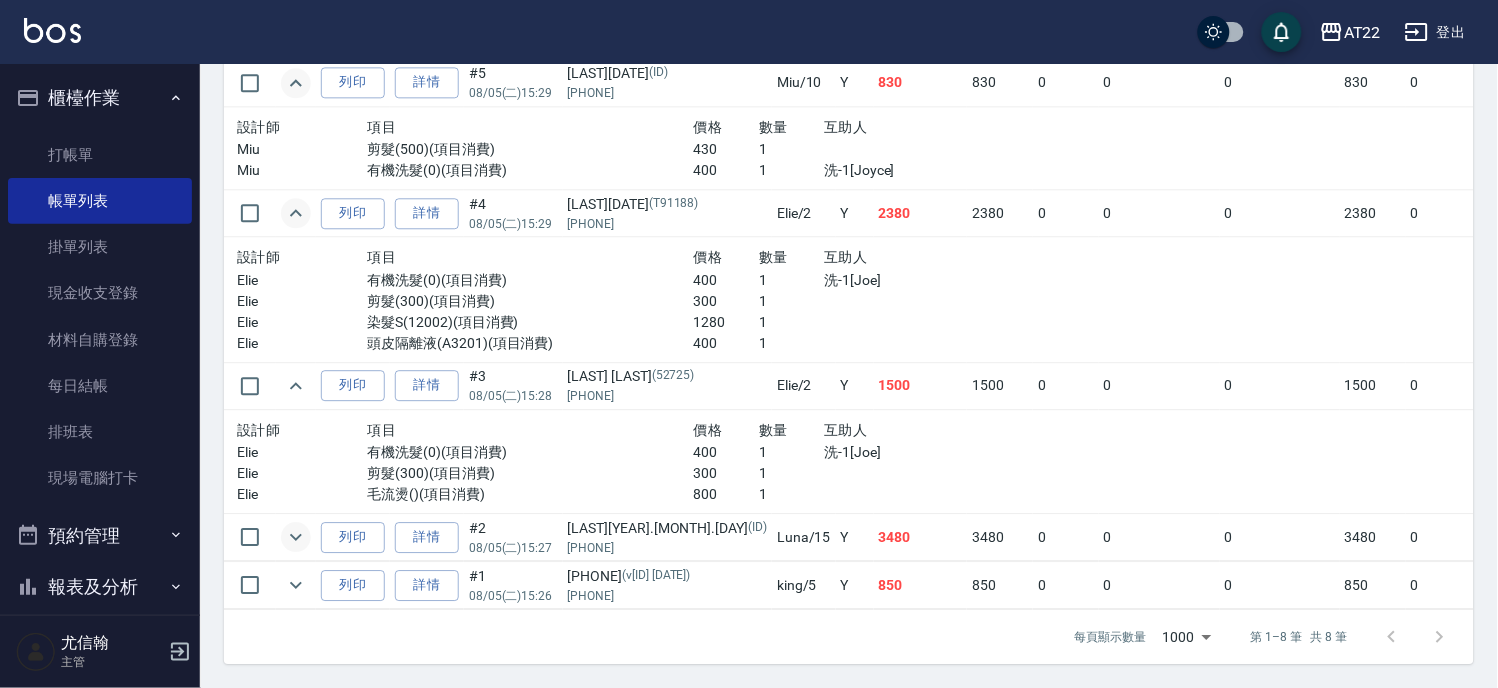 click 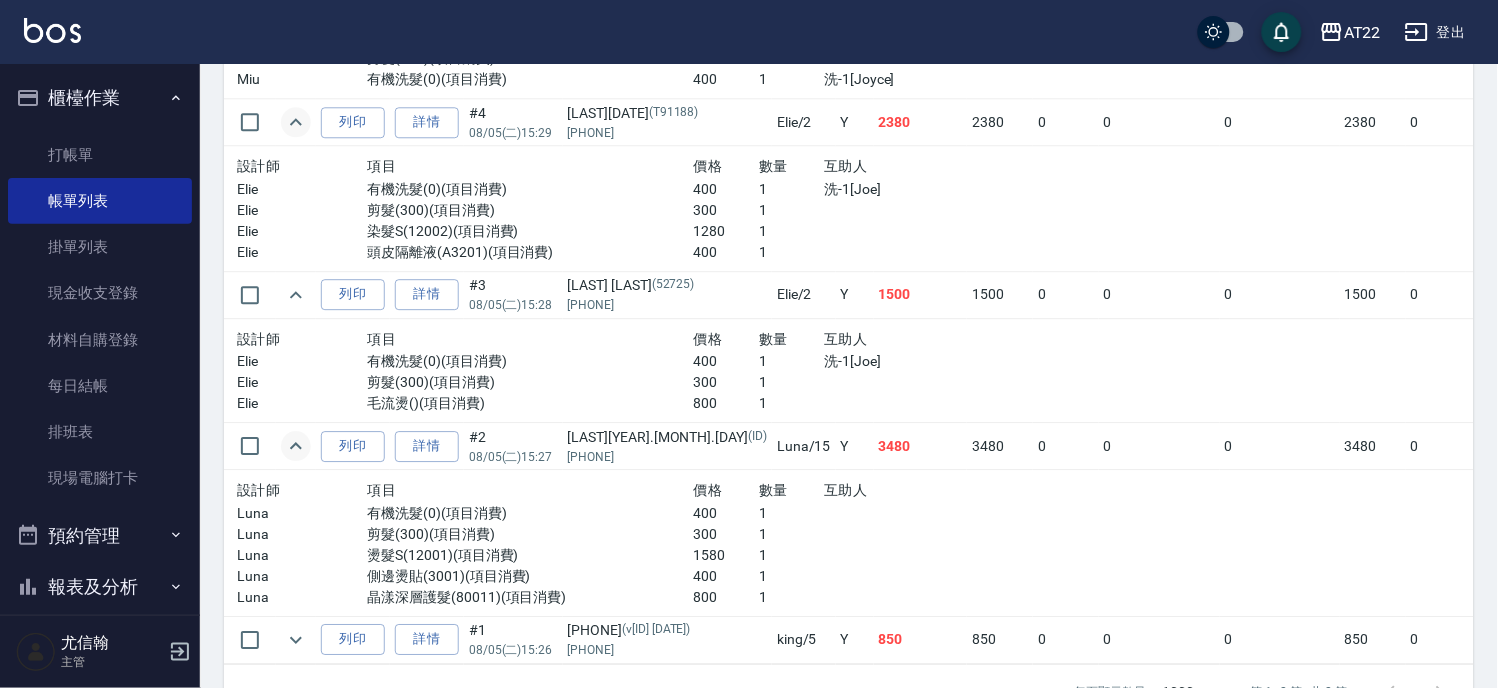 scroll, scrollTop: 1160, scrollLeft: 0, axis: vertical 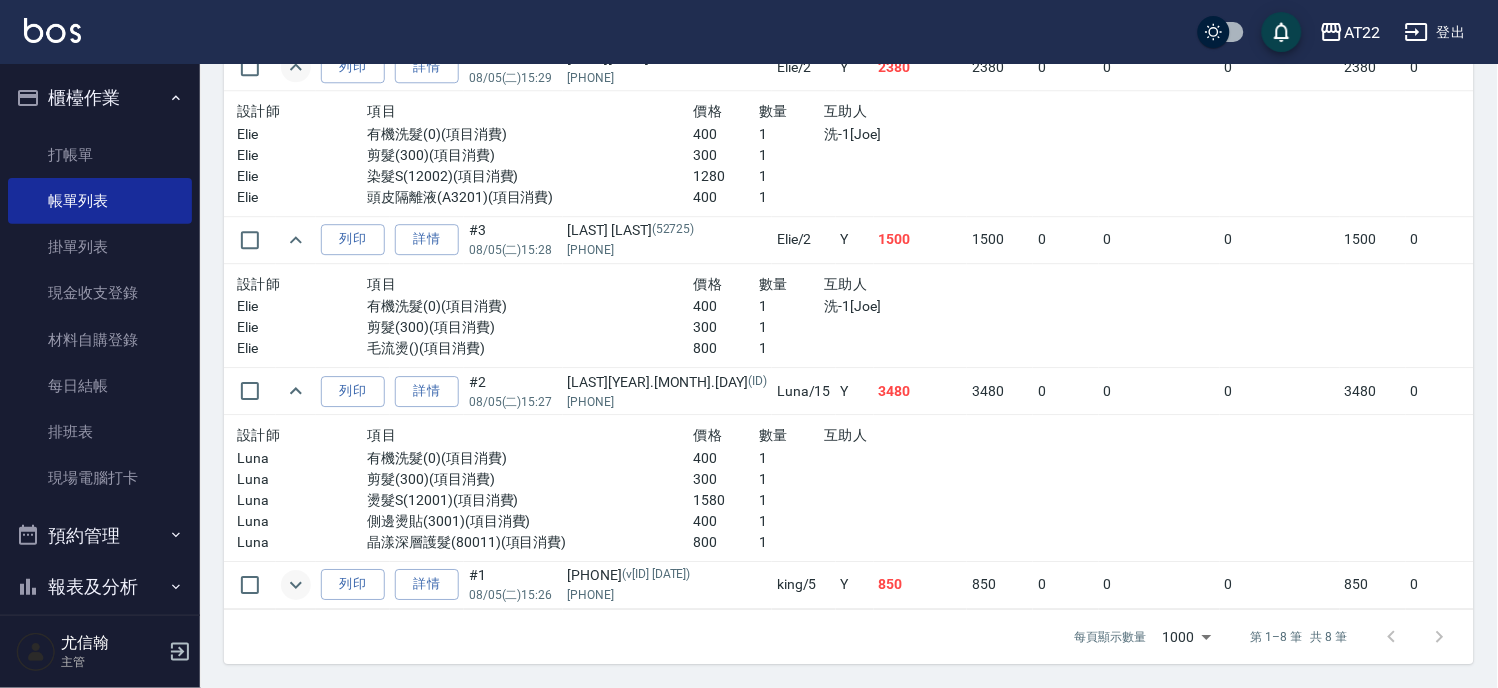 click at bounding box center (296, 585) 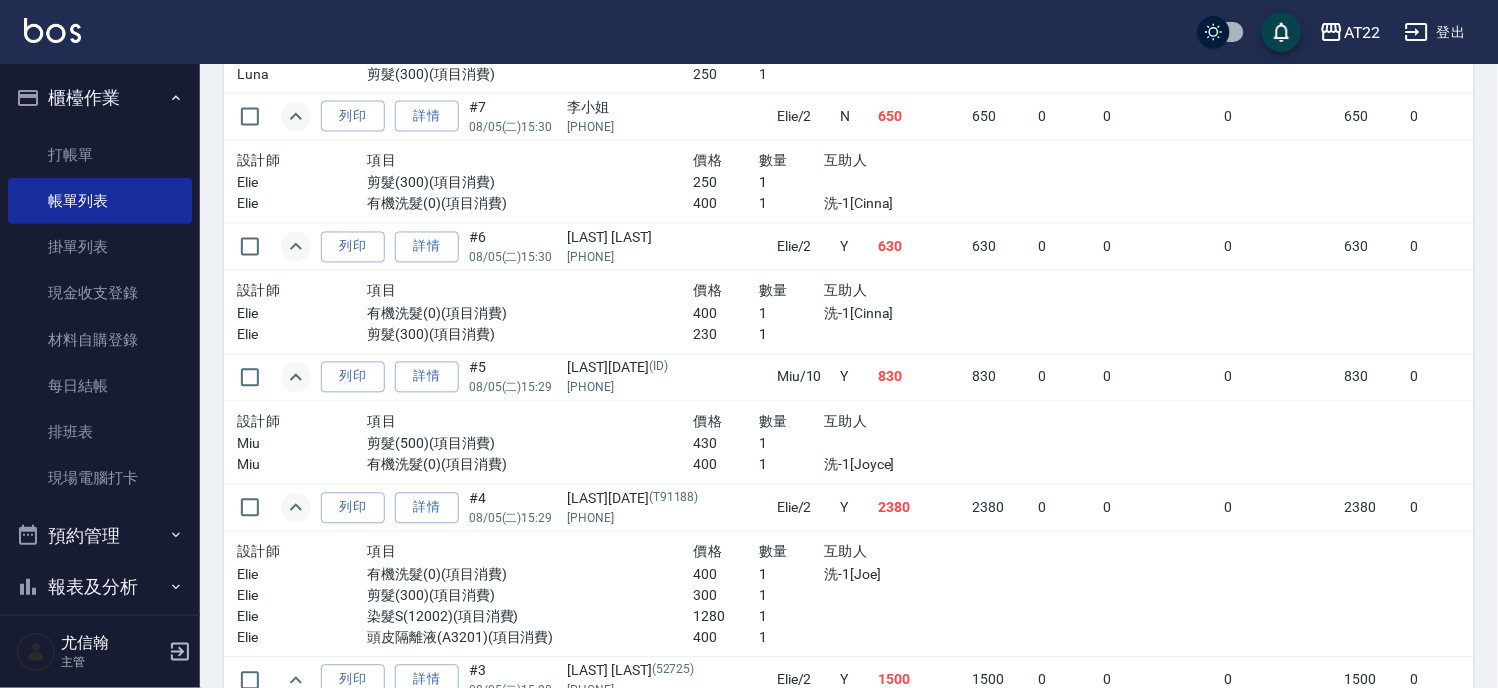 scroll, scrollTop: 464, scrollLeft: 0, axis: vertical 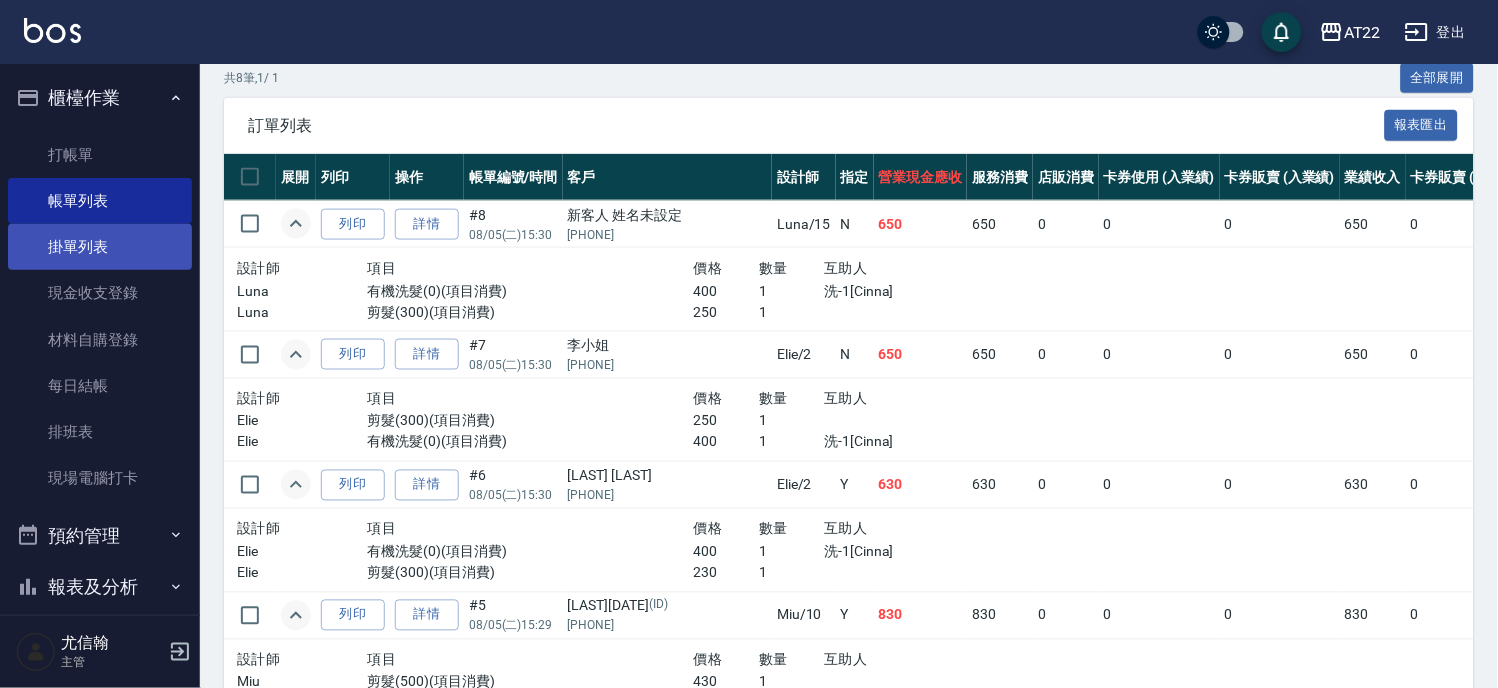 click on "掛單列表" at bounding box center (100, 247) 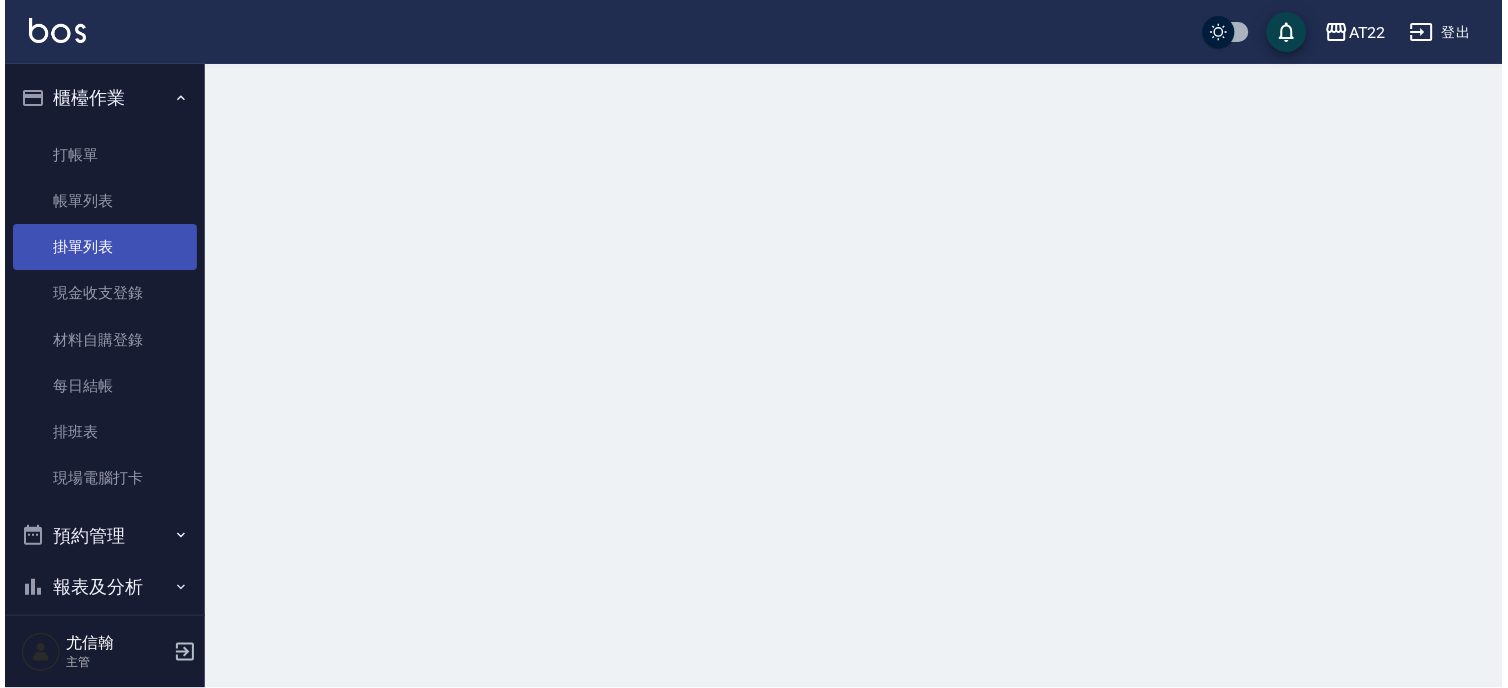 scroll, scrollTop: 0, scrollLeft: 0, axis: both 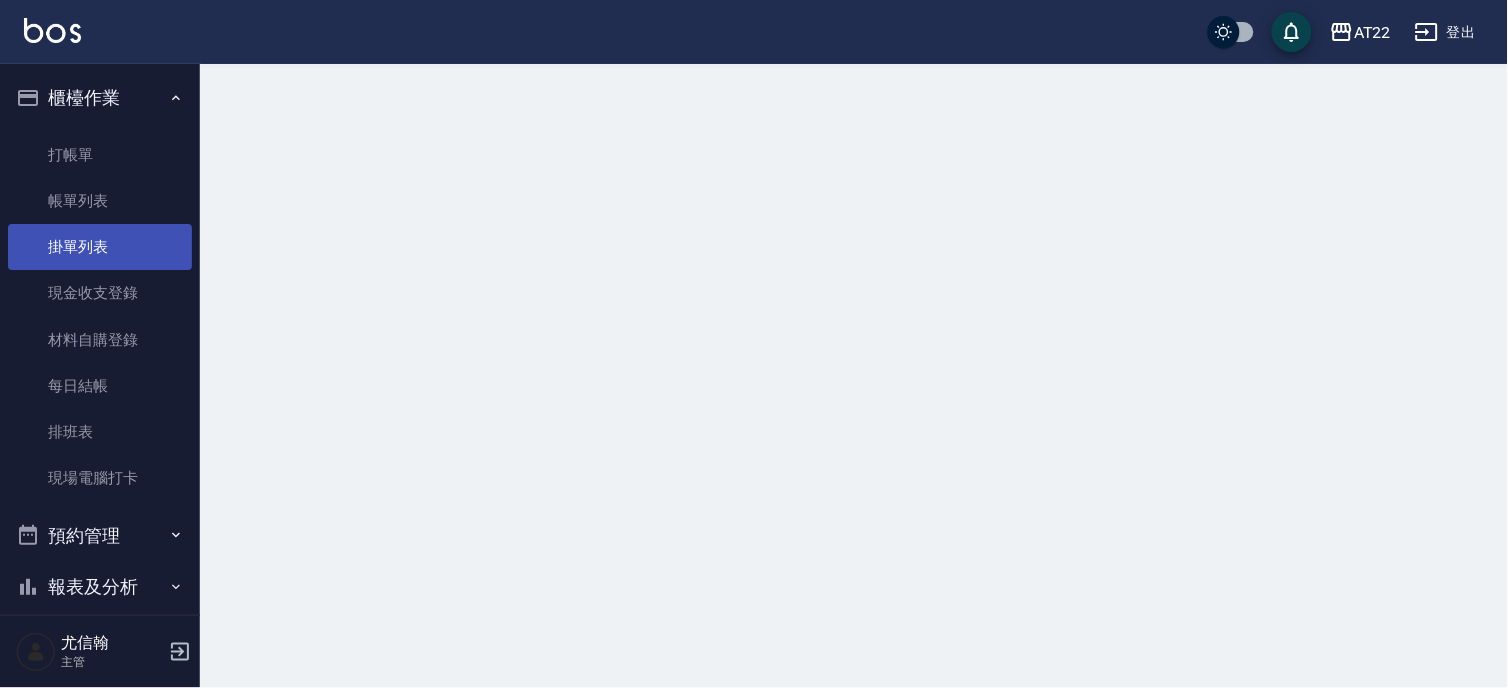 click on "掛單列表" at bounding box center (100, 247) 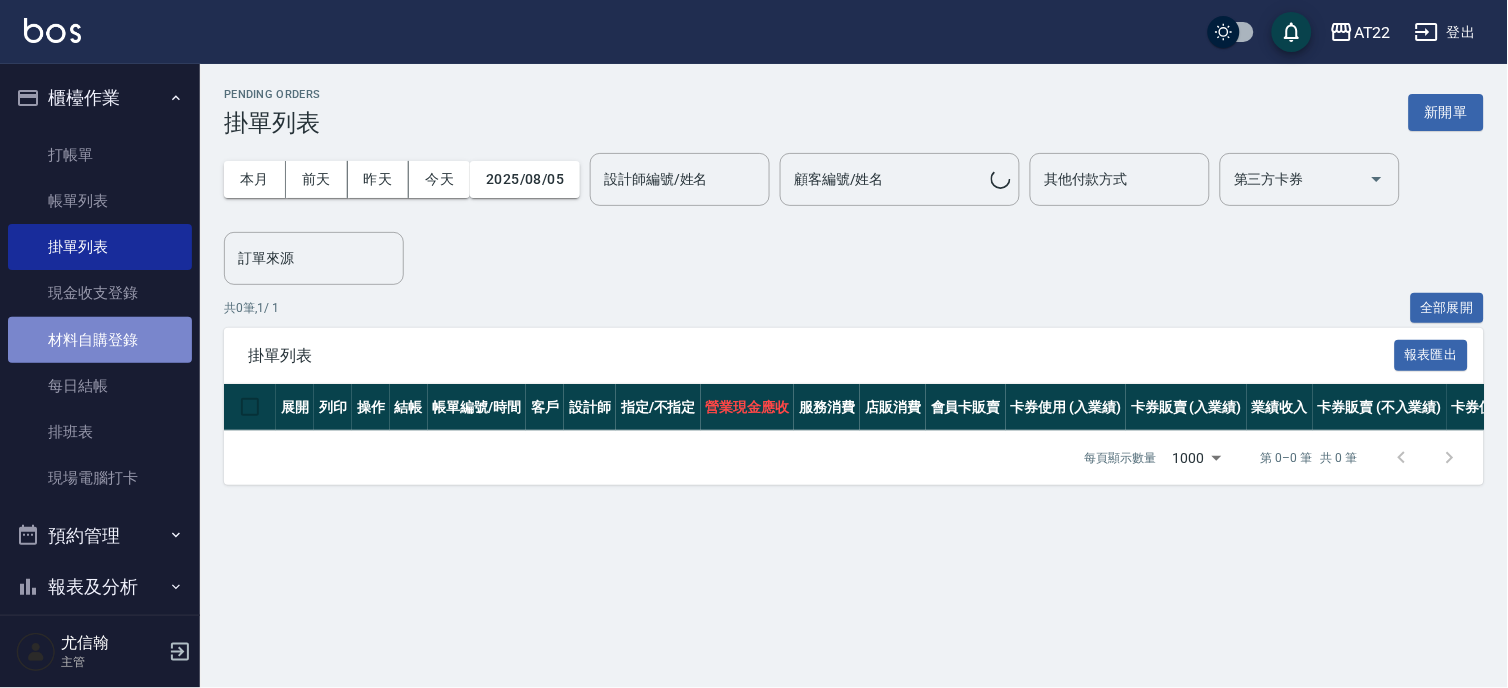 click on "材料自購登錄" at bounding box center (100, 340) 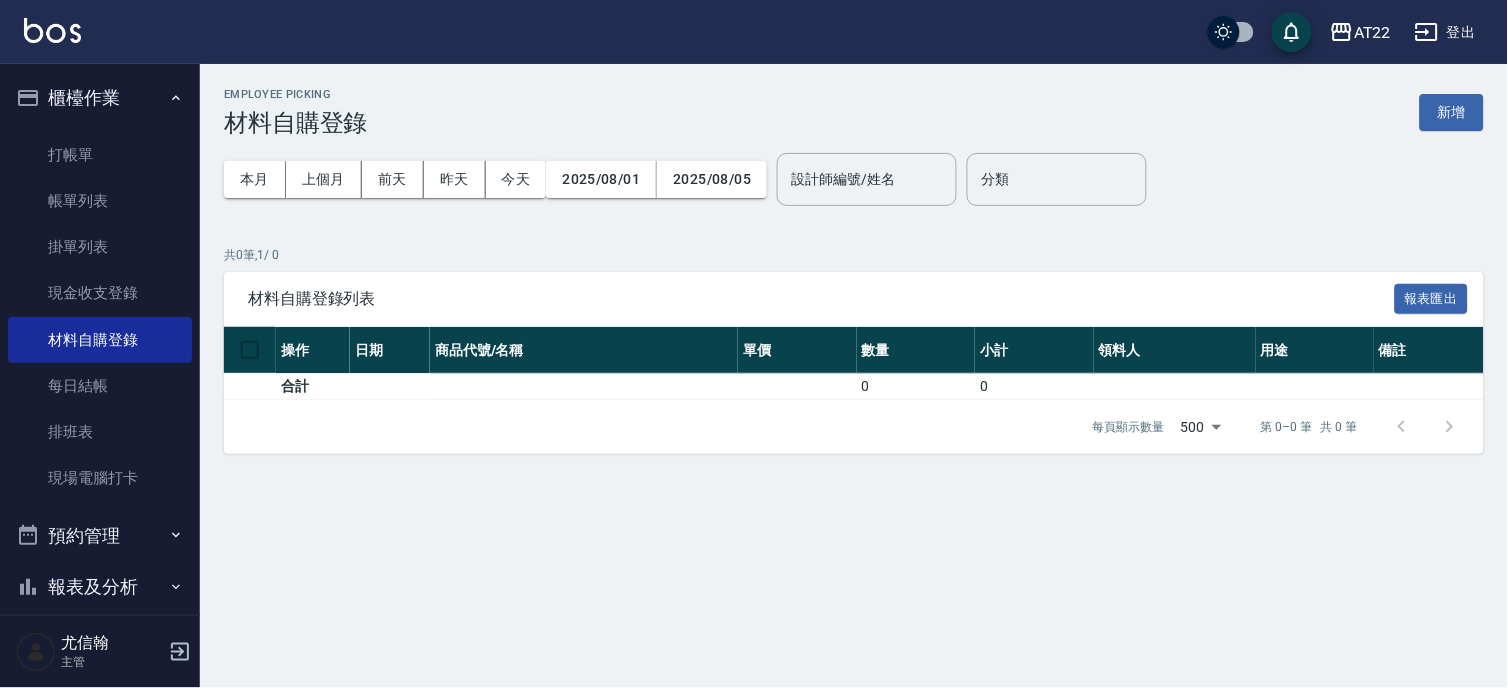 click on "報表及分析" at bounding box center [100, 587] 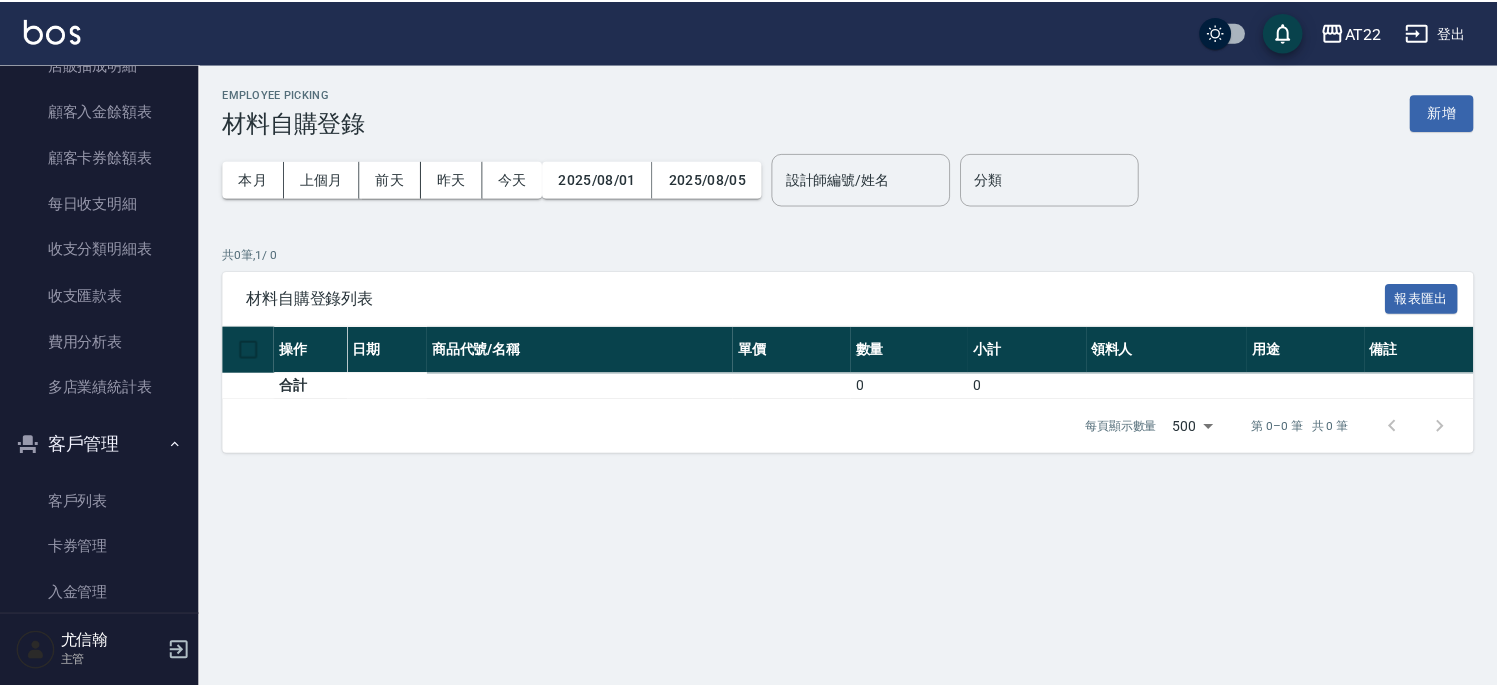 scroll, scrollTop: 1461, scrollLeft: 0, axis: vertical 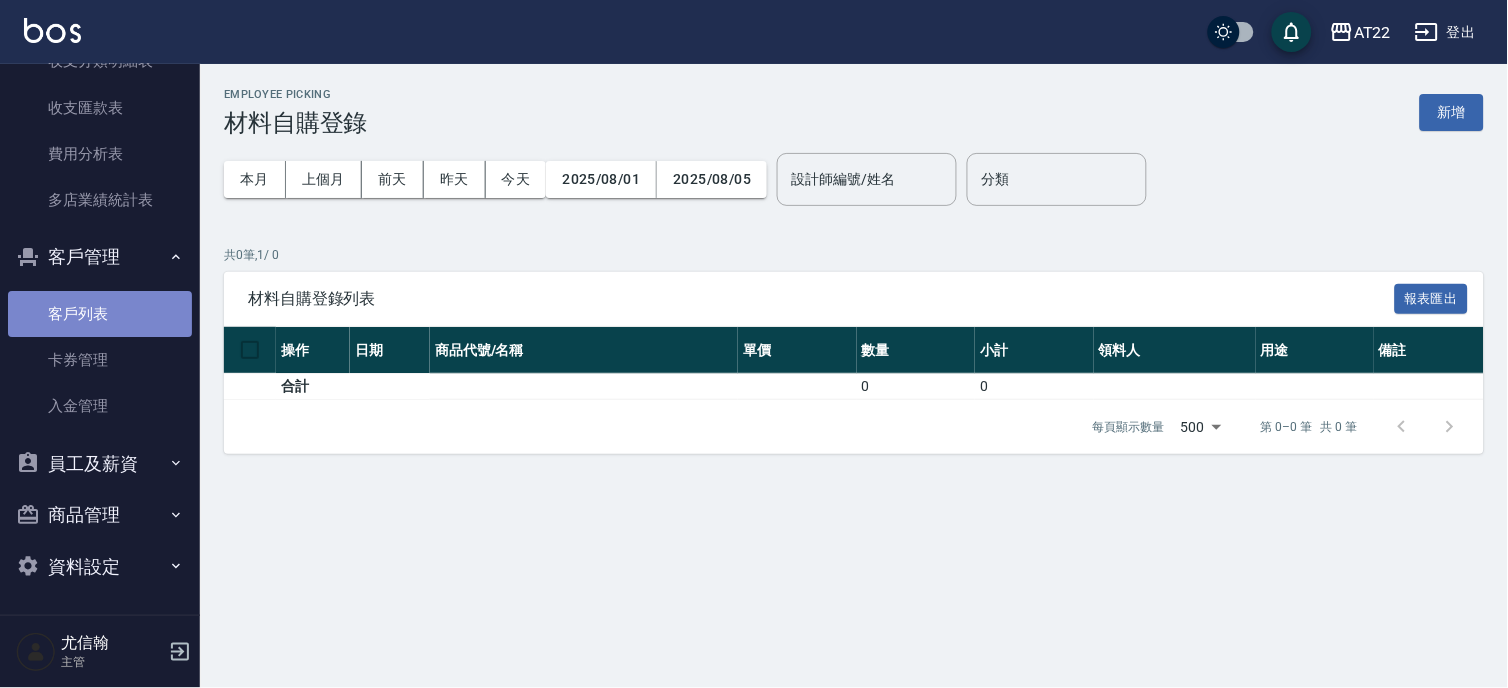 click on "客戶列表" at bounding box center [100, 314] 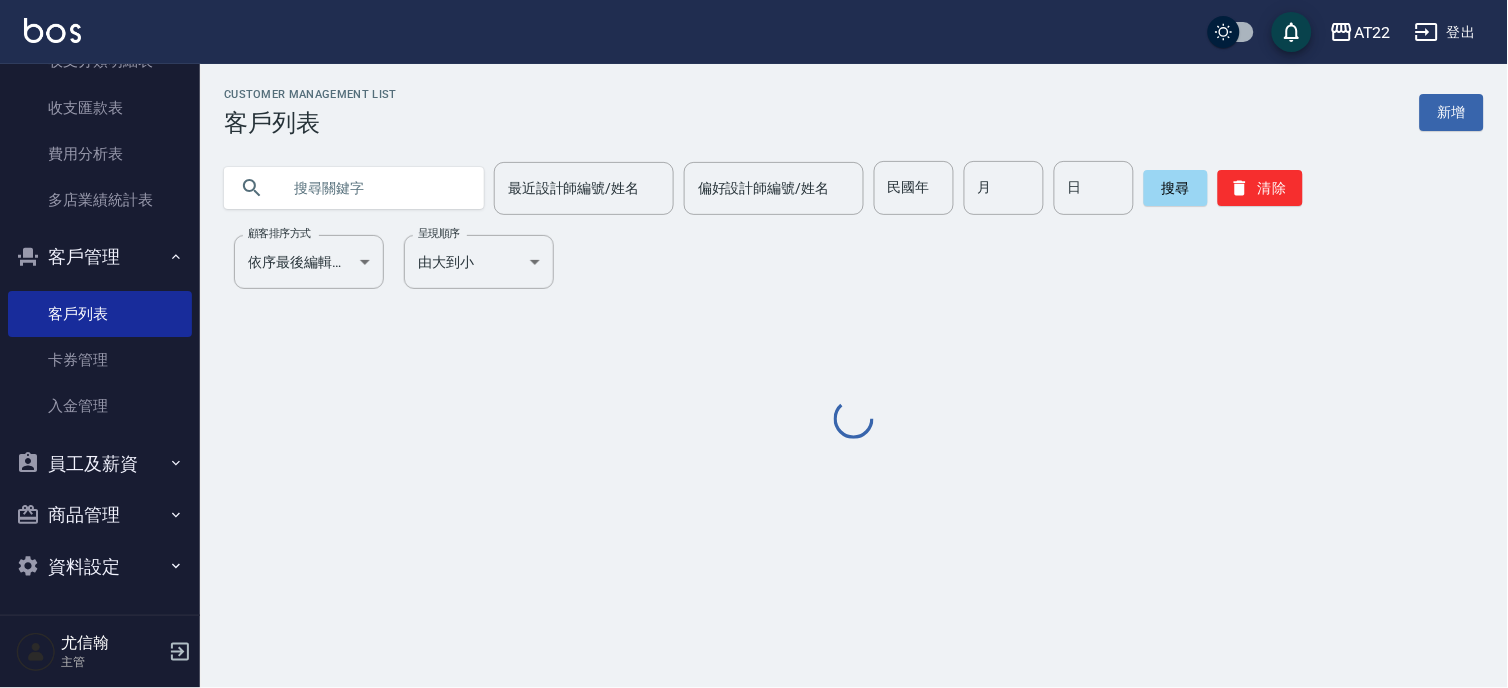 click at bounding box center (354, 188) 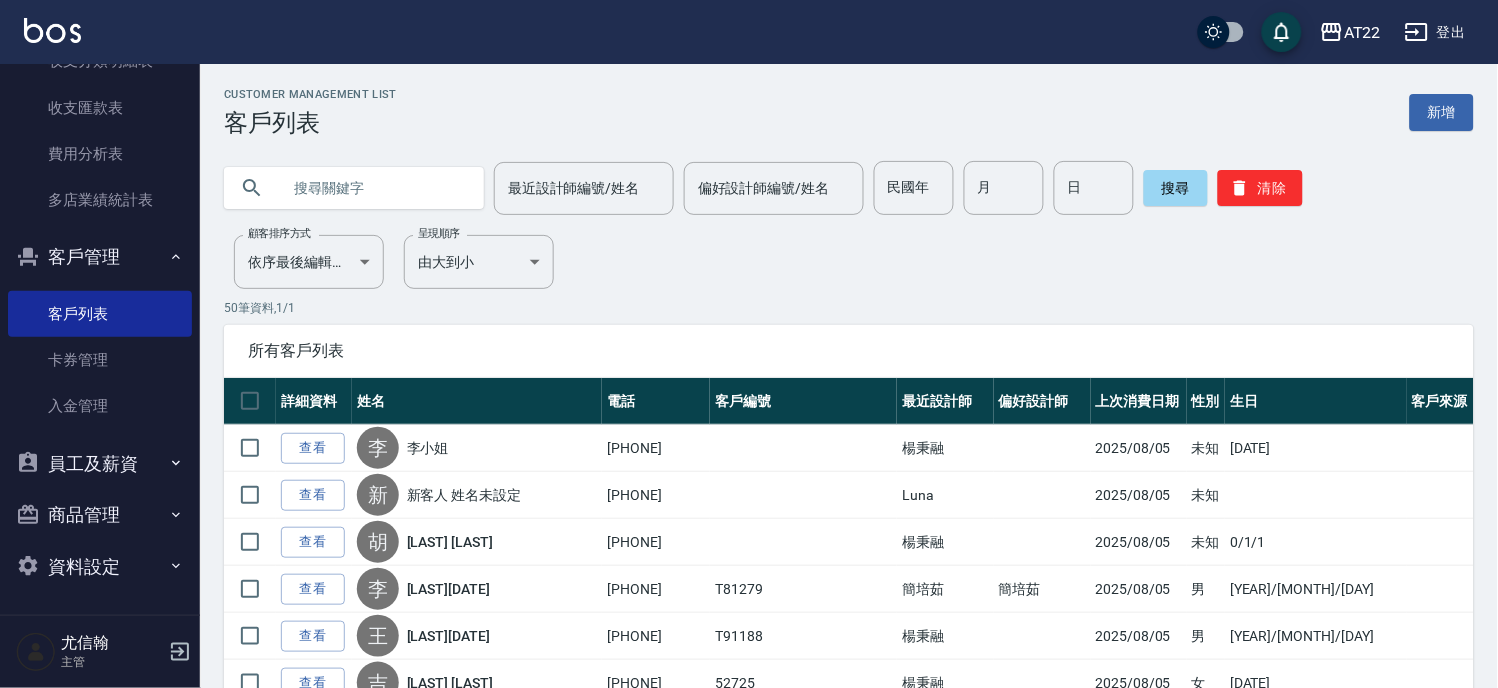 click at bounding box center (354, 188) 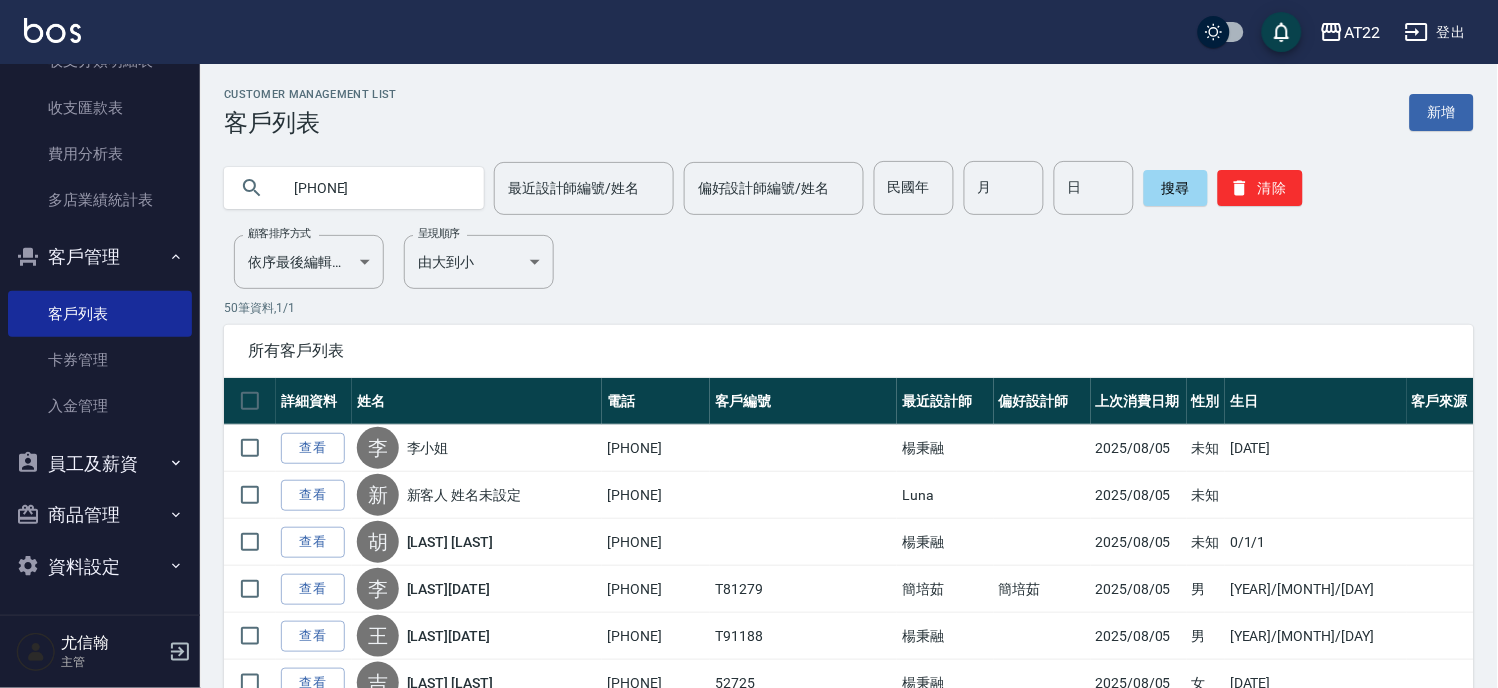 type on "[PHONE]" 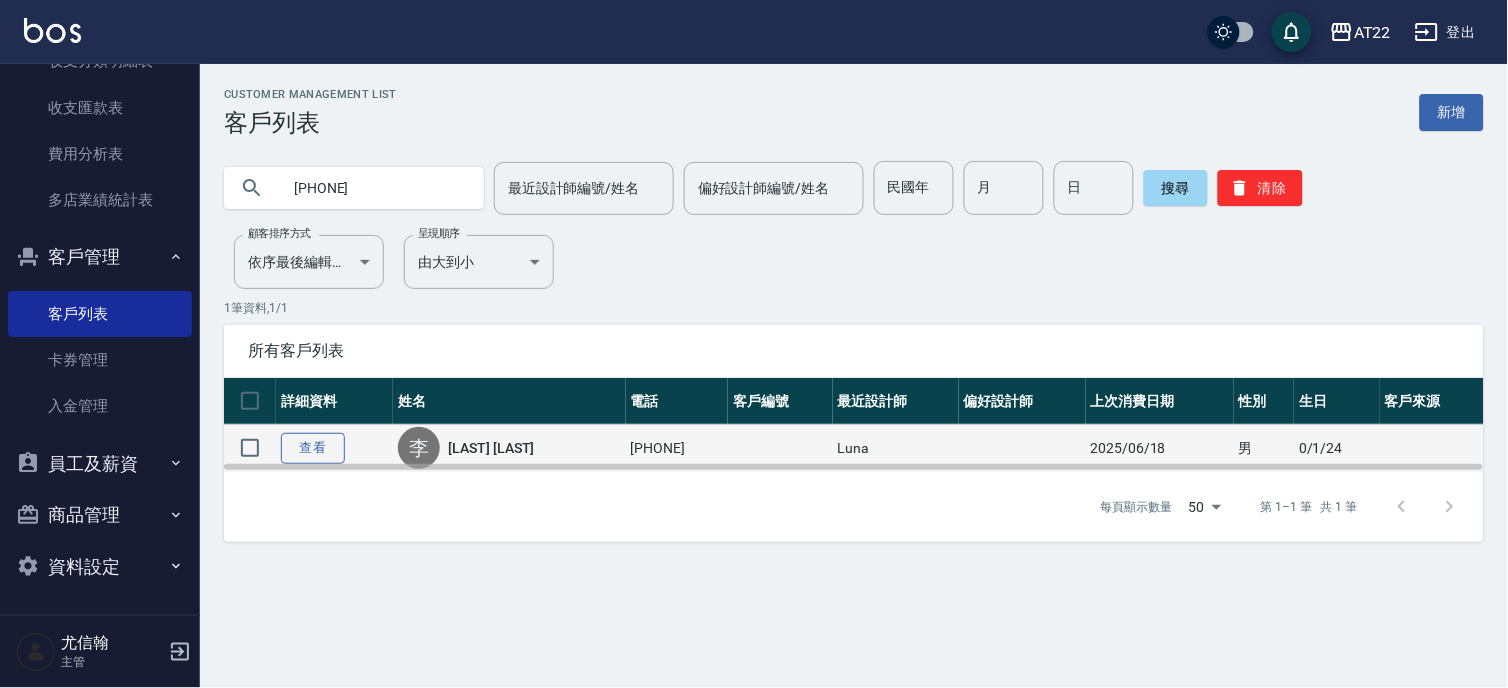 click on "查看" at bounding box center (313, 448) 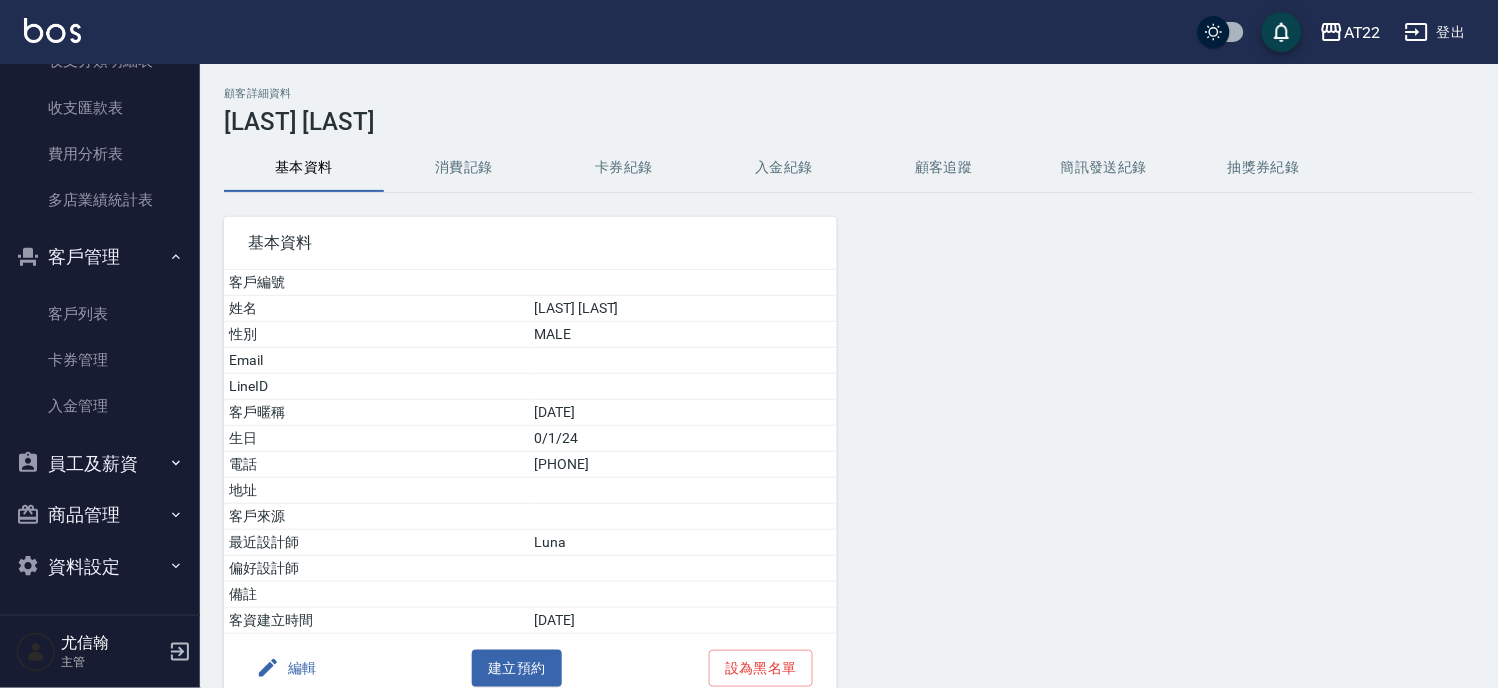 scroll, scrollTop: 0, scrollLeft: 0, axis: both 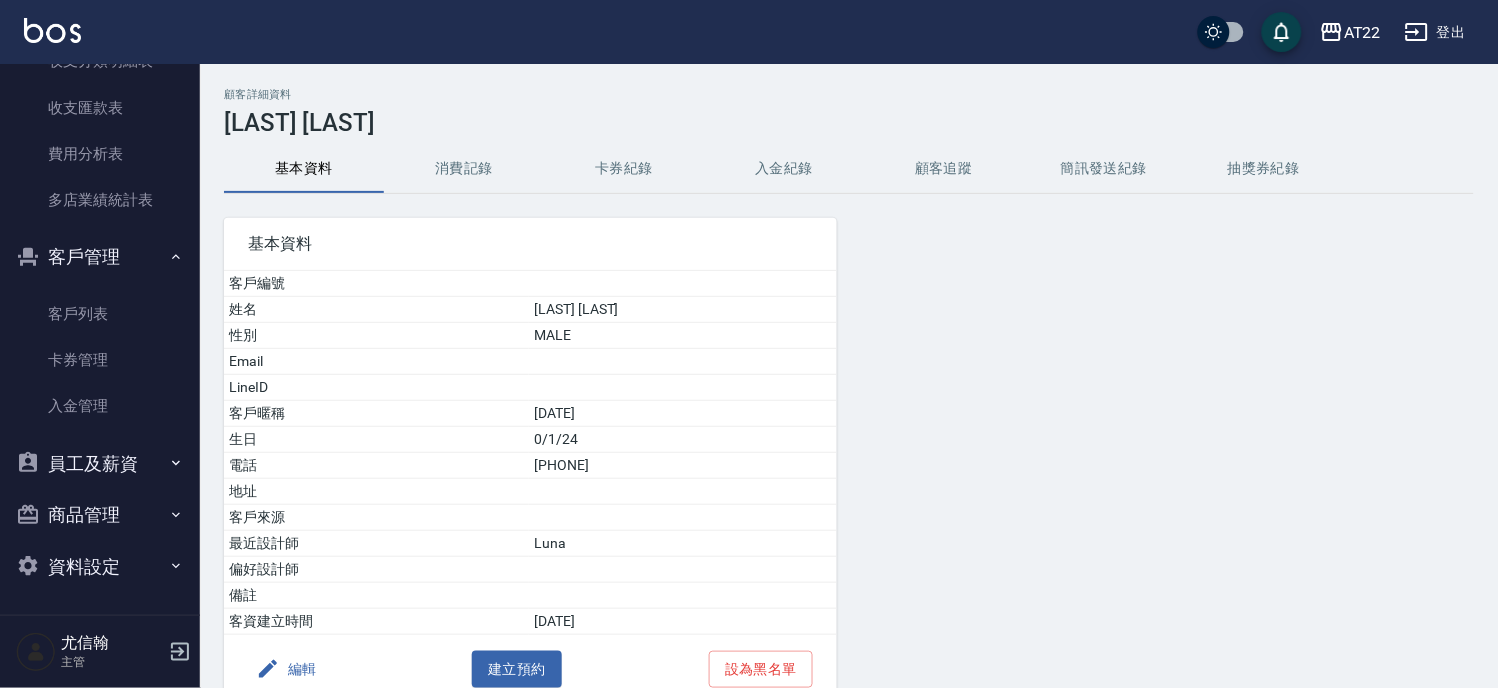 click on "消費記錄" at bounding box center [464, 169] 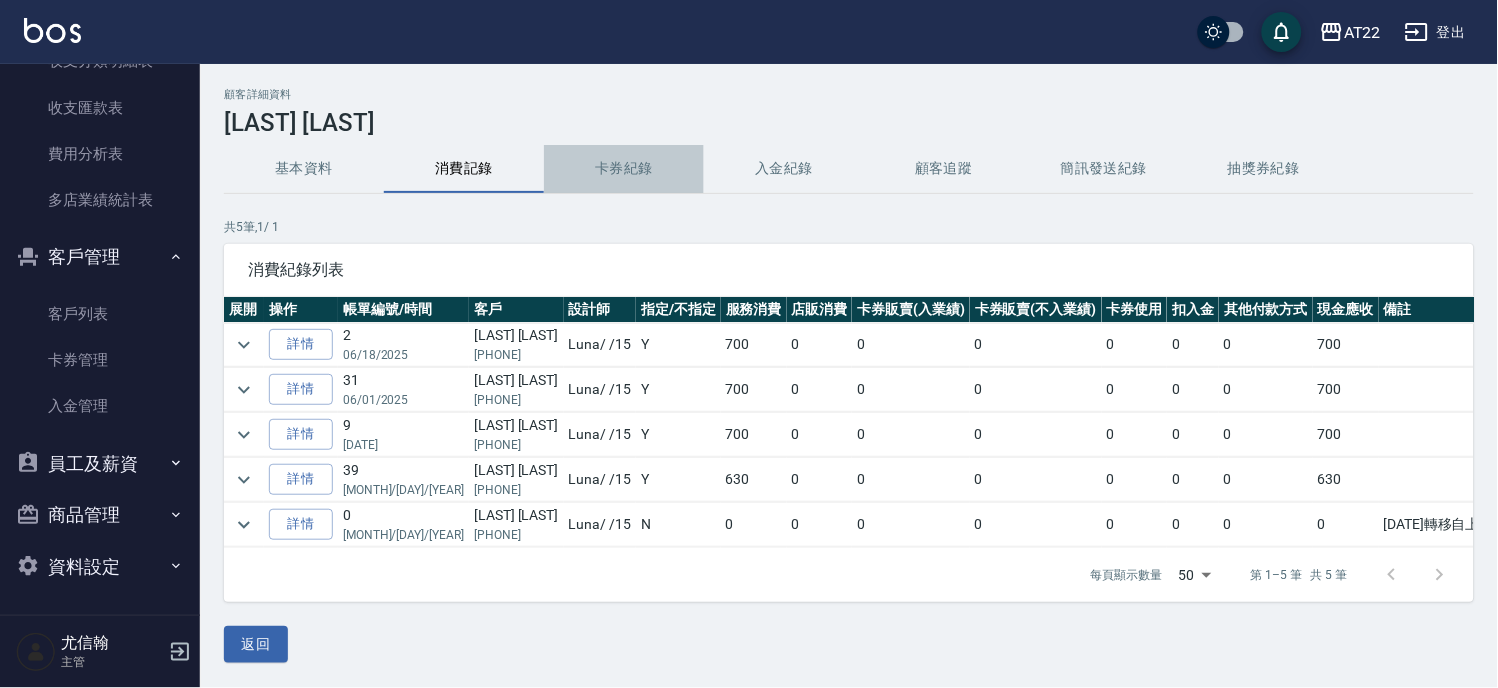 click on "卡券紀錄" at bounding box center [624, 169] 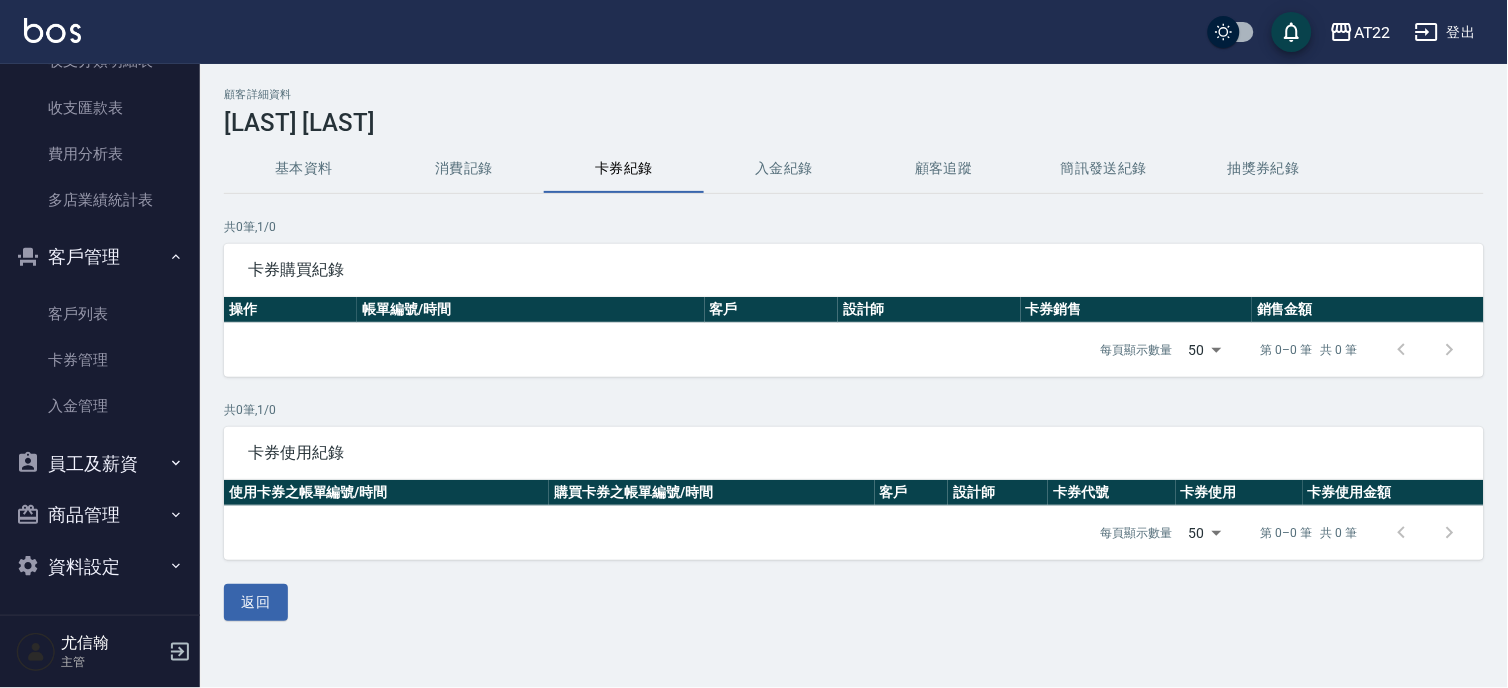 click on "基本資料" at bounding box center (304, 169) 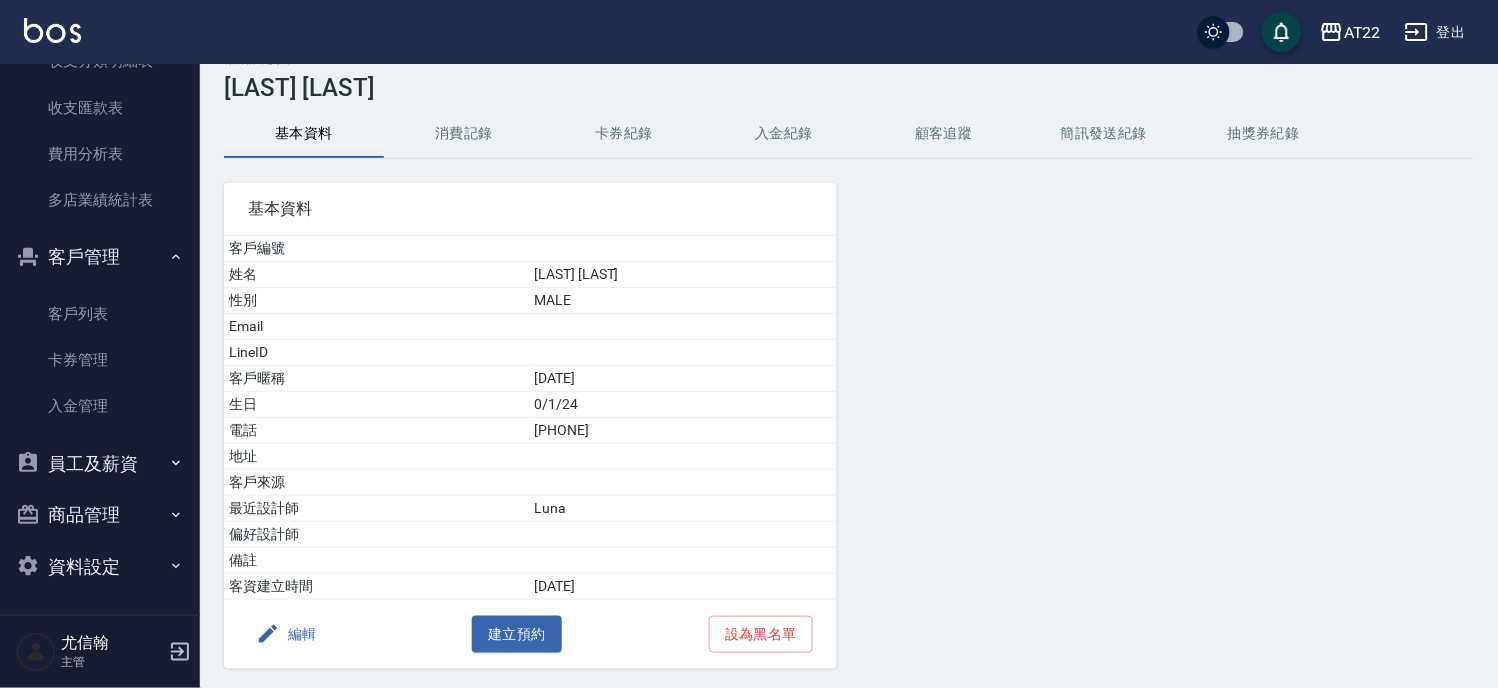 scroll, scrollTop: 0, scrollLeft: 0, axis: both 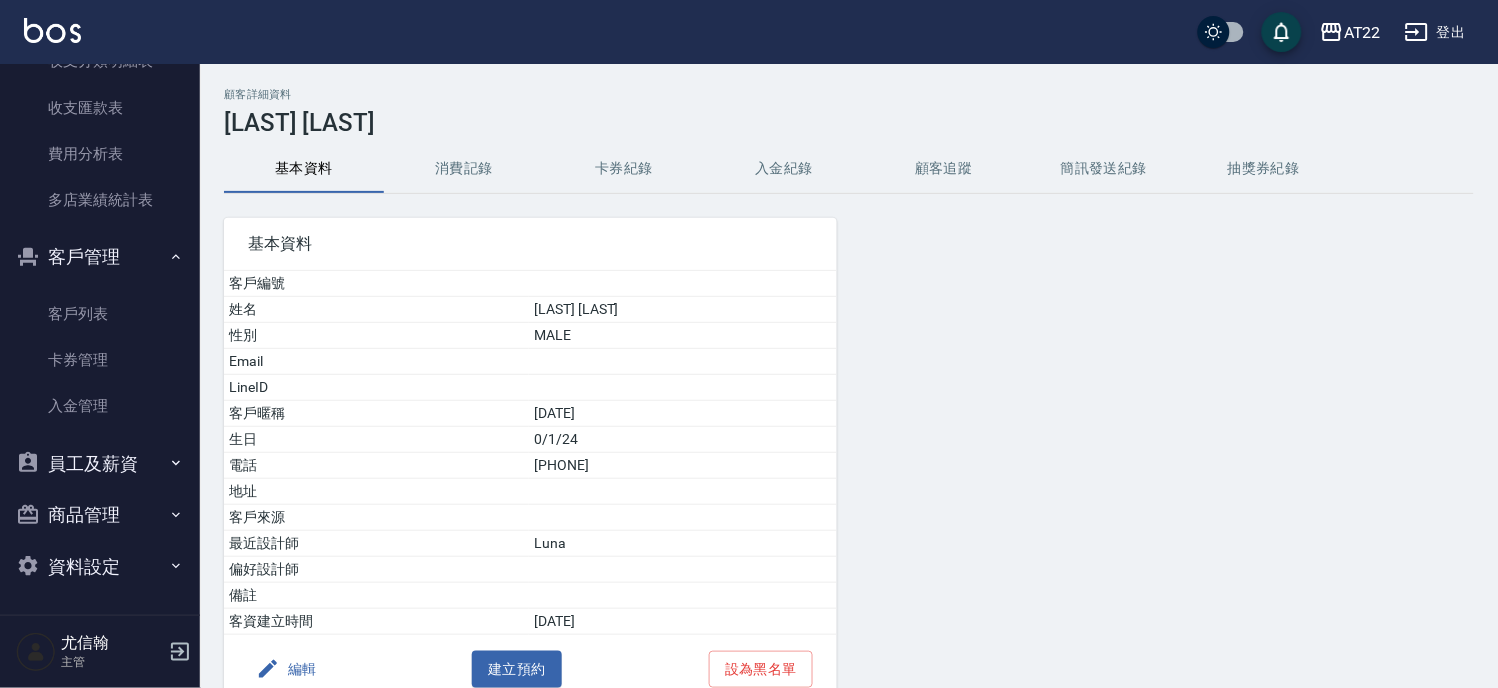click on "消費記錄" at bounding box center [464, 169] 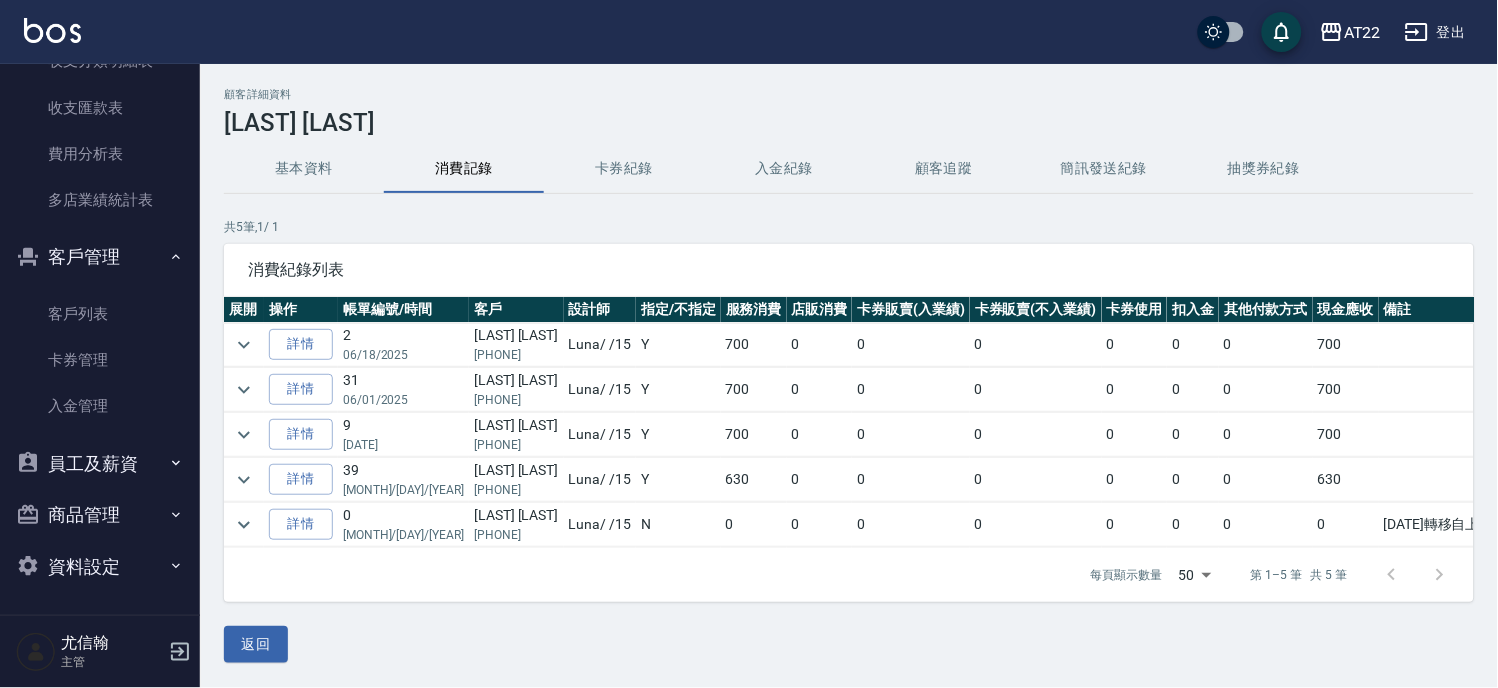 scroll, scrollTop: 15, scrollLeft: 0, axis: vertical 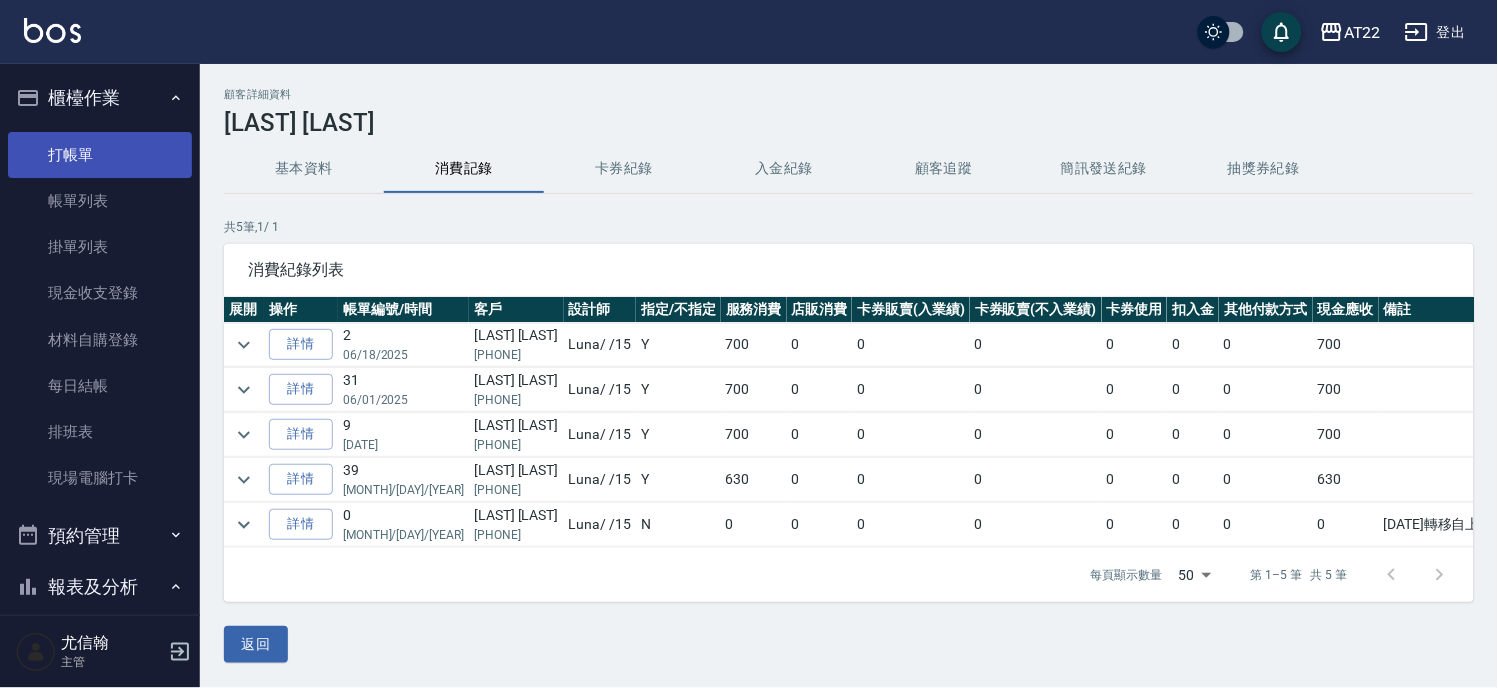 click on "打帳單" at bounding box center [100, 155] 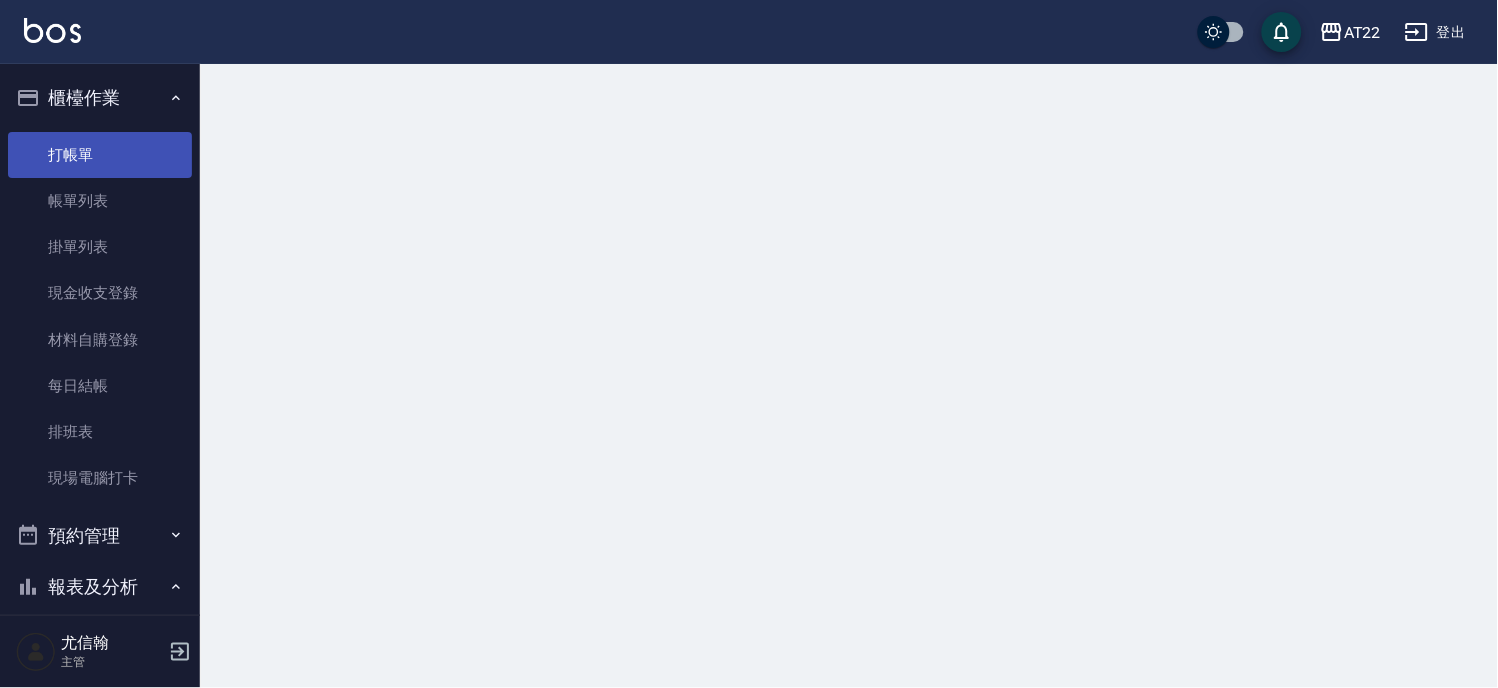 scroll, scrollTop: 0, scrollLeft: 0, axis: both 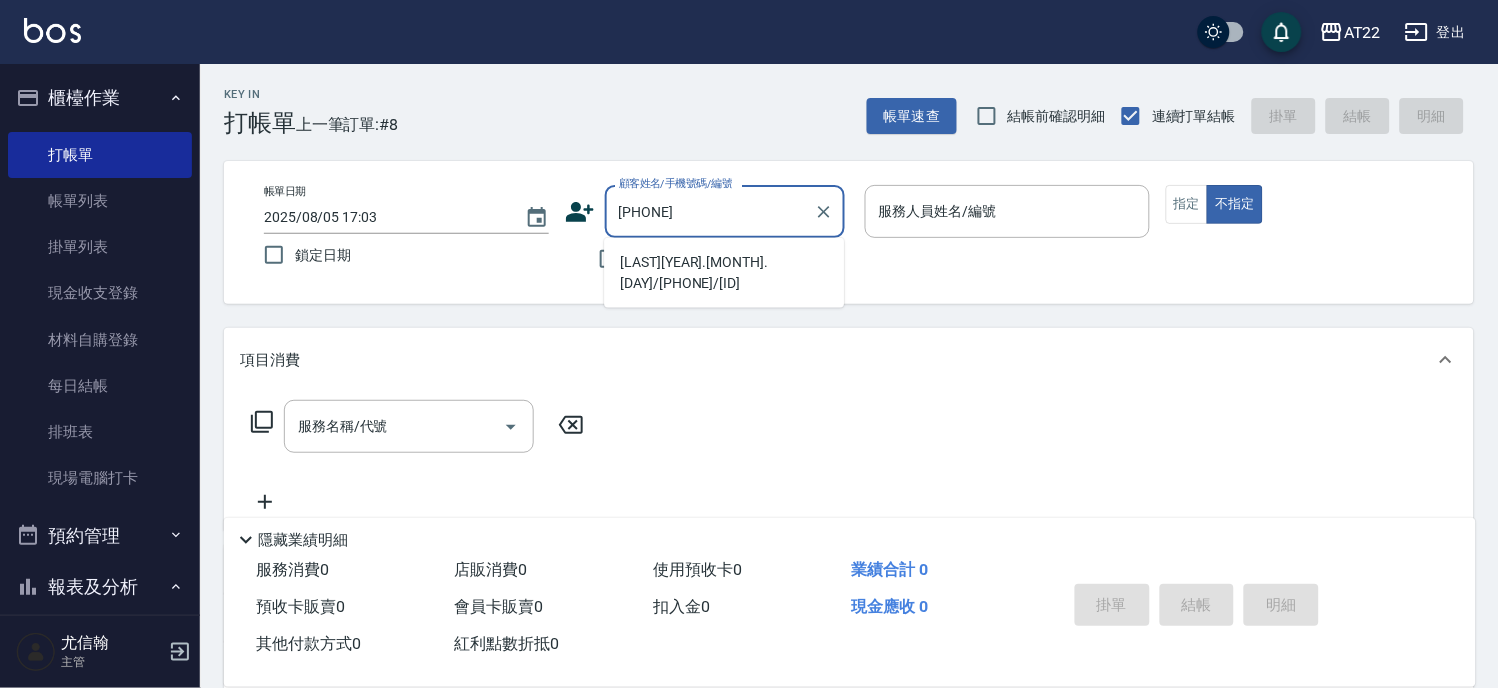 click on "[LAST][YEAR].[MONTH].[DAY]/[PHONE]/[ID]" at bounding box center [724, 273] 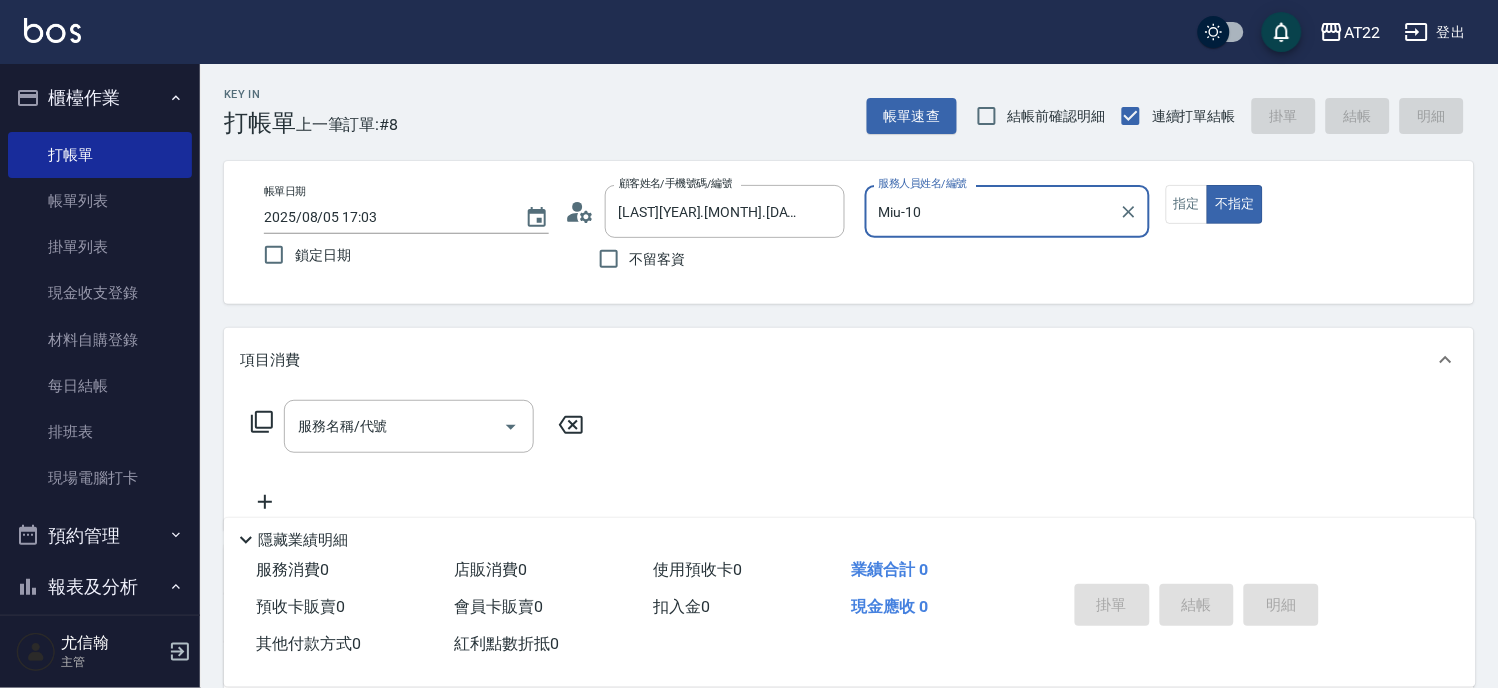 type on "Miu-10" 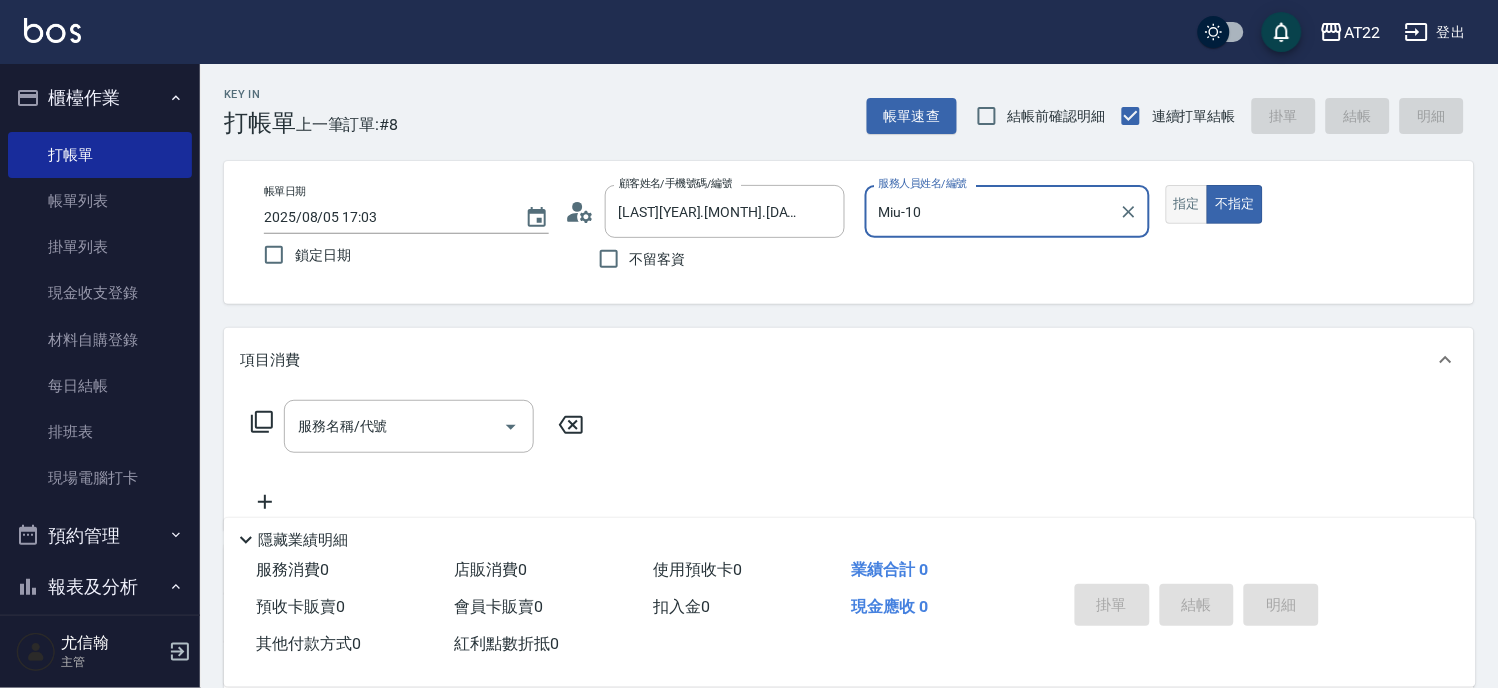 click on "指定" at bounding box center (1187, 204) 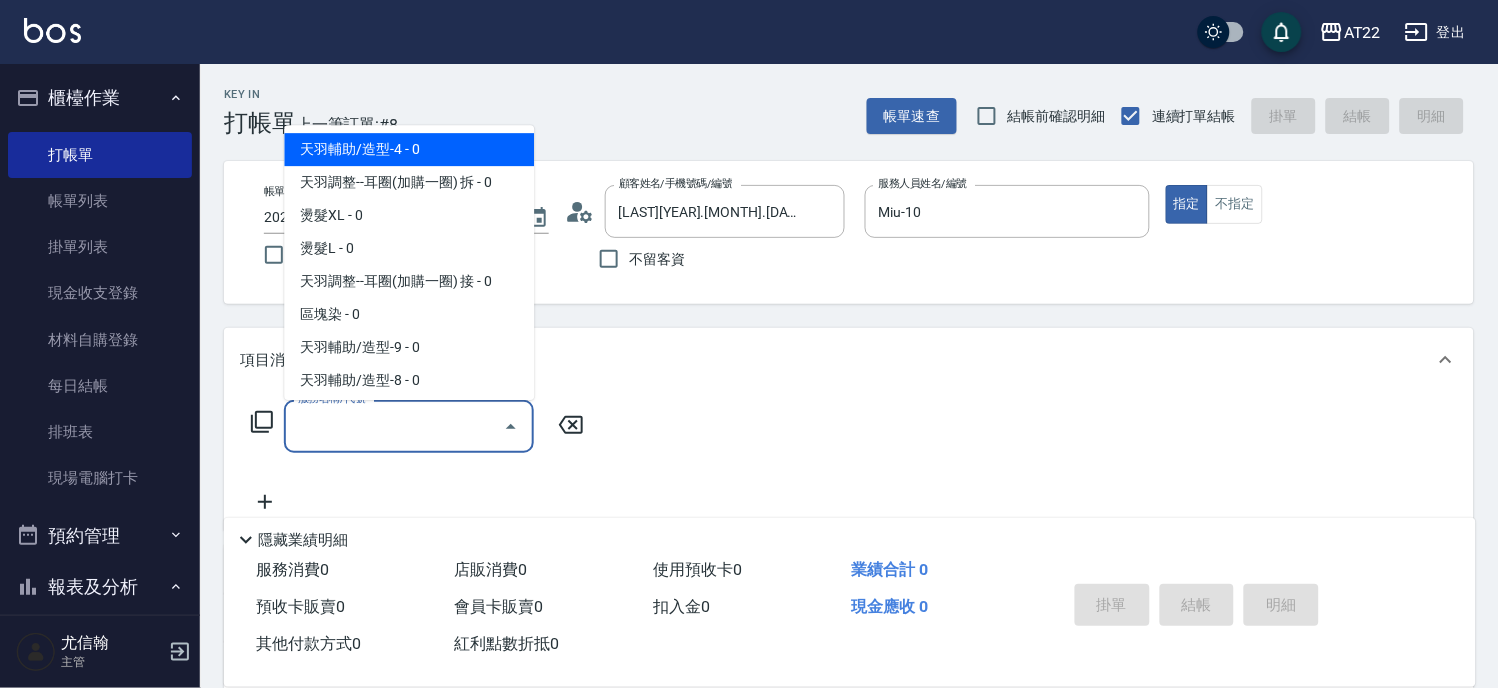 click on "服務名稱/代號" at bounding box center [394, 426] 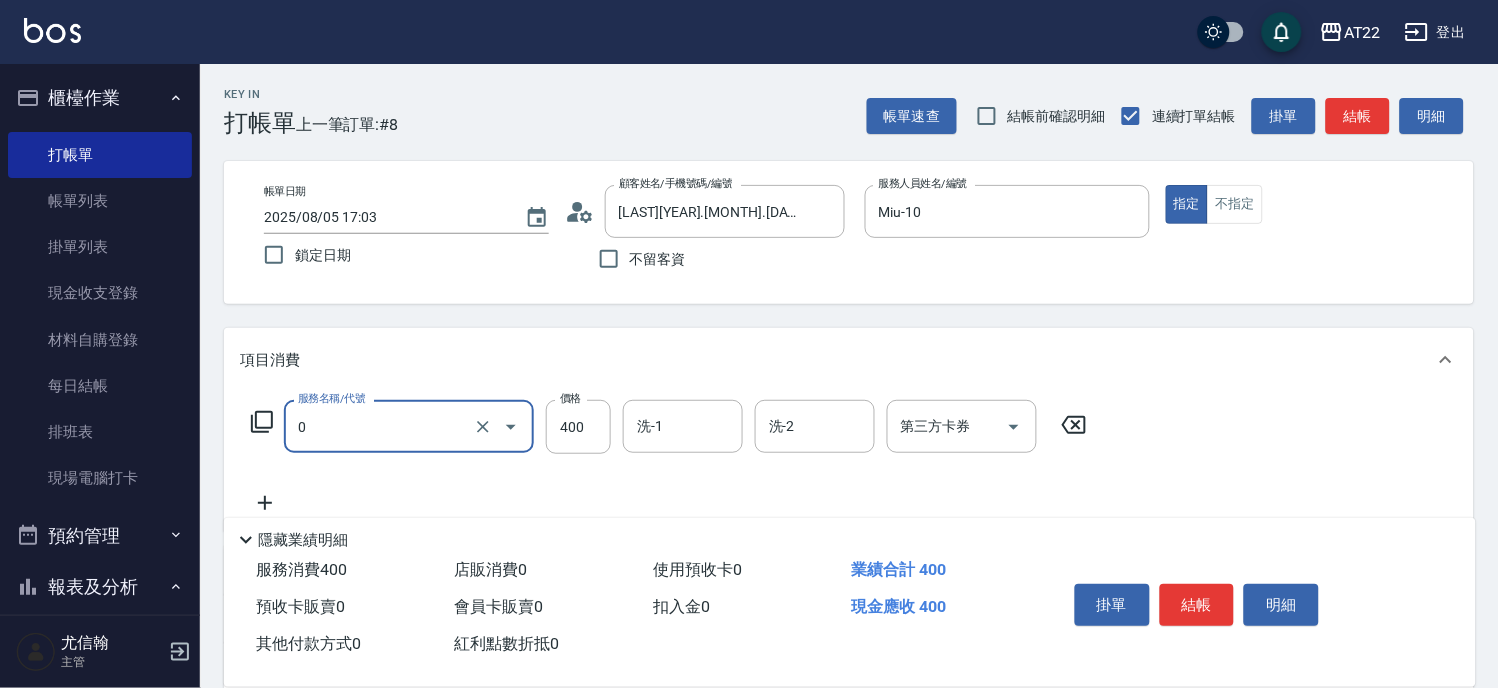 type on "有機洗髮(0)" 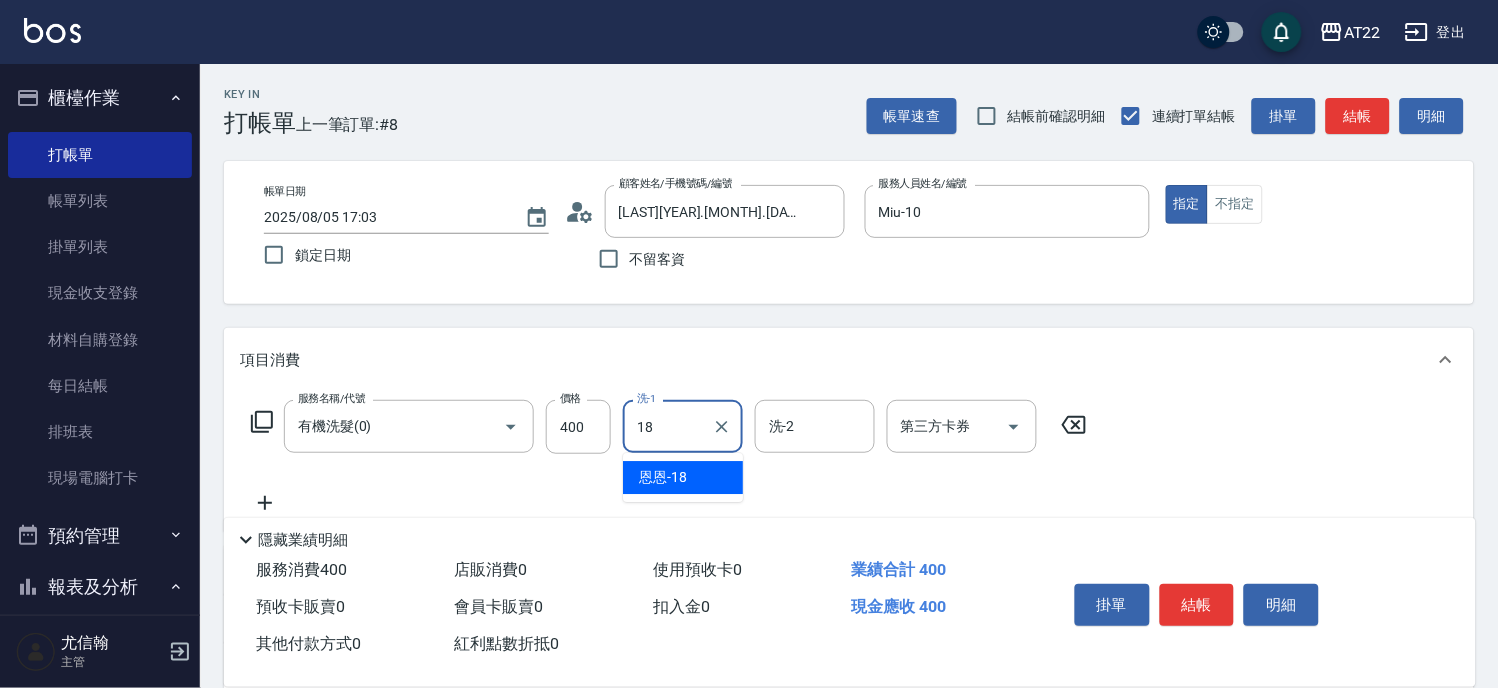 type on "恩恩-18" 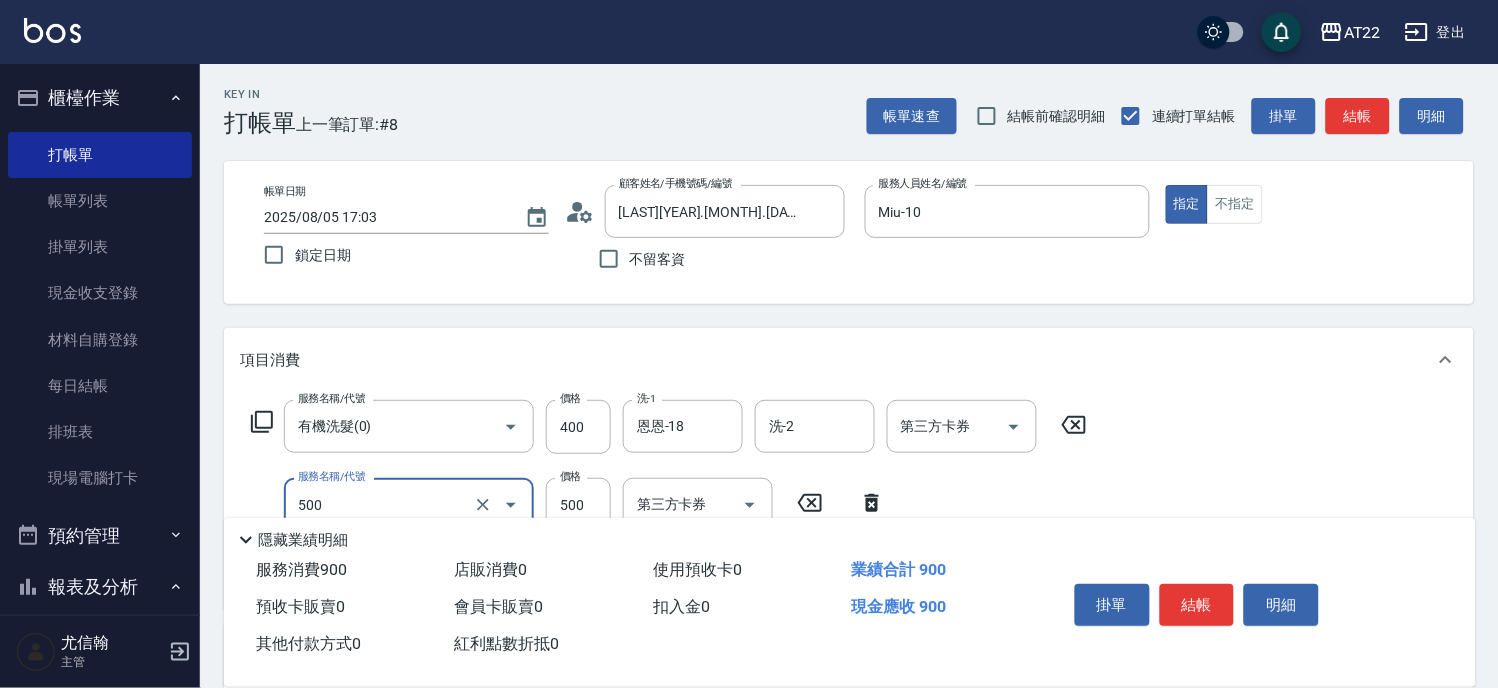 type on "剪髮(500)" 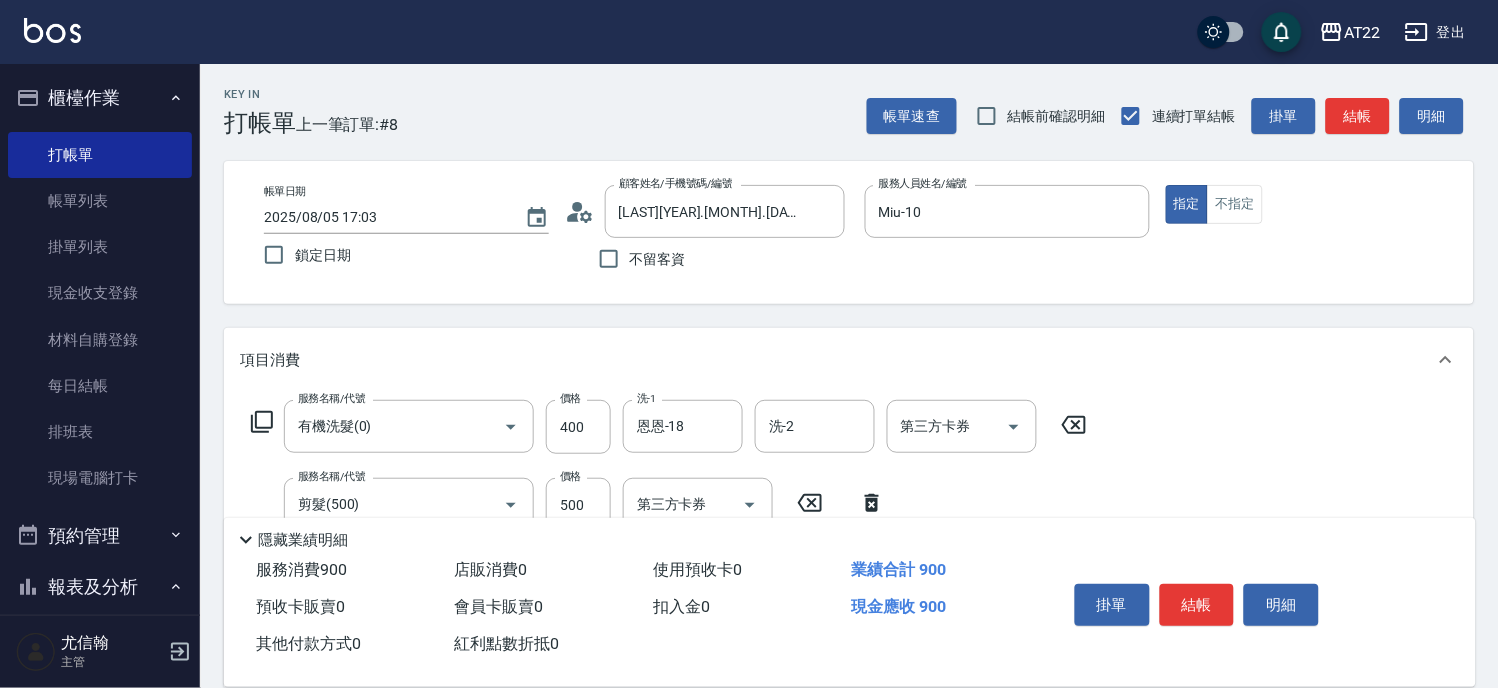 scroll, scrollTop: 222, scrollLeft: 0, axis: vertical 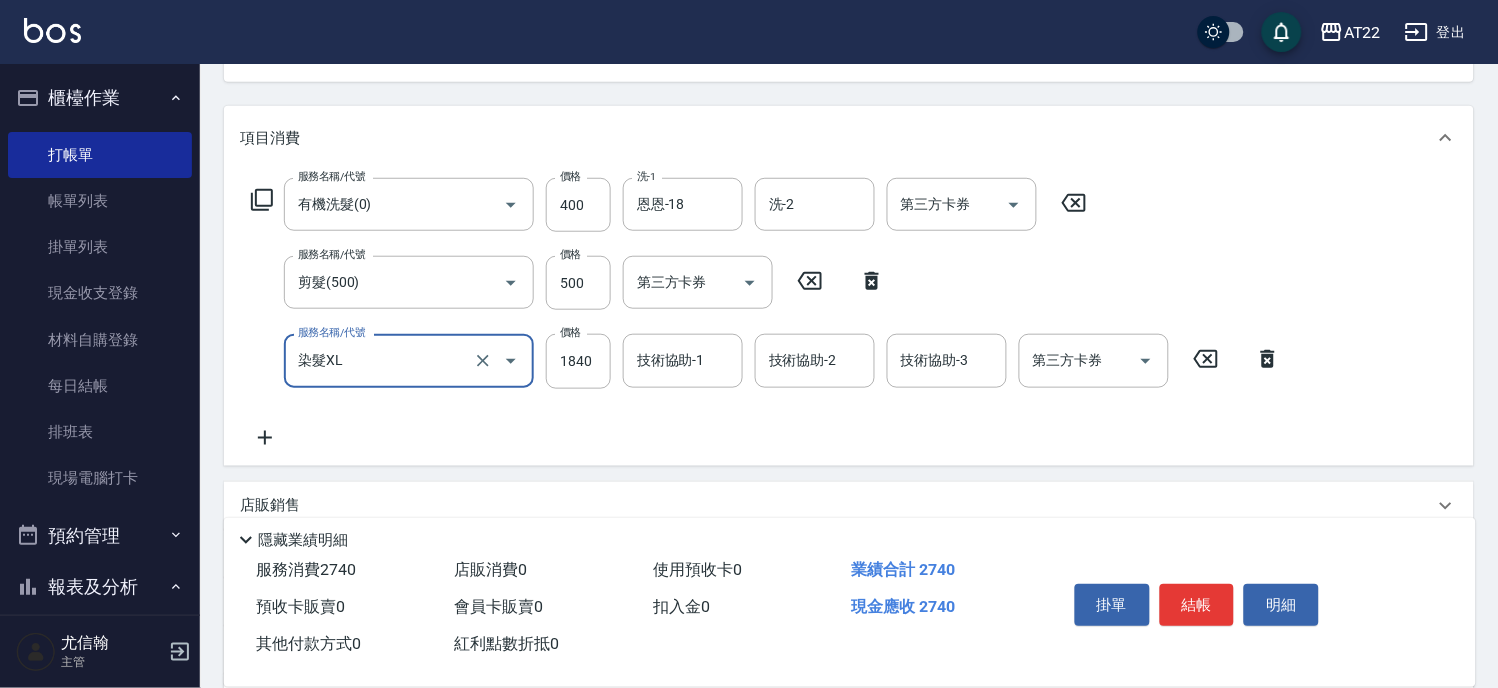 type on "染髮XL" 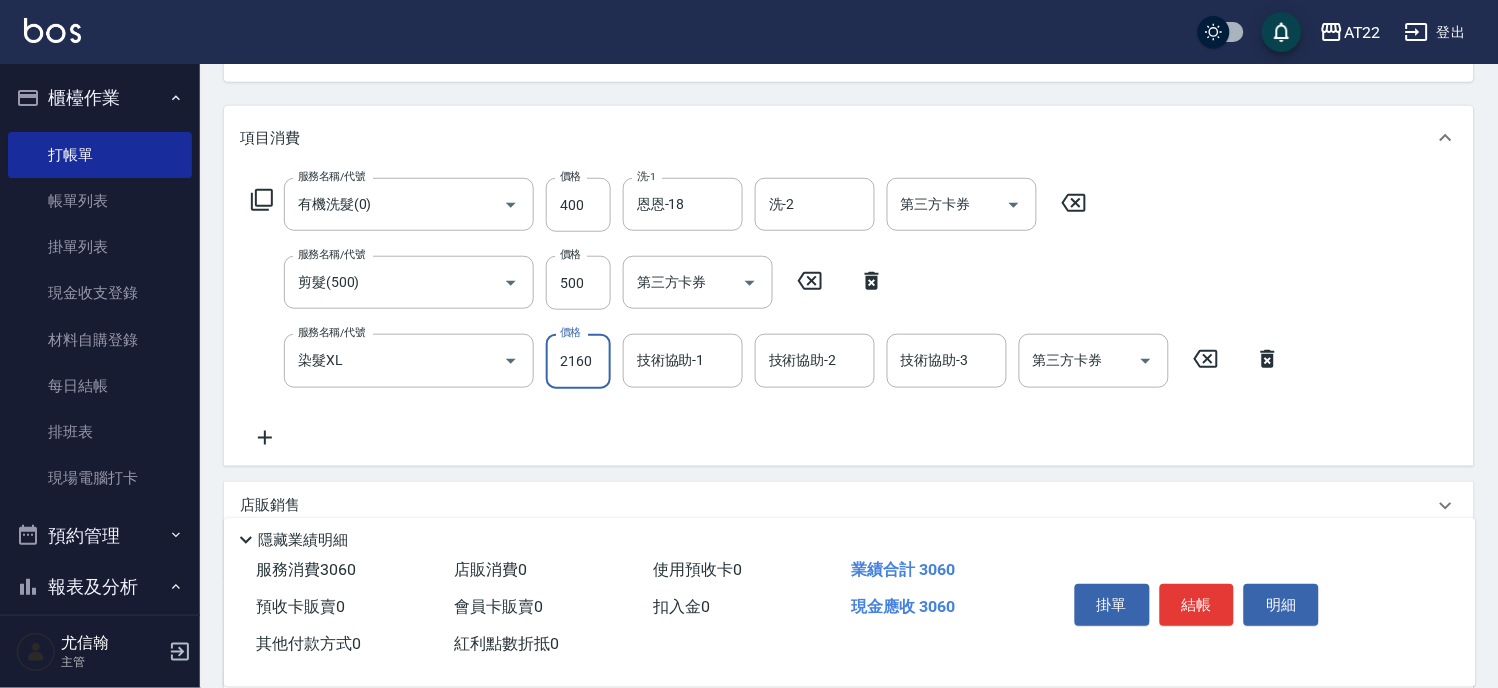 type on "2160" 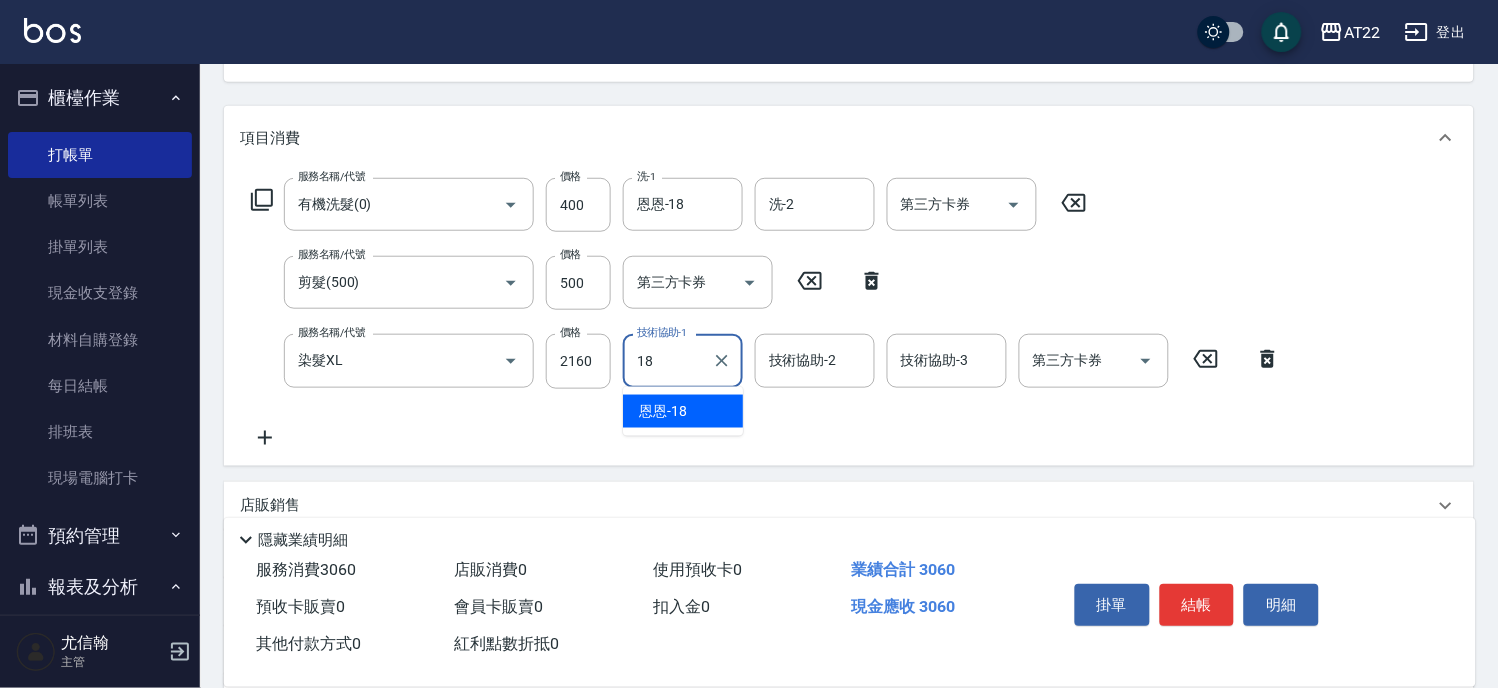 type on "恩恩-18" 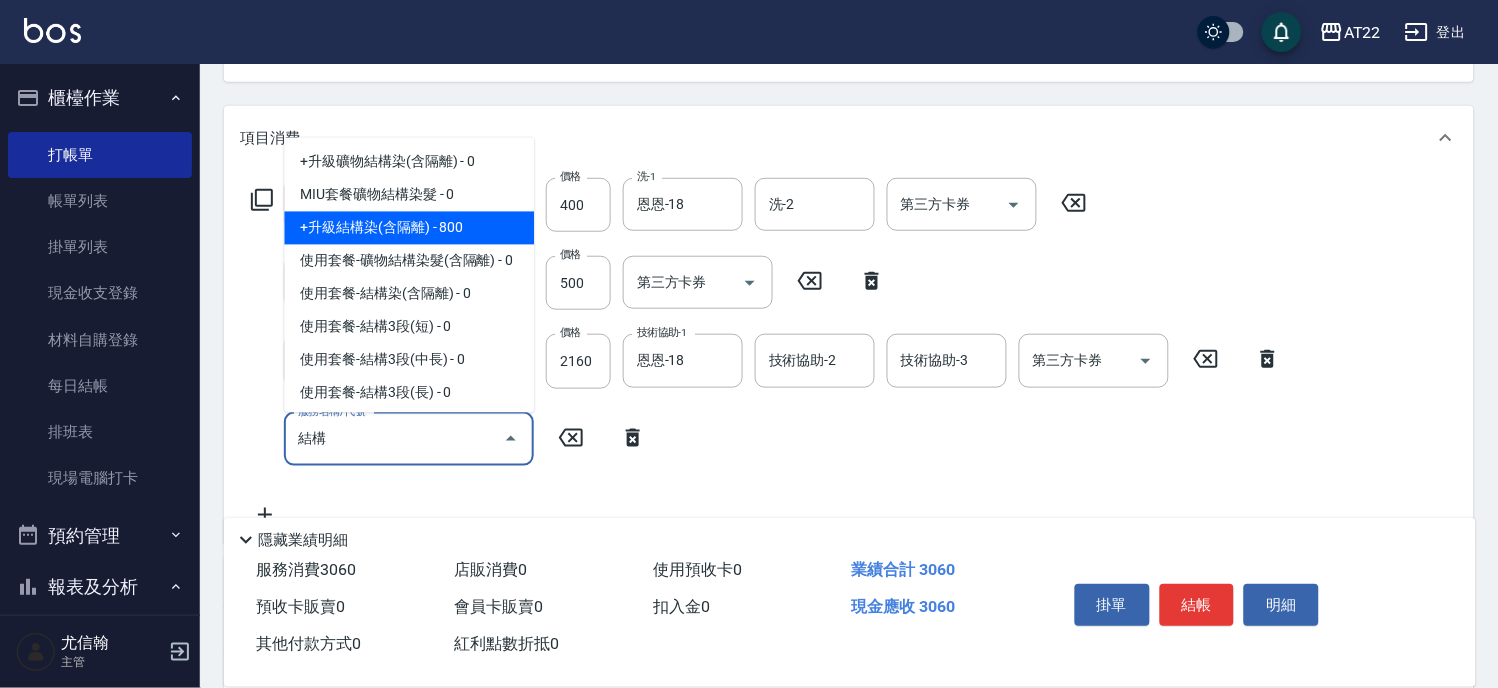 click on "+升級結構染(含隔離) - 800" at bounding box center [409, 227] 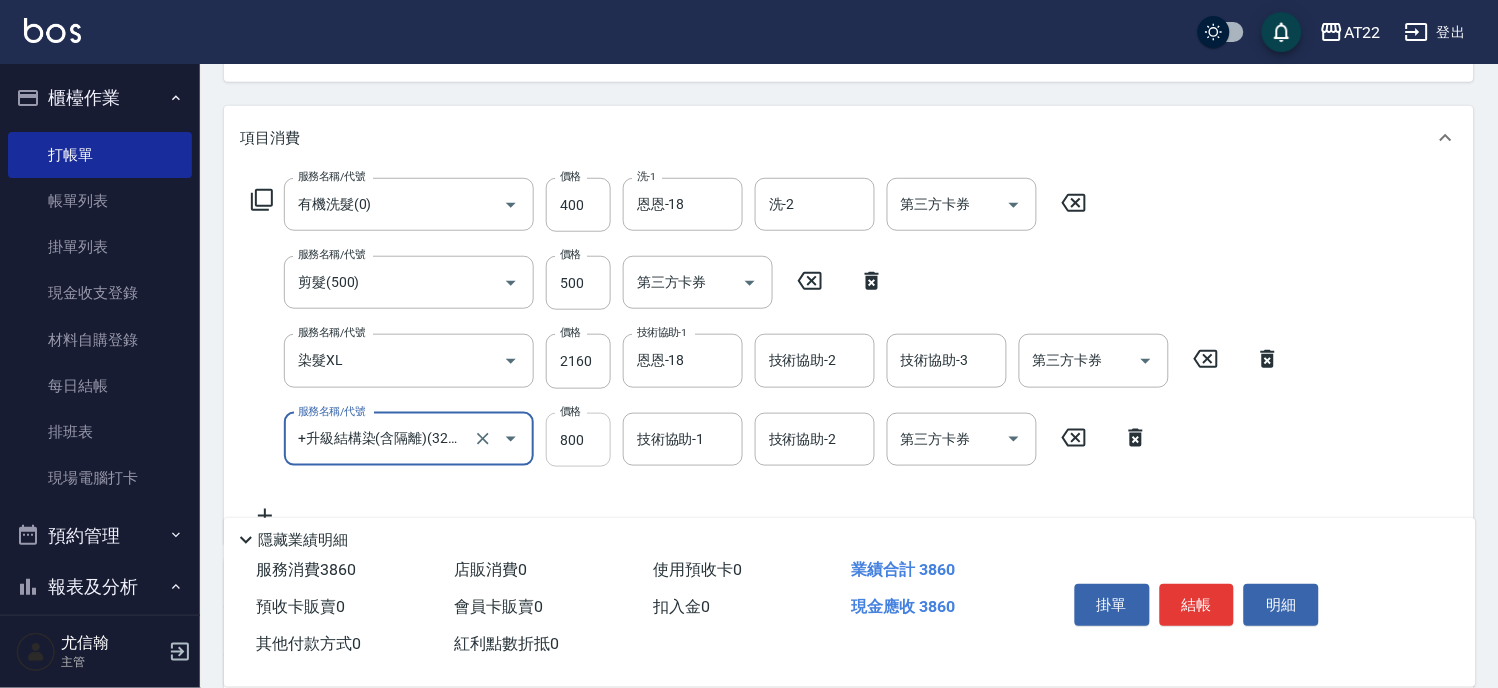 type on "+升級結構染(含隔離)(32011)" 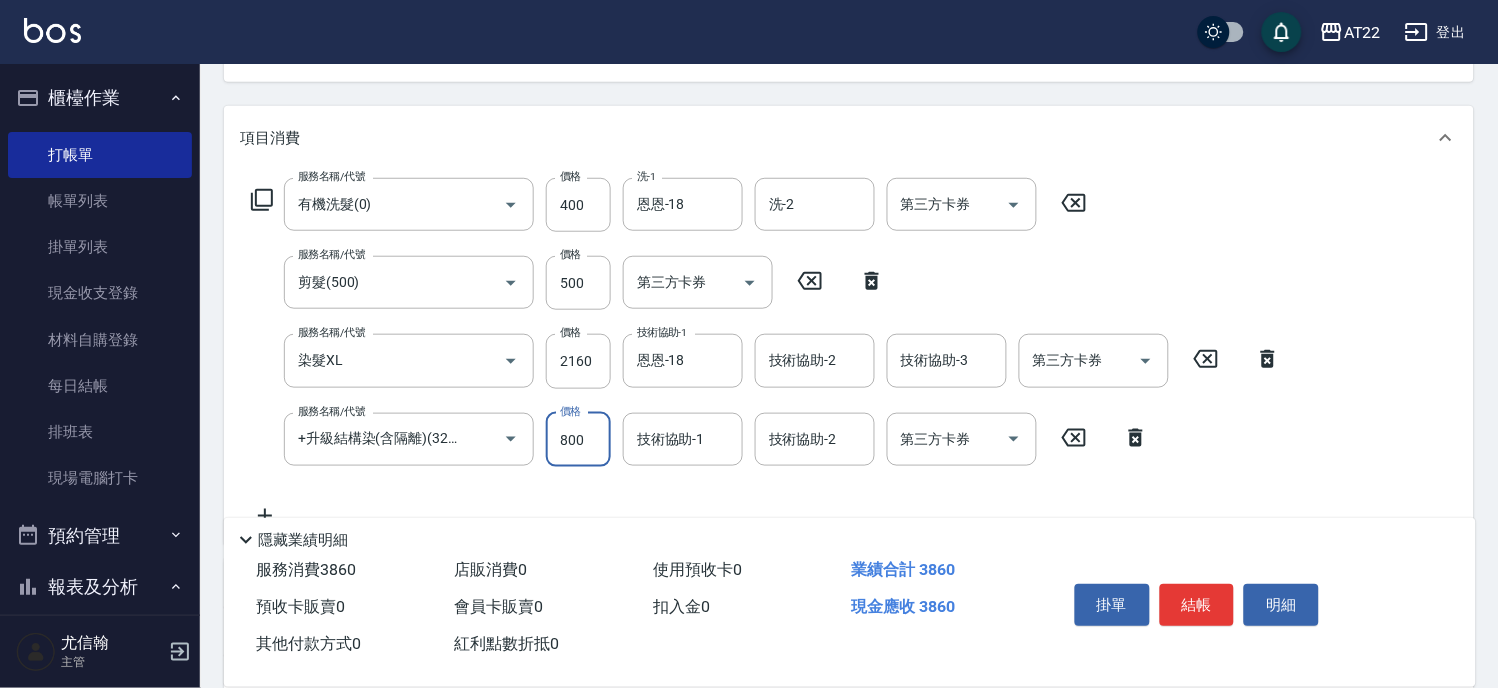 click on "800" at bounding box center (578, 440) 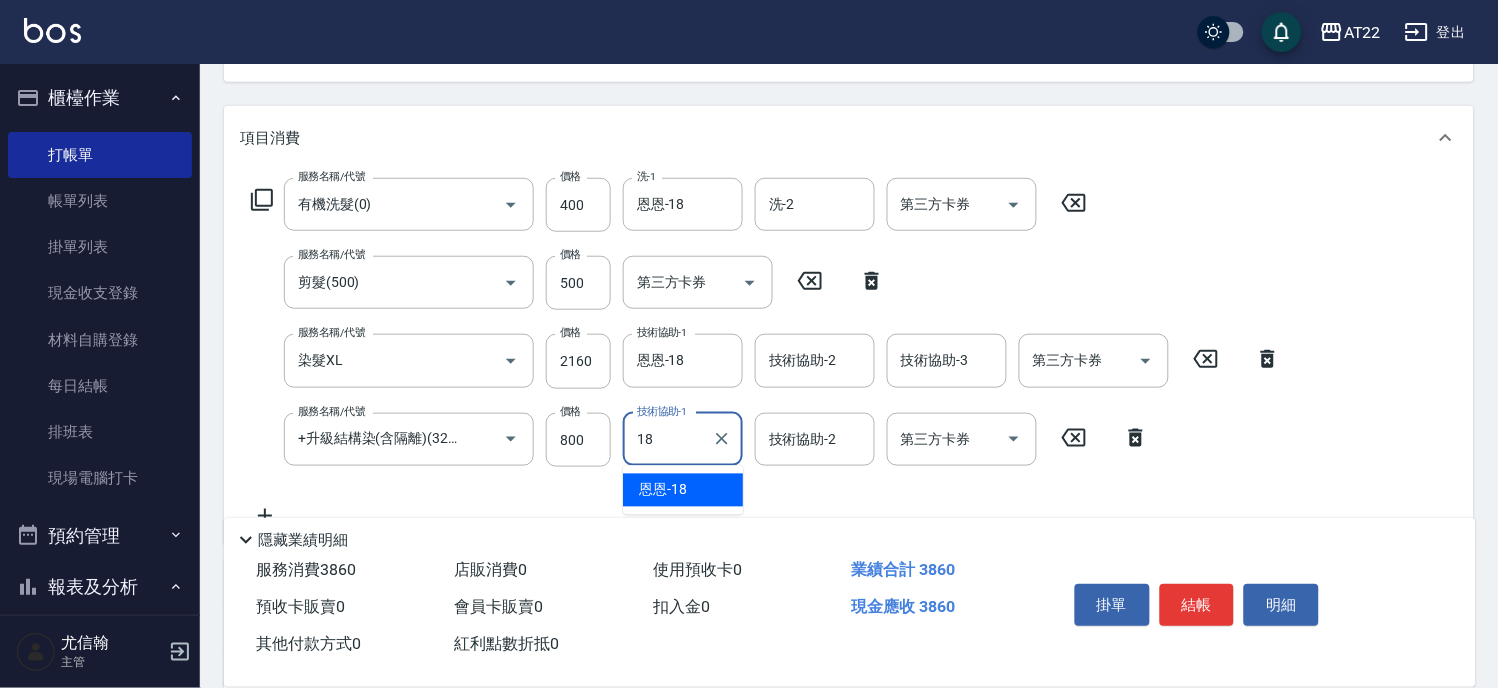 type on "恩恩-18" 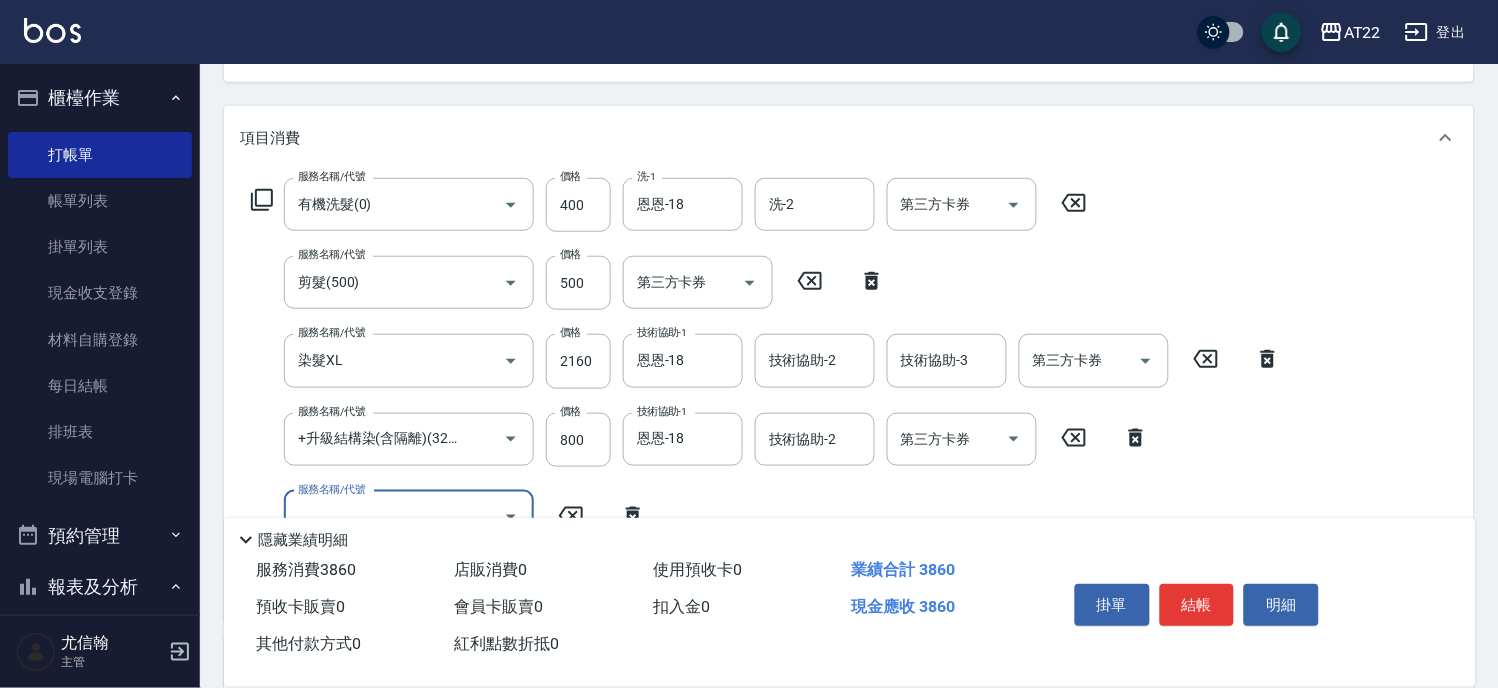 scroll, scrollTop: 0, scrollLeft: 0, axis: both 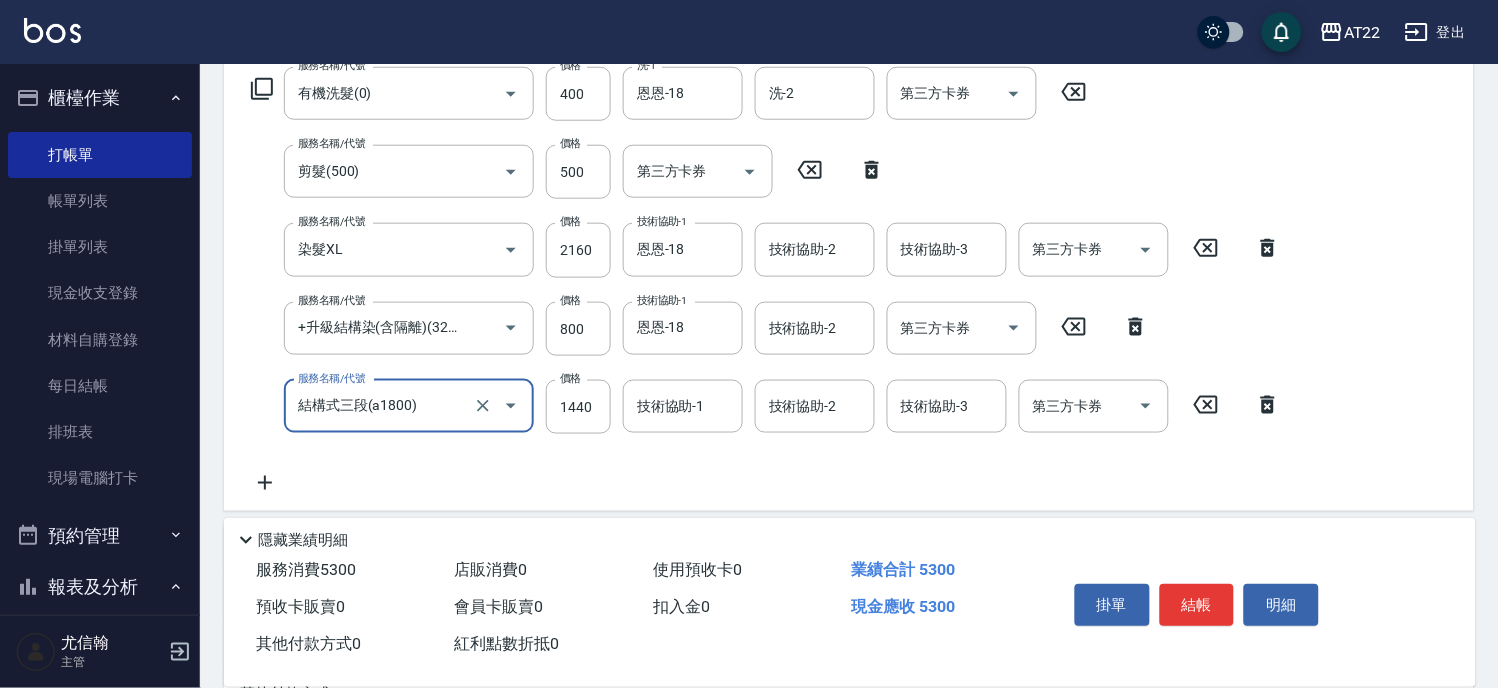 type on "結構式三段(a1800)" 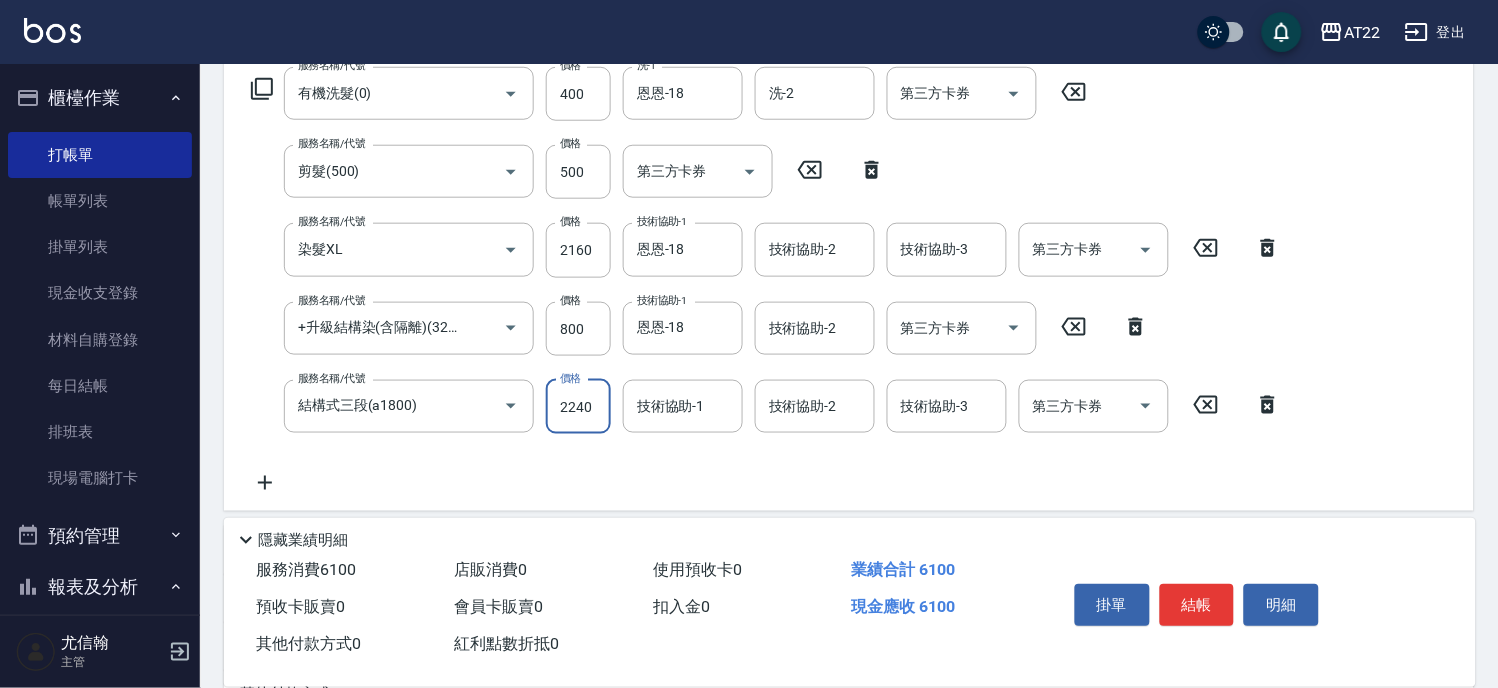 type on "2240" 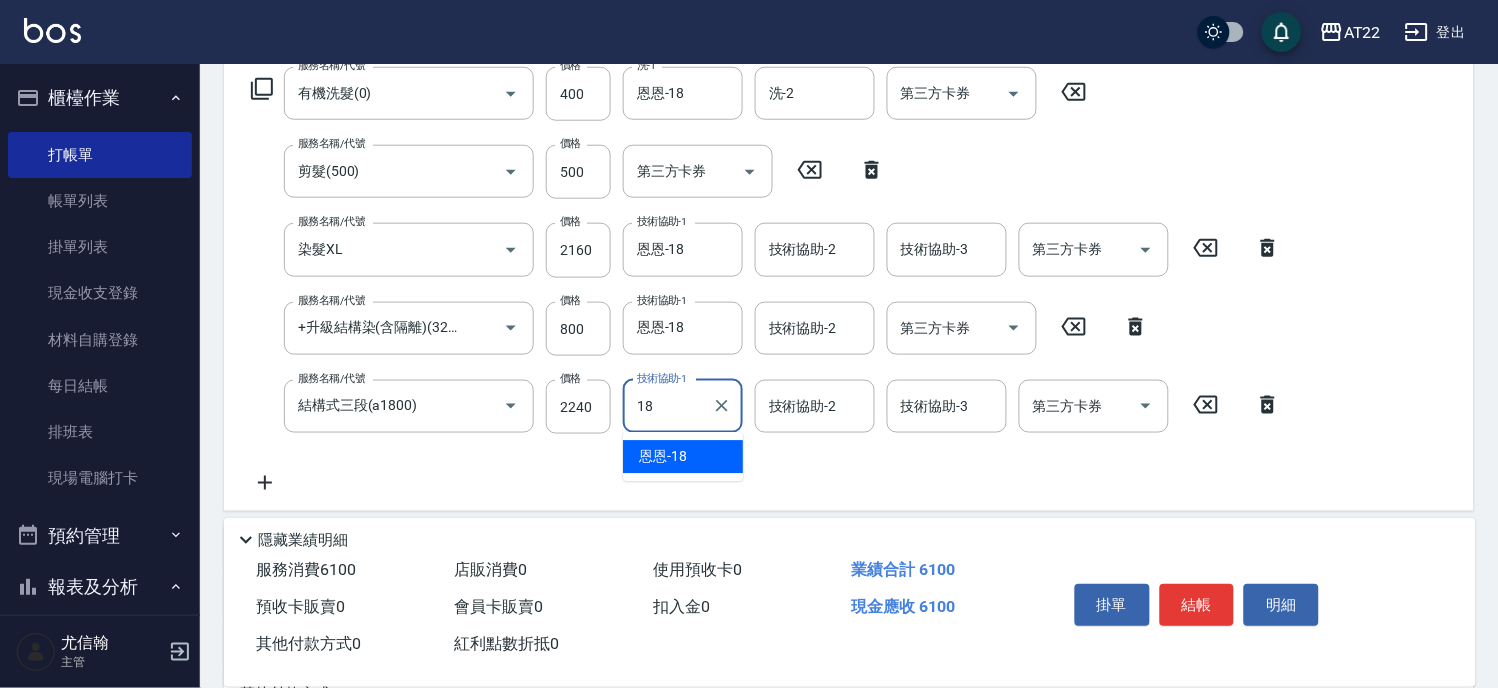 type on "恩恩-18" 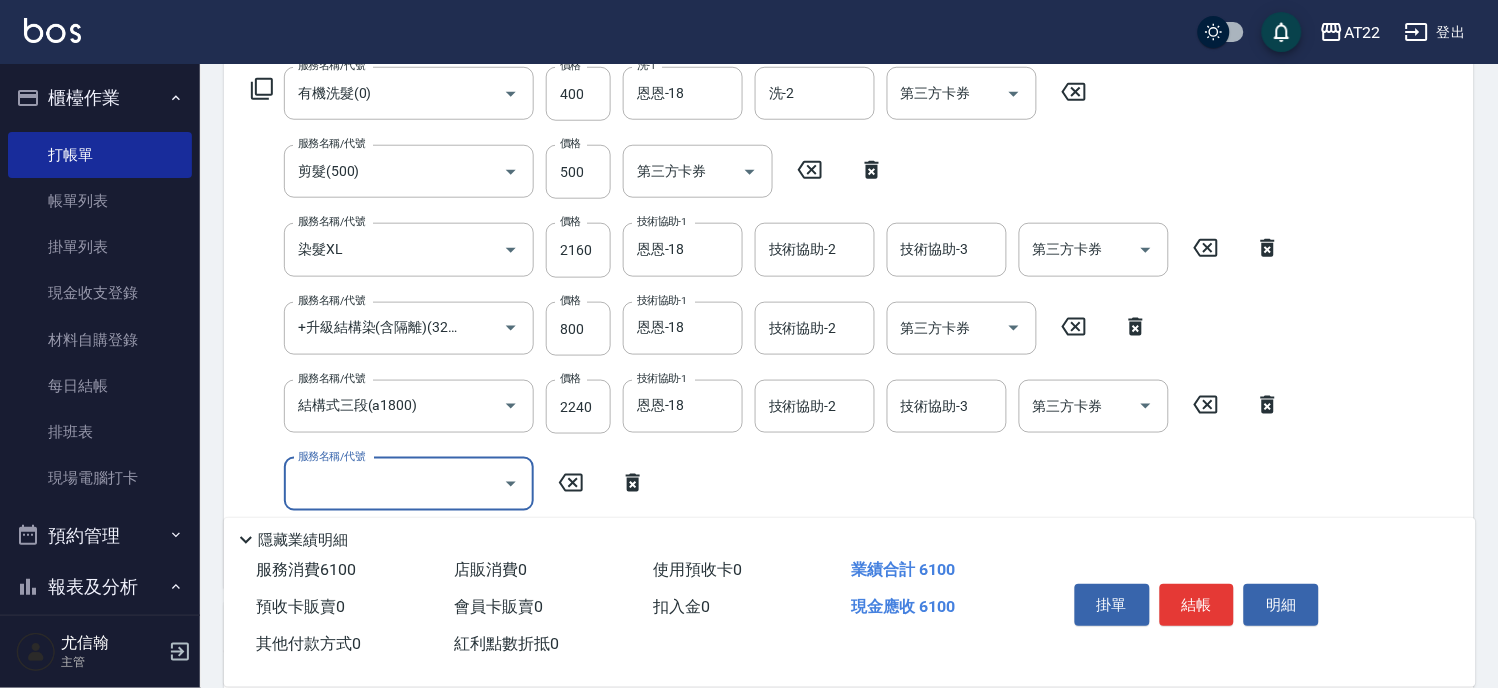scroll, scrollTop: 0, scrollLeft: 0, axis: both 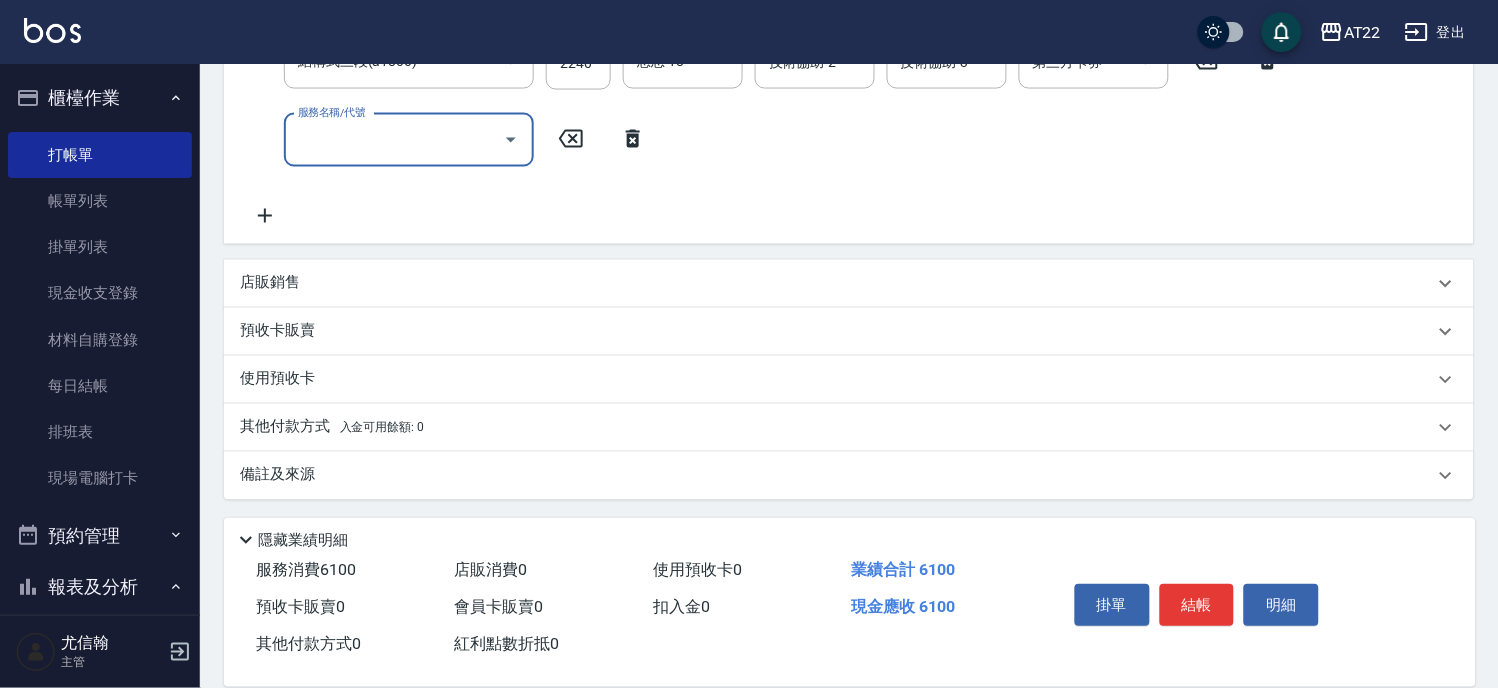 click on "店販銷售" at bounding box center [837, 283] 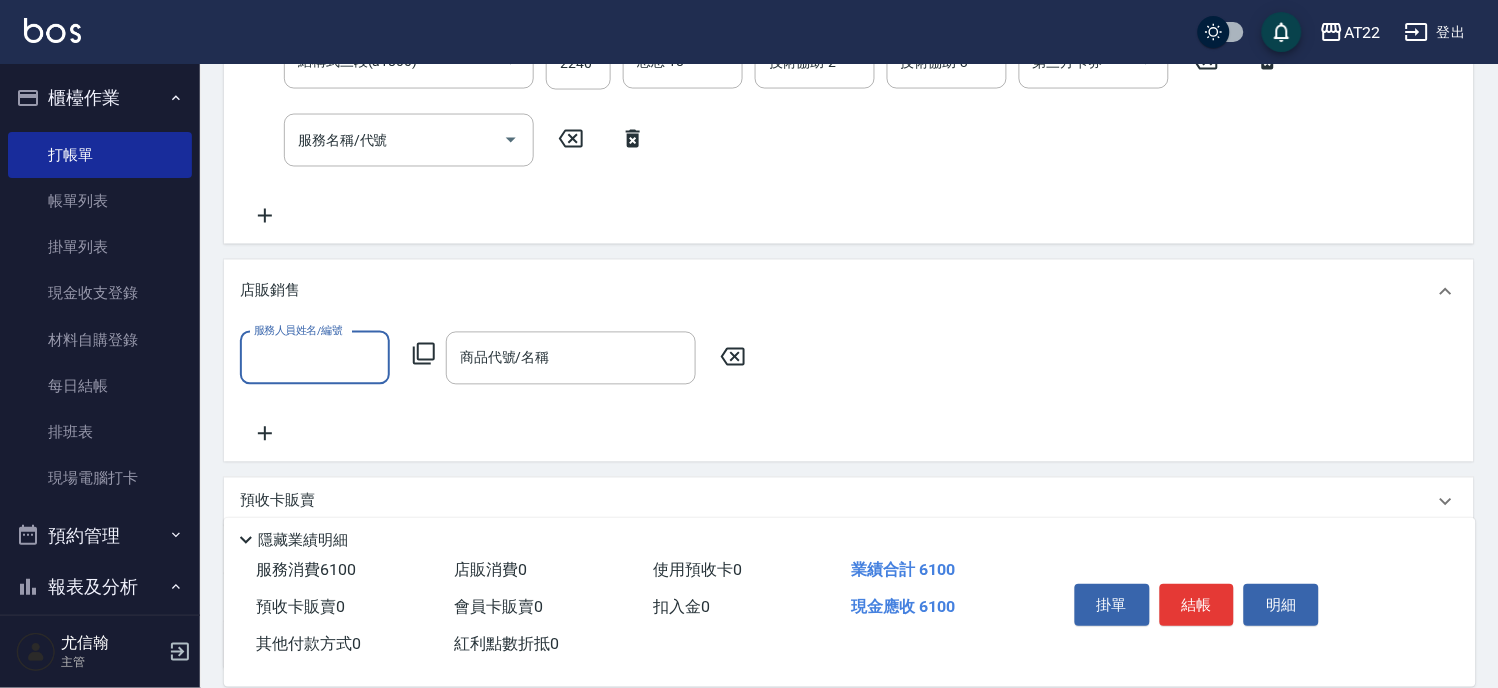 scroll, scrollTop: 0, scrollLeft: 0, axis: both 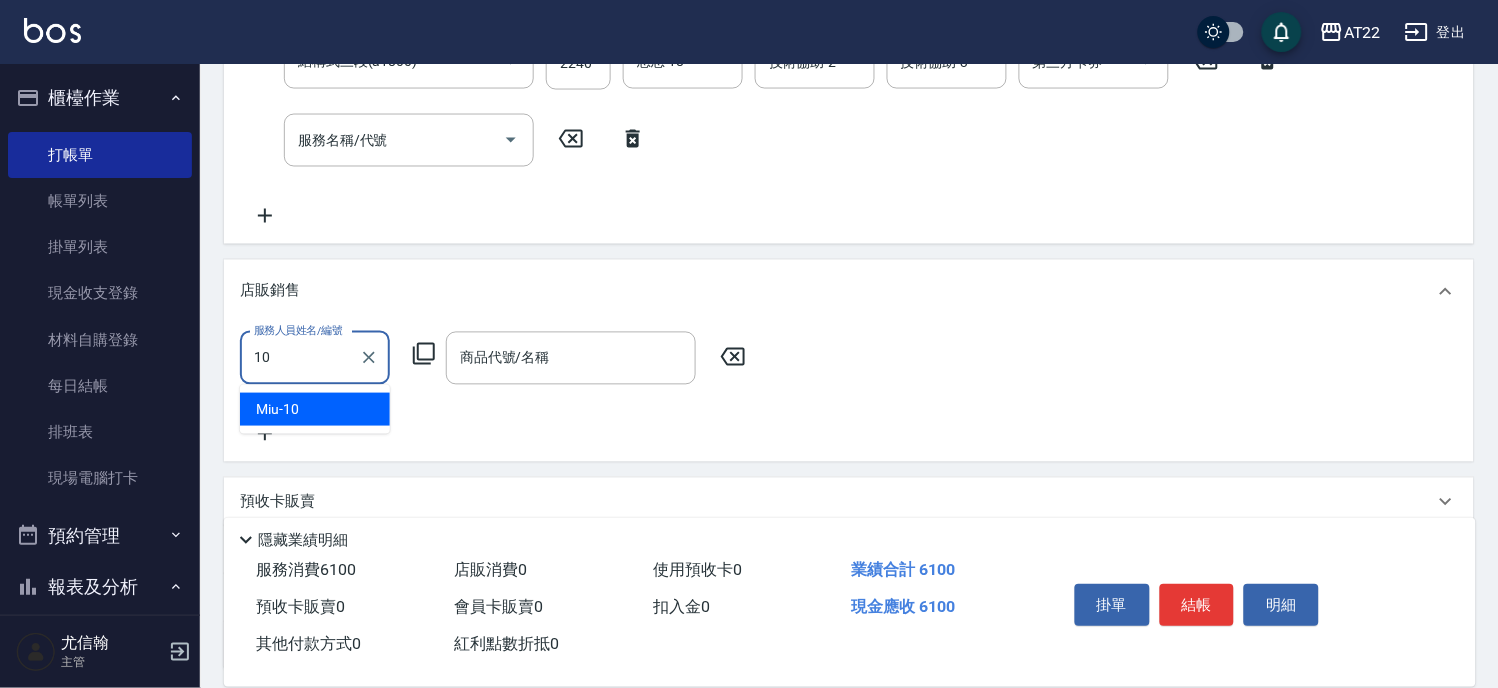 type on "Miu-10" 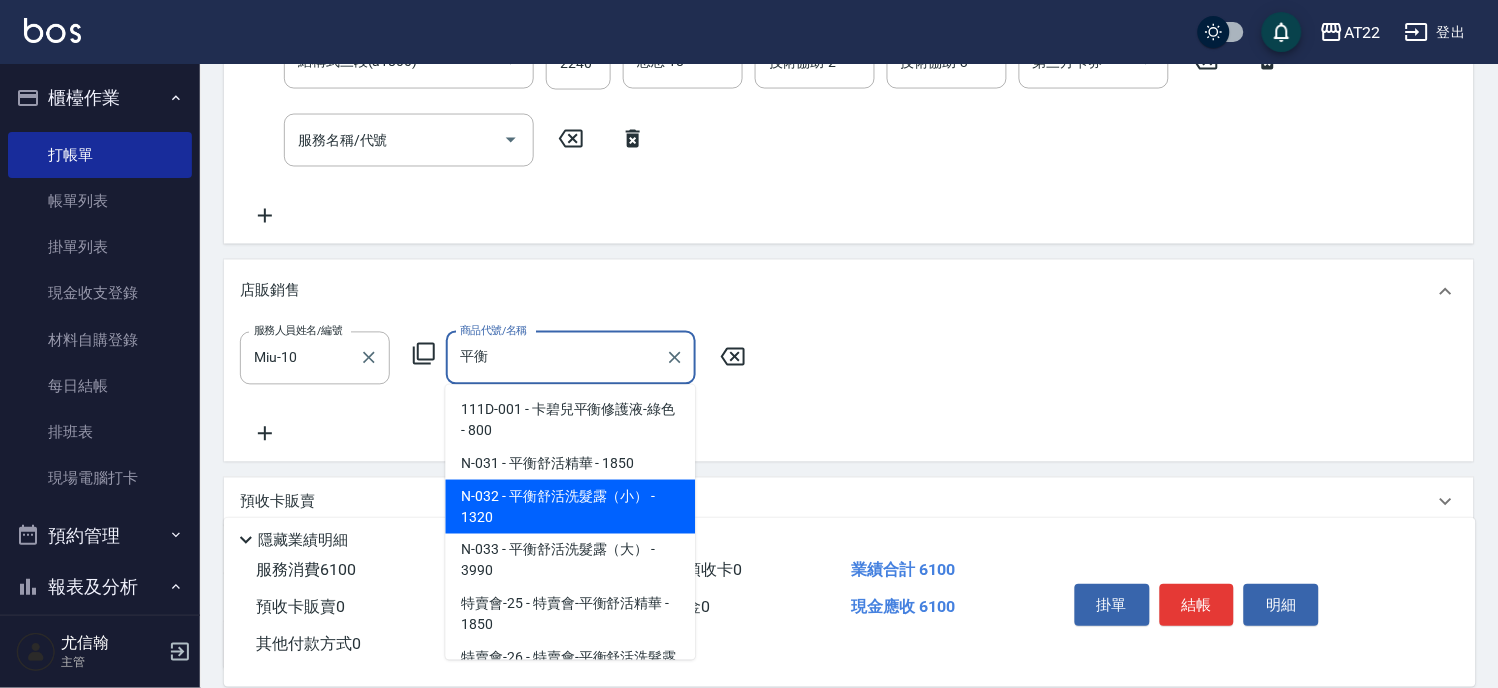 type on "平衡舒活洗髮露（小）" 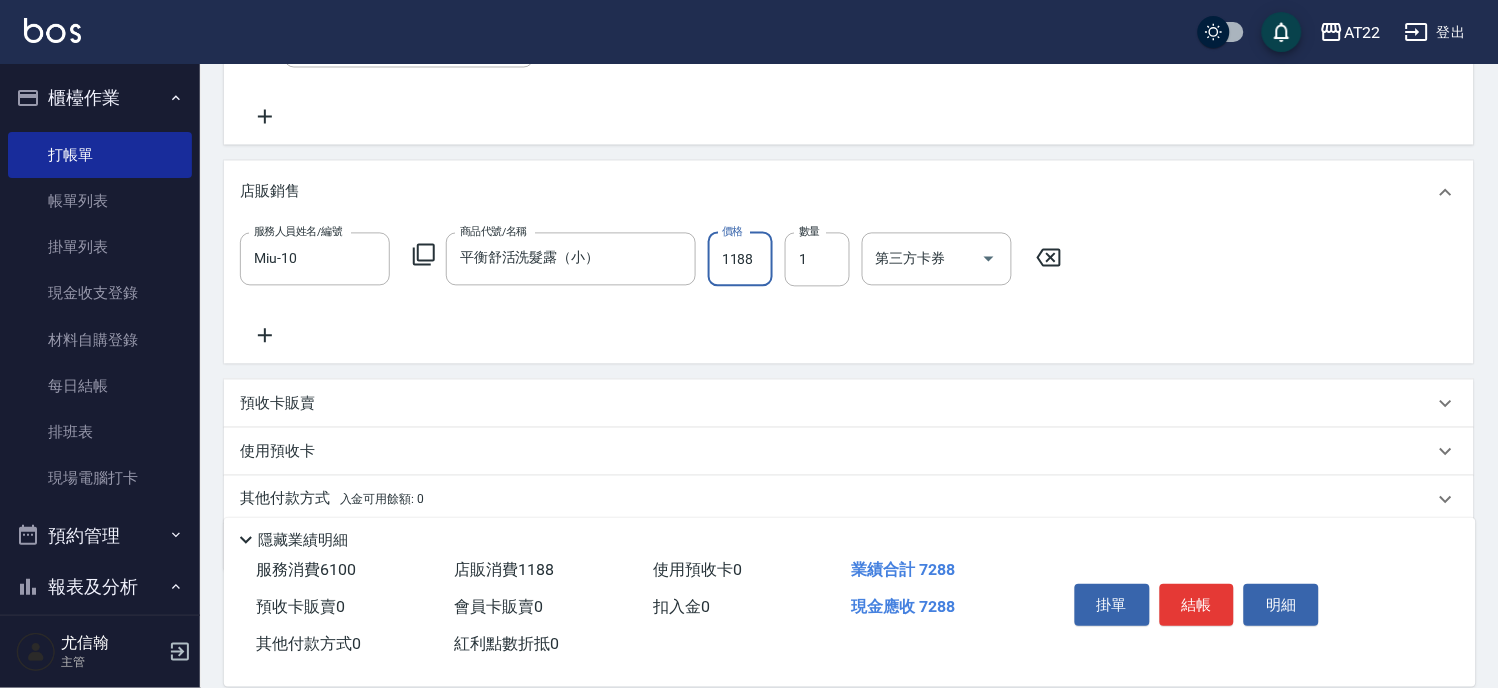 scroll, scrollTop: 848, scrollLeft: 0, axis: vertical 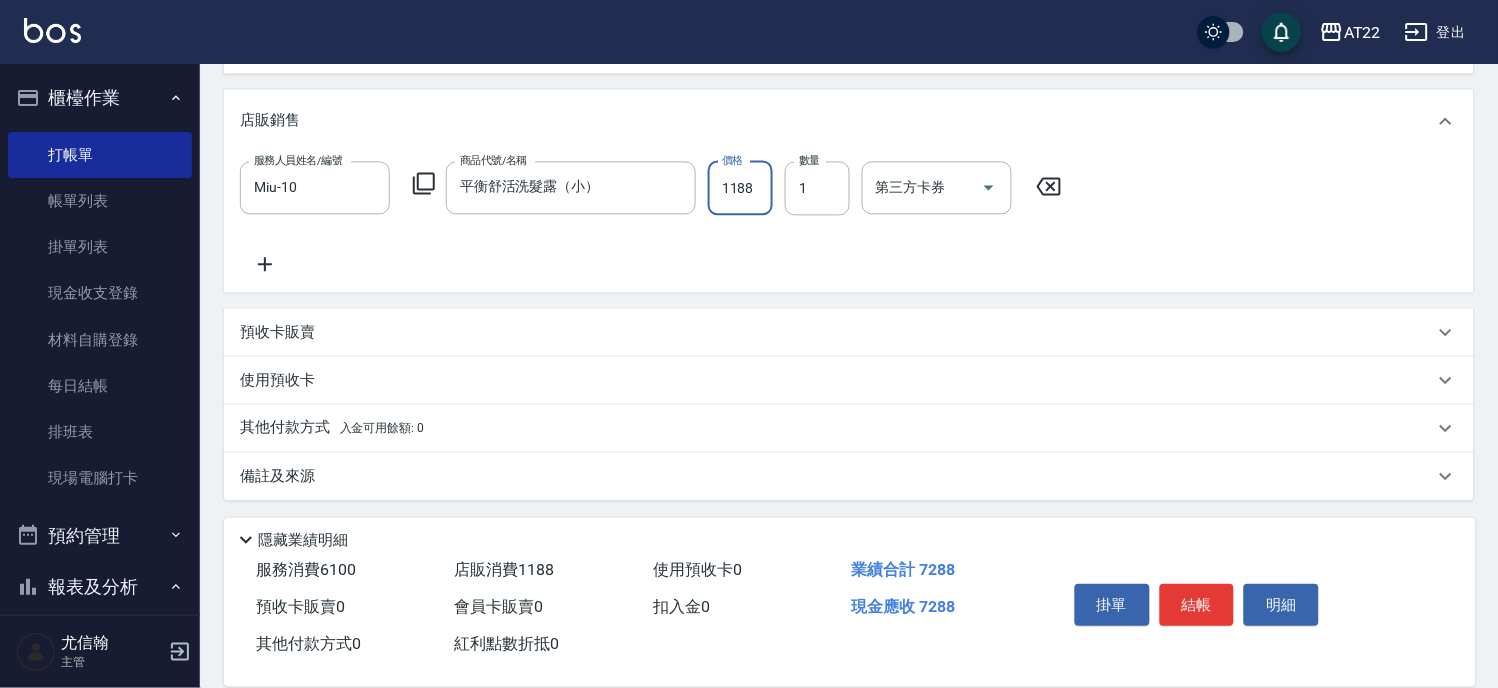 type on "1188" 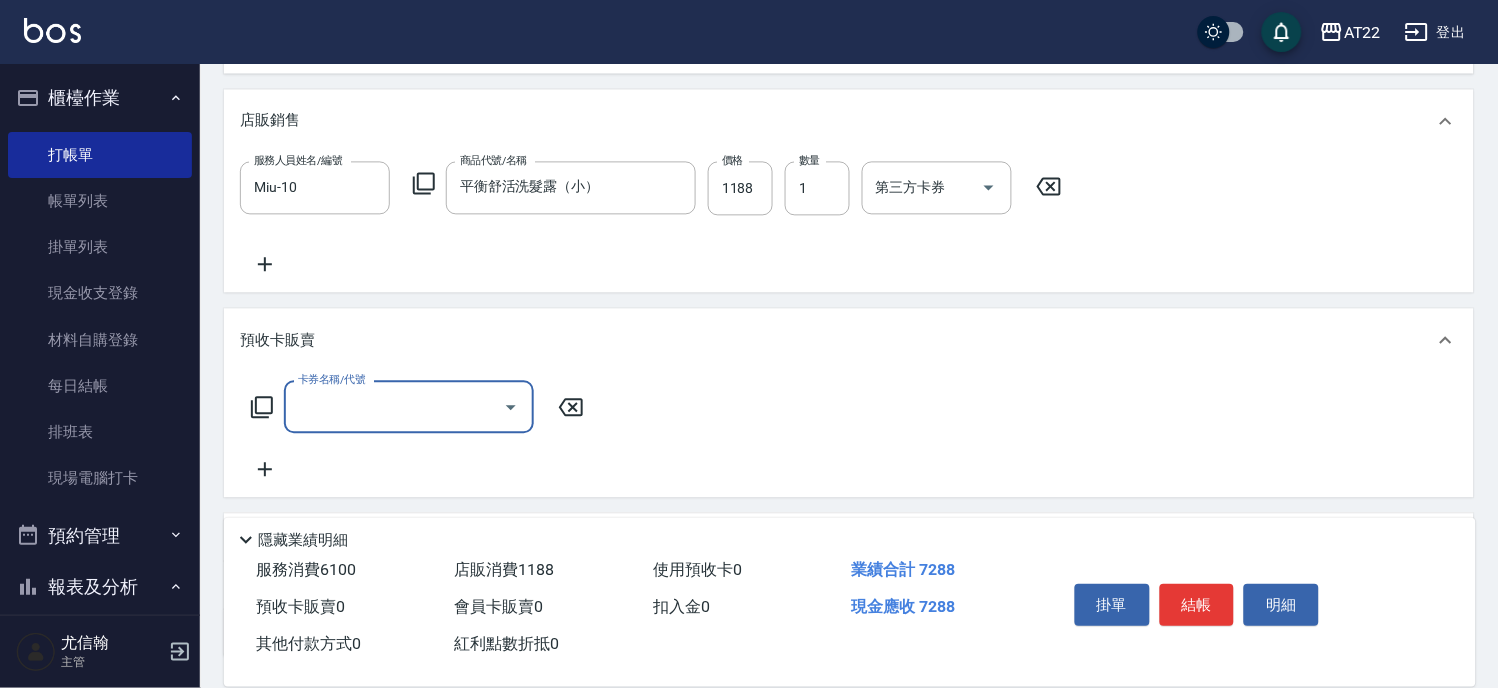 scroll, scrollTop: 1, scrollLeft: 0, axis: vertical 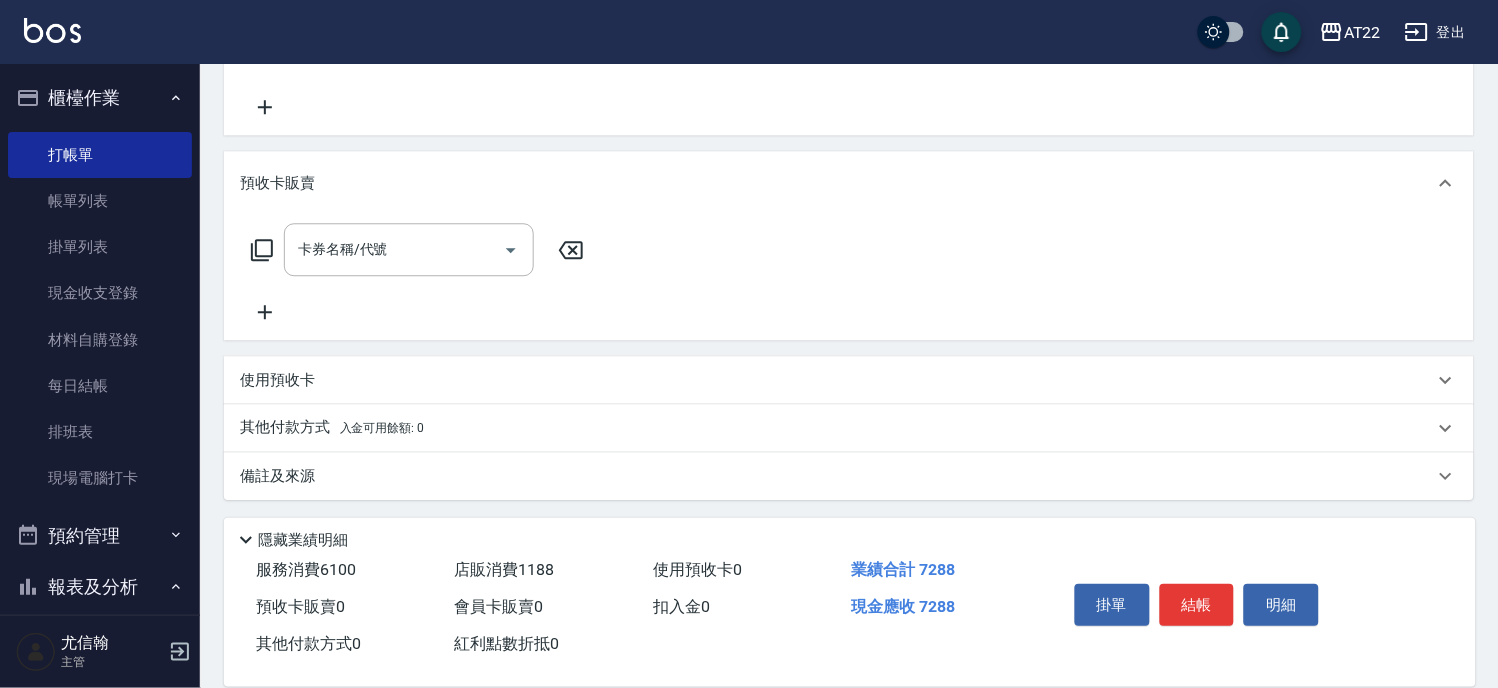 click on "使用預收卡" at bounding box center (849, 380) 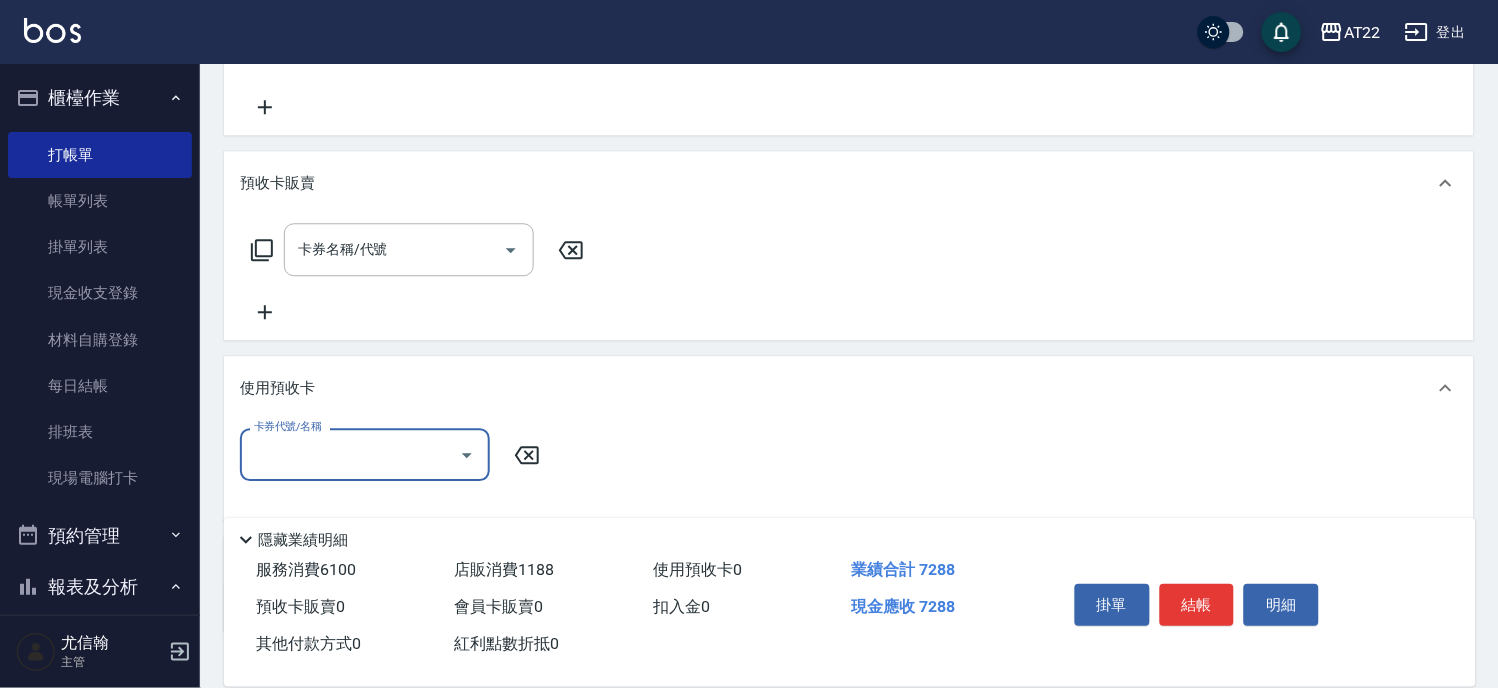 scroll, scrollTop: 0, scrollLeft: 0, axis: both 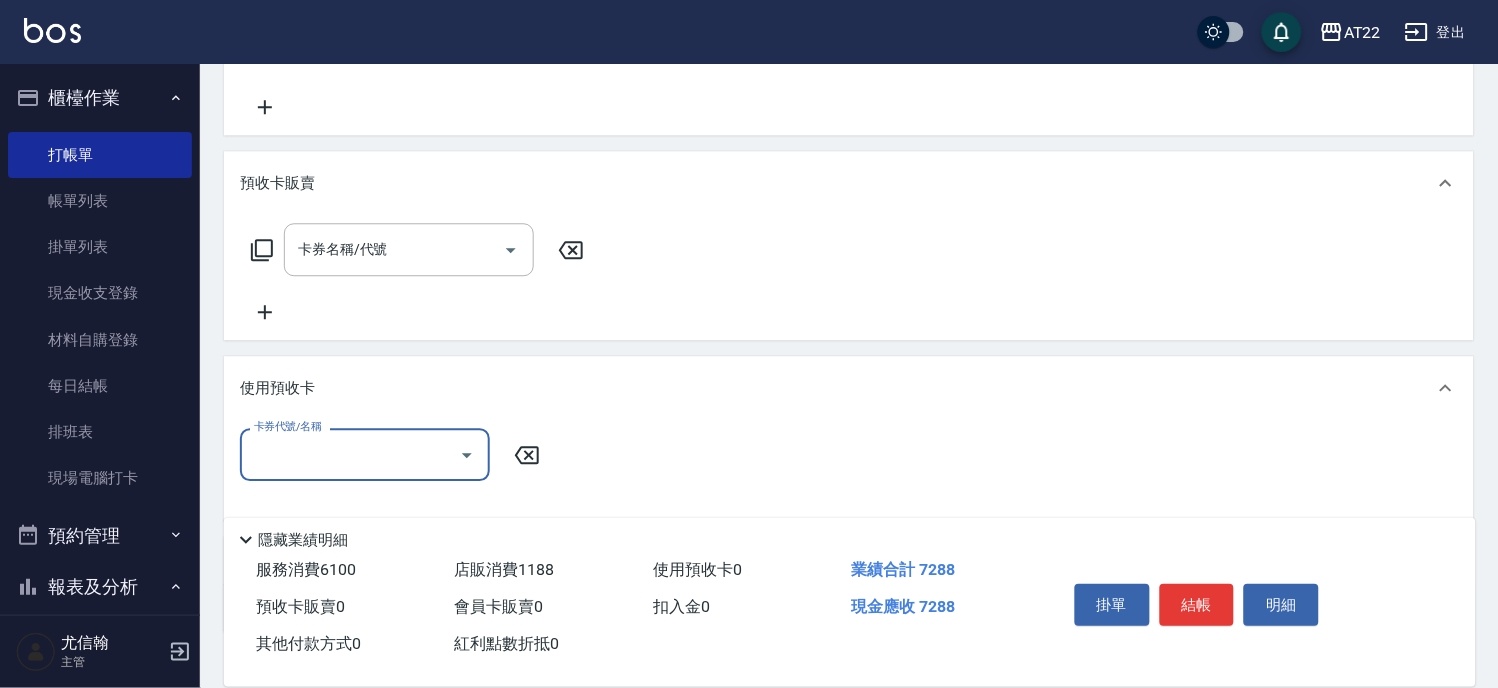 click on "使用預收卡" at bounding box center [837, 388] 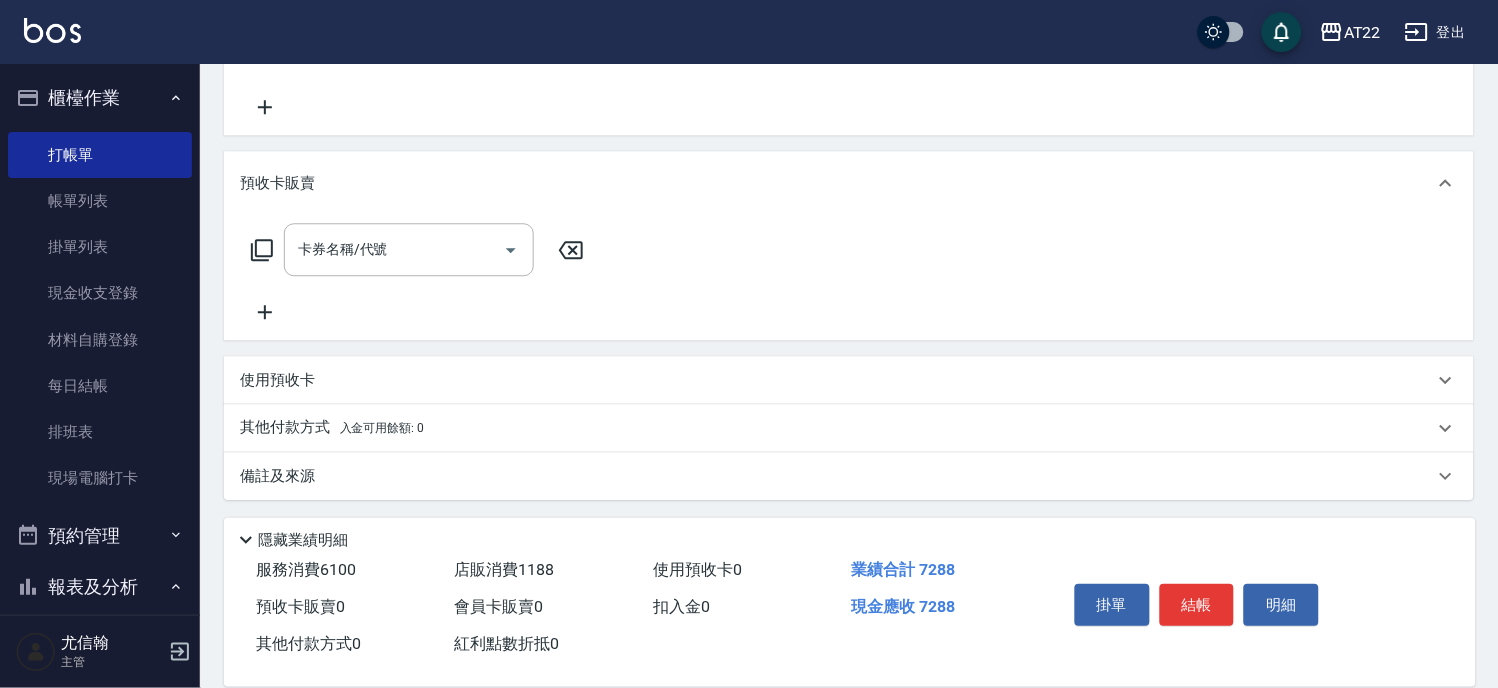 click on "其他付款方式 入金可用餘額: 0" at bounding box center [332, 428] 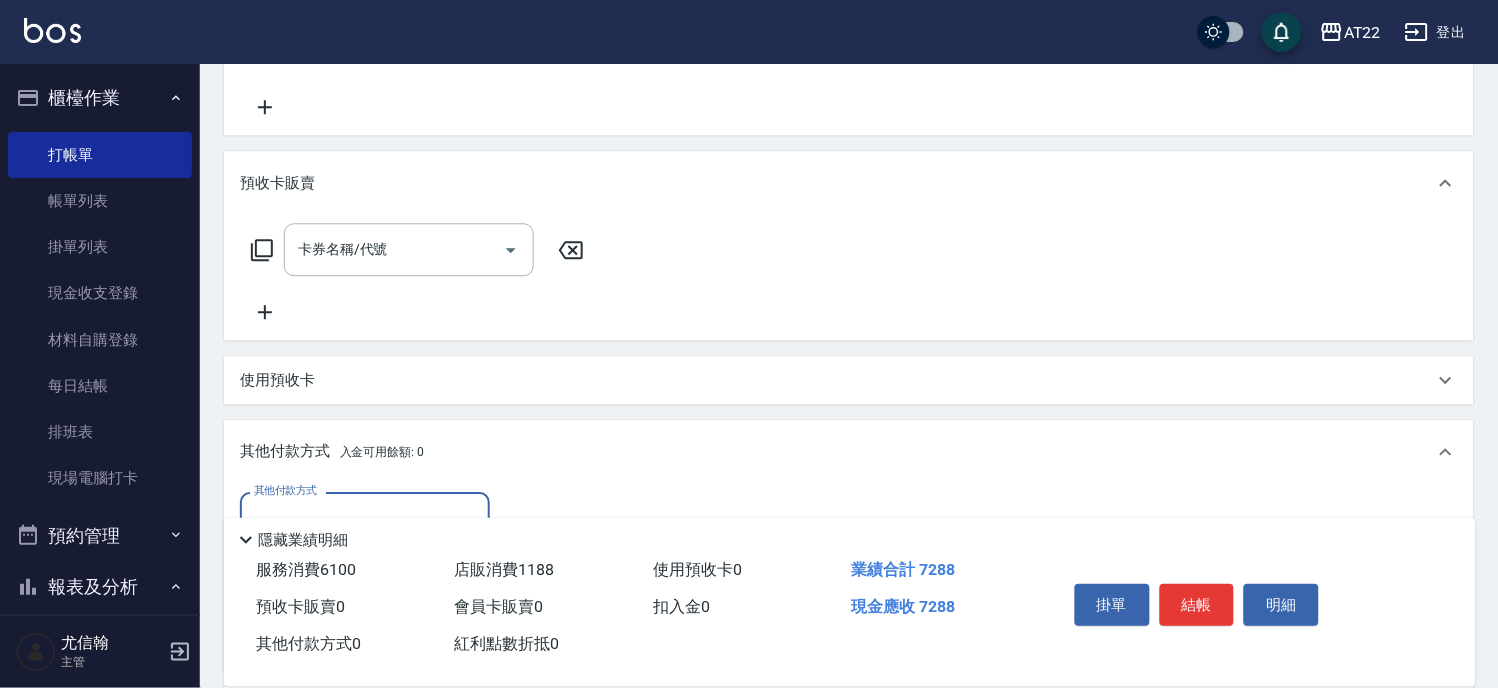scroll, scrollTop: 0, scrollLeft: 0, axis: both 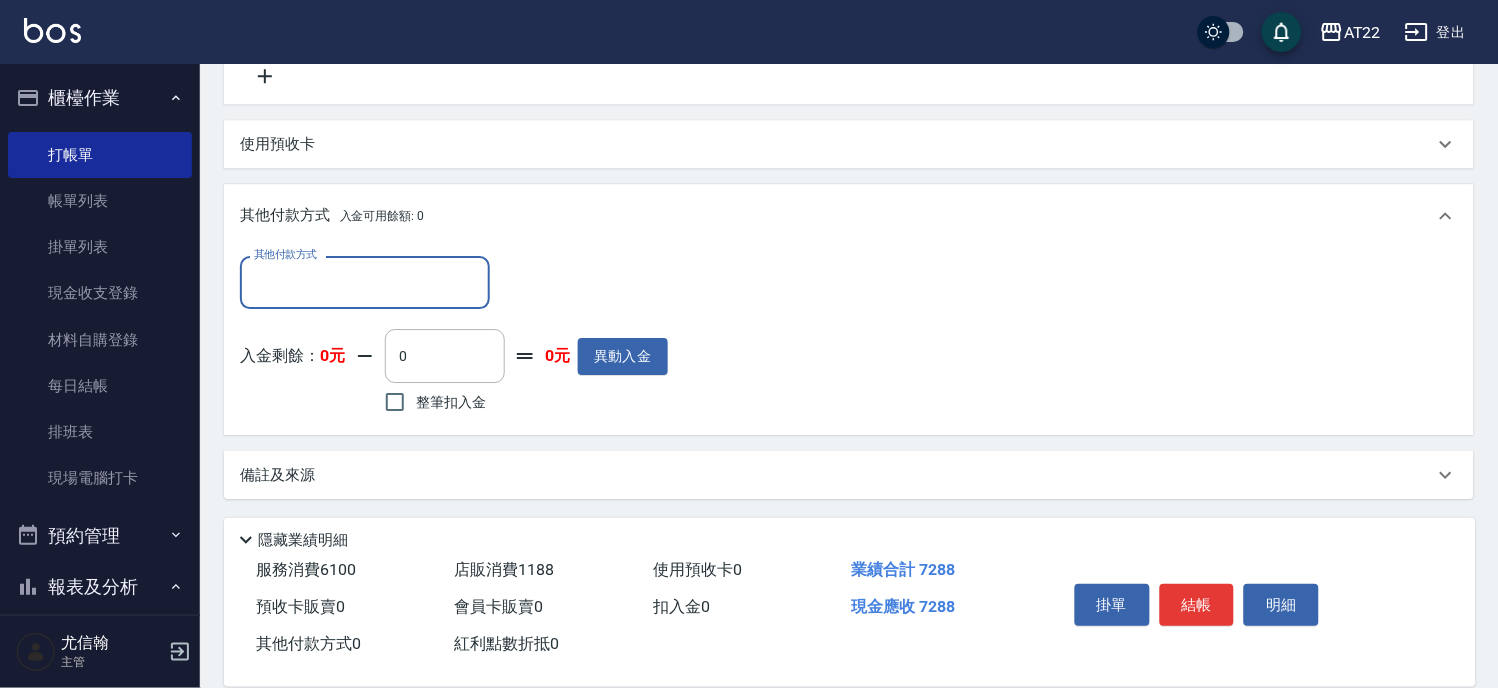 click on "其他付款方式" at bounding box center [365, 282] 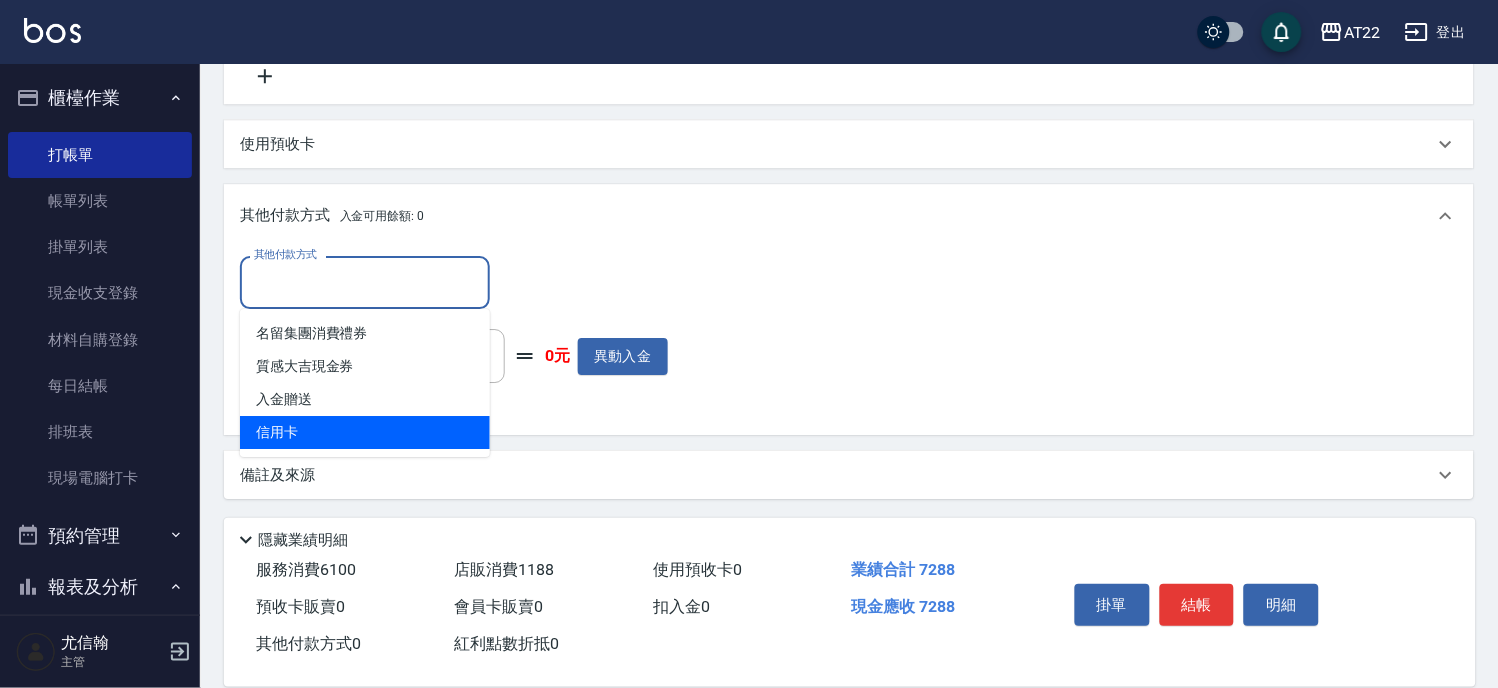 click on "信用卡" at bounding box center [365, 432] 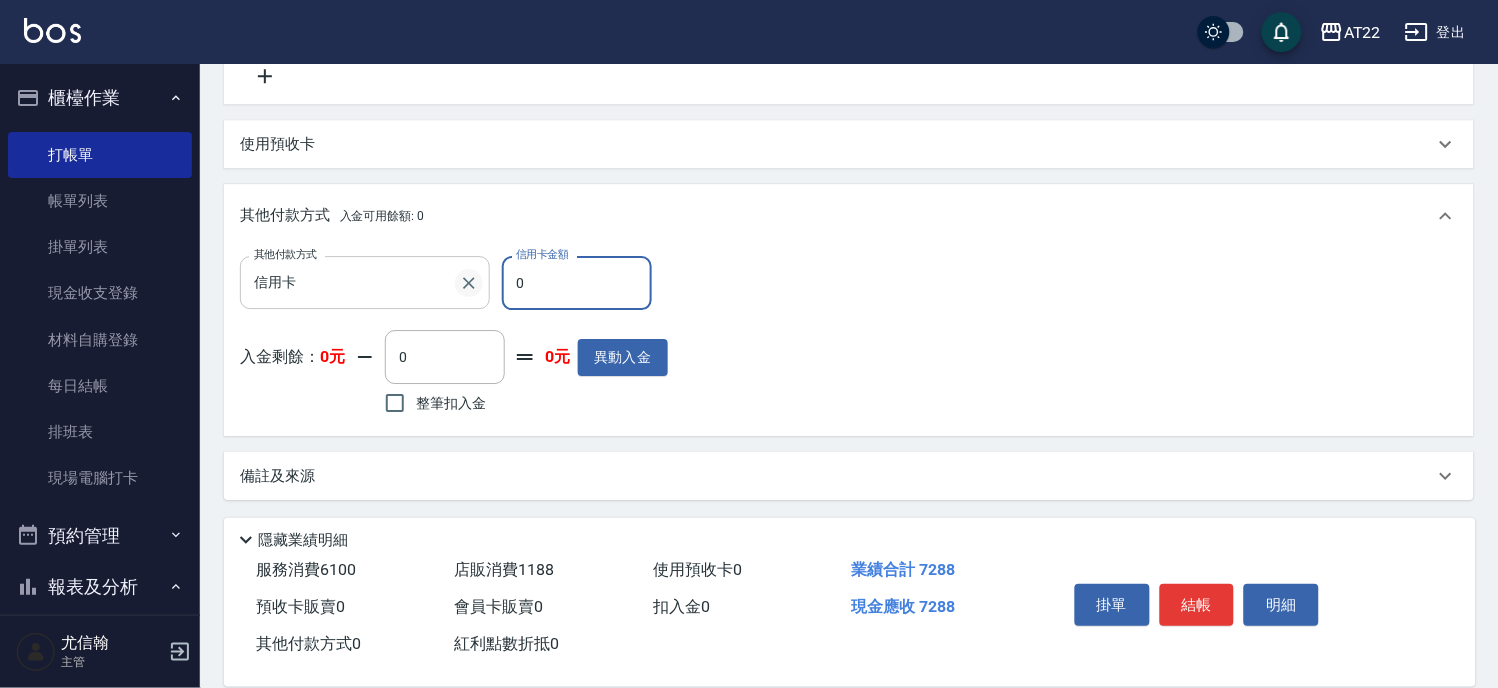 drag, startPoint x: 565, startPoint y: 298, endPoint x: 473, endPoint y: 280, distance: 93.74433 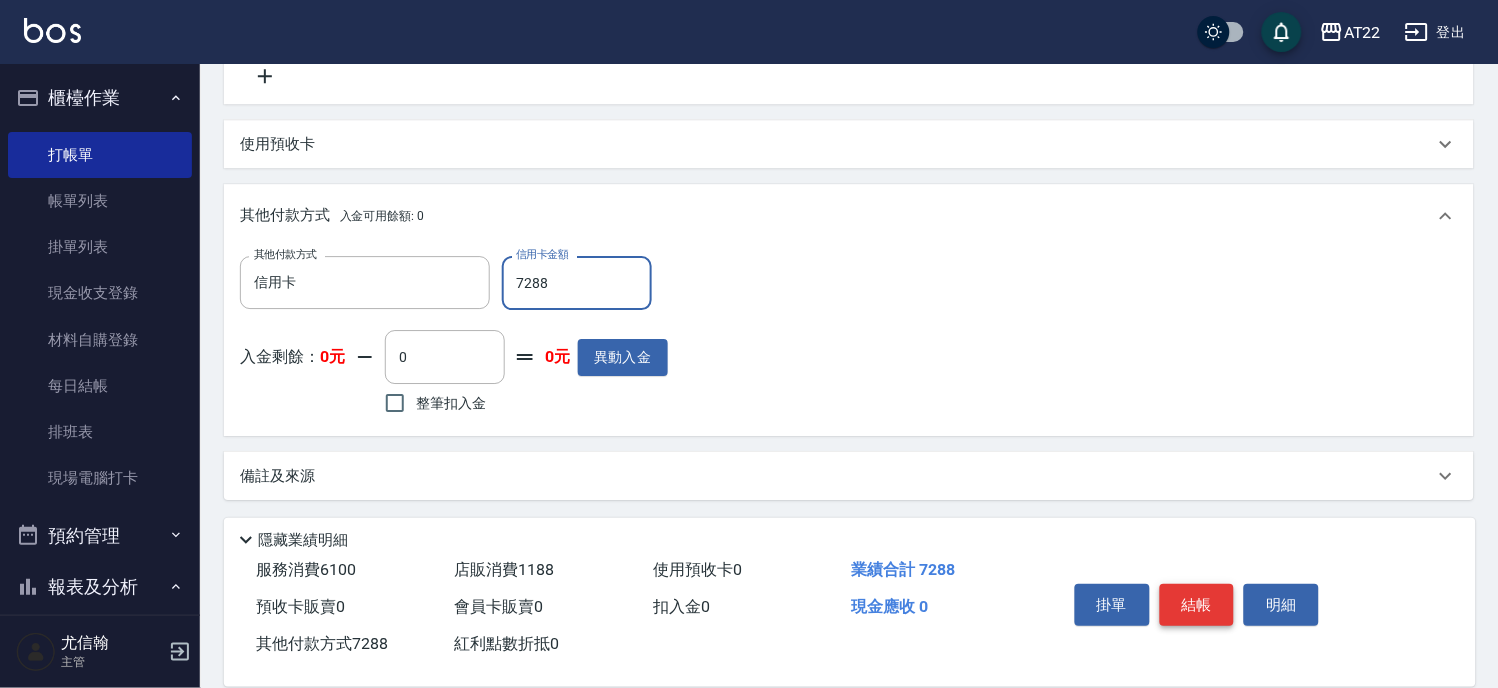 type on "7288" 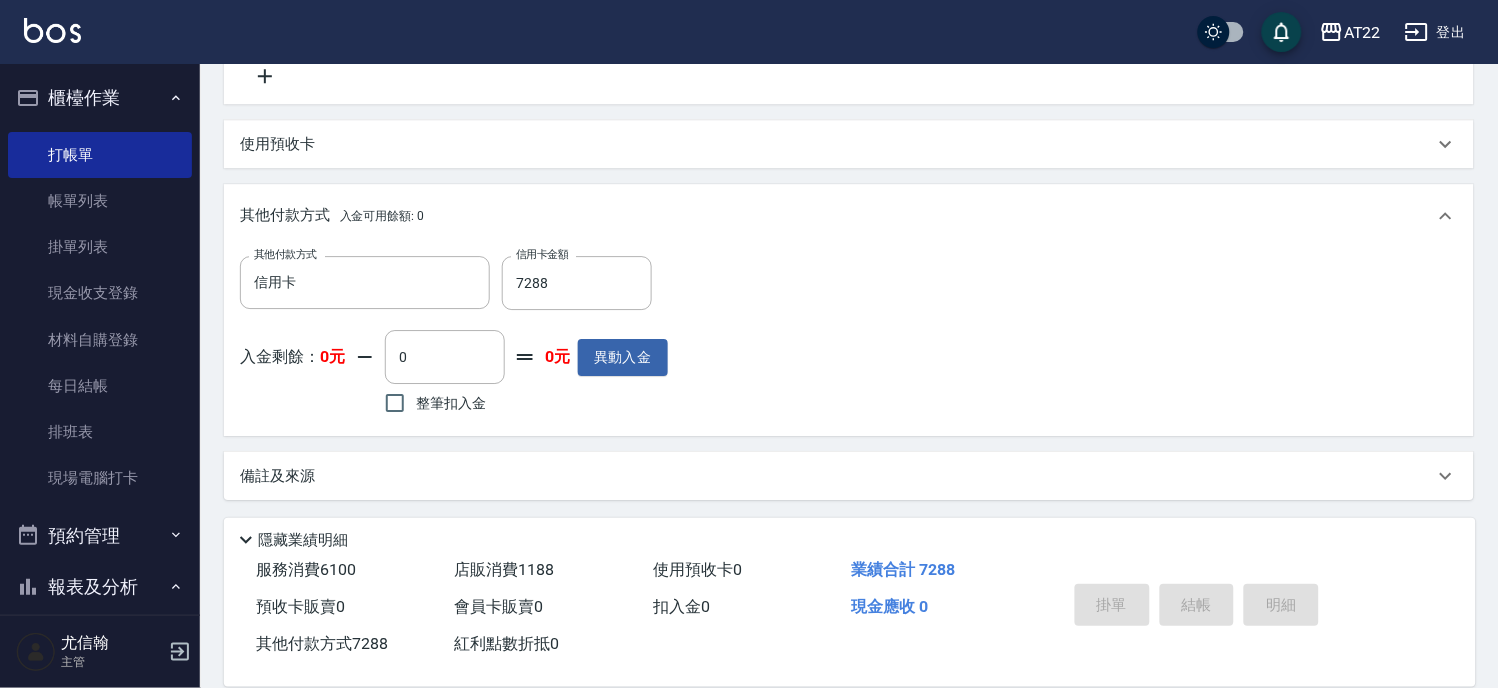 type on "2025/08/05 17:10" 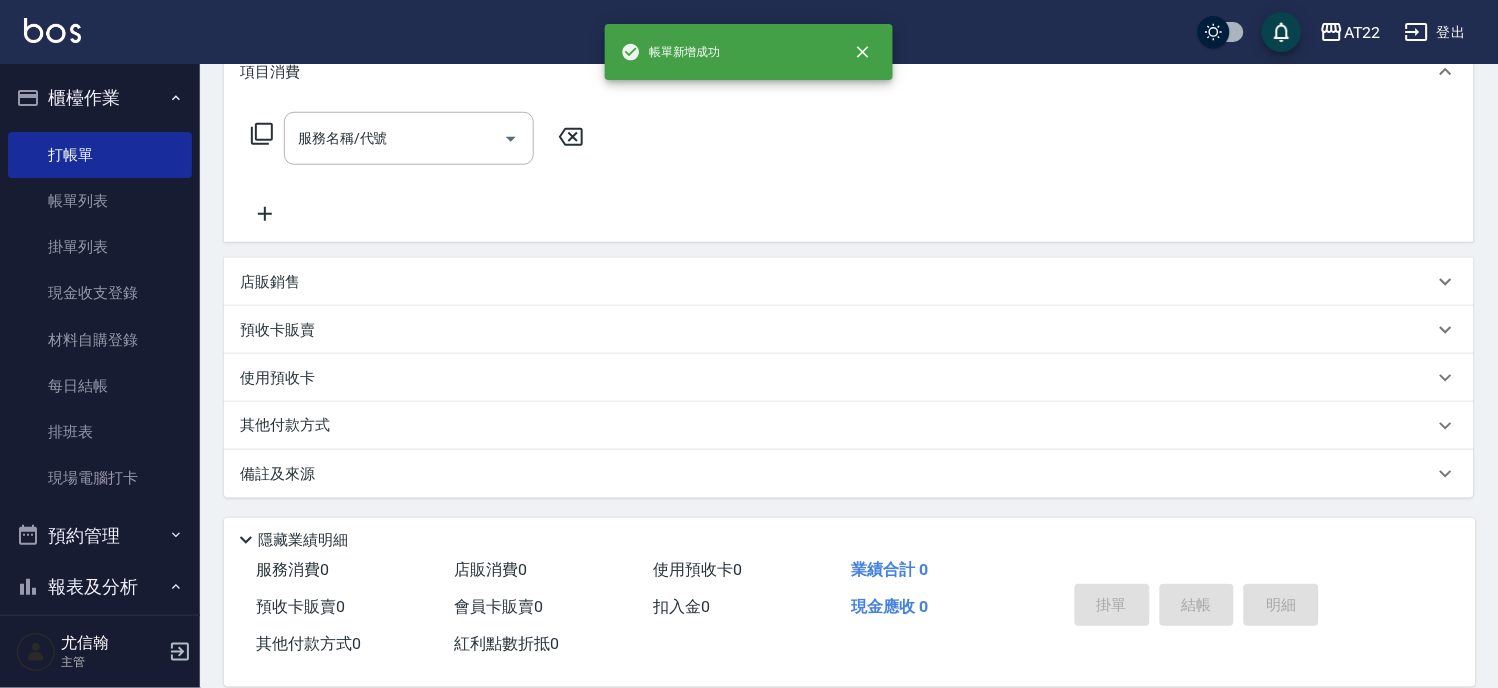 scroll, scrollTop: 0, scrollLeft: 0, axis: both 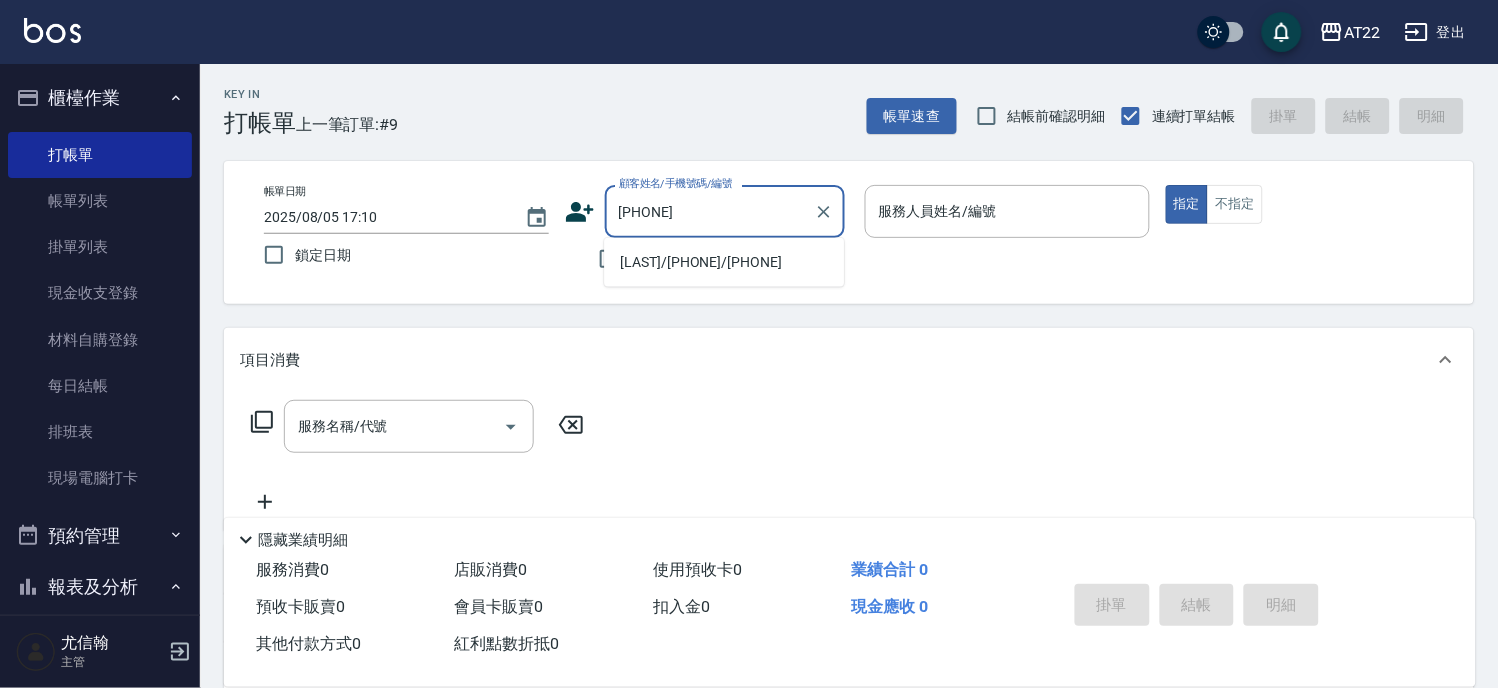 click on "[LAST]/[PHONE]/[PHONE]" at bounding box center (724, 262) 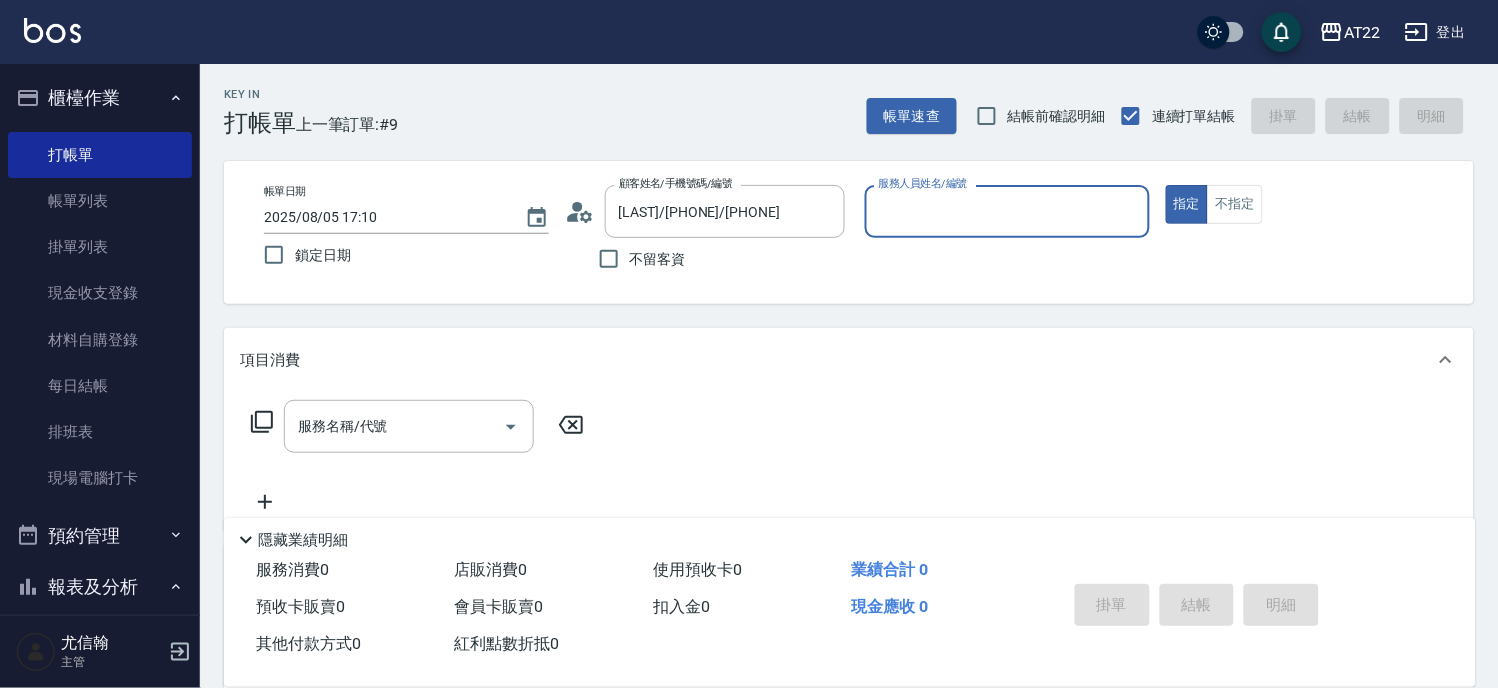 type on "Miu-10" 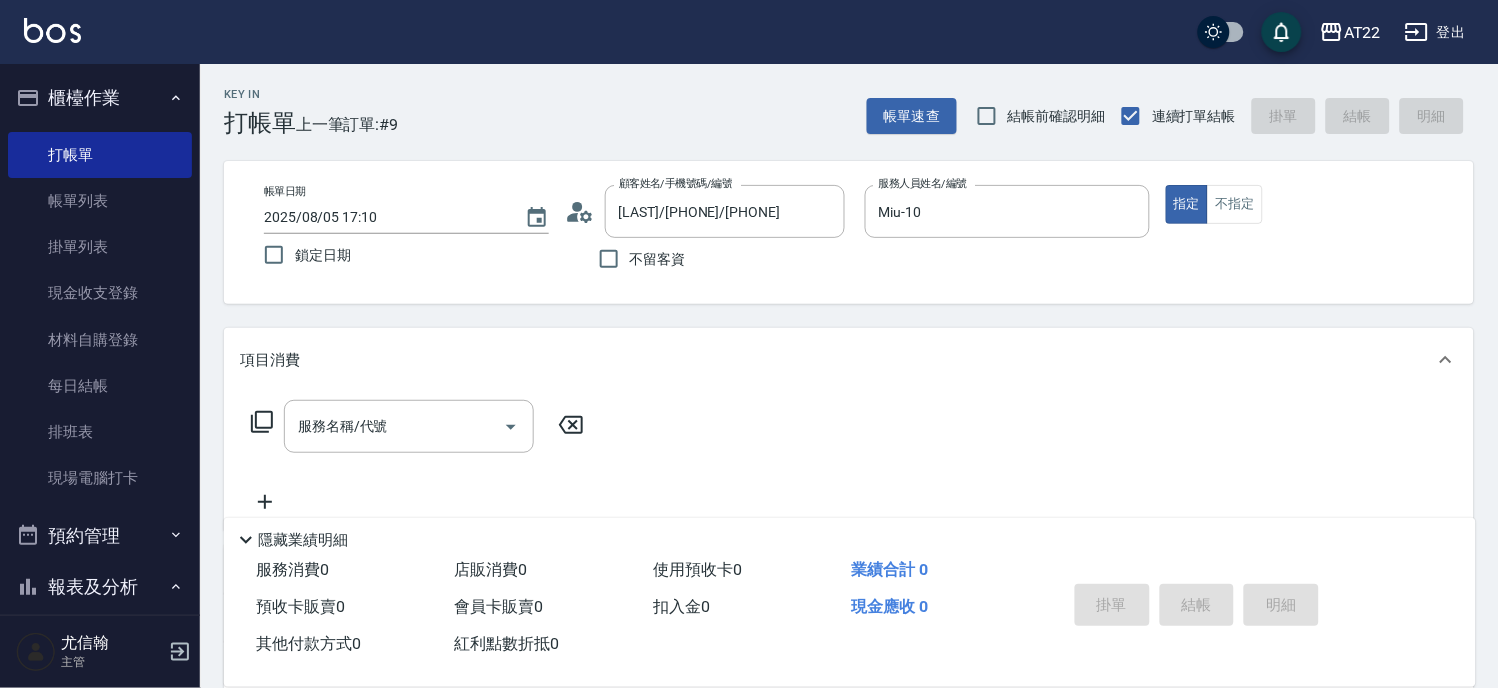 click 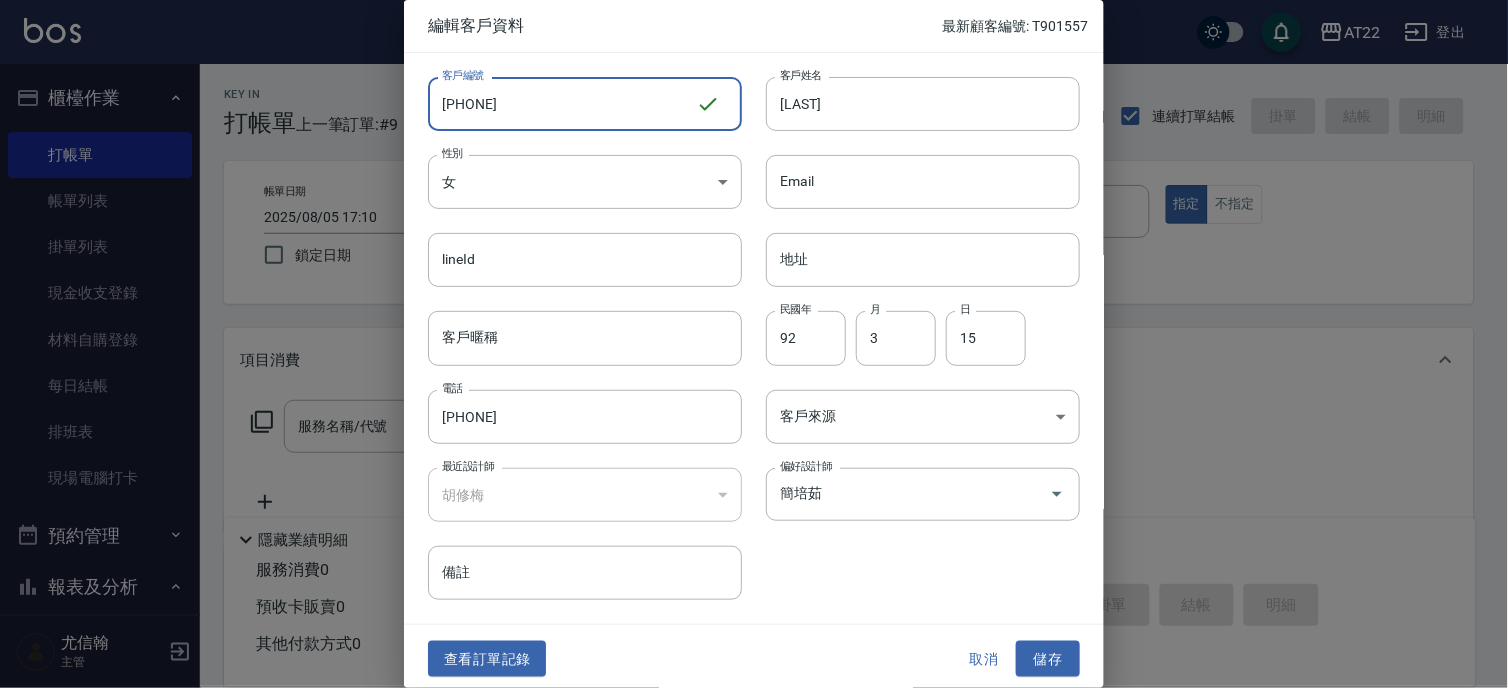 drag, startPoint x: 622, startPoint y: 108, endPoint x: 318, endPoint y: 123, distance: 304.36984 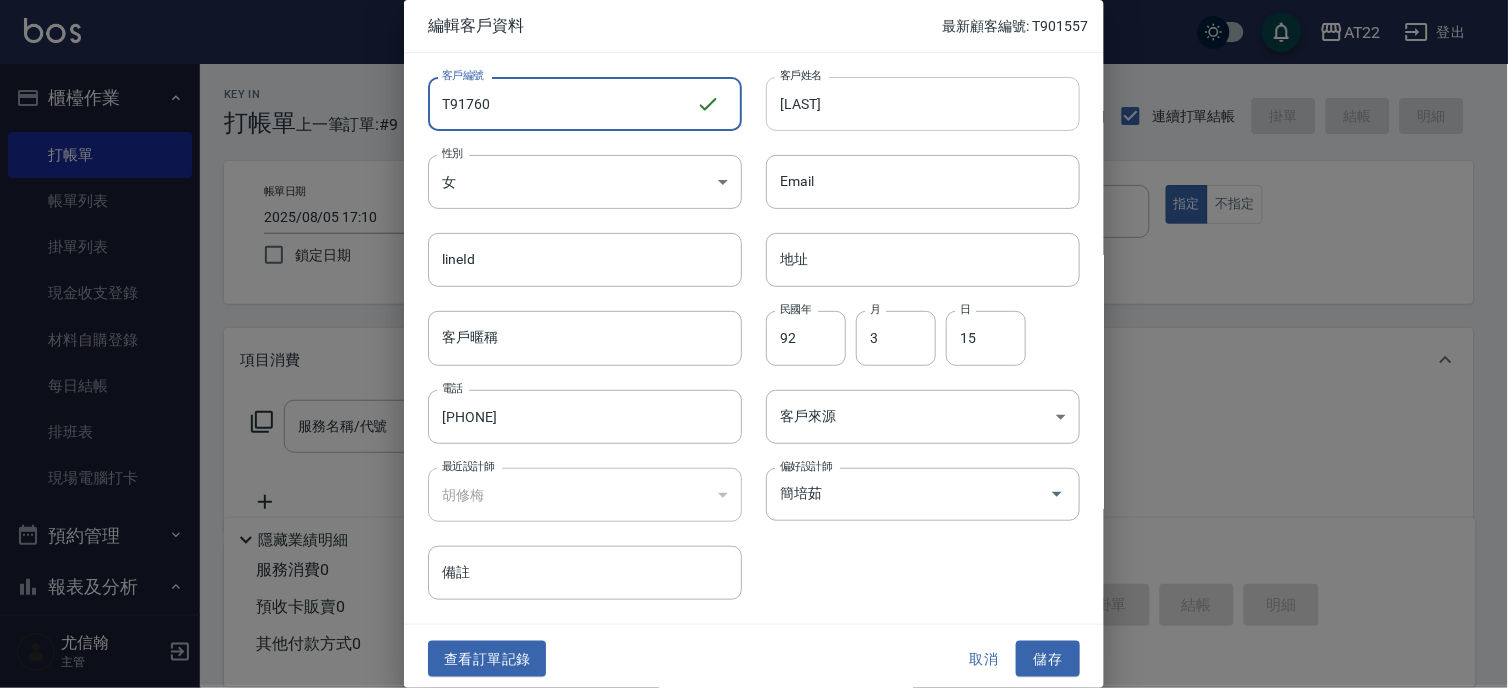 type on "T91760" 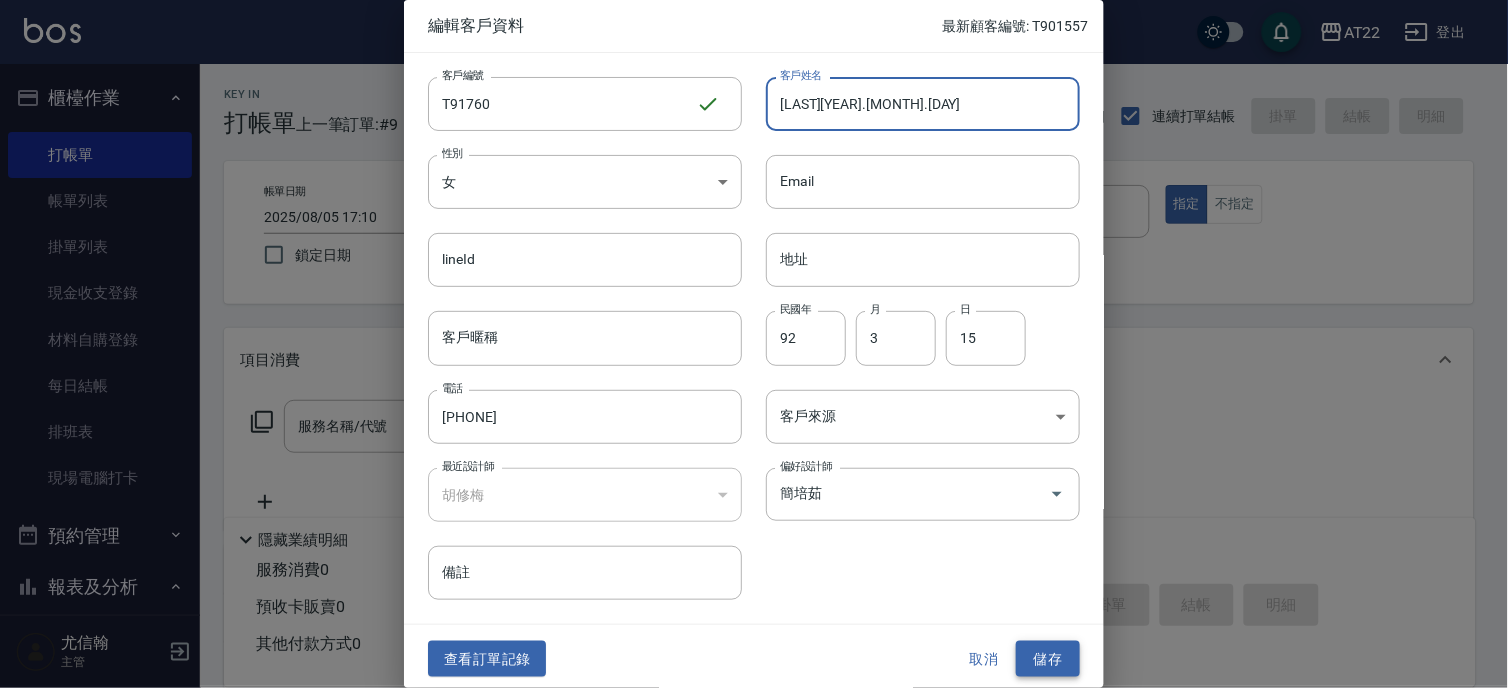 type on "[LAST][YEAR].[MONTH].[DAY]" 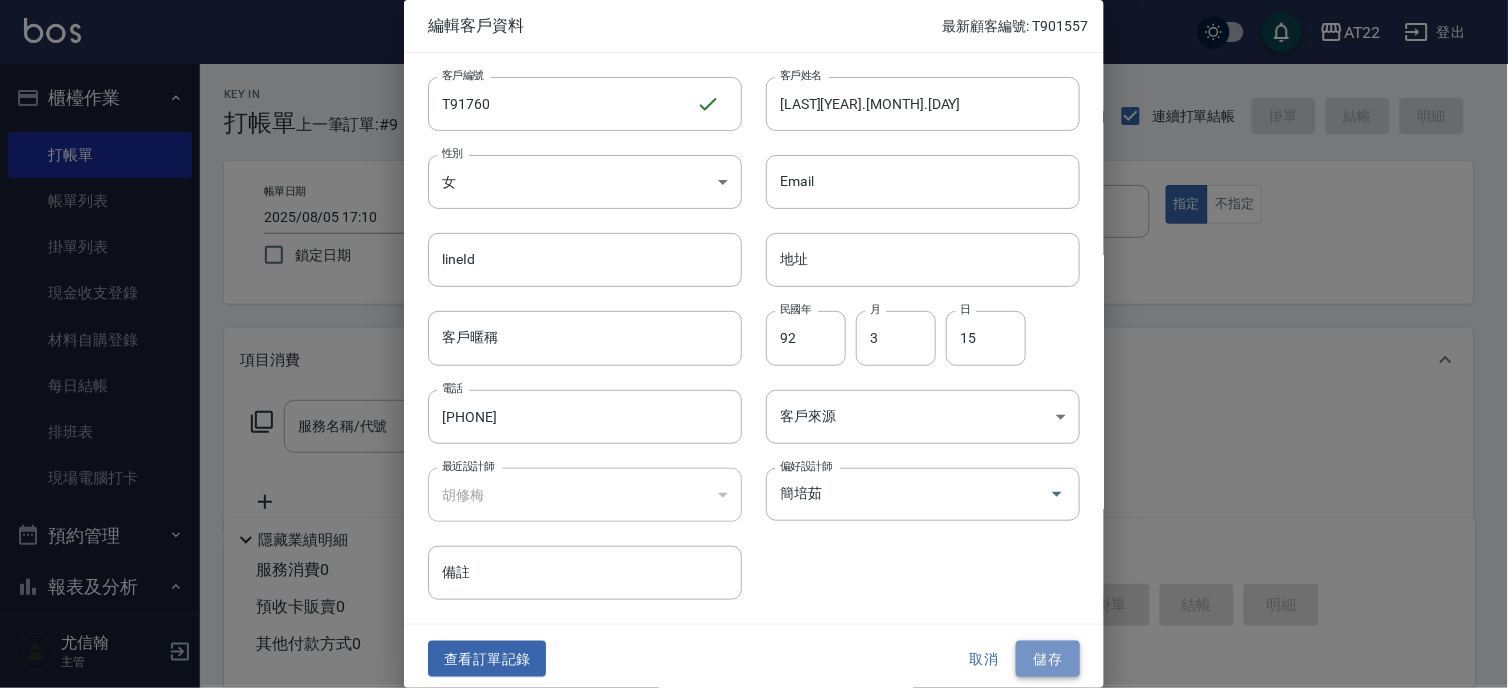 click on "儲存" at bounding box center [1048, 659] 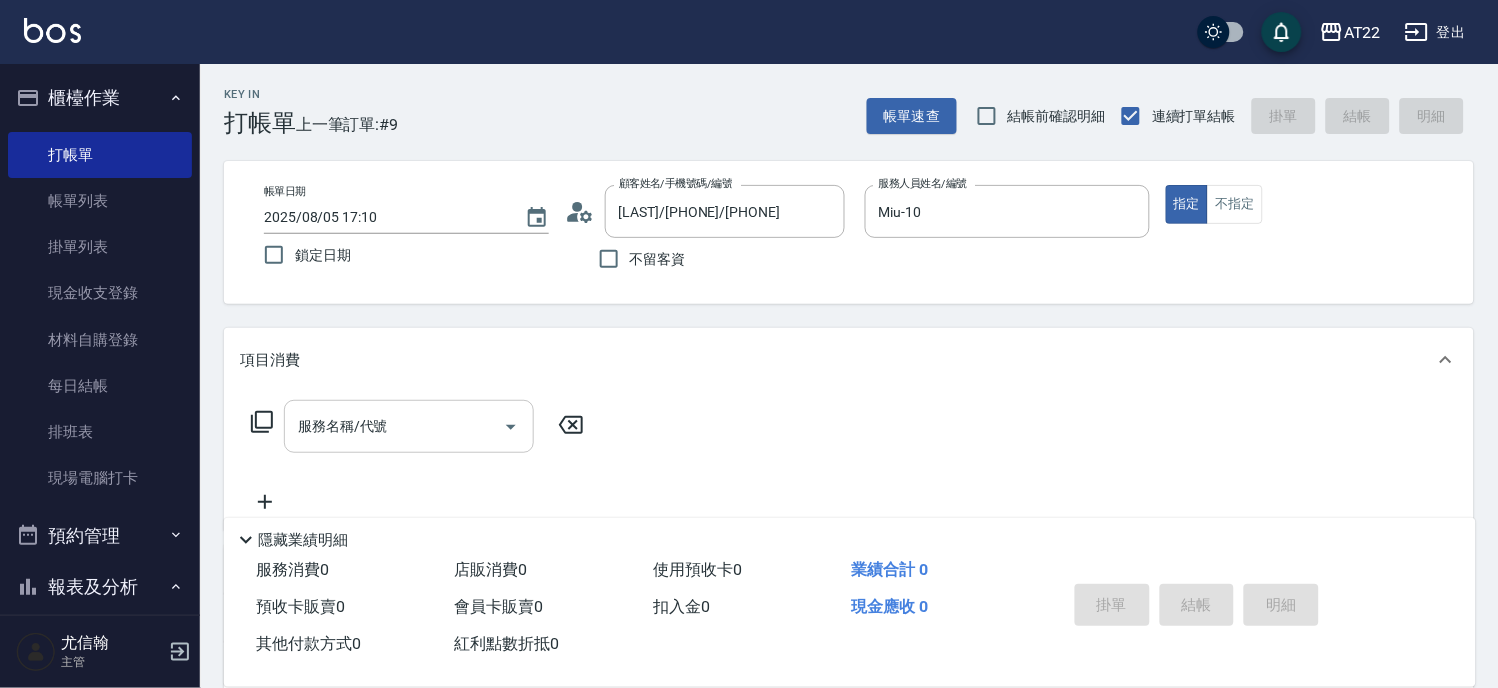 click on "服務名稱/代號" at bounding box center [409, 426] 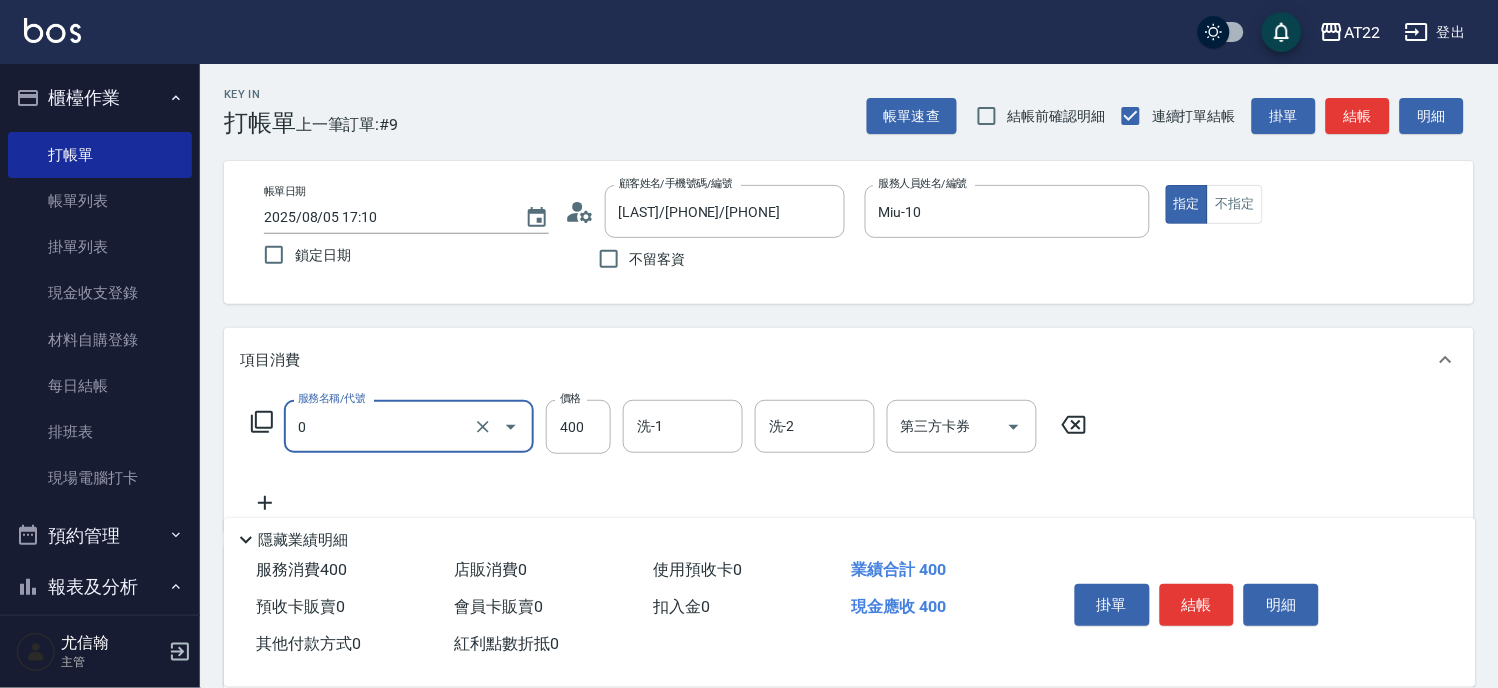 type on "有機洗髮(0)" 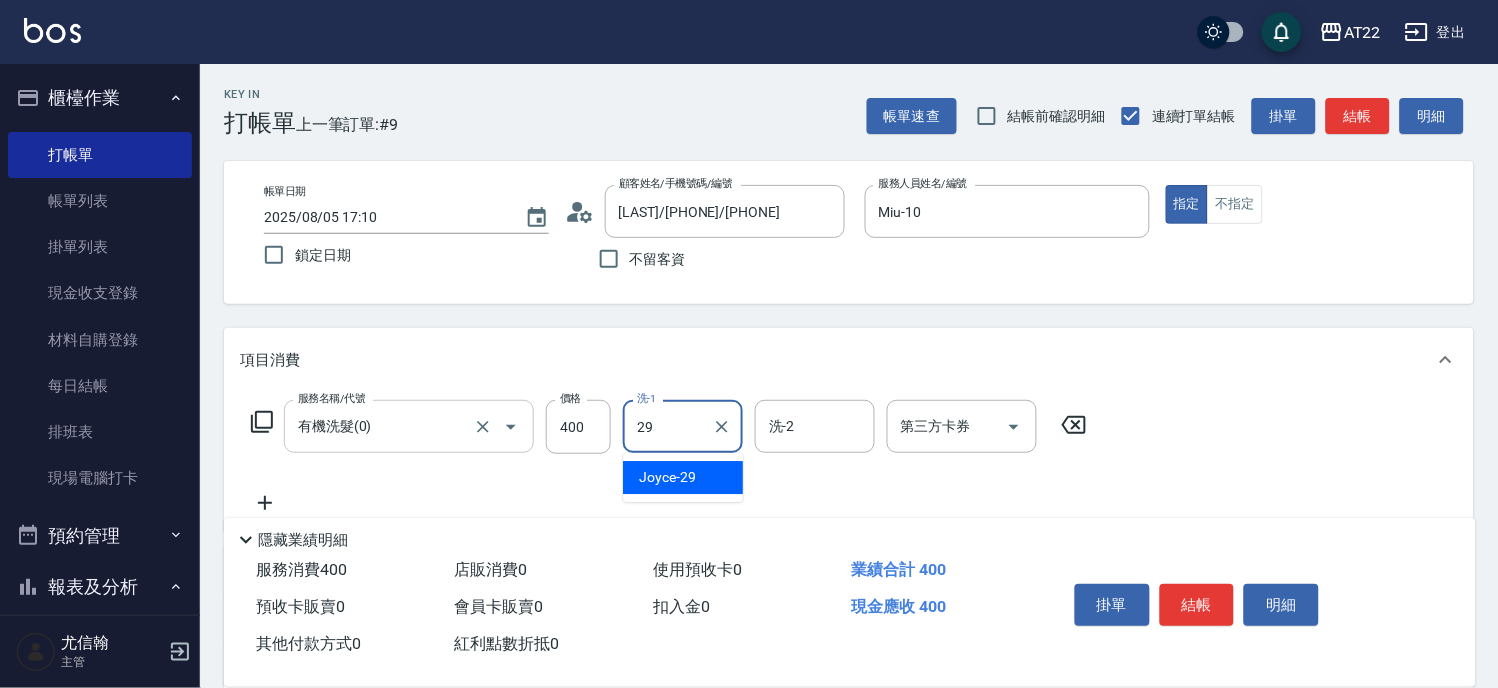 type on "Joyce-29" 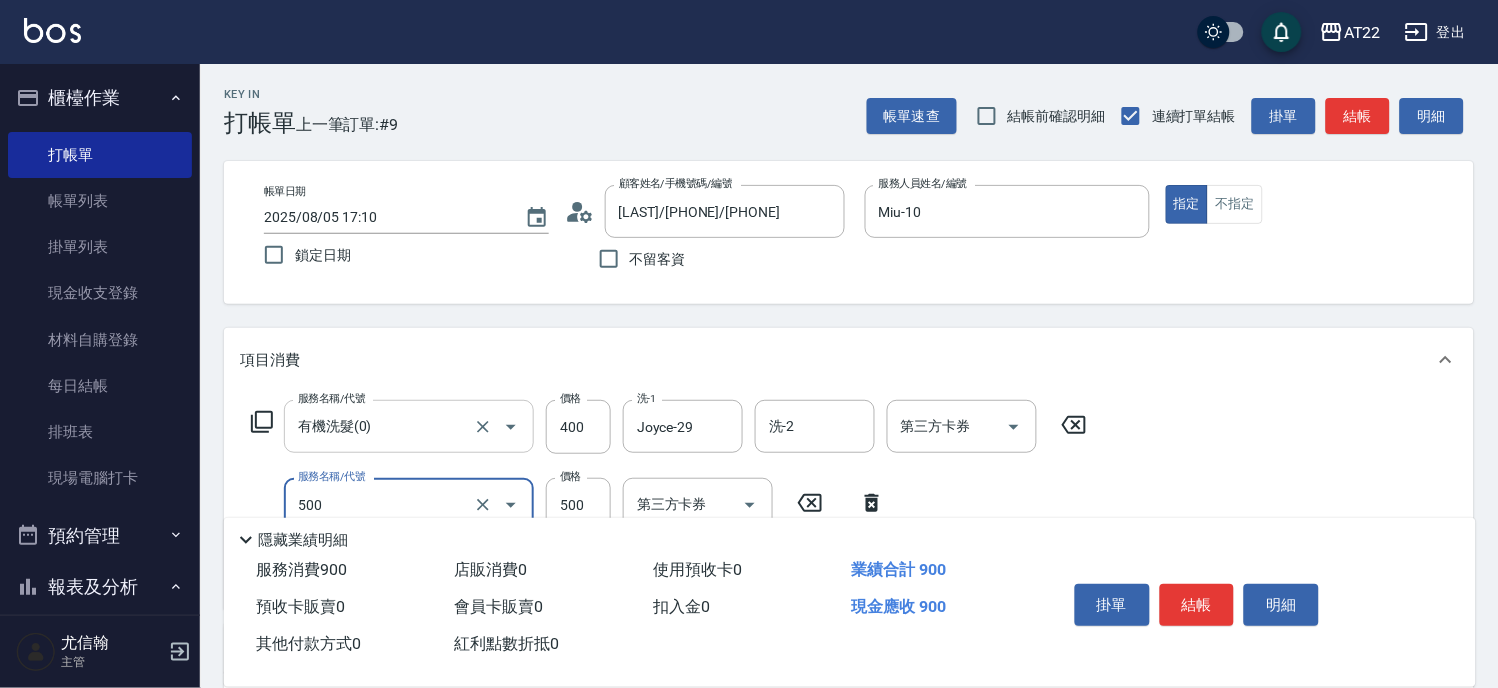 type on "剪髮(500)" 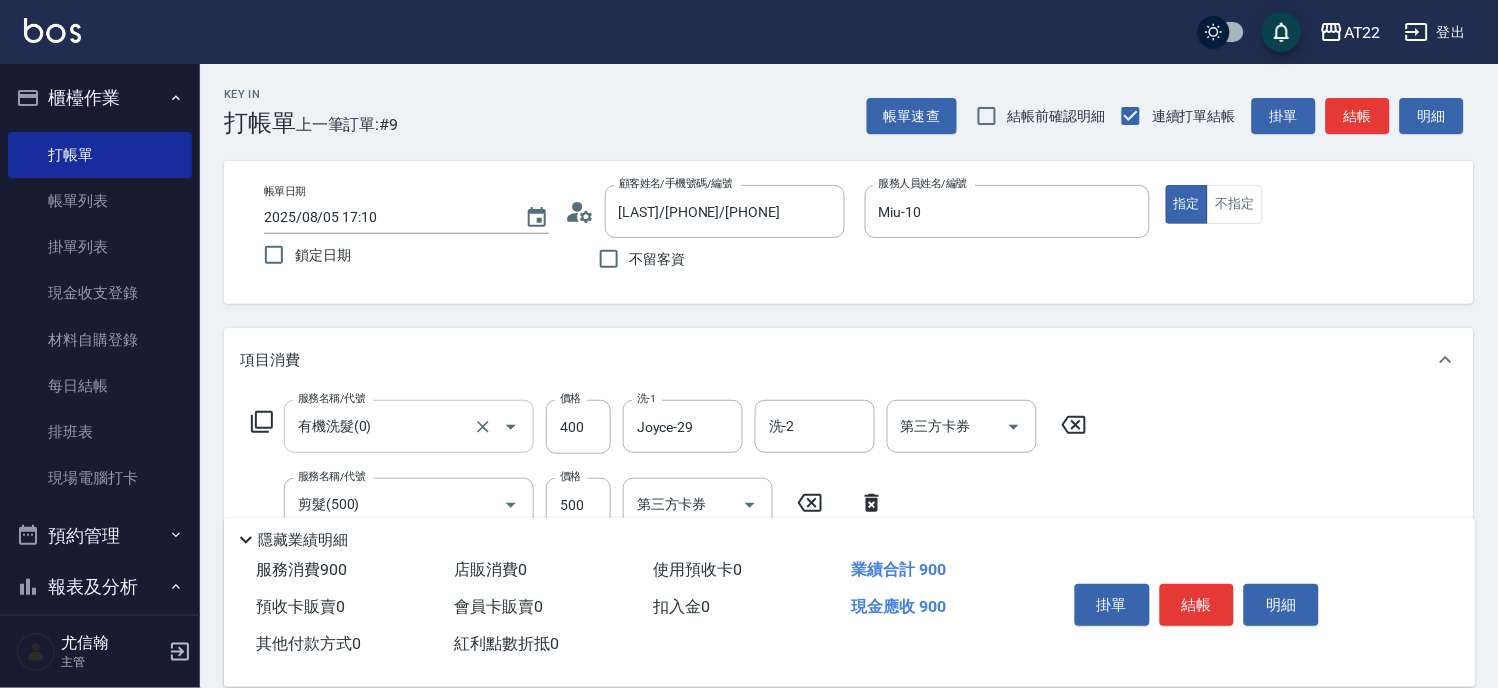 scroll, scrollTop: 222, scrollLeft: 0, axis: vertical 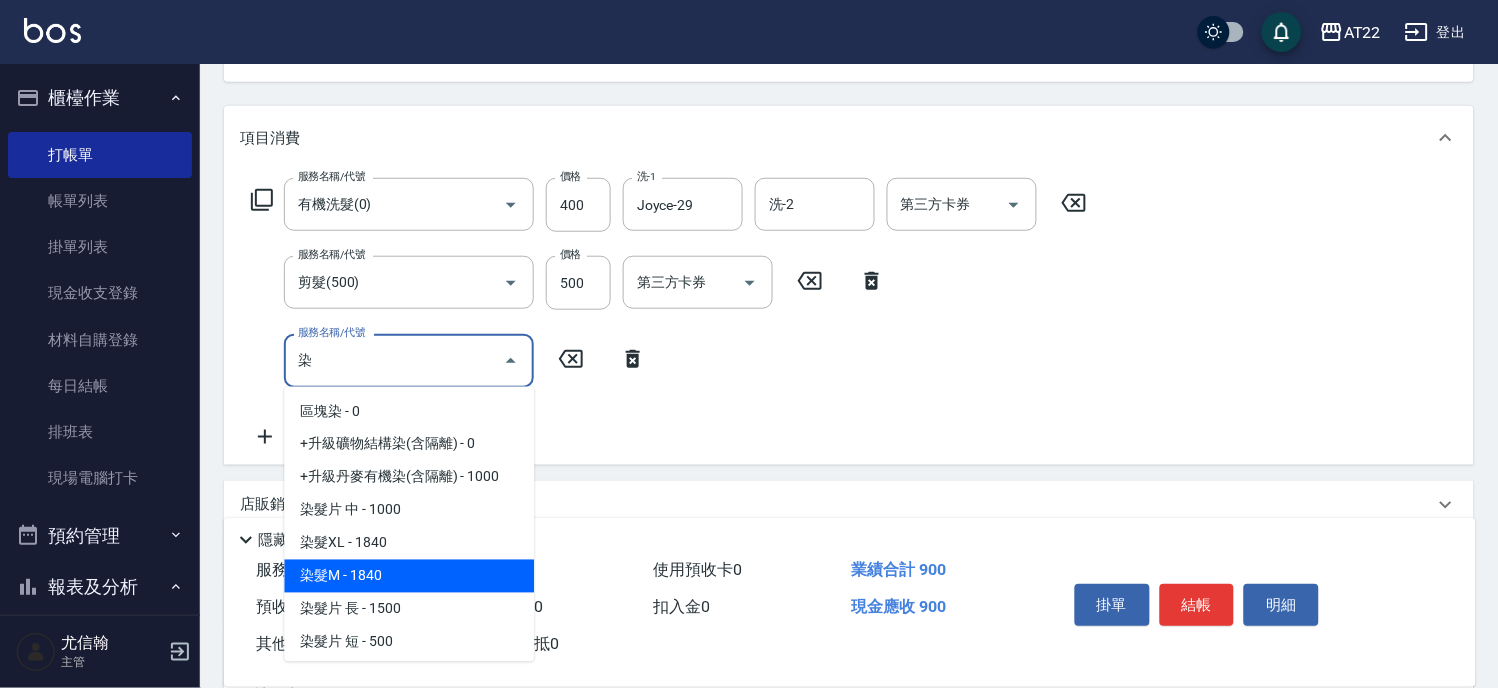 click on "染髮M - 1840" at bounding box center [409, 576] 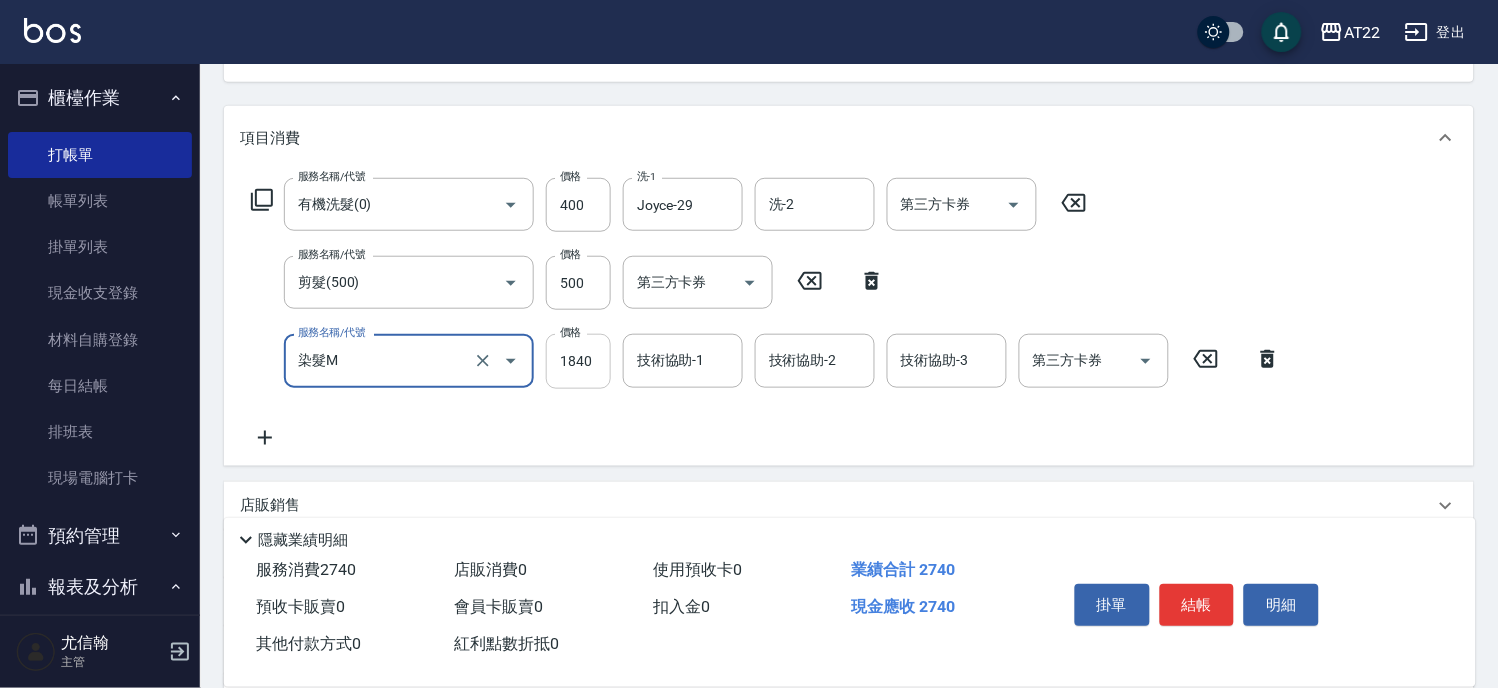 type on "染髮M" 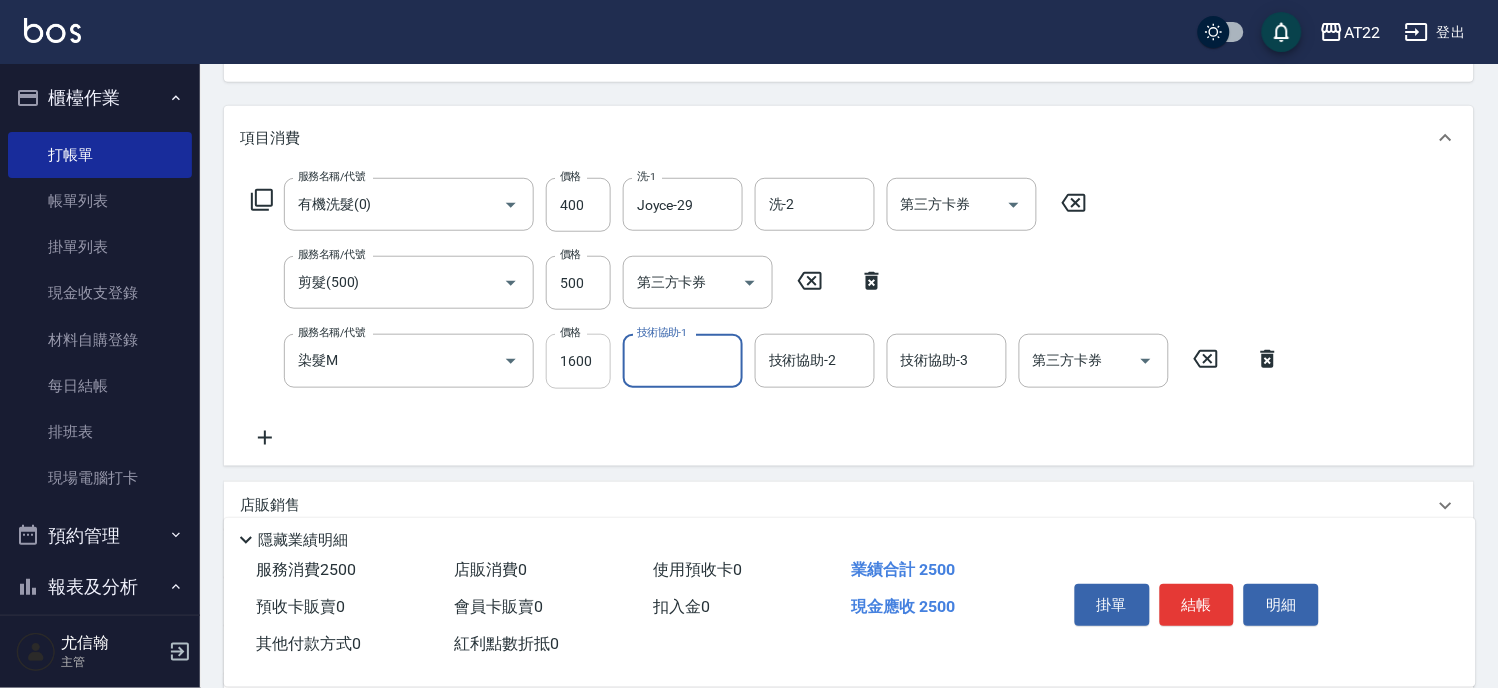 click on "1600" at bounding box center [578, 361] 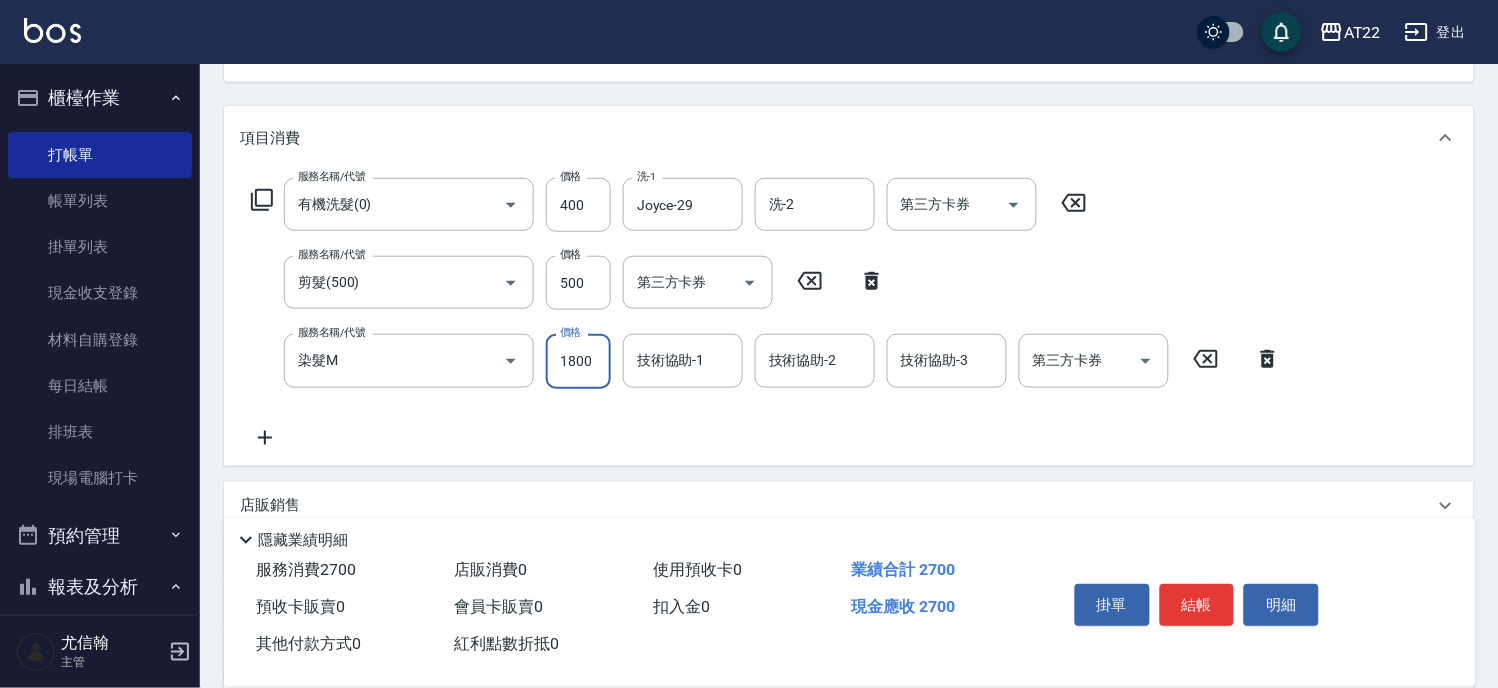 type on "1800" 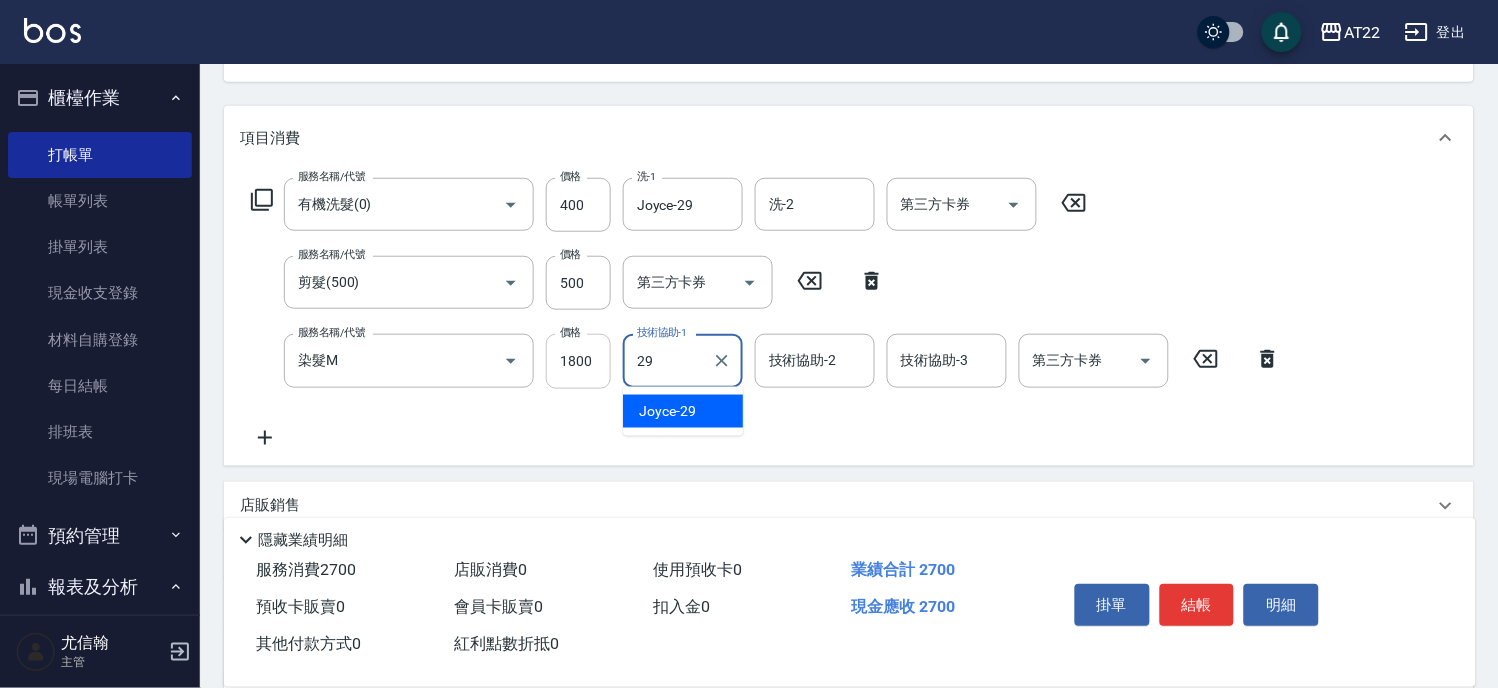 type on "Joyce-29" 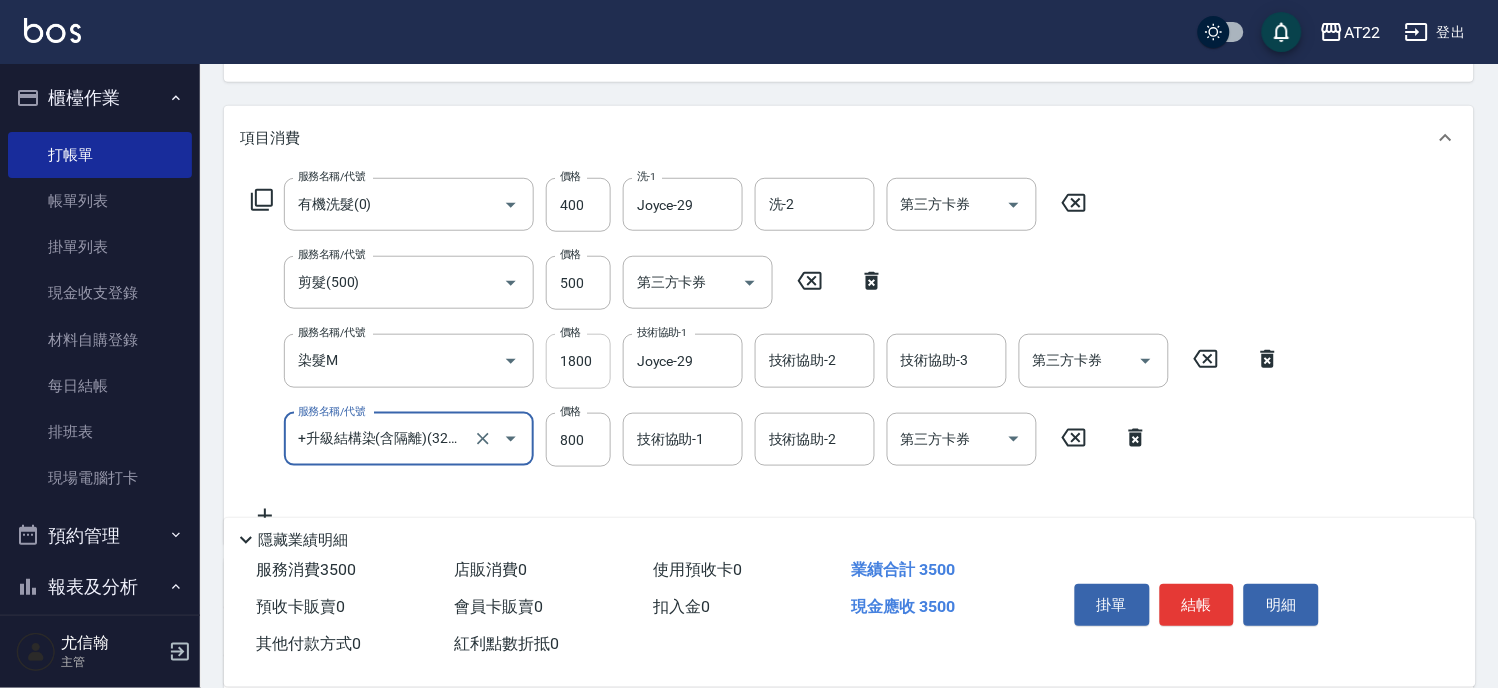 type on "+升級結構染(含隔離)(32011)" 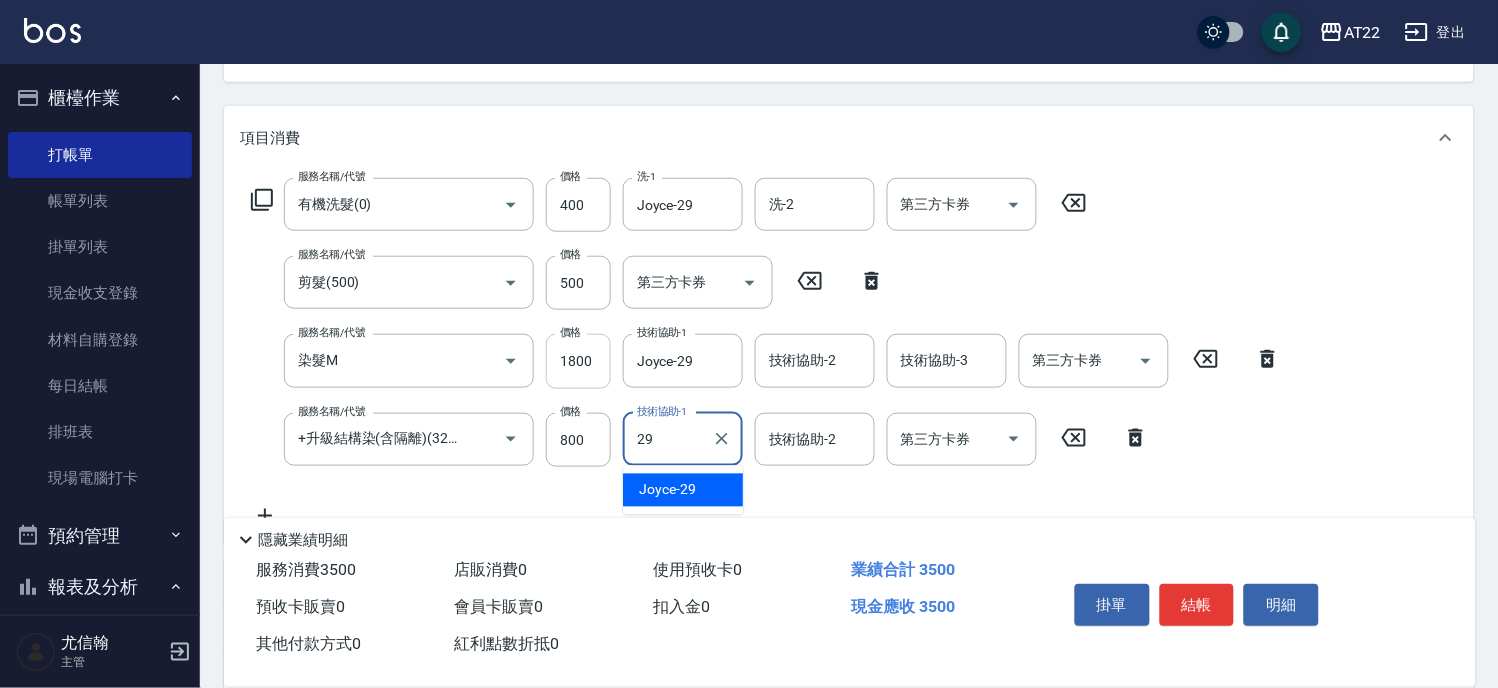 type on "Joyce-29" 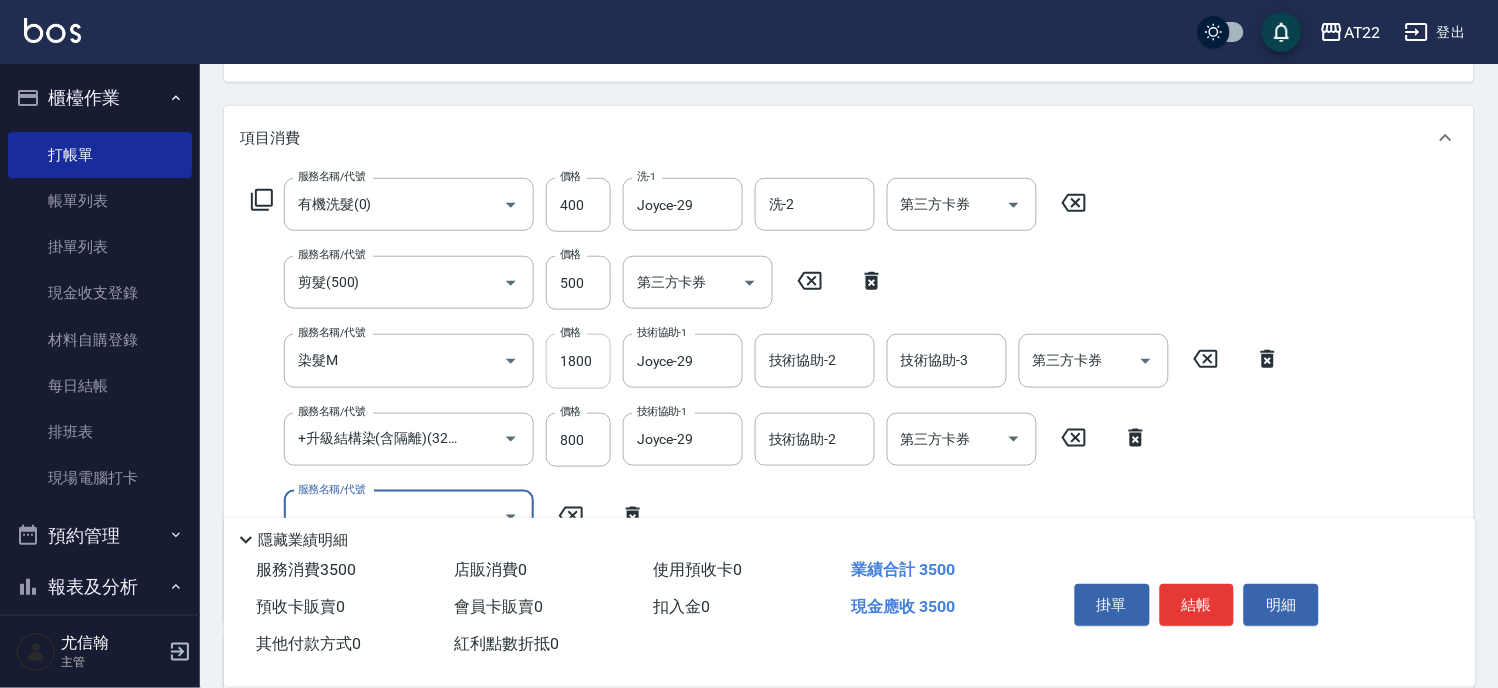 scroll, scrollTop: 0, scrollLeft: 0, axis: both 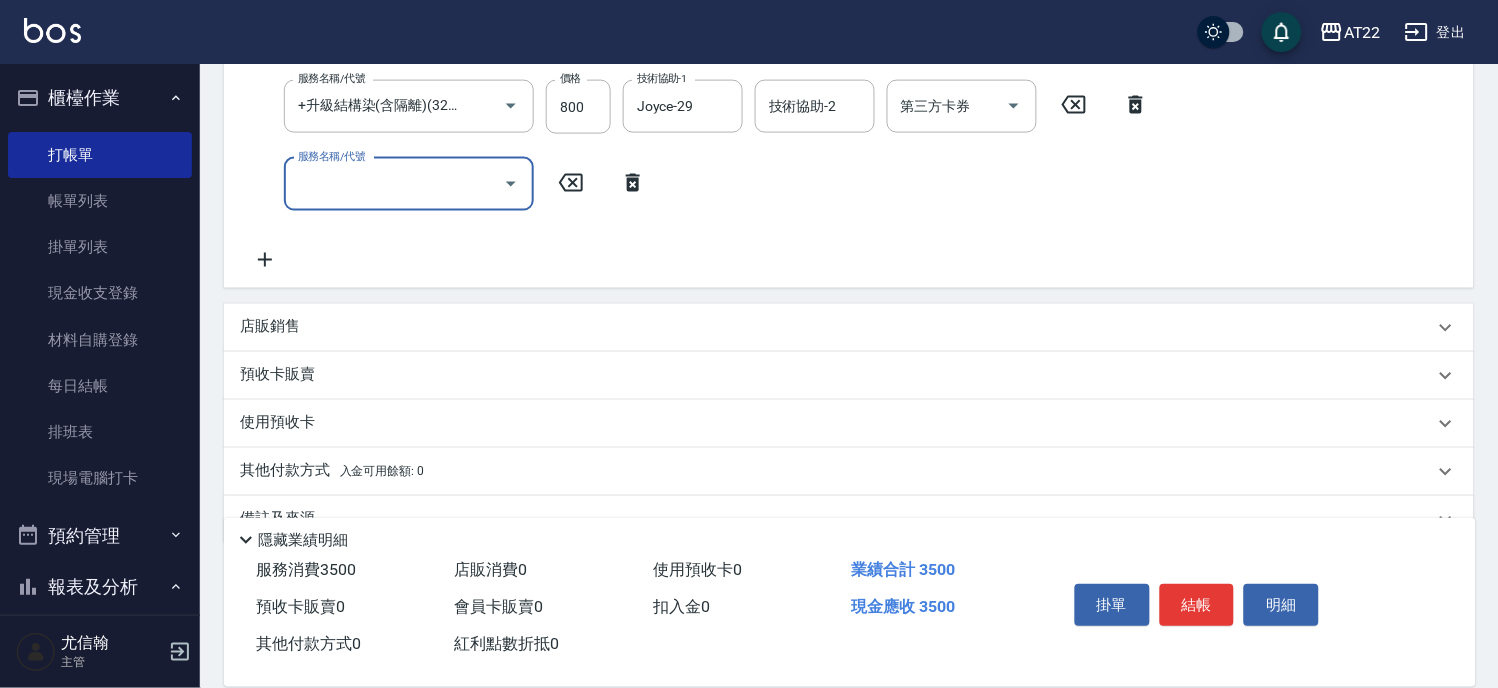 type on "ㄊ" 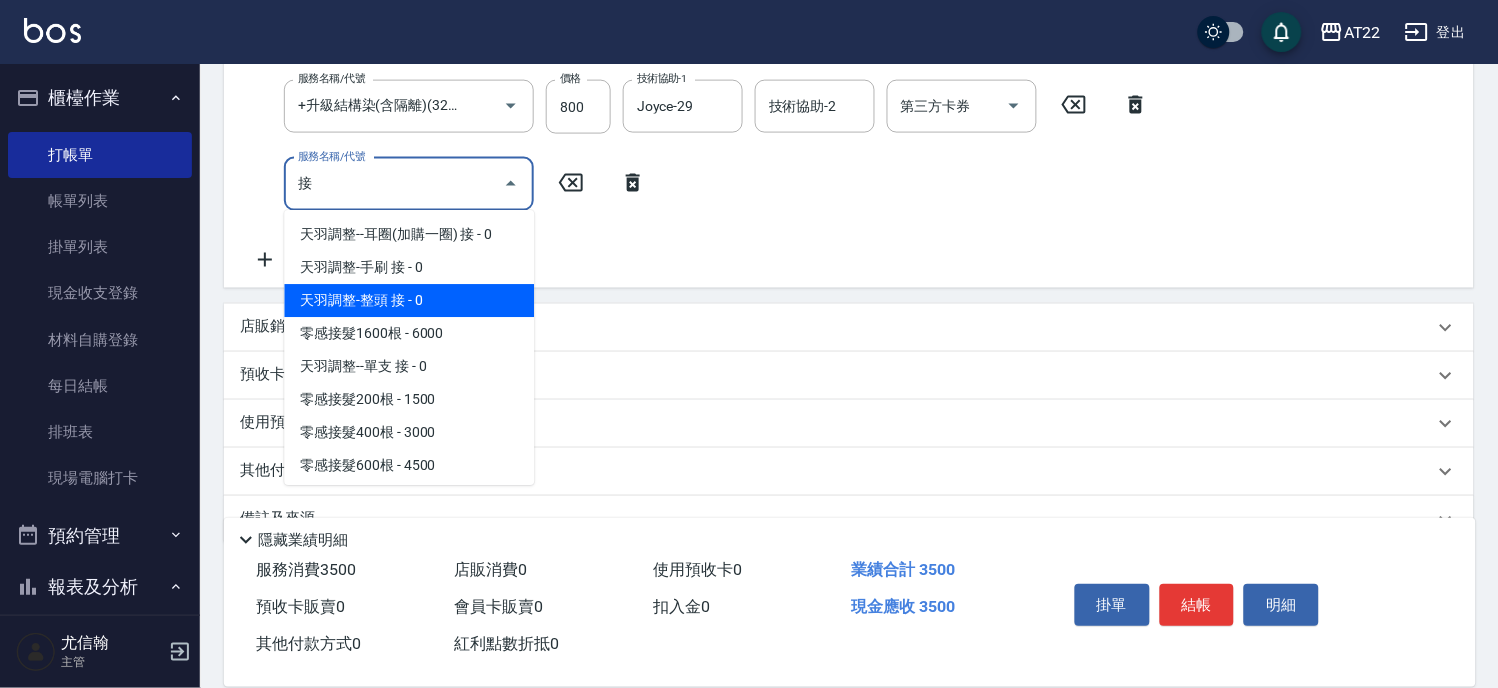 click on "天羽調整-整頭 接 - 0" at bounding box center (409, 301) 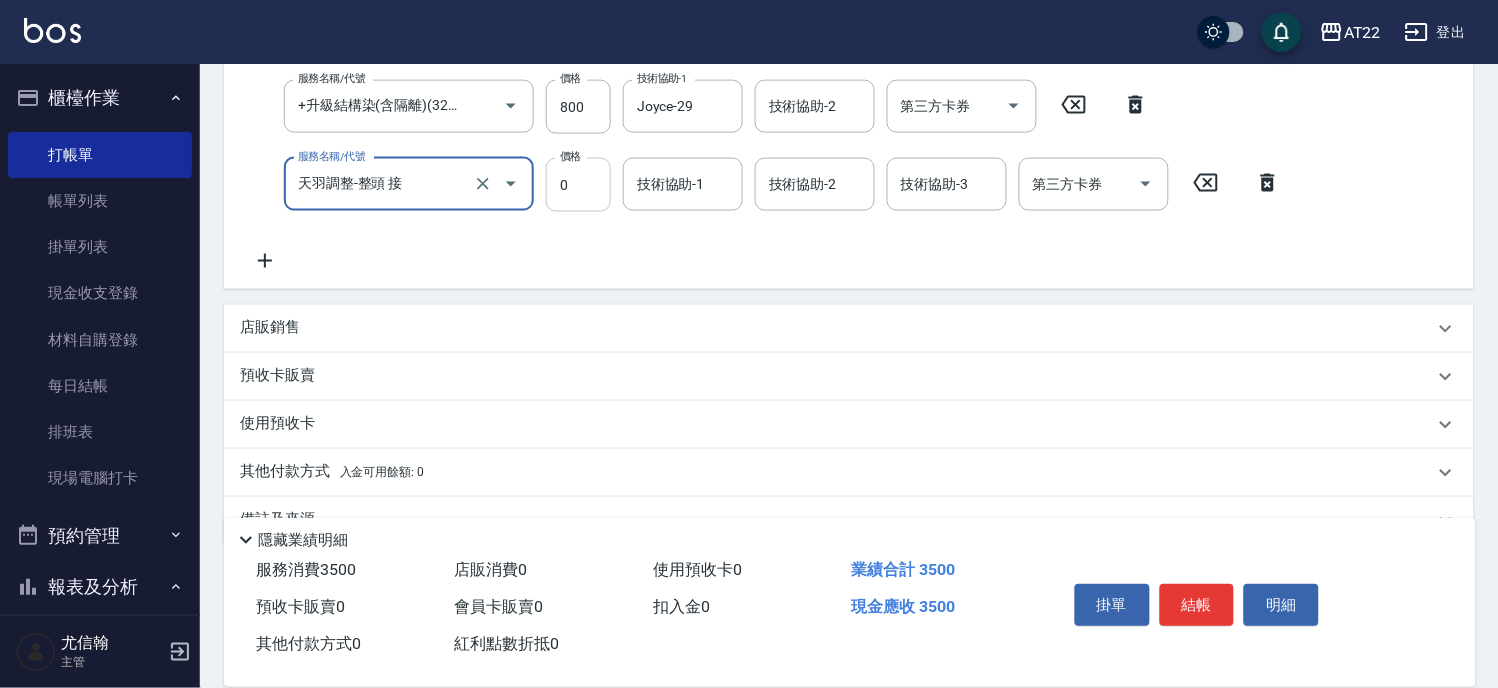 type on "天羽調整-整頭 接" 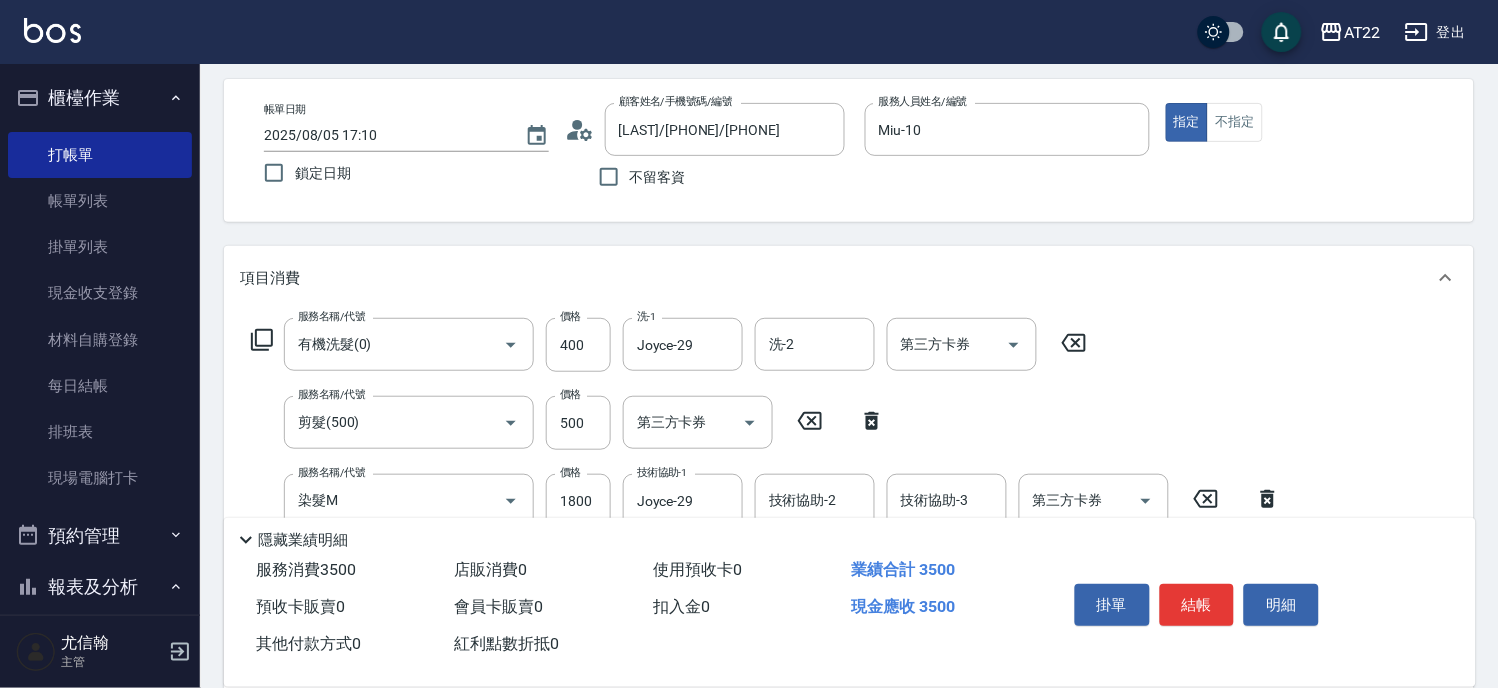click on "Key In 打帳單 上一筆訂單:#9 帳單速查 結帳前確認明細 連續打單結帳 掛單 結帳 明細 帳單日期 [DATE] [TIME] 鎖定日期 顧客姓名/手機號碼/編號 [LAST]/[PHONE]/[PHONE] 顧客姓名/手機號碼/編號 不留客資 服務人員姓名/編號 Miu-10 服務人員姓名/編號 指定 不指定 項目消費 服務名稱/代號 有機洗髮(0) 服務名稱/代號 價格 400 價格 洗-1 Joyce-29 洗-1 洗-2 洗-2 第三方卡券 第三方卡券 服務名稱/代號 剪髮(500) 服務名稱/代號 價格 500 價格 第三方卡券 第三方卡券 服務名稱/代號 染髮M 服務名稱/代號 價格 1800 價格 技術協助-1 Joyce-29 技術協助-1 技術協助-2 技術協助-2 技術協助-3 技術協助-3 第三方卡券 第三方卡券 服務名稱/代號 +升級結構染(含隔離)(32011) 服務名稱/代號 價格 800 價格 技術協助-1 Joyce-29 技術協助-1 技術協助-2 技術協助-2 第三方卡券 第三方卡券 服務名稱/代號 價格 0 價格 0" at bounding box center (849, 595) 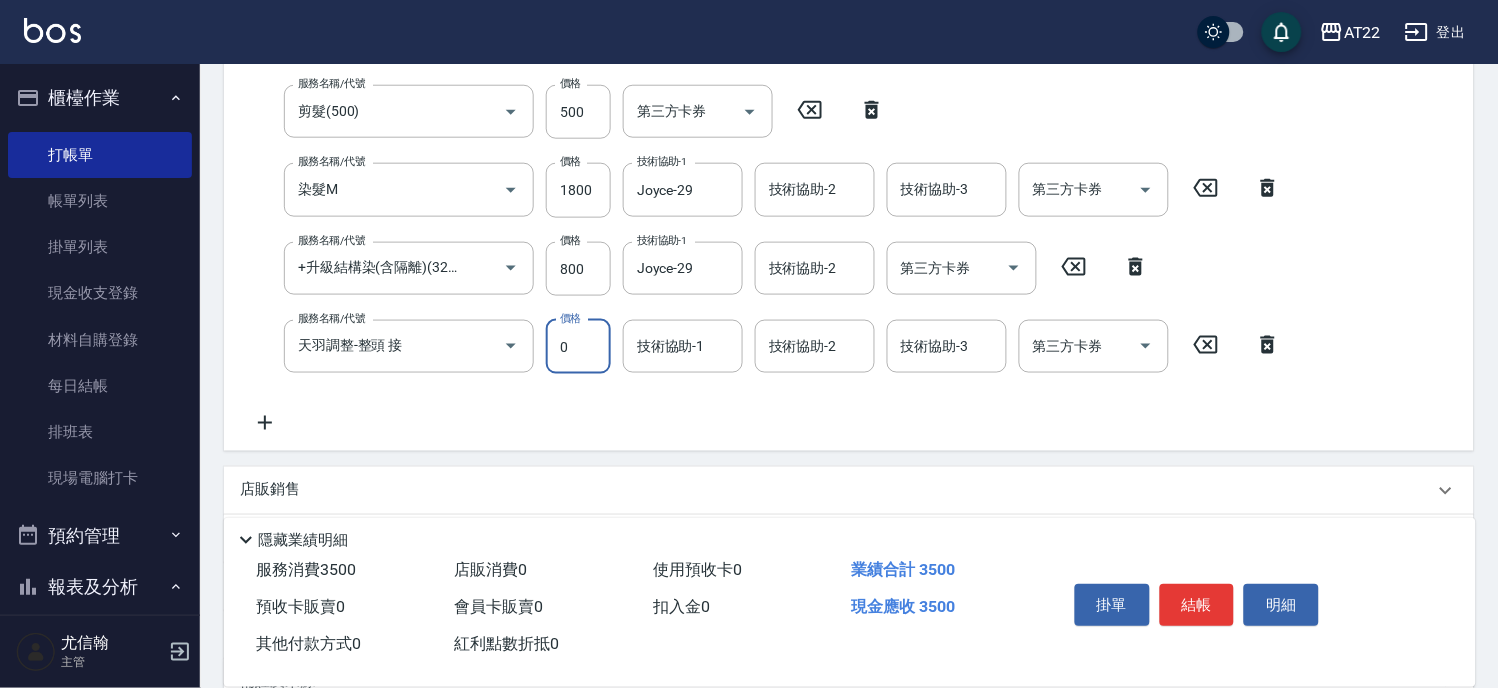 scroll, scrollTop: 600, scrollLeft: 0, axis: vertical 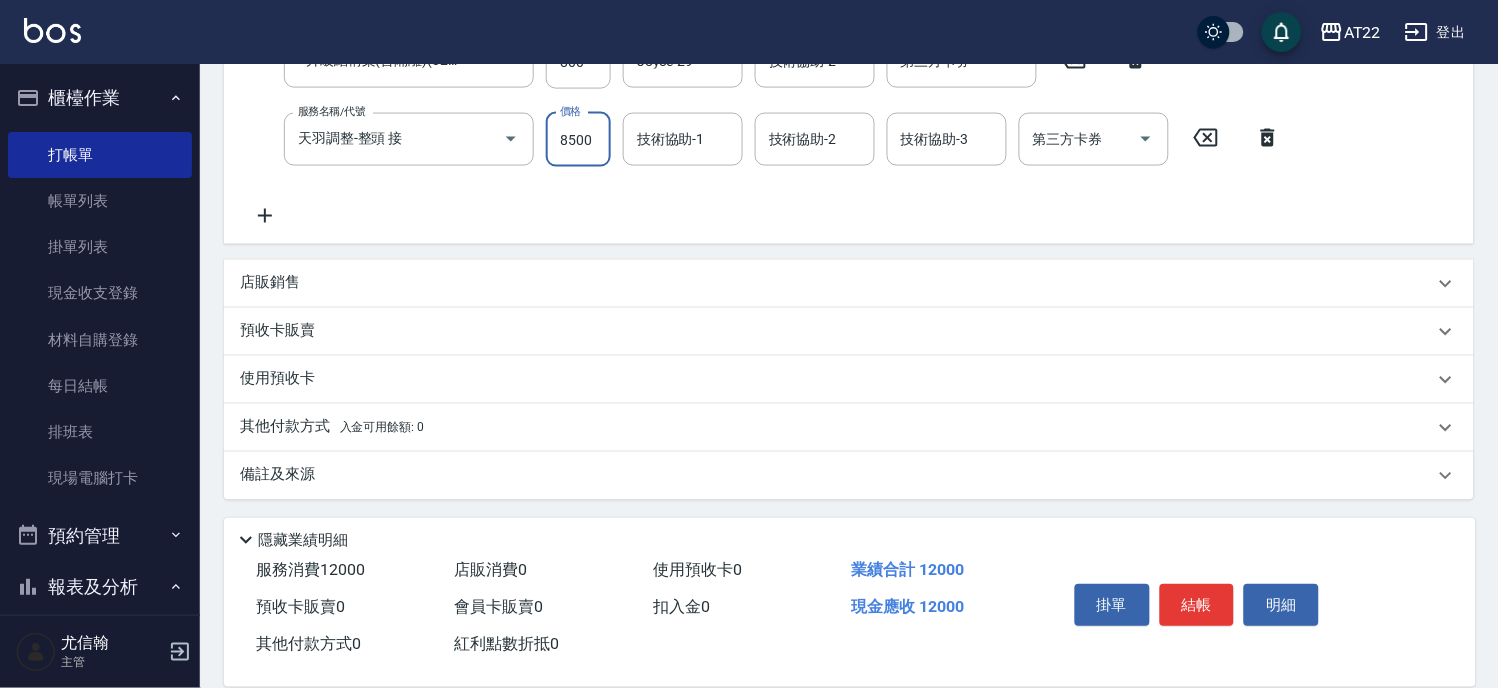 type on "8500" 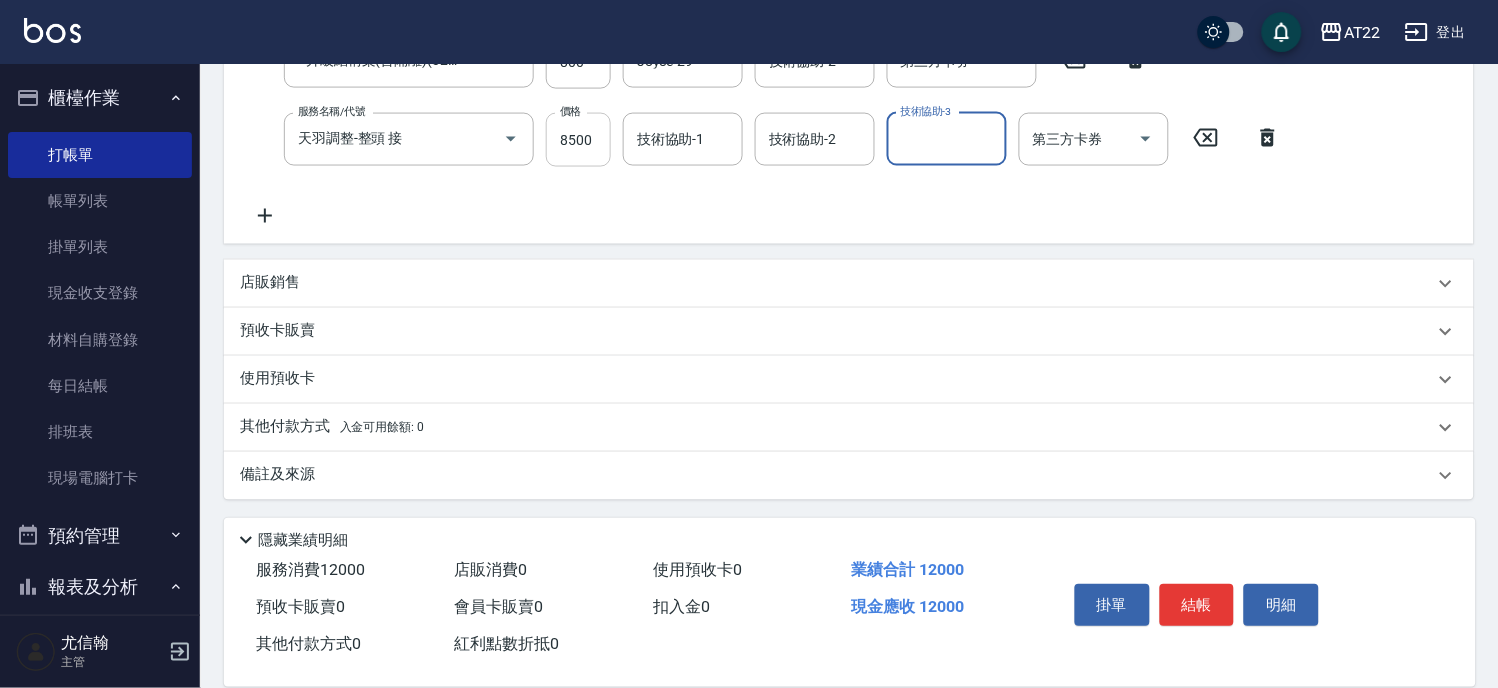 scroll, scrollTop: 472, scrollLeft: 0, axis: vertical 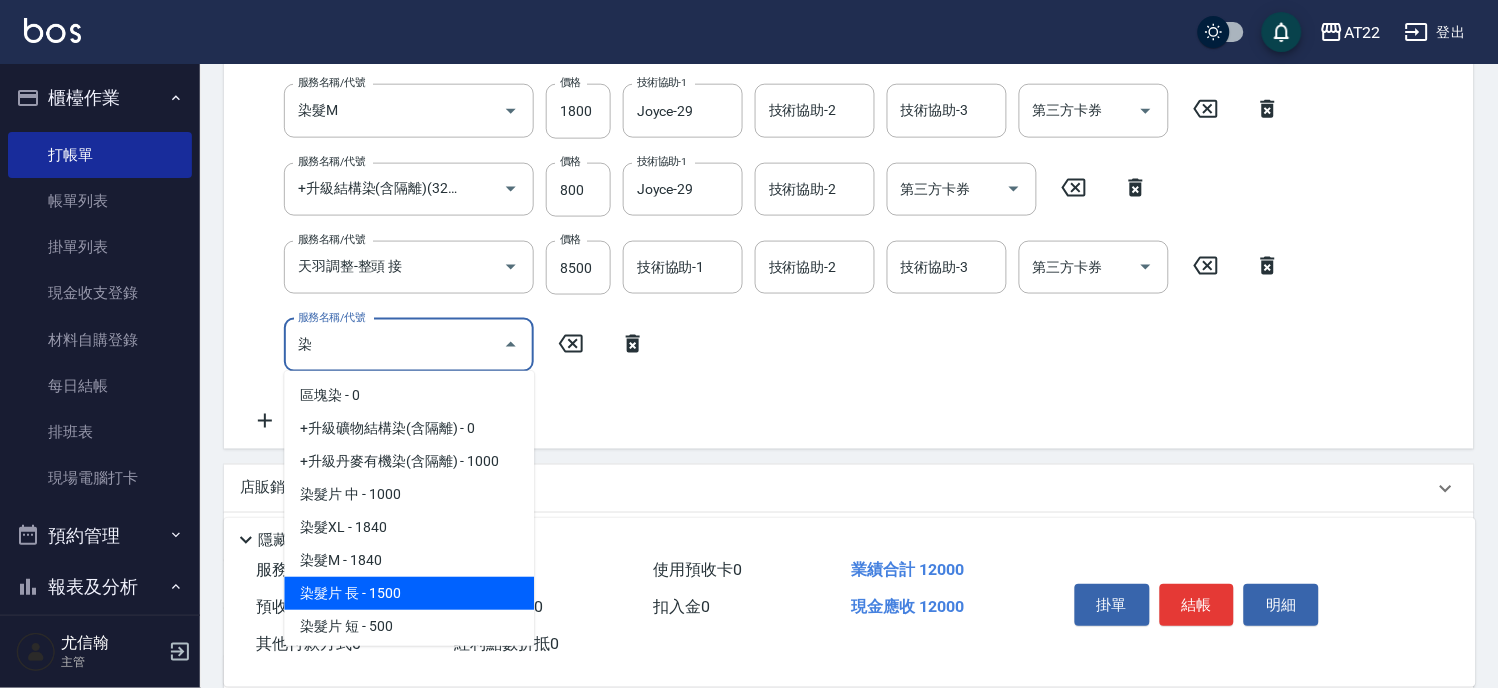 click on "染髮片 長 - 1500" at bounding box center [409, 593] 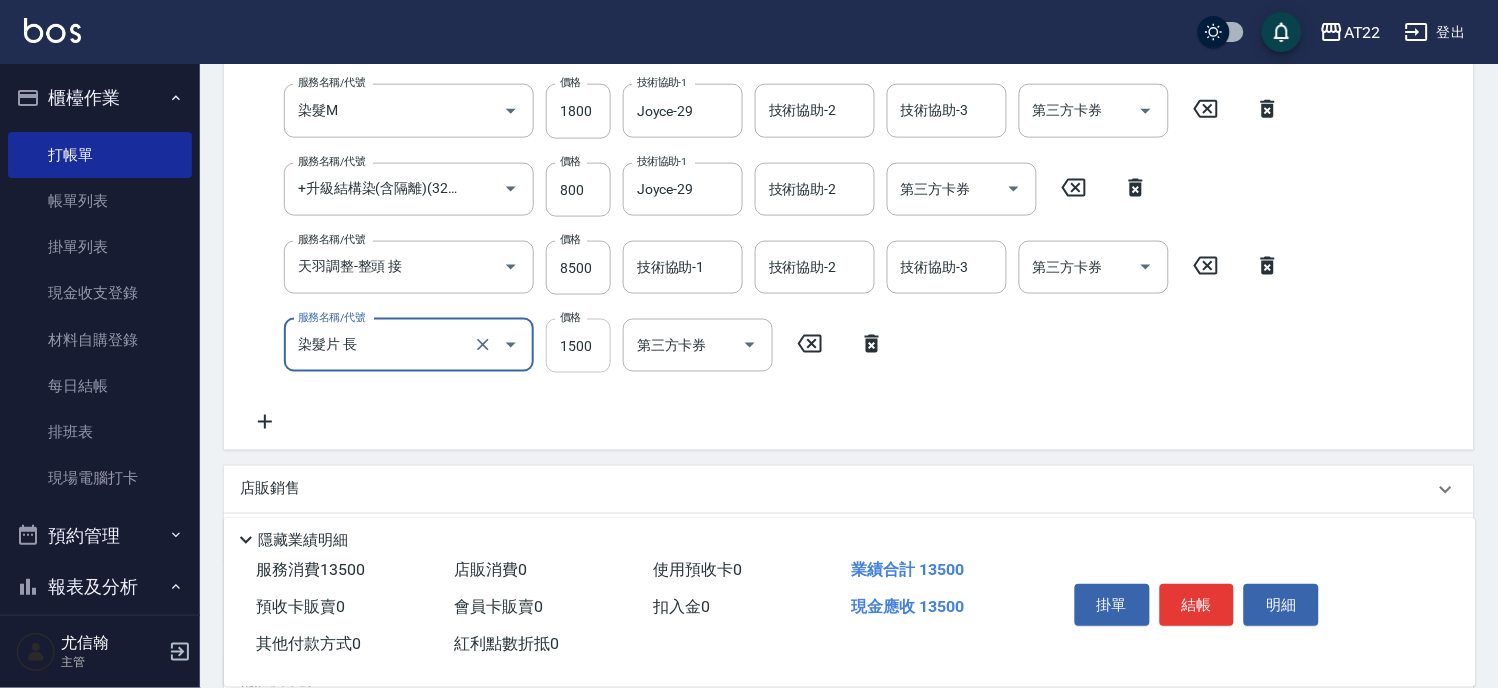 type on "染髮片 長" 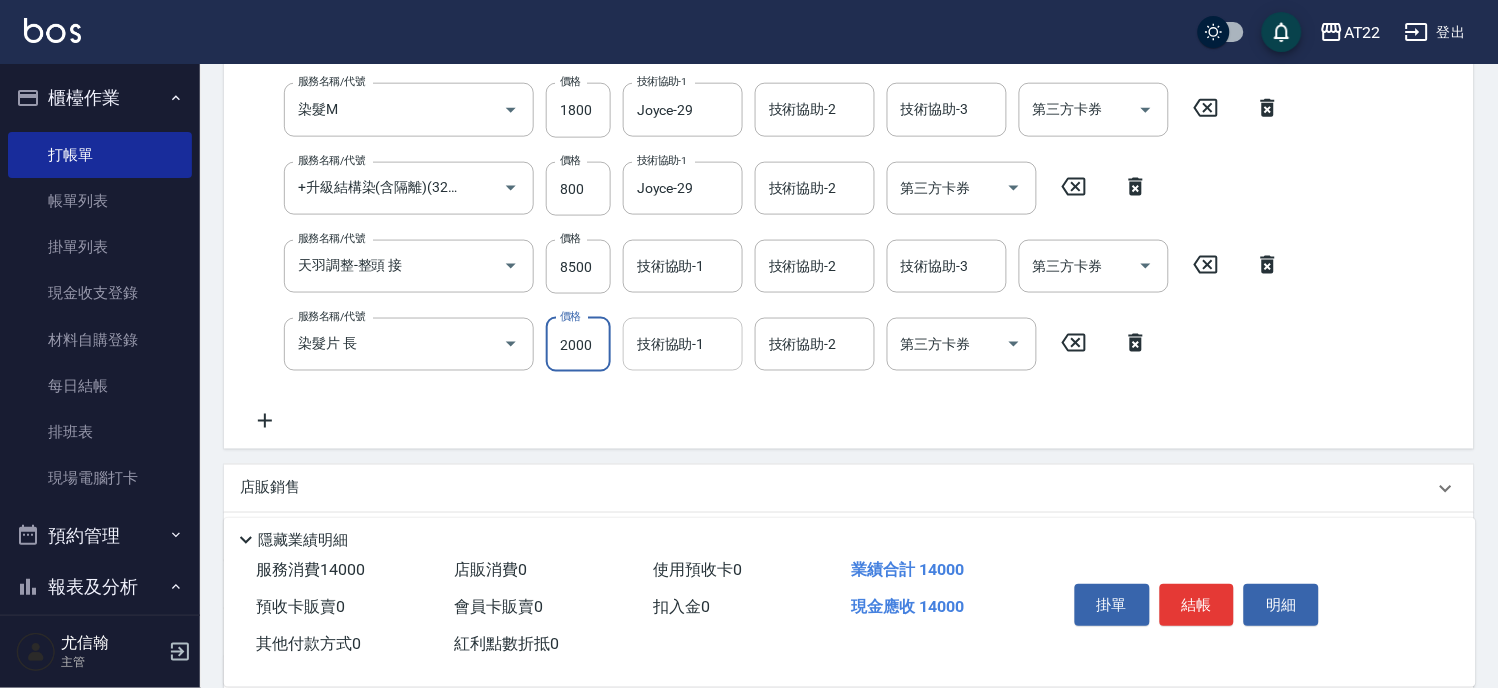 type on "2000" 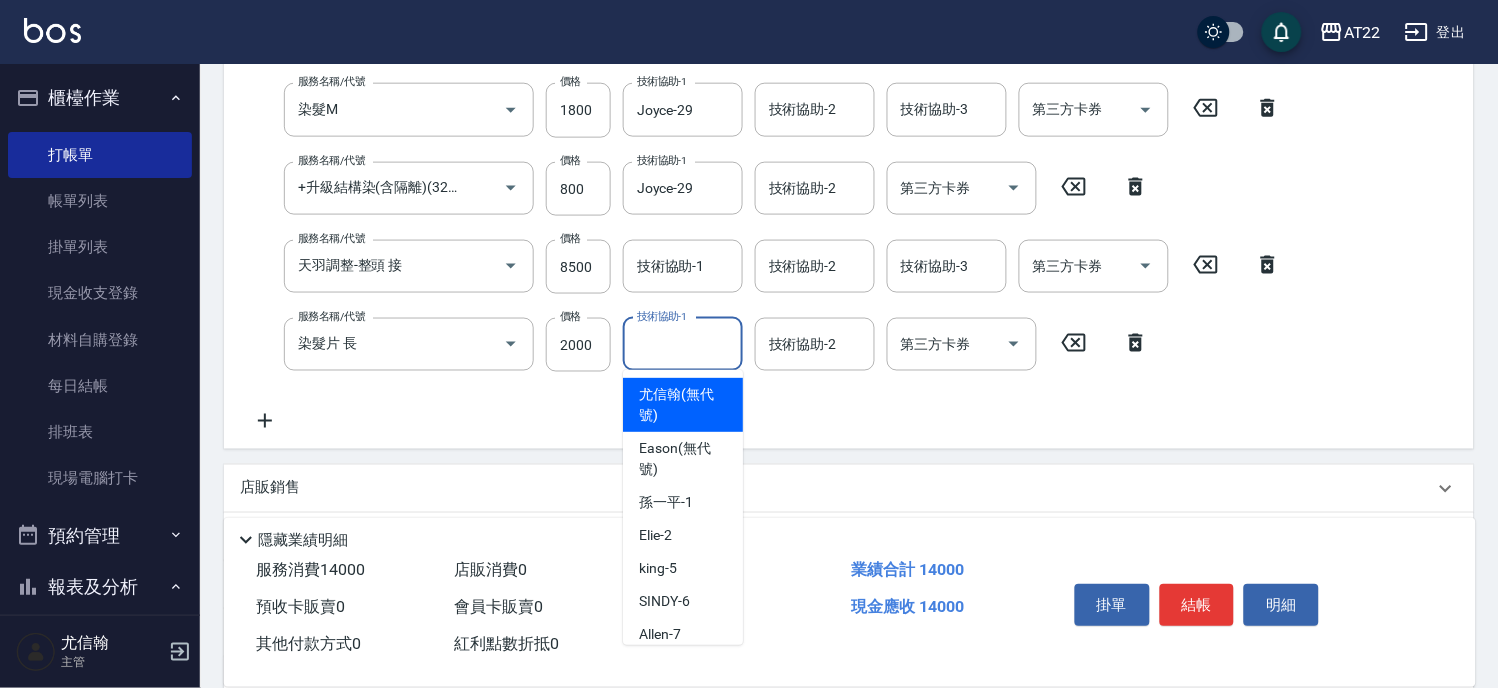click on "技術協助-1" at bounding box center [683, 344] 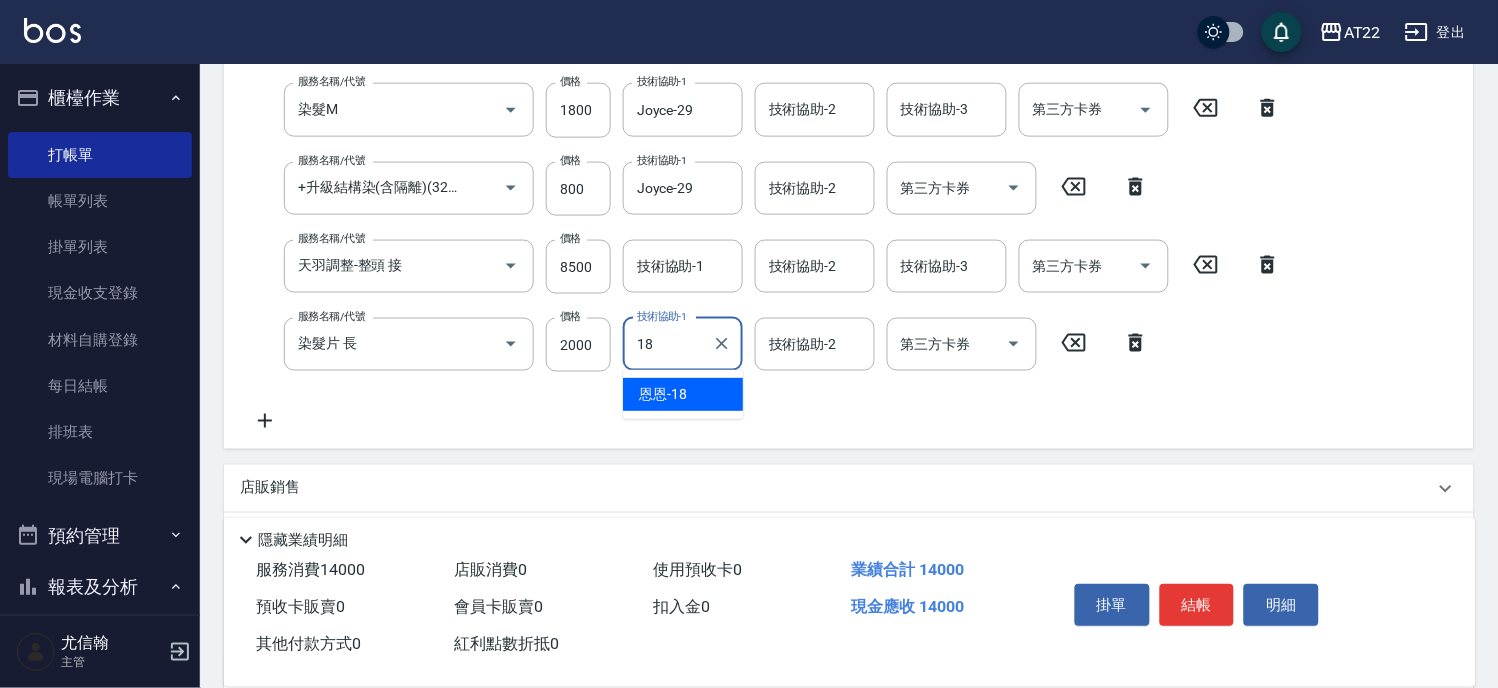 type on "恩恩-18" 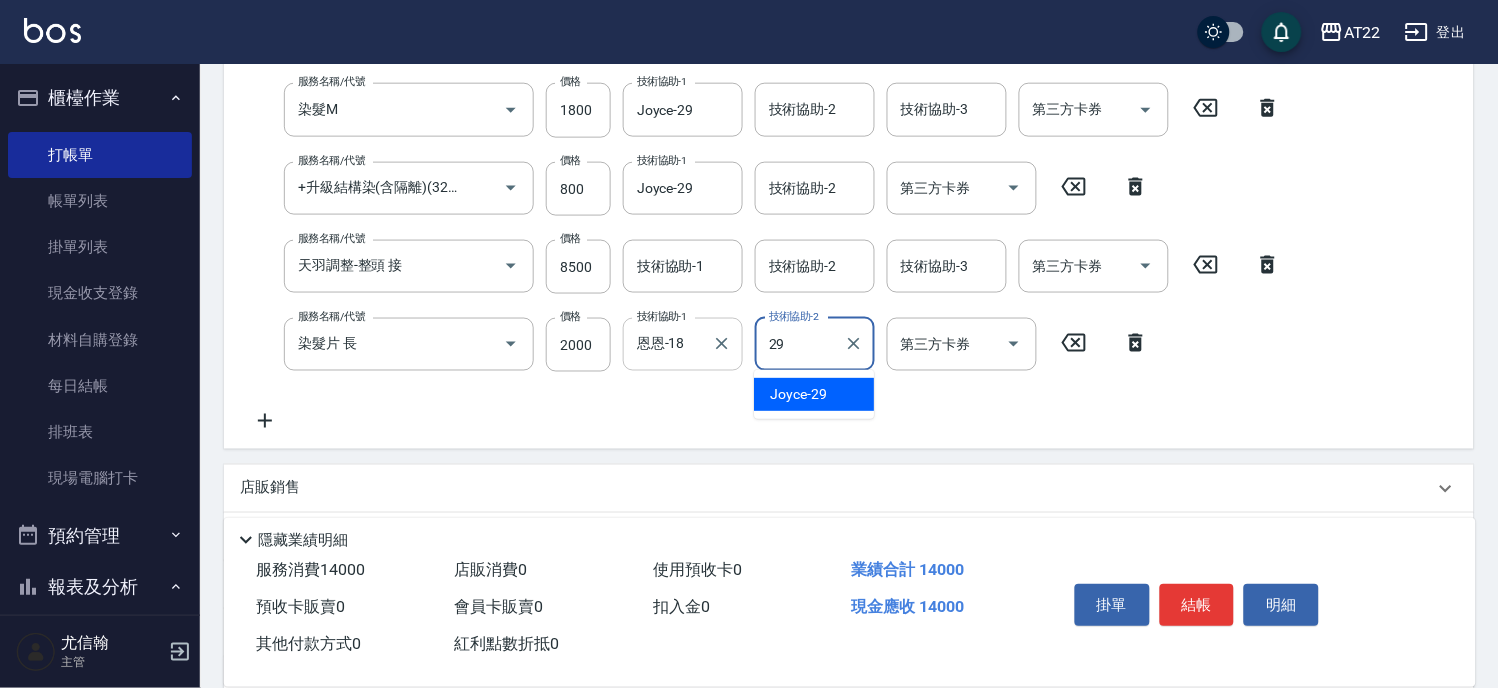 type on "Joyce-29" 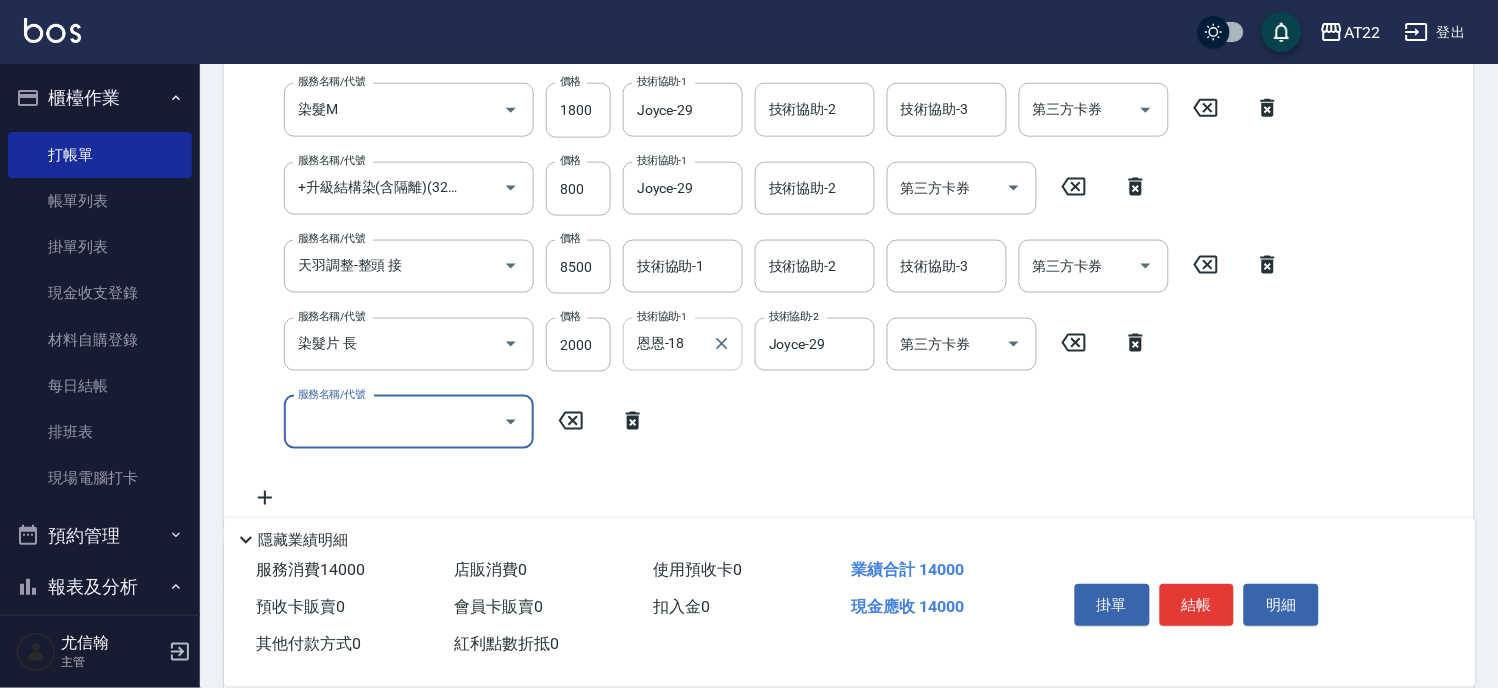 scroll, scrollTop: 472, scrollLeft: 0, axis: vertical 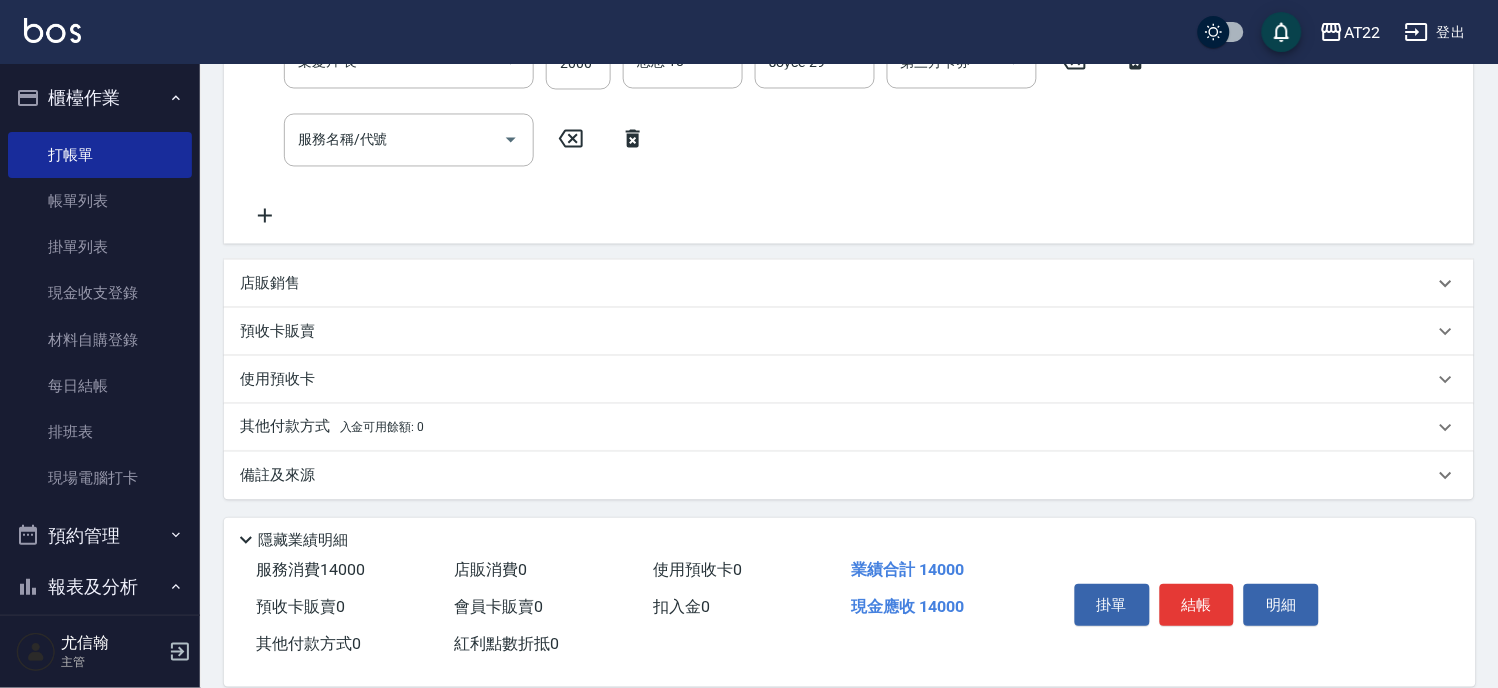 click on "店販銷售" at bounding box center (837, 284) 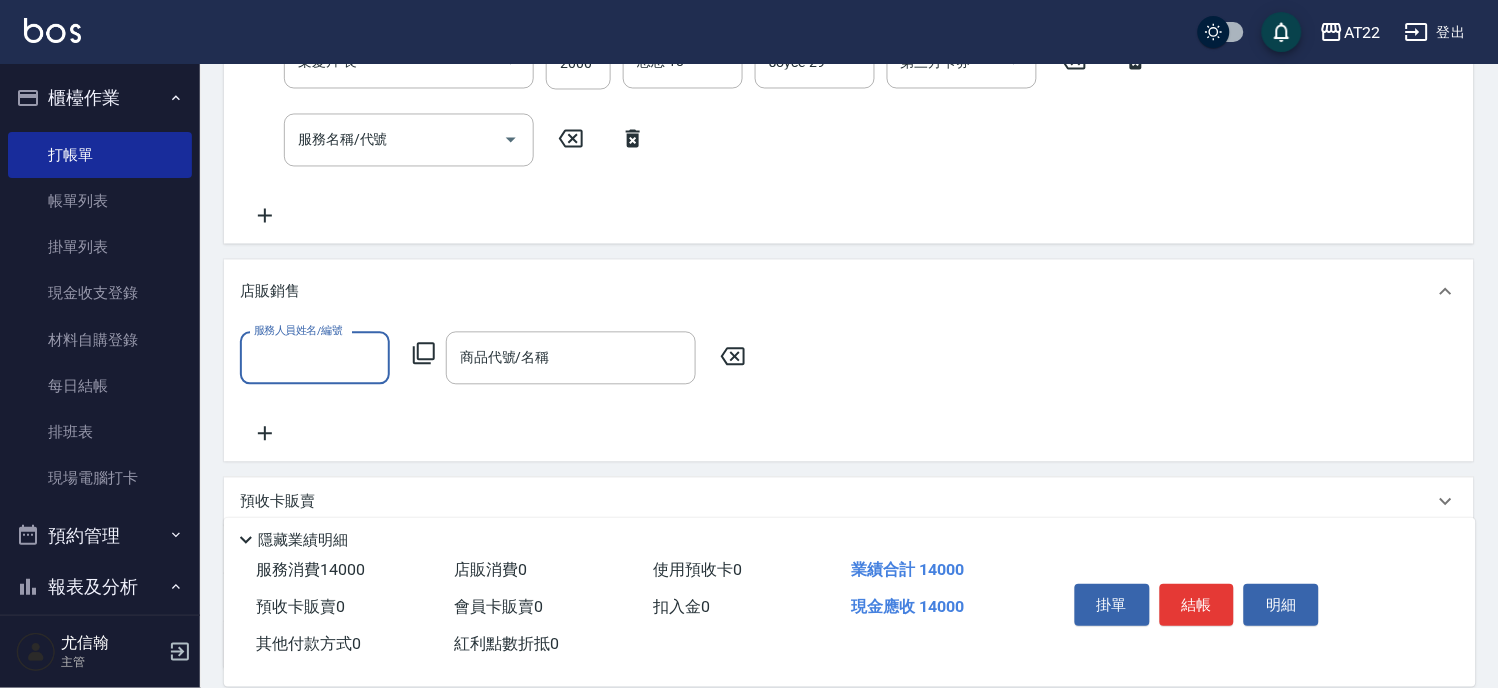 scroll, scrollTop: 0, scrollLeft: 0, axis: both 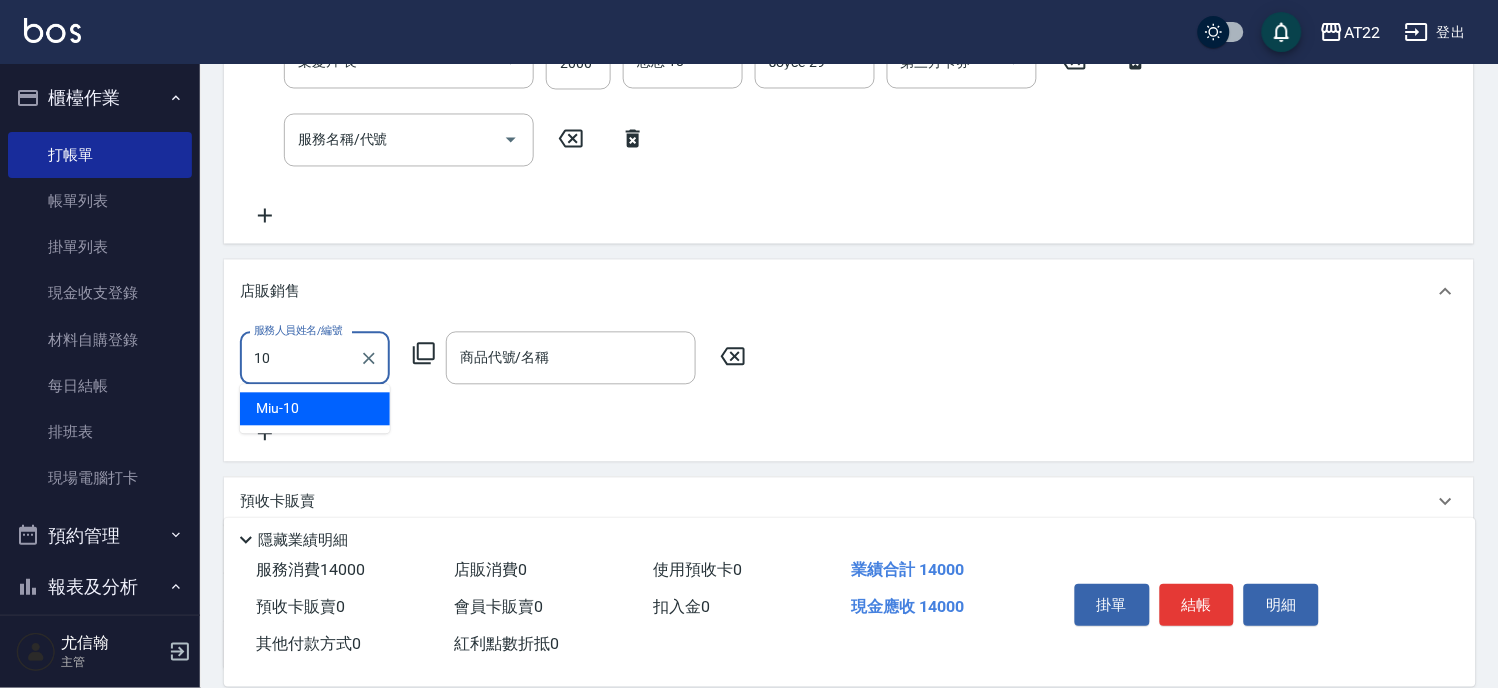 type on "Miu-10" 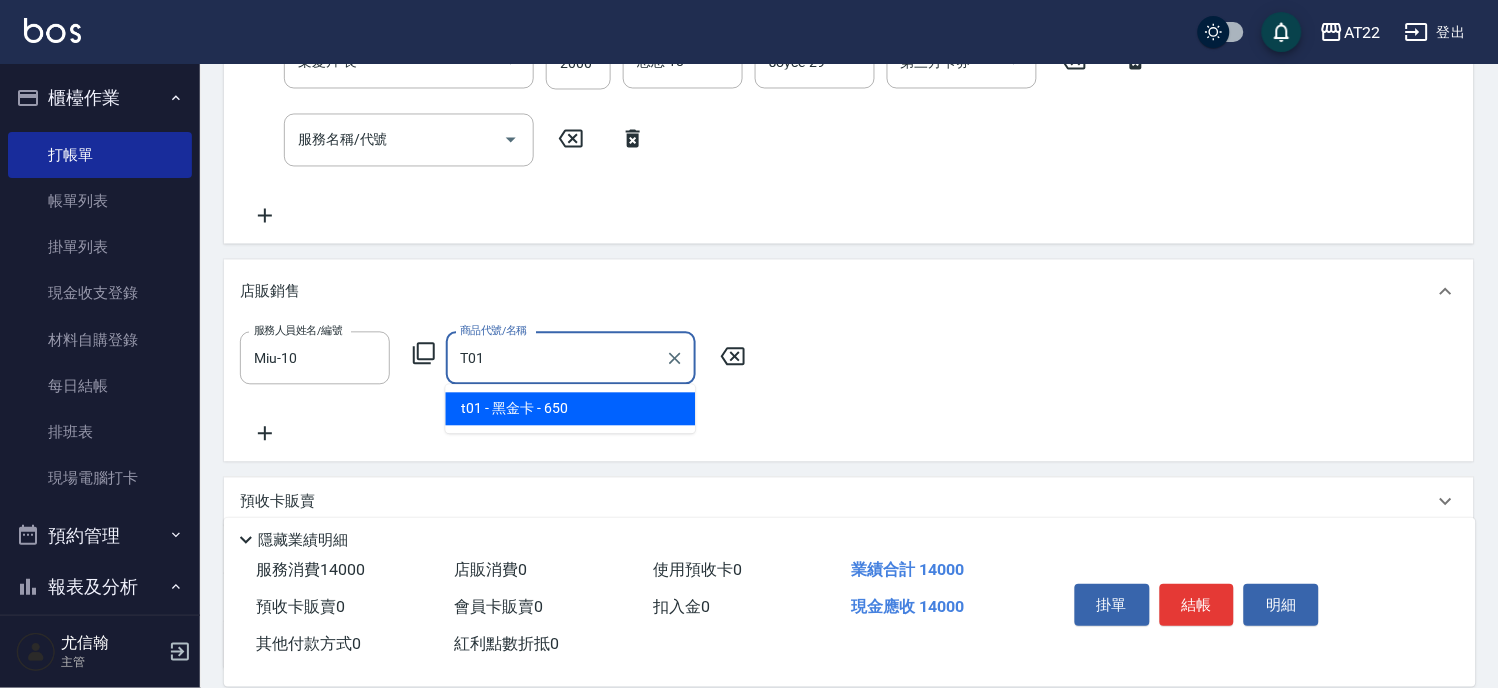 type on "黑金卡" 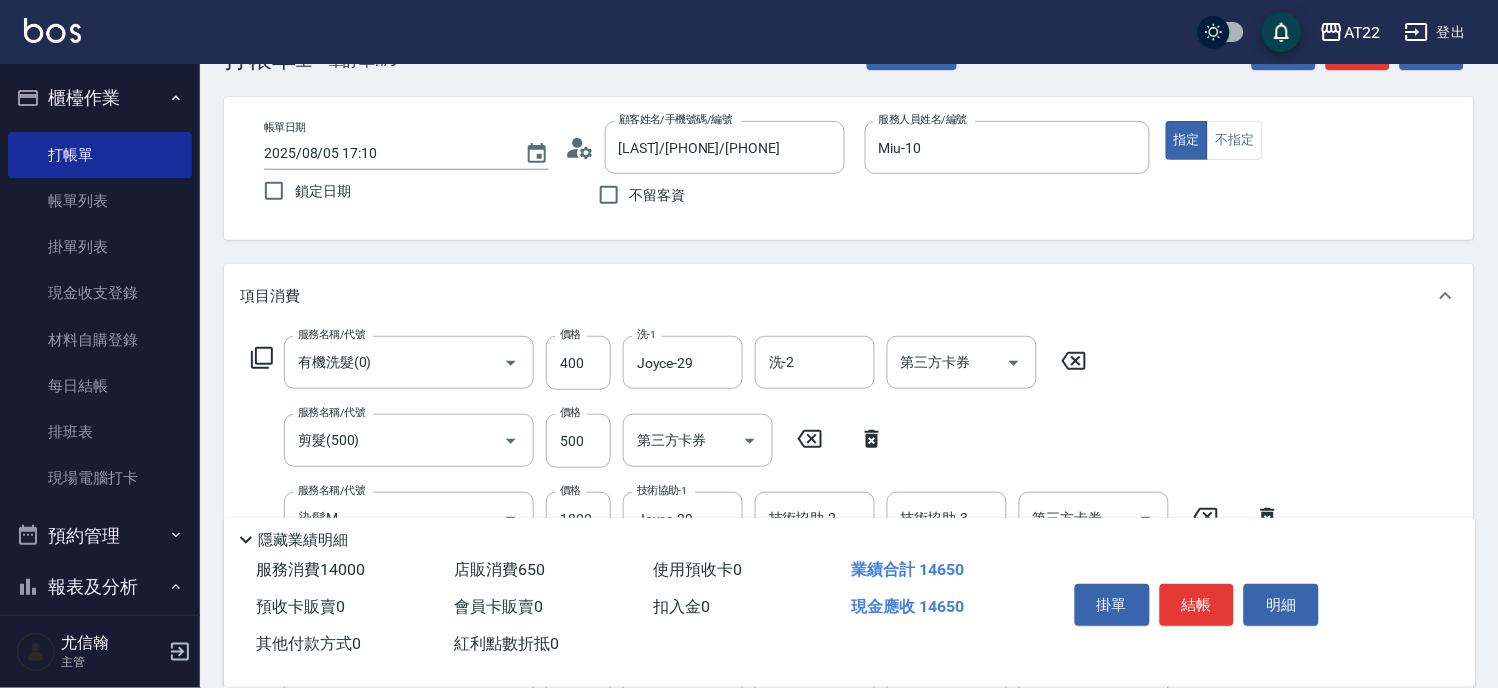 scroll, scrollTop: 0, scrollLeft: 0, axis: both 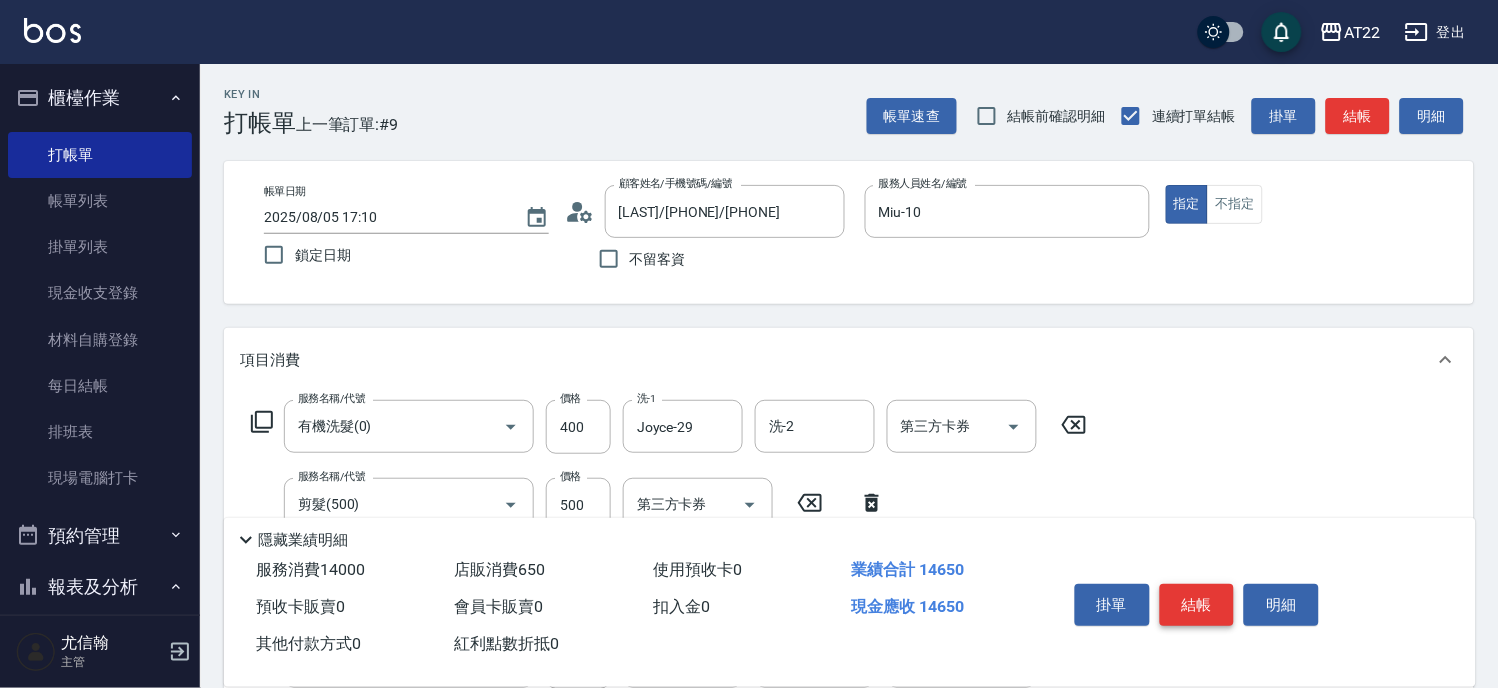 click on "結帳" at bounding box center [1197, 605] 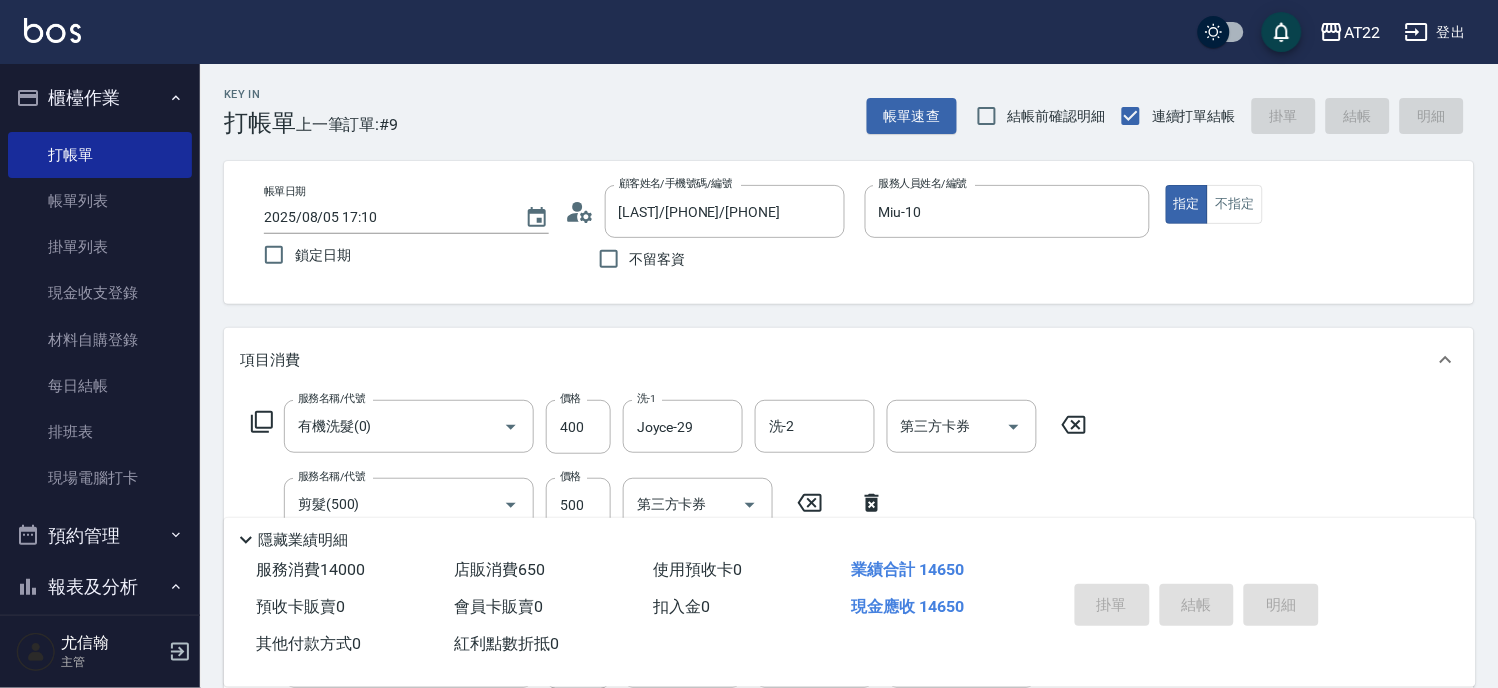 type on "2025/08/05 17:15" 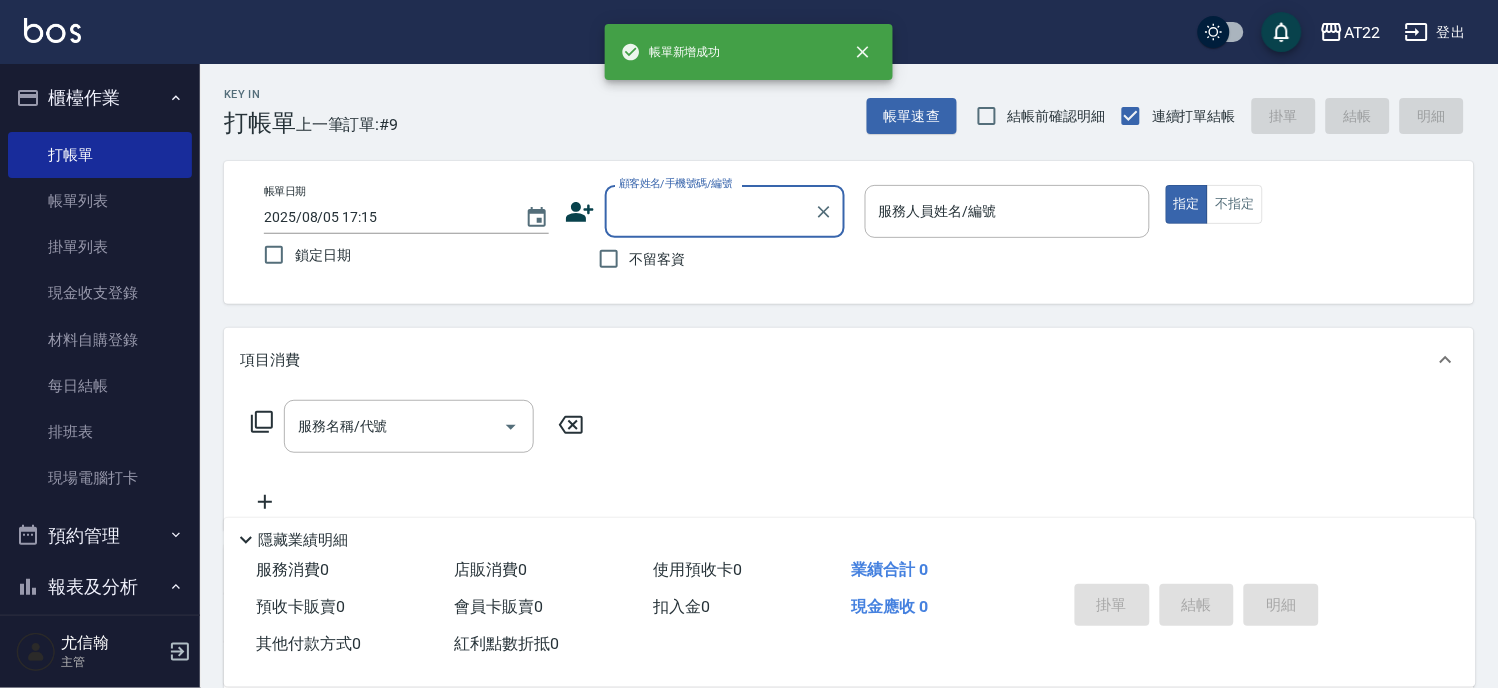 scroll, scrollTop: 0, scrollLeft: 0, axis: both 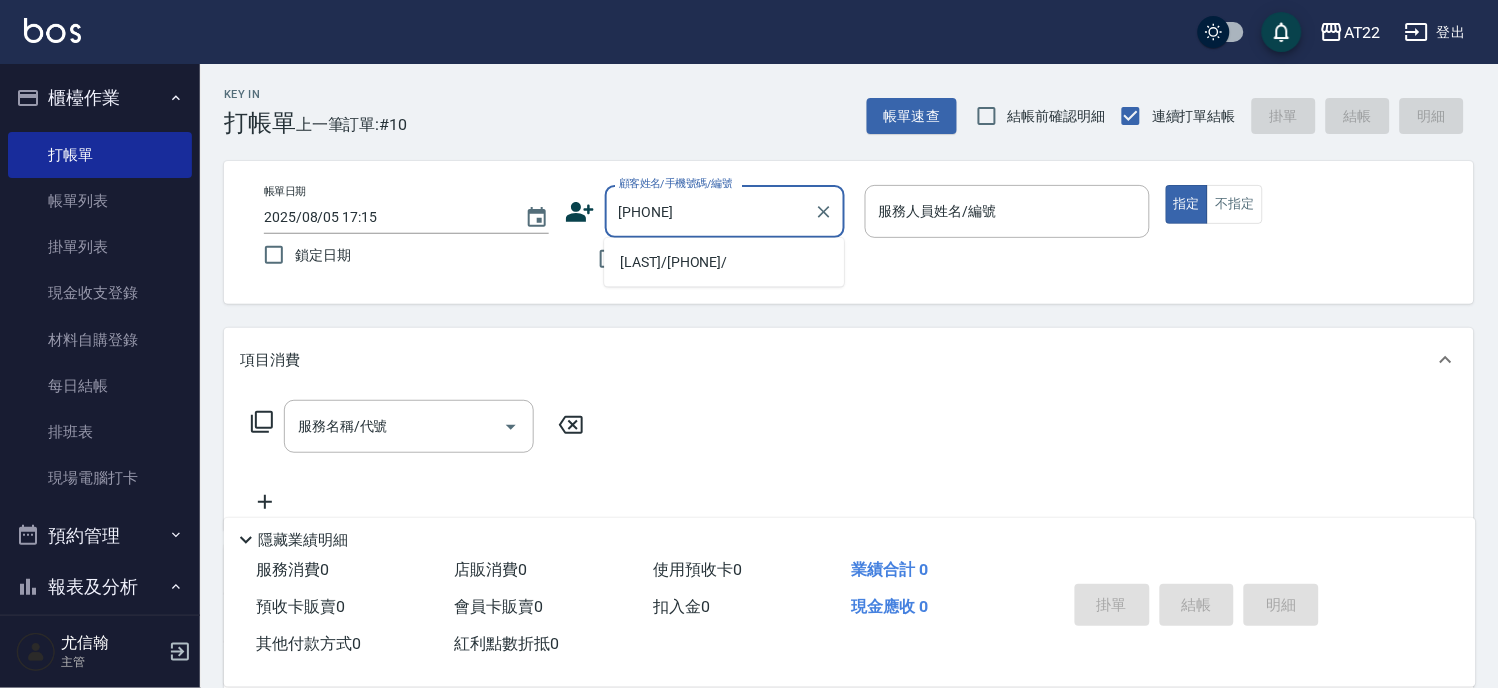 click on "[LAST]/[PHONE]/" at bounding box center [724, 262] 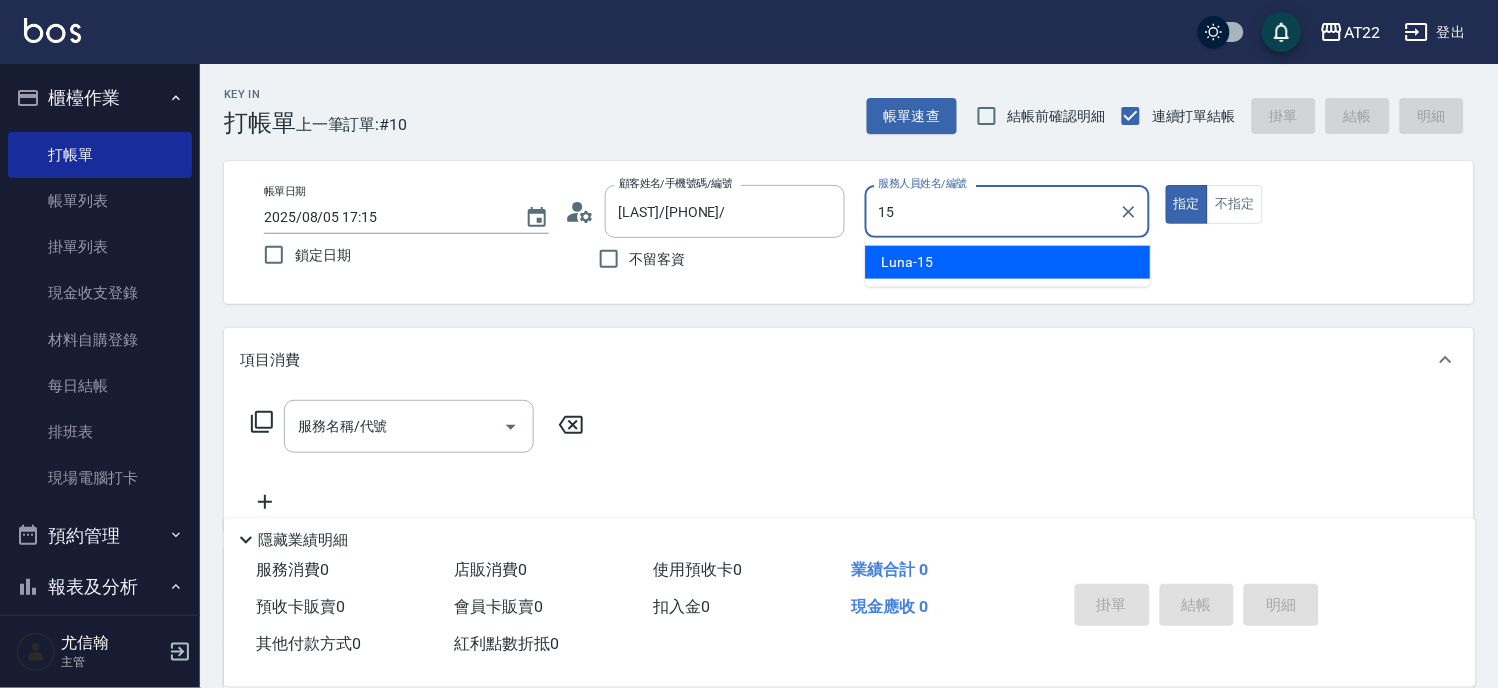 type on "Luna-15" 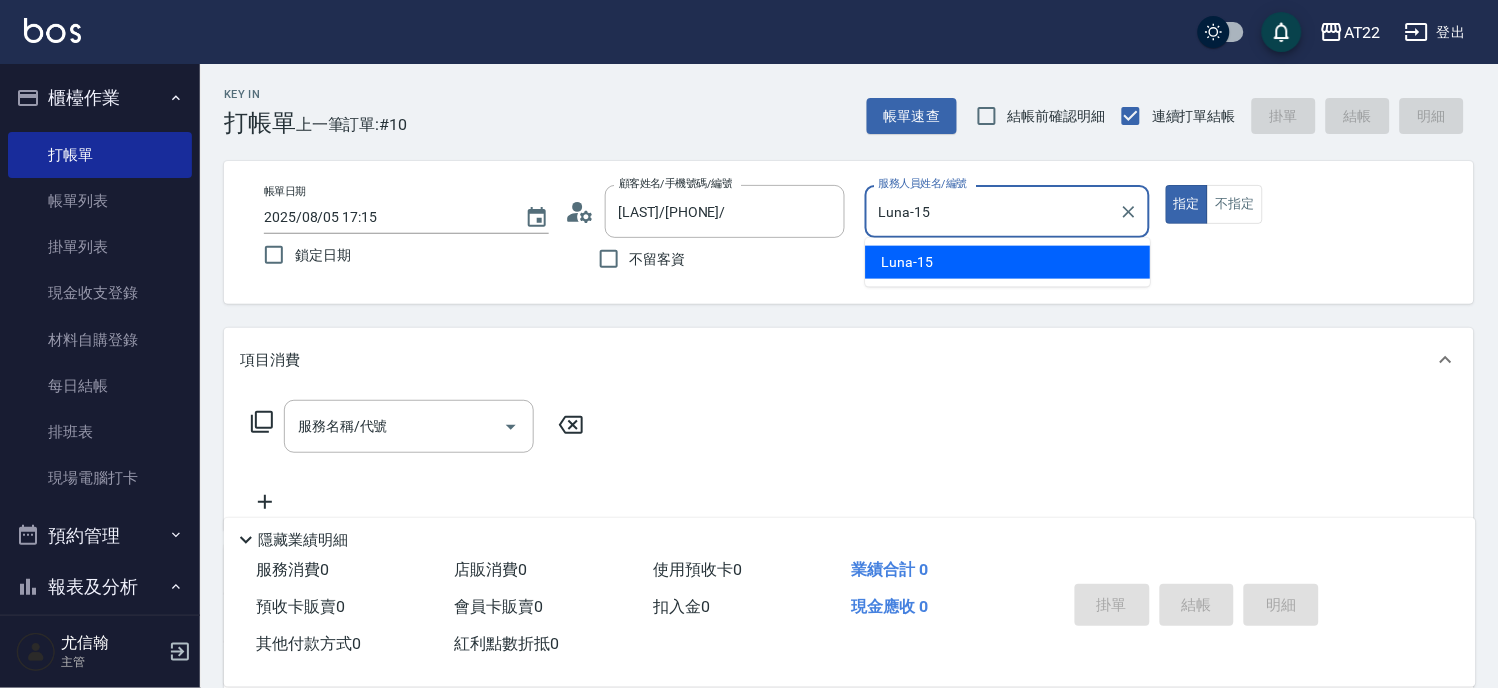 type on "true" 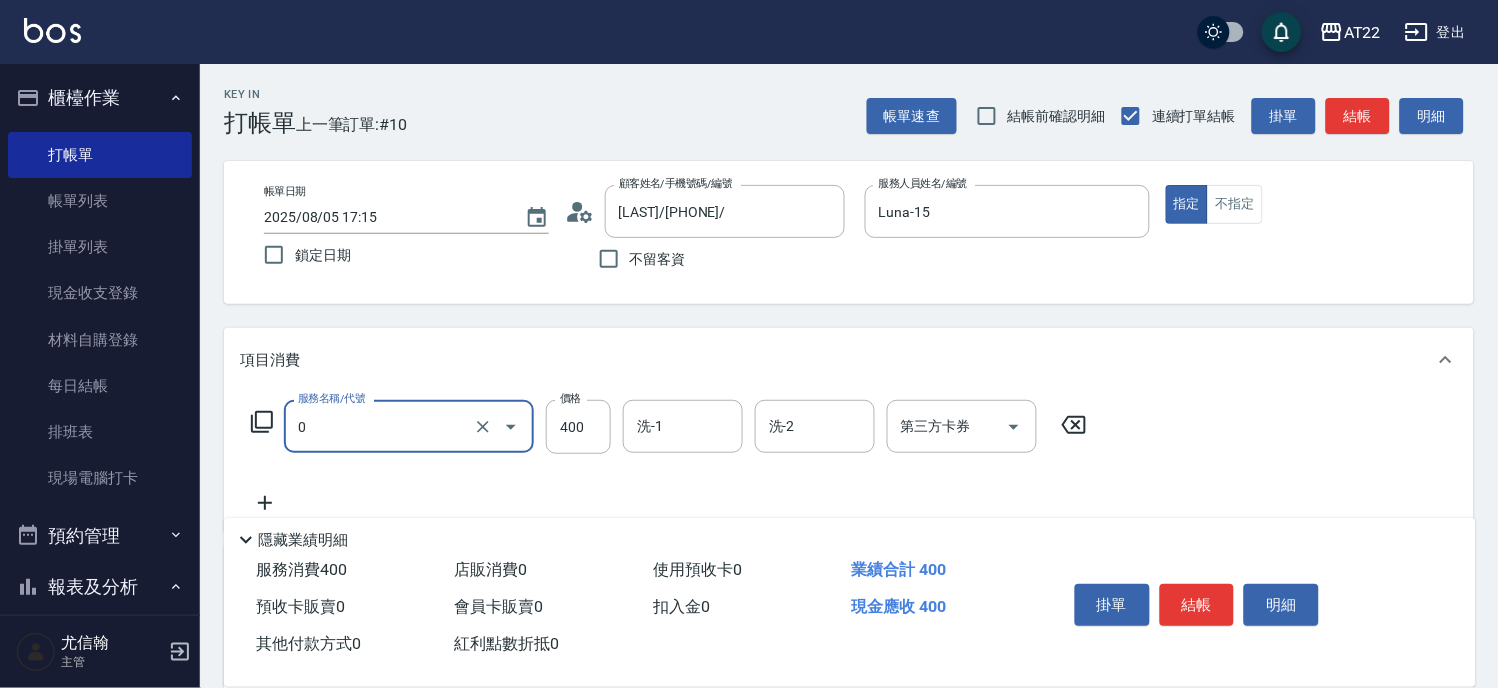 type on "有機洗髮(0)" 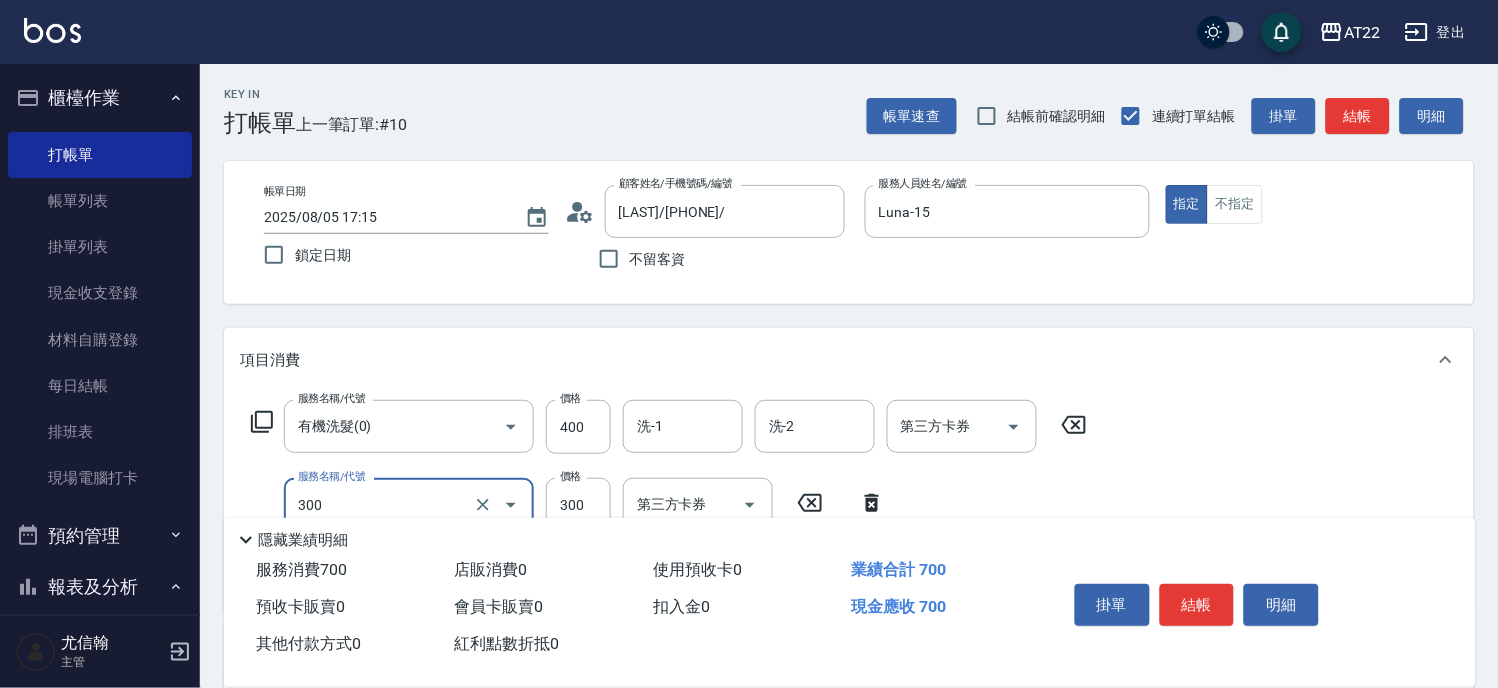 type on "剪髮(300)" 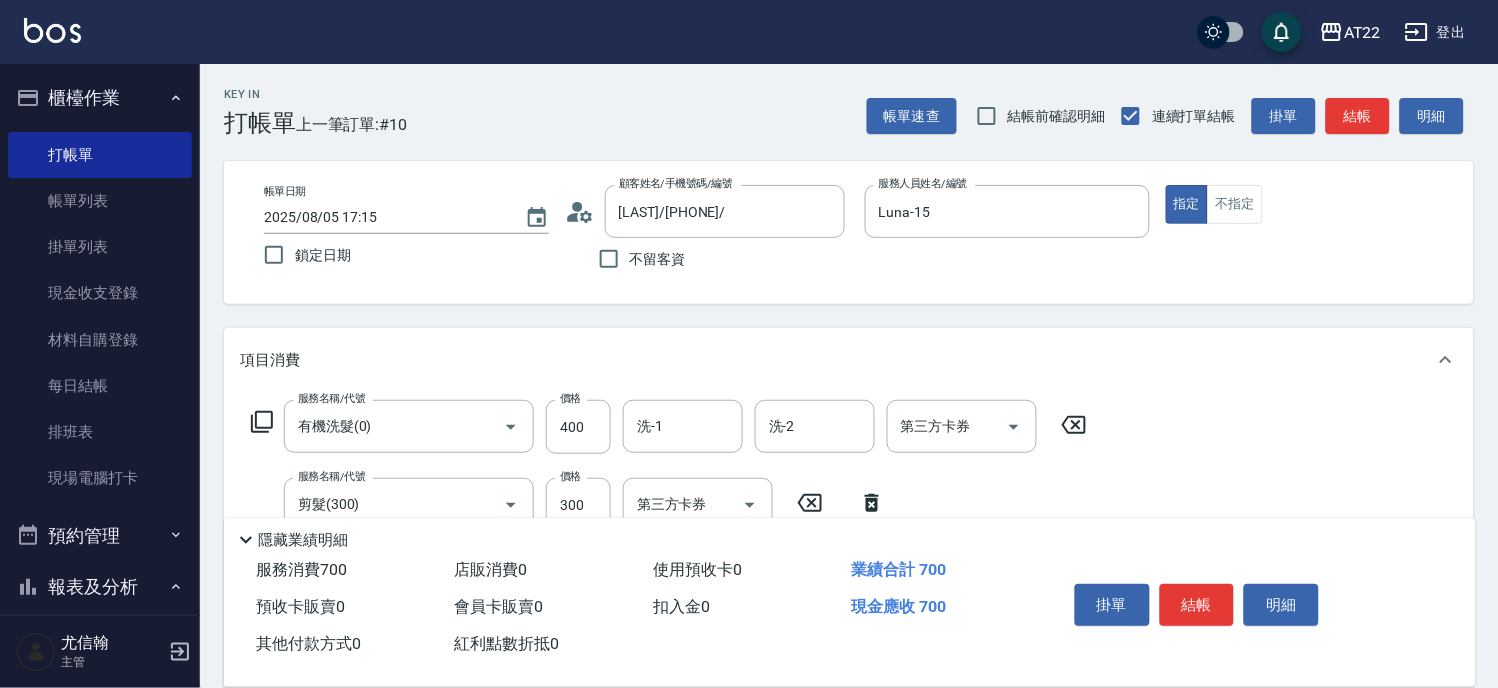 scroll, scrollTop: 443, scrollLeft: 0, axis: vertical 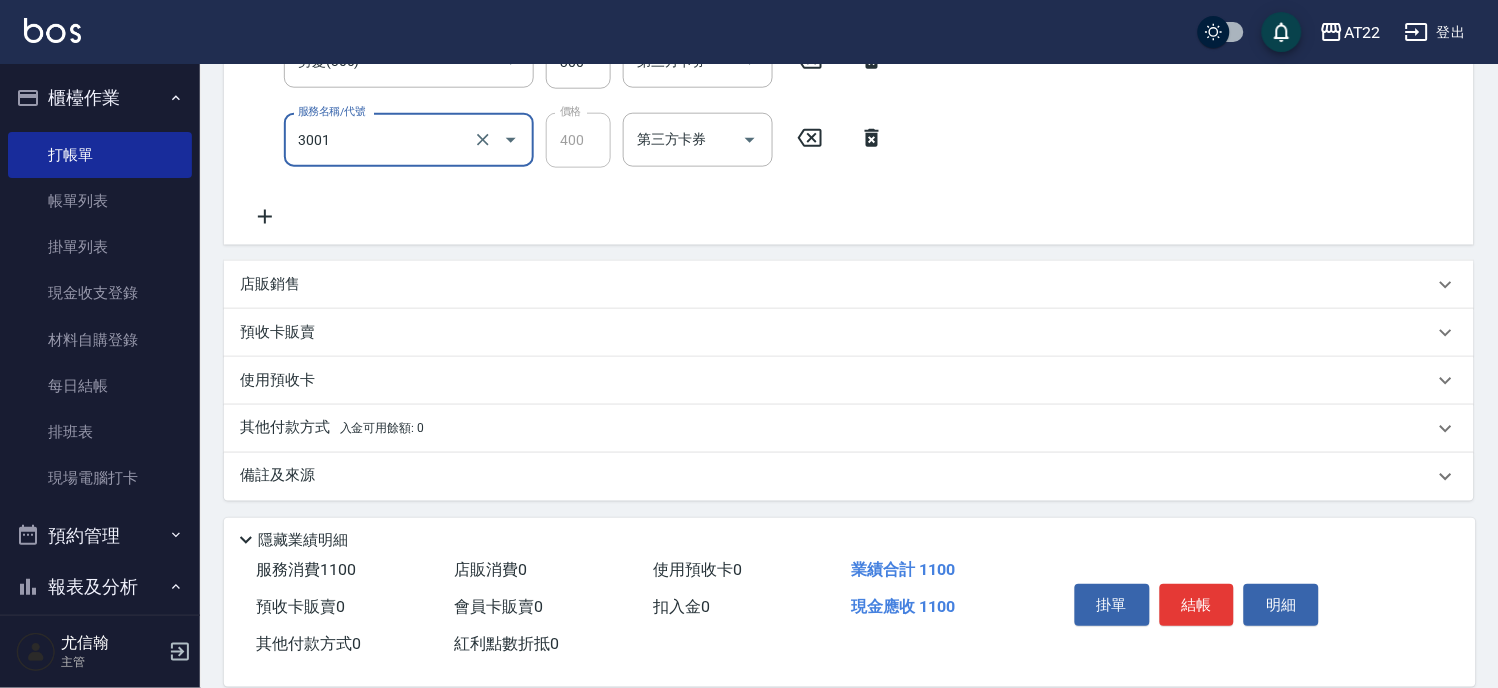 type on "側邊燙貼(3001)" 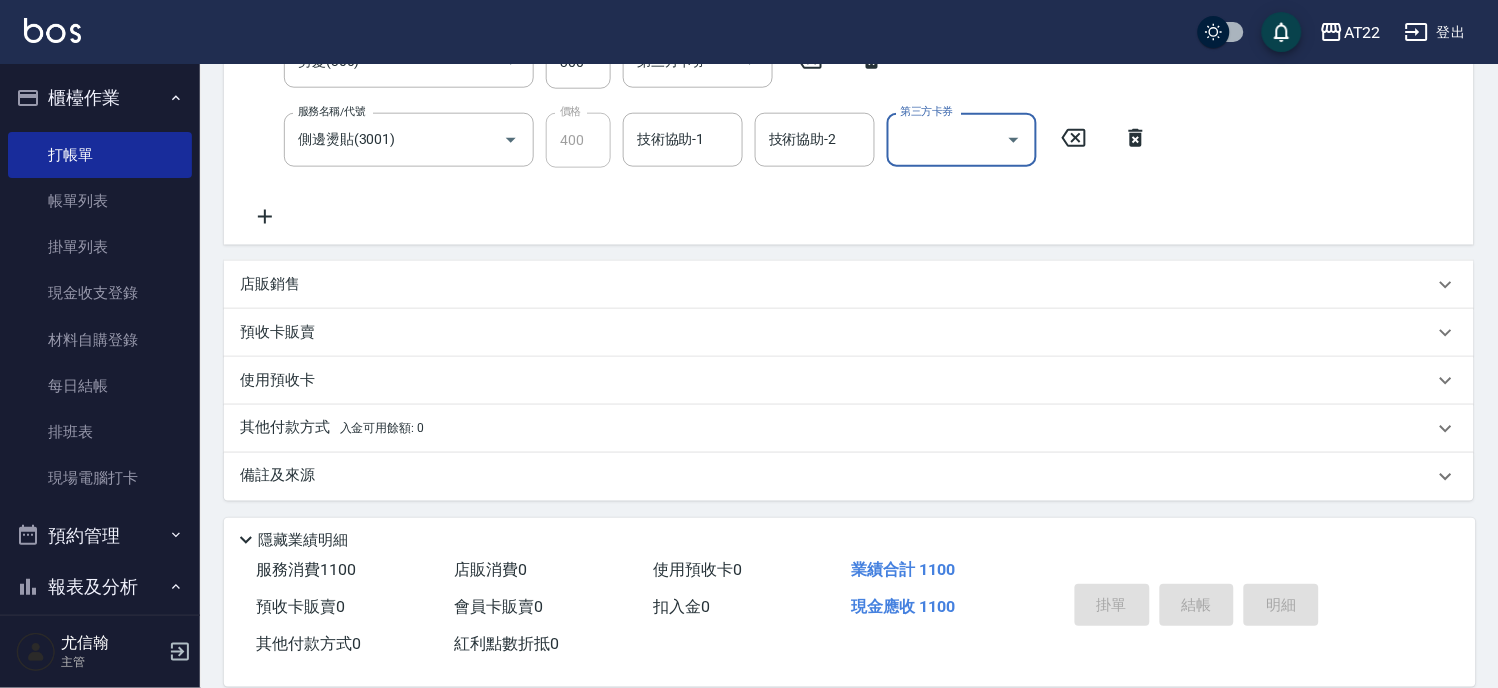 type 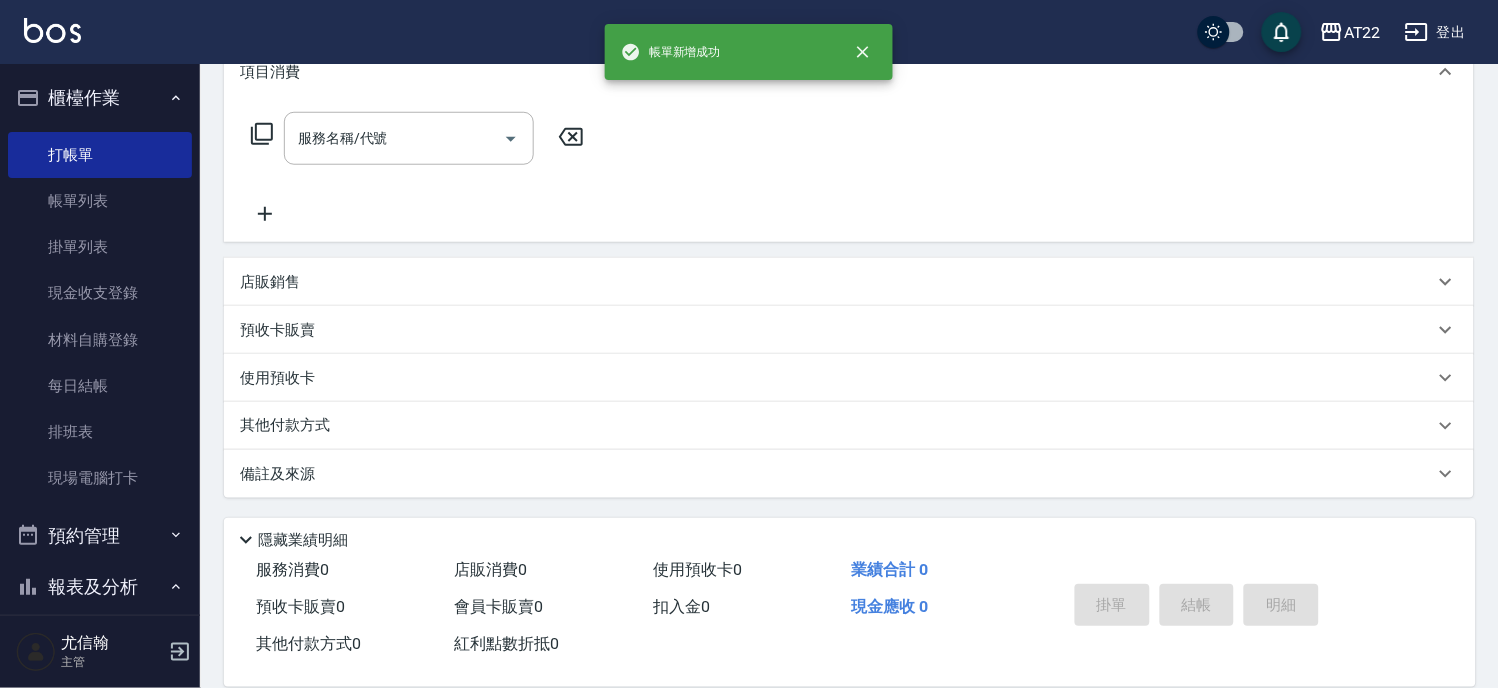 scroll, scrollTop: 0, scrollLeft: 0, axis: both 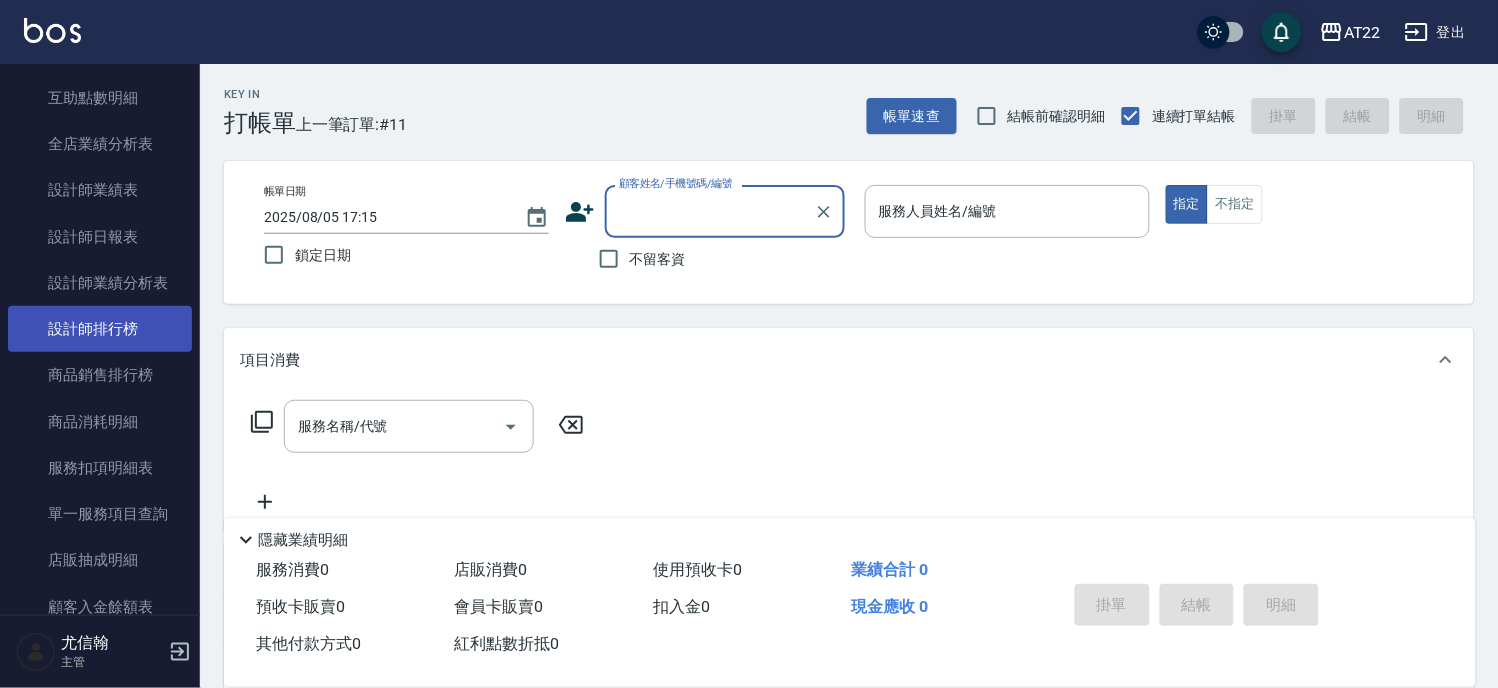 click on "設計師排行榜" at bounding box center [100, 329] 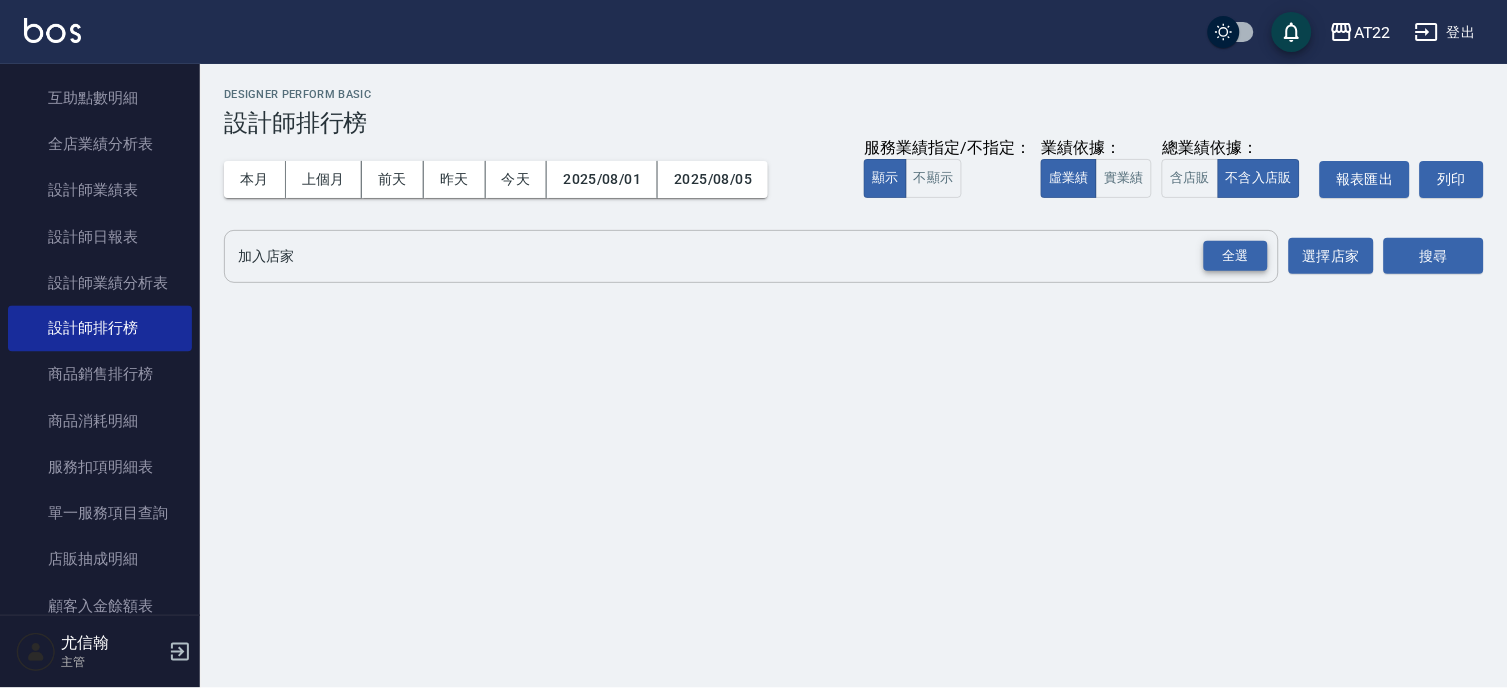 click on "全選" at bounding box center (1236, 256) 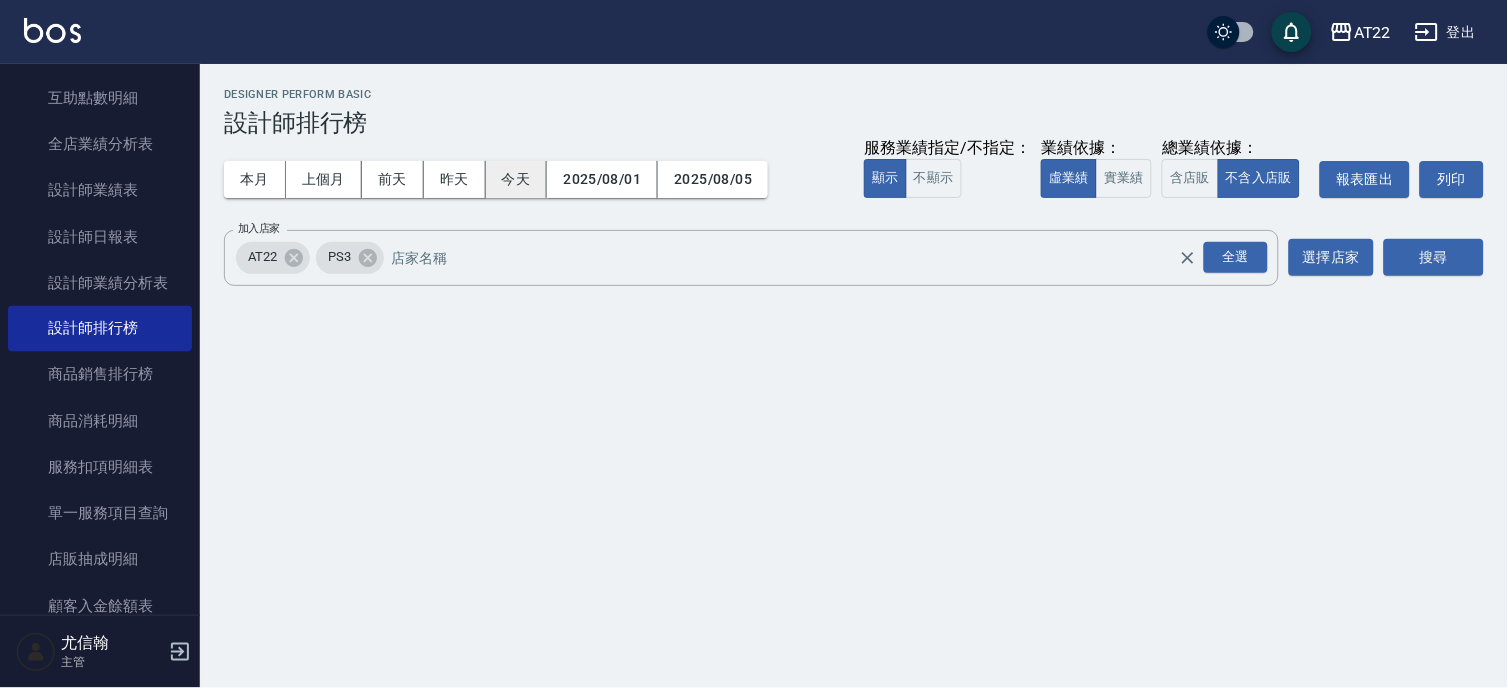 click on "今天" at bounding box center (517, 179) 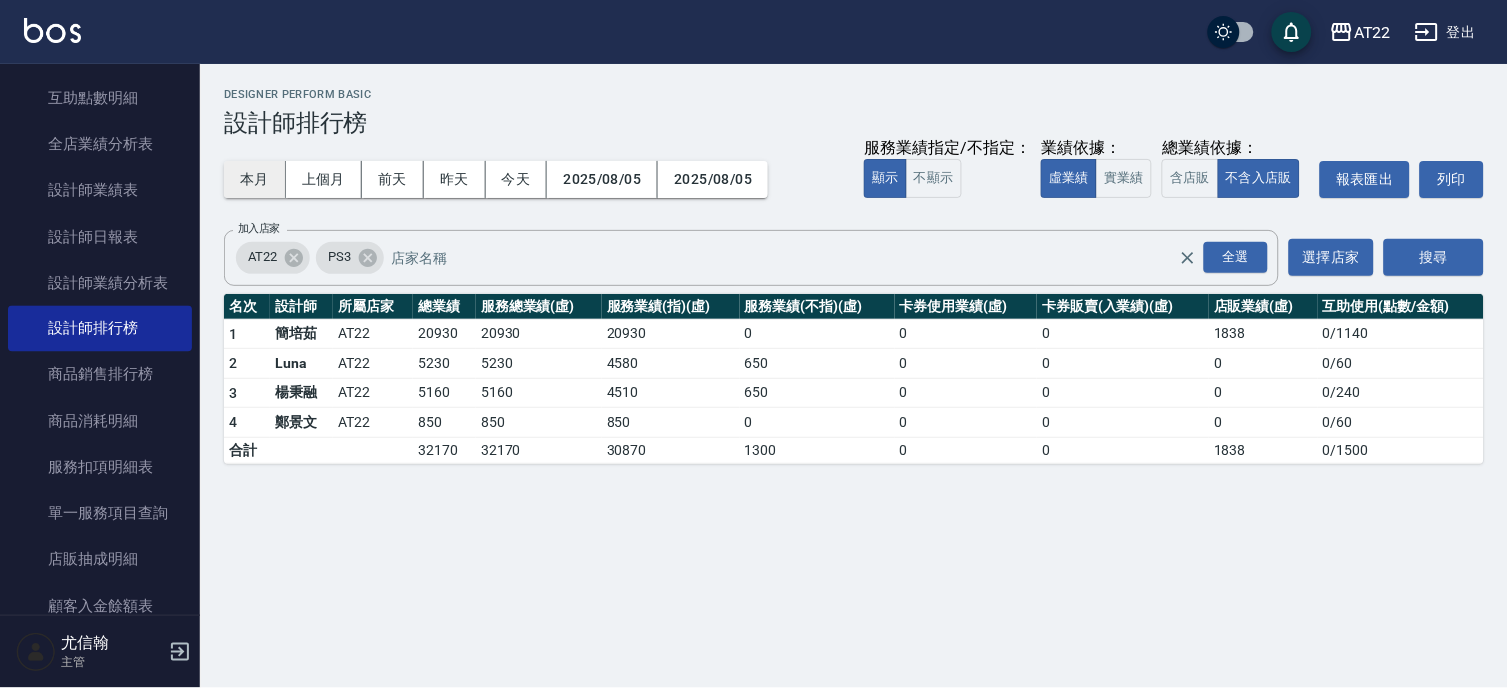click on "本月" at bounding box center (255, 179) 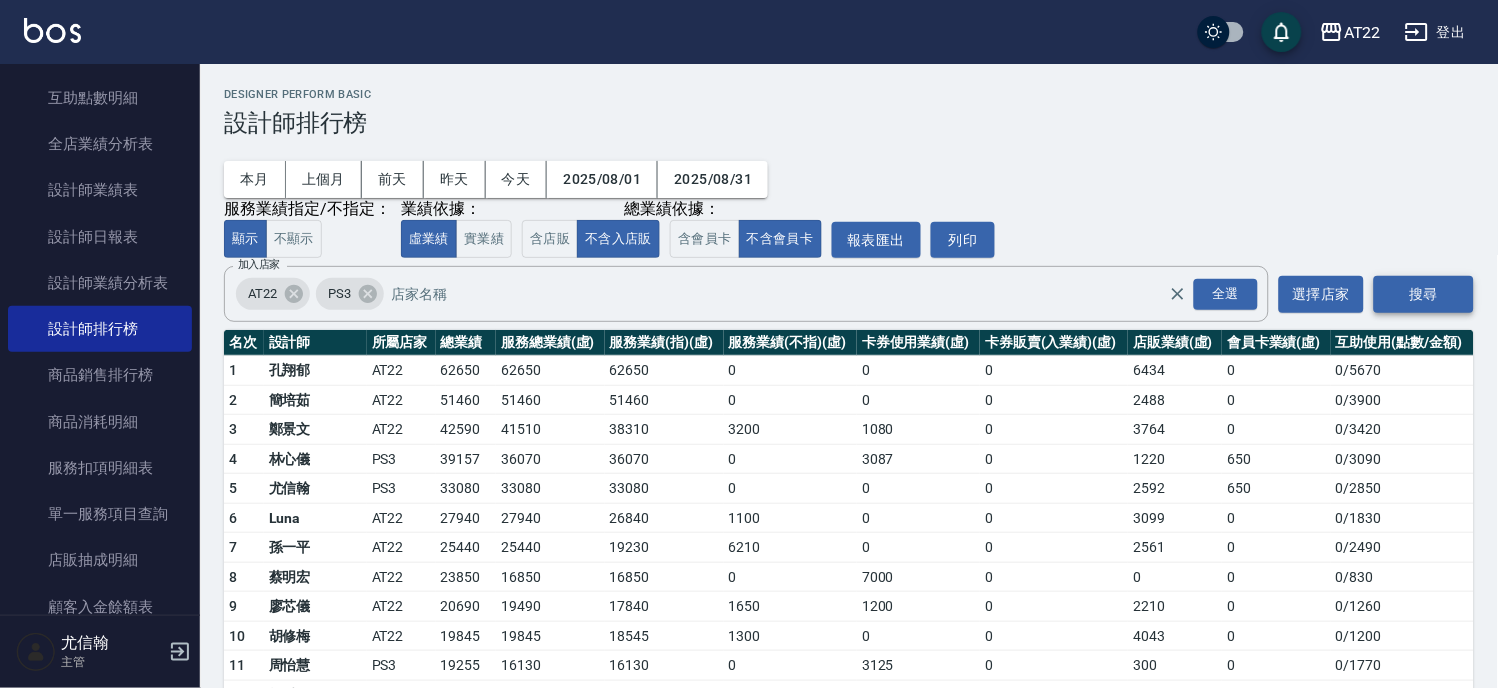 click on "搜尋" at bounding box center [1424, 294] 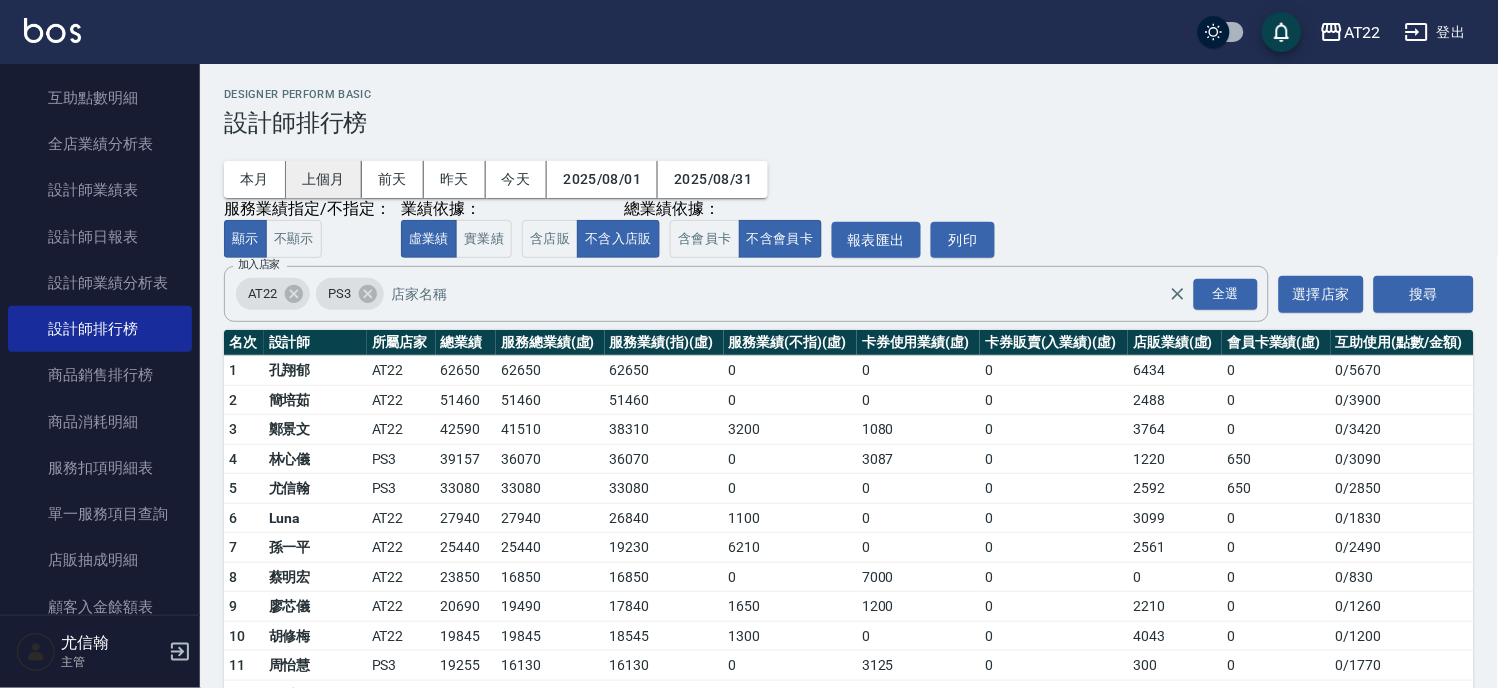 click on "上個月" at bounding box center (324, 179) 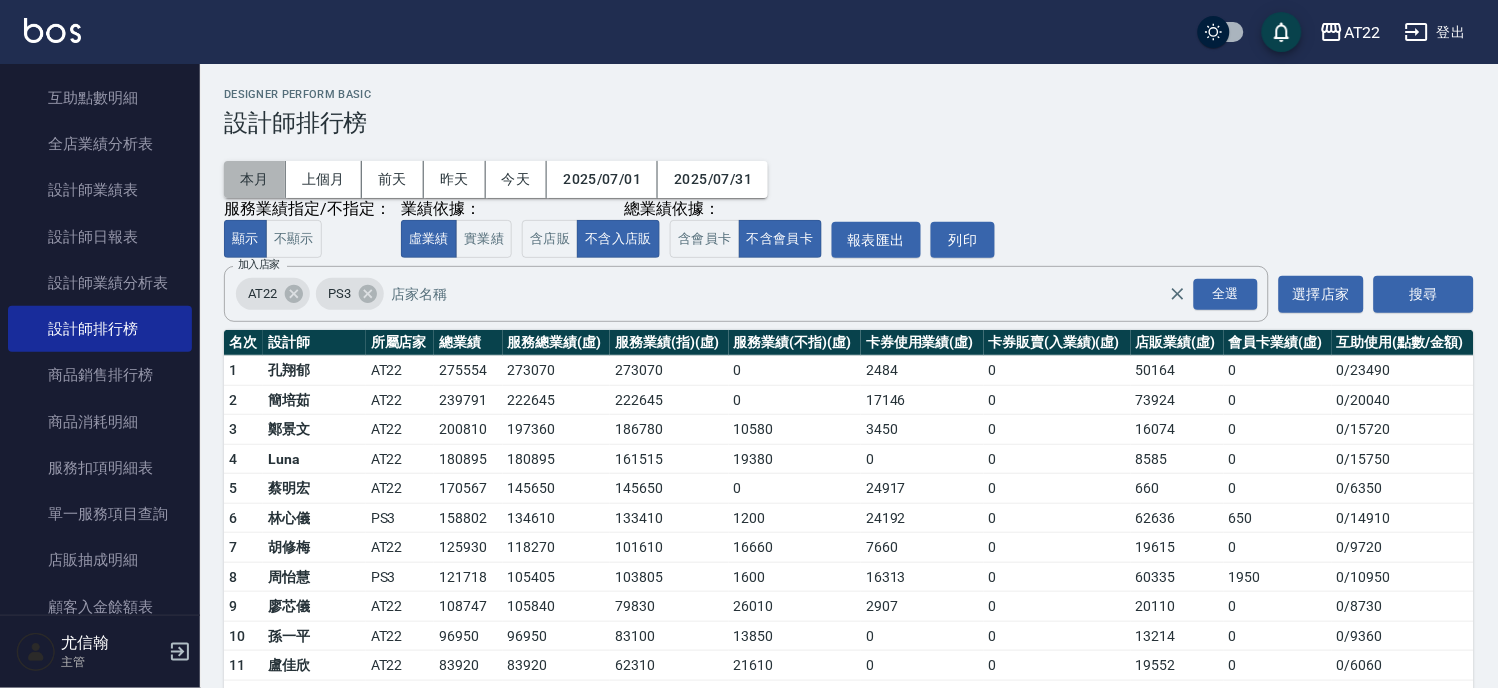 click on "本月" at bounding box center [255, 179] 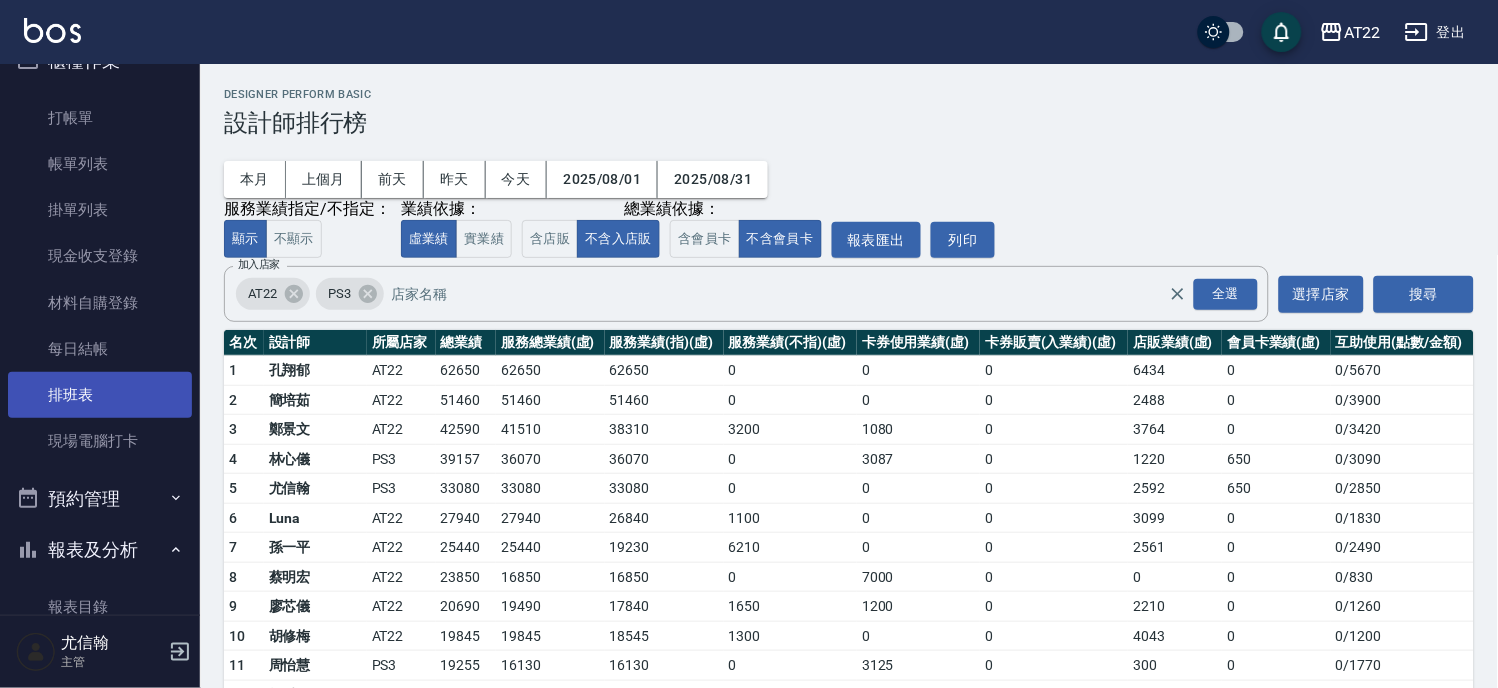 scroll, scrollTop: 0, scrollLeft: 0, axis: both 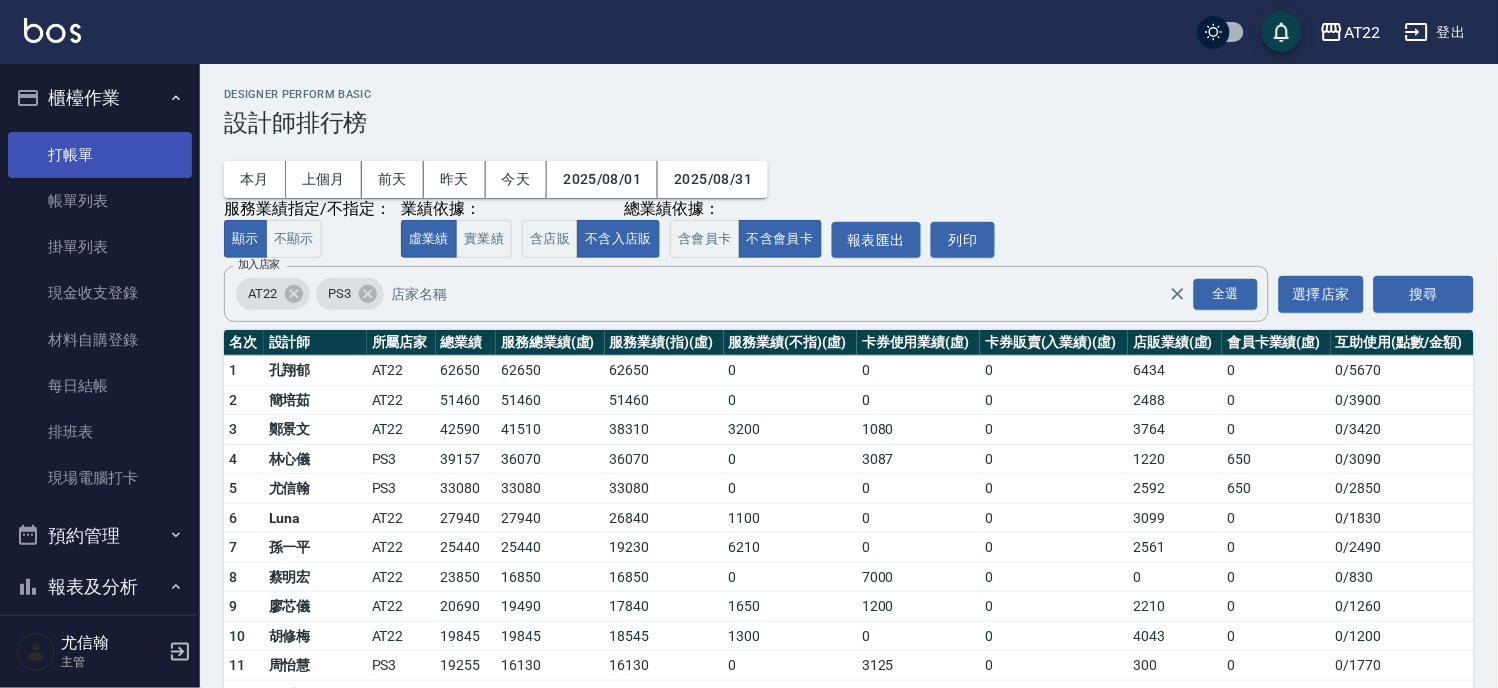 click on "打帳單" at bounding box center (100, 155) 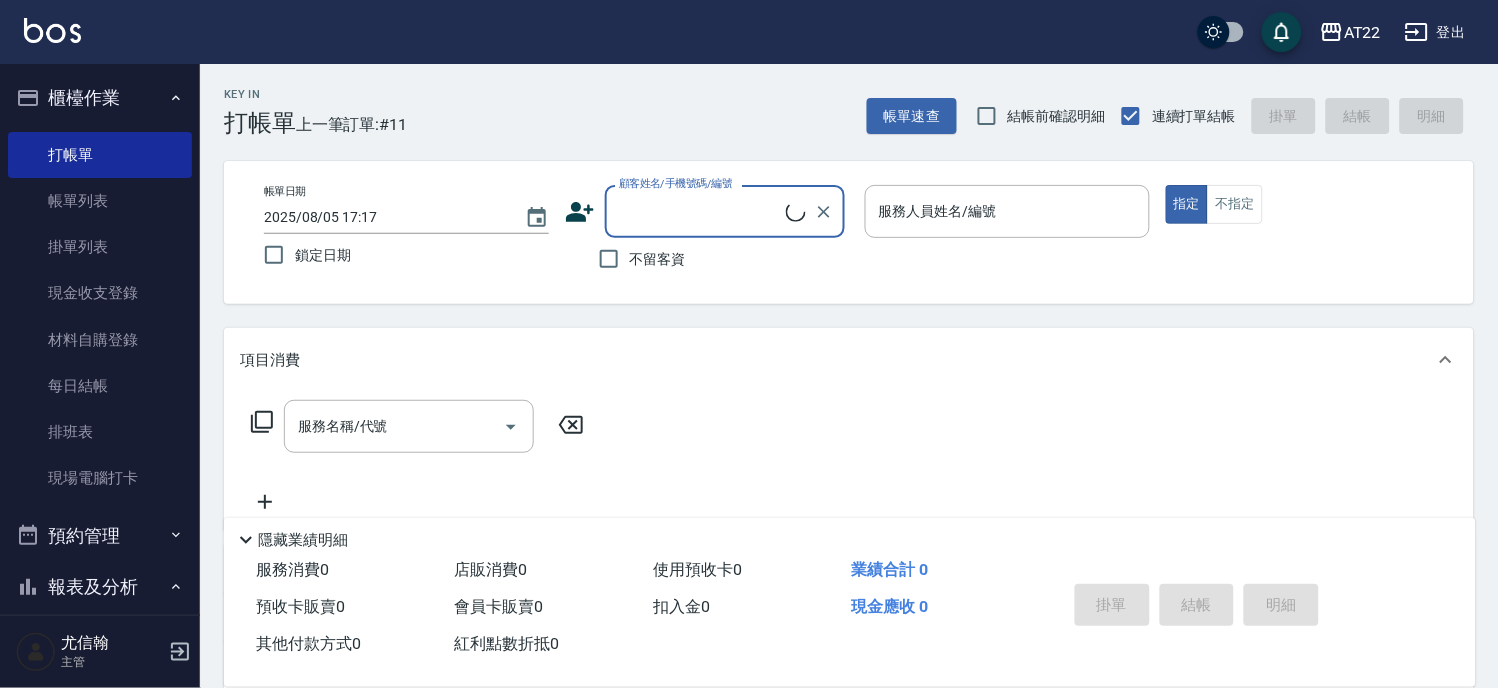 click on "Key In 打帳單 上一筆訂單:#11 帳單速查 結帳前確認明細 連續打單結帳 掛單 結帳 明細" at bounding box center (837, 100) 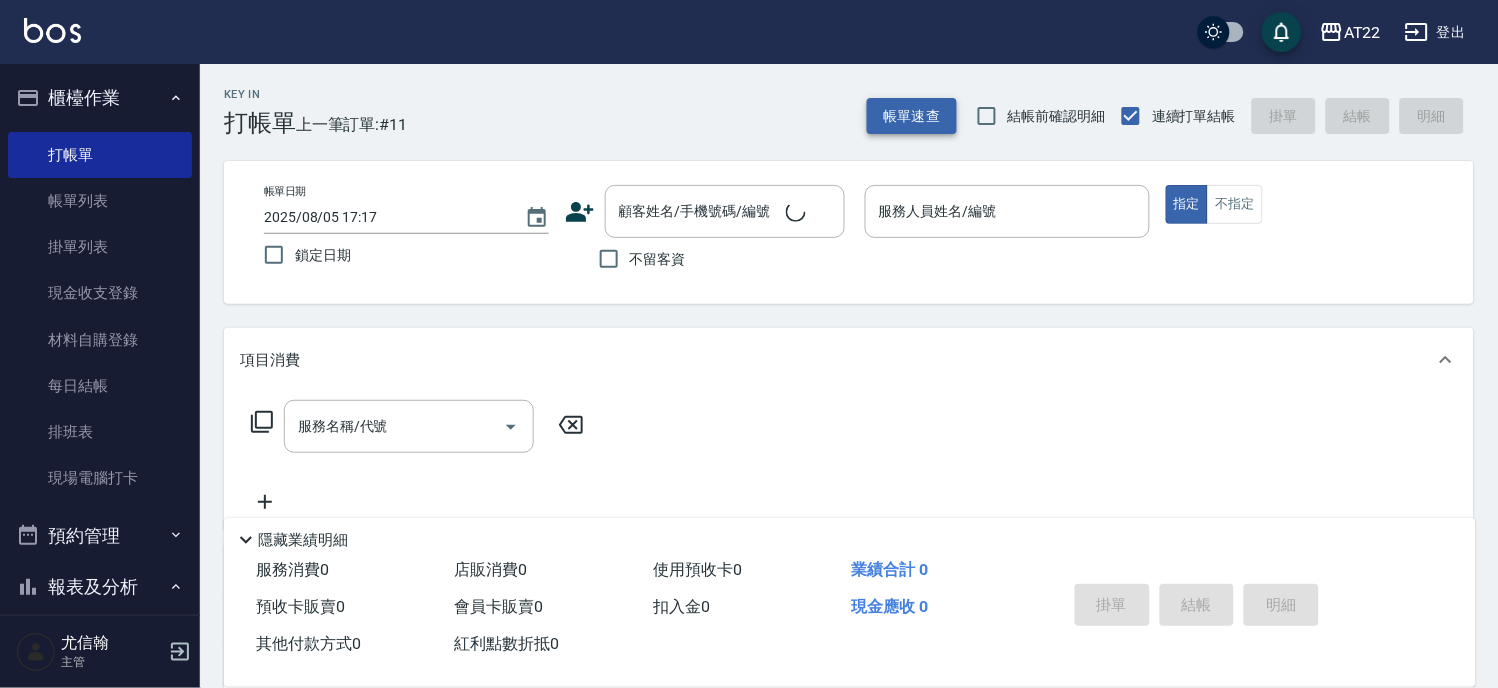 click on "帳單速查" at bounding box center (912, 116) 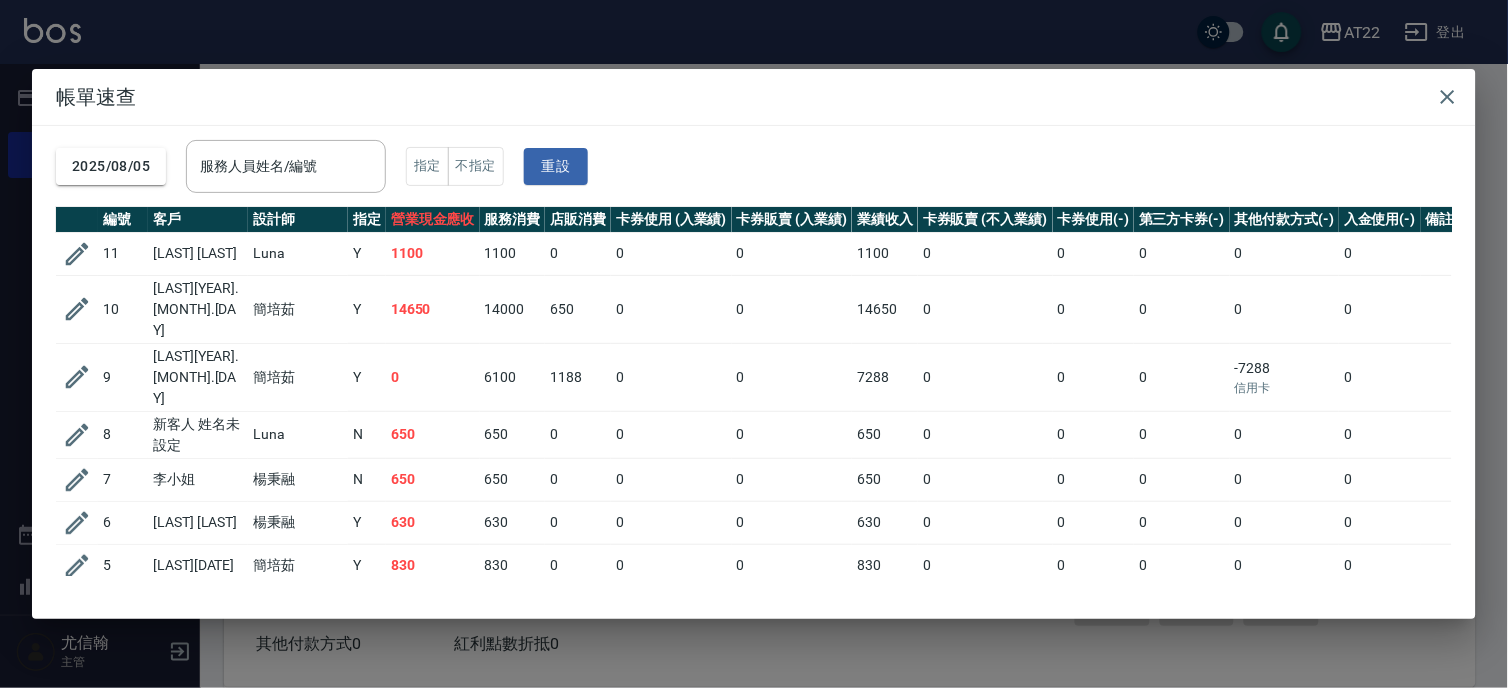click on "帳單速查 2025/08/05 服務人員姓名/編號 服務人員姓名/編號 指定 不指定 重設 編號 客戶 設計師 指定 營業現金應收 服務消費 店販消費 卡券使用 (入業績) 卡券販賣 (入業績) 業績收入 卡券販賣 (不入業績) 卡券使用(-) 第三方卡券(-) 其他付款方式(-) 入金使用(-) 備註 訂單來源 11 [LAST] [LAST] Y 1100 1100 0 0 0 1100 0 0 0 0 0 10 [LAST][DATE] [LAST] Y 14650 14000 650 0 0 14650 0 0 0 0 0 9 [LAST][DATE] [LAST] Y 0 6100 1188 0 0 7288 0 0 0 -7288 信用卡 0 8 新客人 姓名未設定 [LAST] N 650 650 0 0 0 650 0 0 0 0 0 7 [LAST] [LAST] N 650 650 0 0 0 650 0 0 0 0 0 6 [LAST] [LAST] Y 630 630 0 0 0 630 0 0 0 0 0 5 [LAST][DATE] [LAST] Y 830 830 0 0 0 830 0 0 0 0 0 4 [LAST][DATE] [LAST] Y 2380 2380 0 0 0 2380 0 0 0 0 0 3 [LAST] [LAST] 1500 1500 0 0 0 1500 0 0 0 0 0 2 [LAST][DATE] [LAST] Y 3480 3480 0 0 0 3480 0 0 0 0 0 1 [PHONE] [LAST] Y 850 850 0 0 0 850 0 0 0 0 0 合計 26720 0" at bounding box center [754, 344] 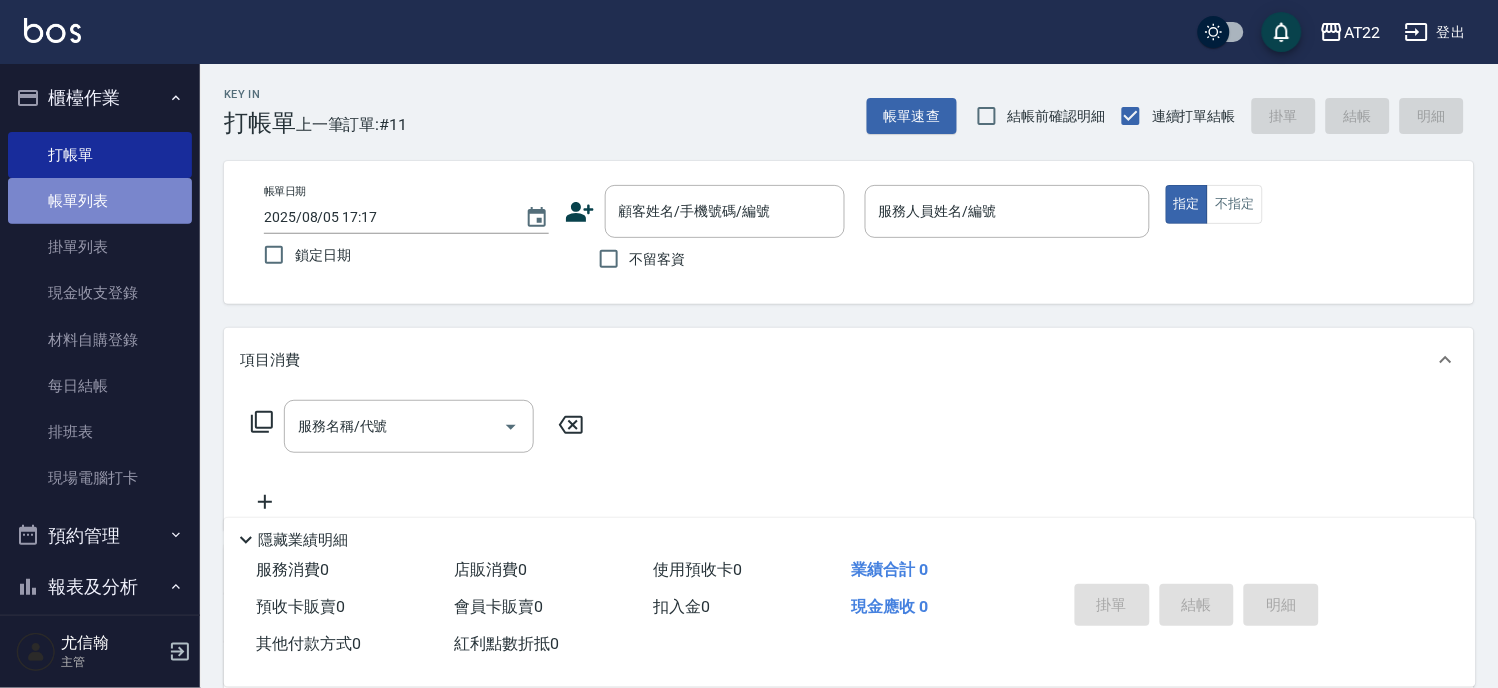 click on "帳單列表" at bounding box center [100, 201] 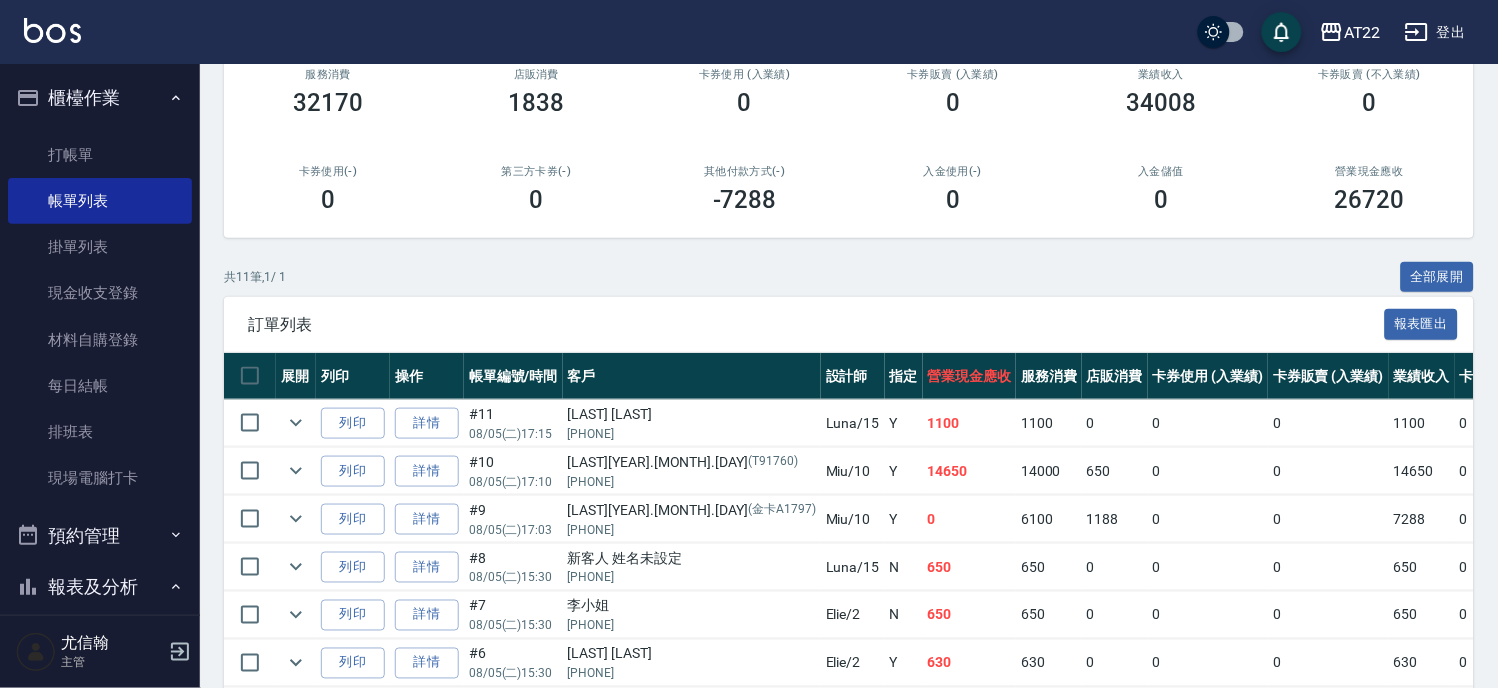 scroll, scrollTop: 333, scrollLeft: 0, axis: vertical 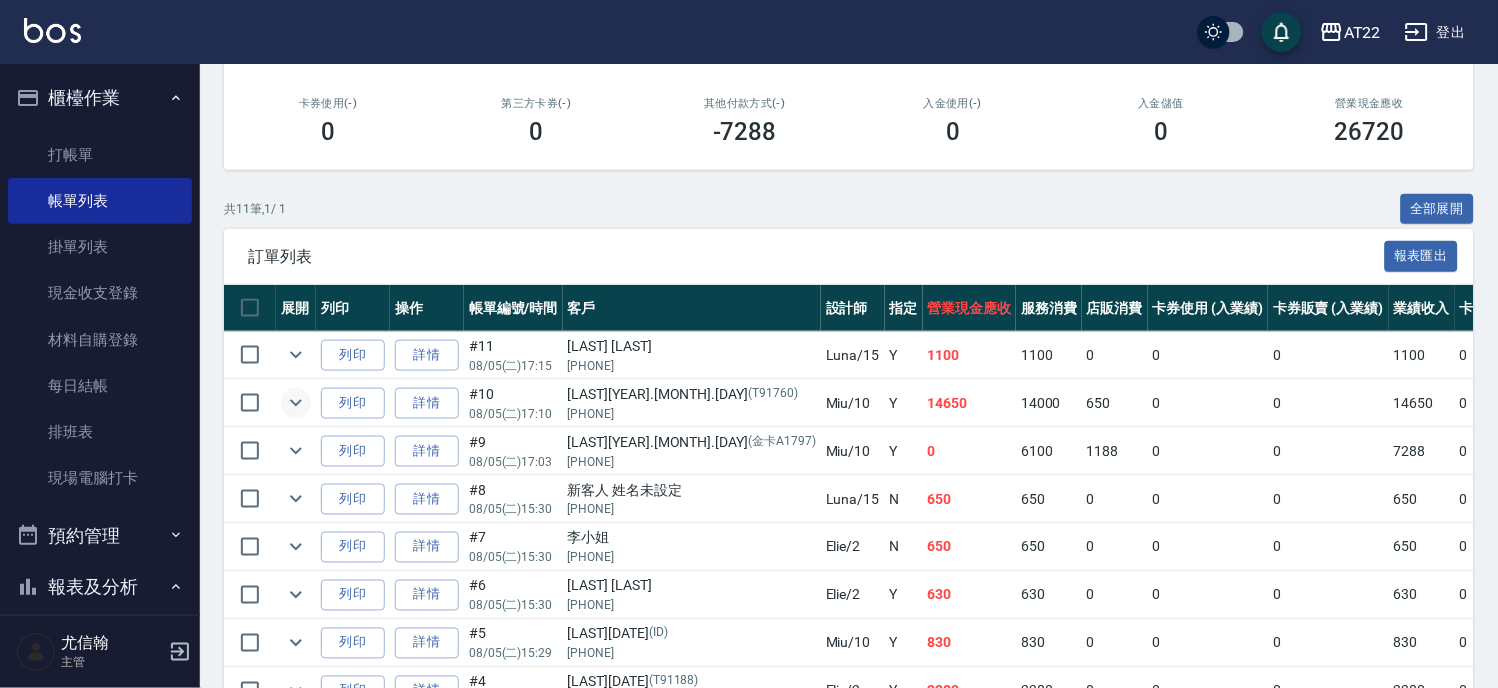 click 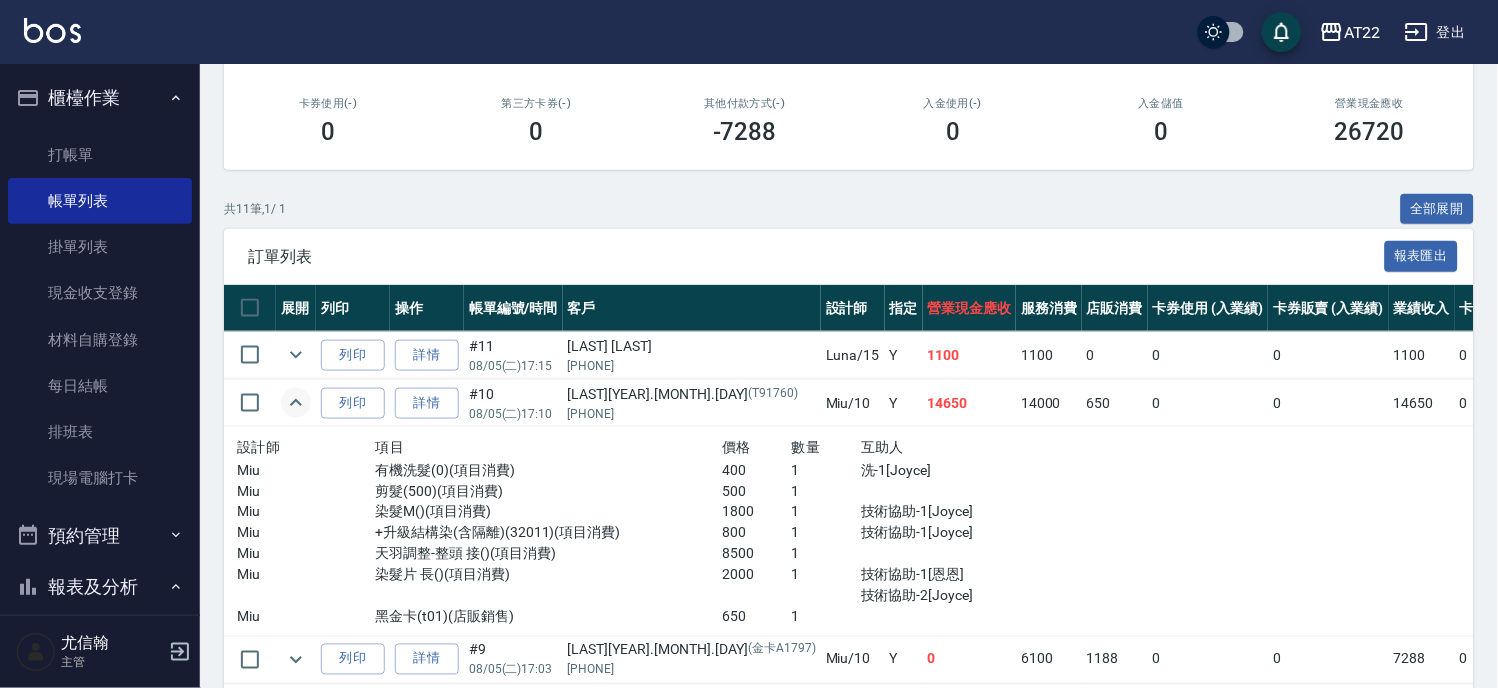 click 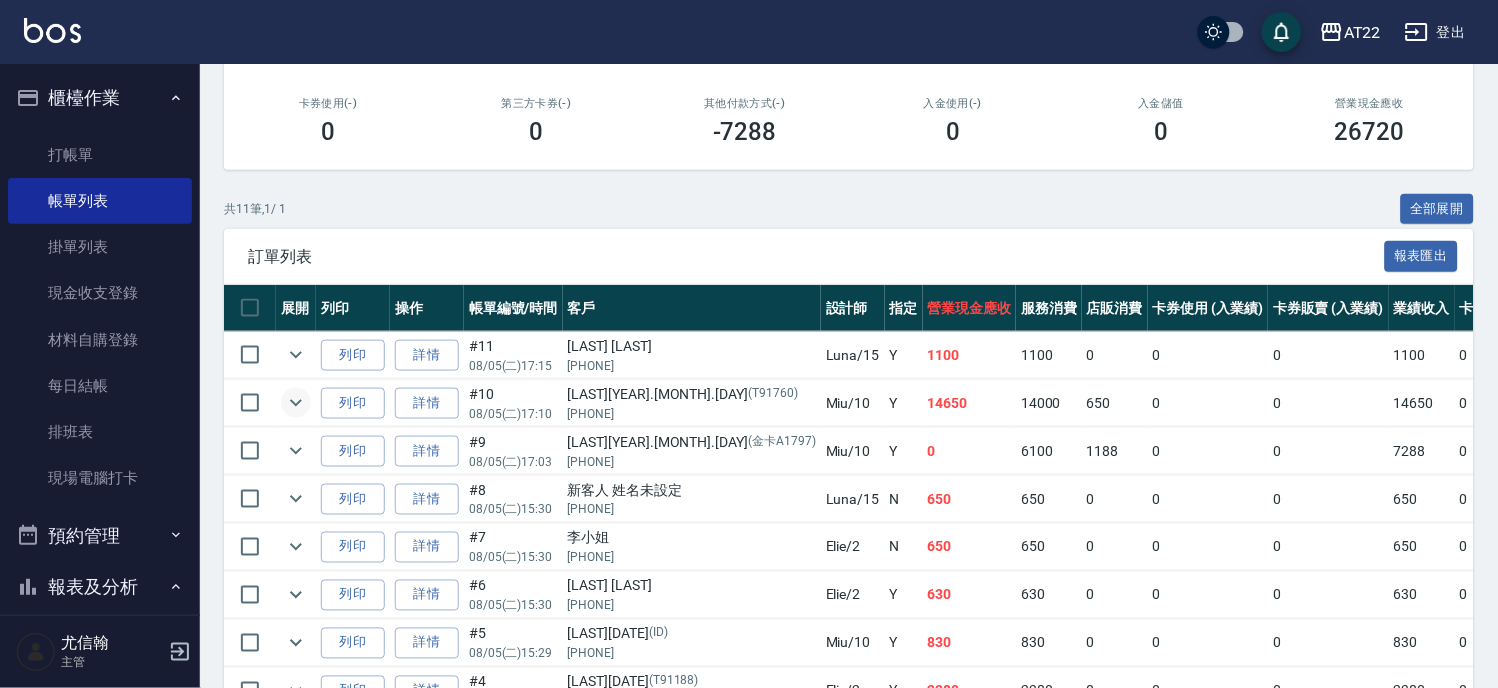 click at bounding box center (296, 451) 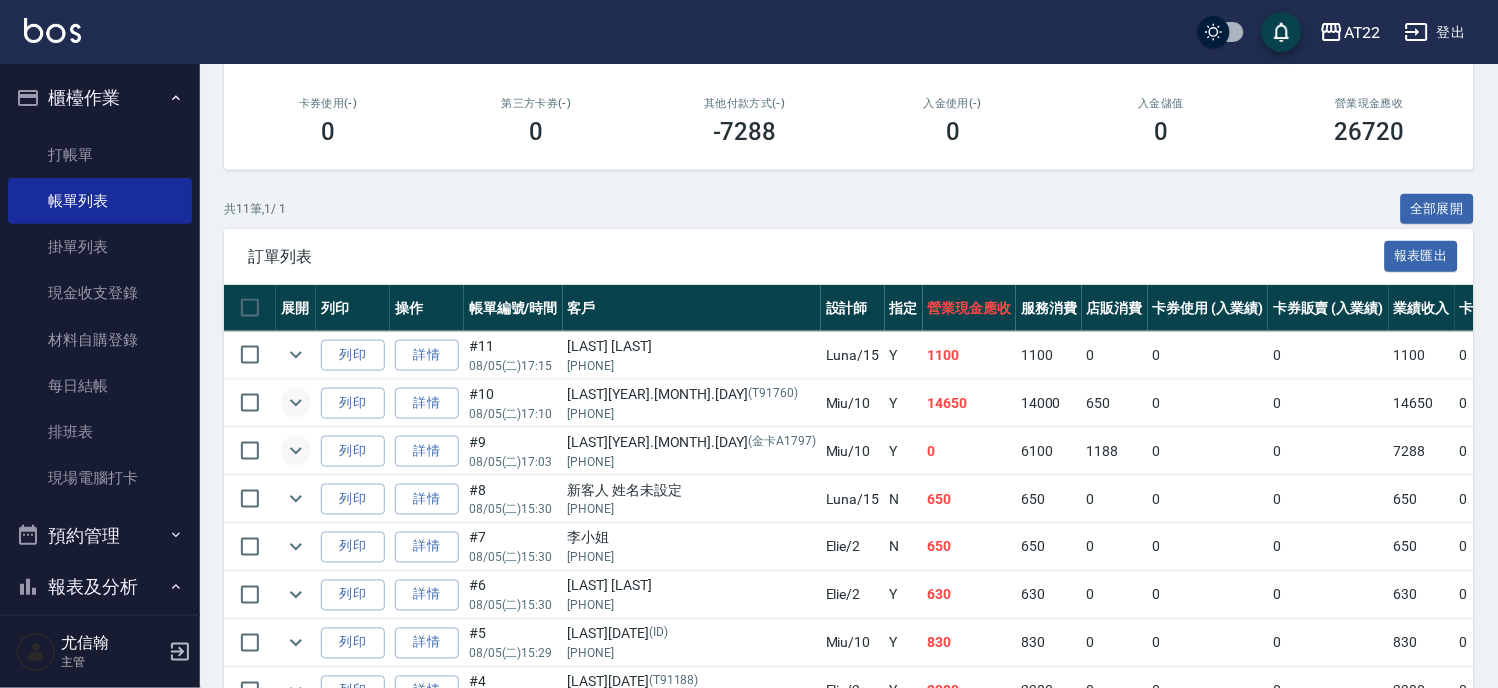 click 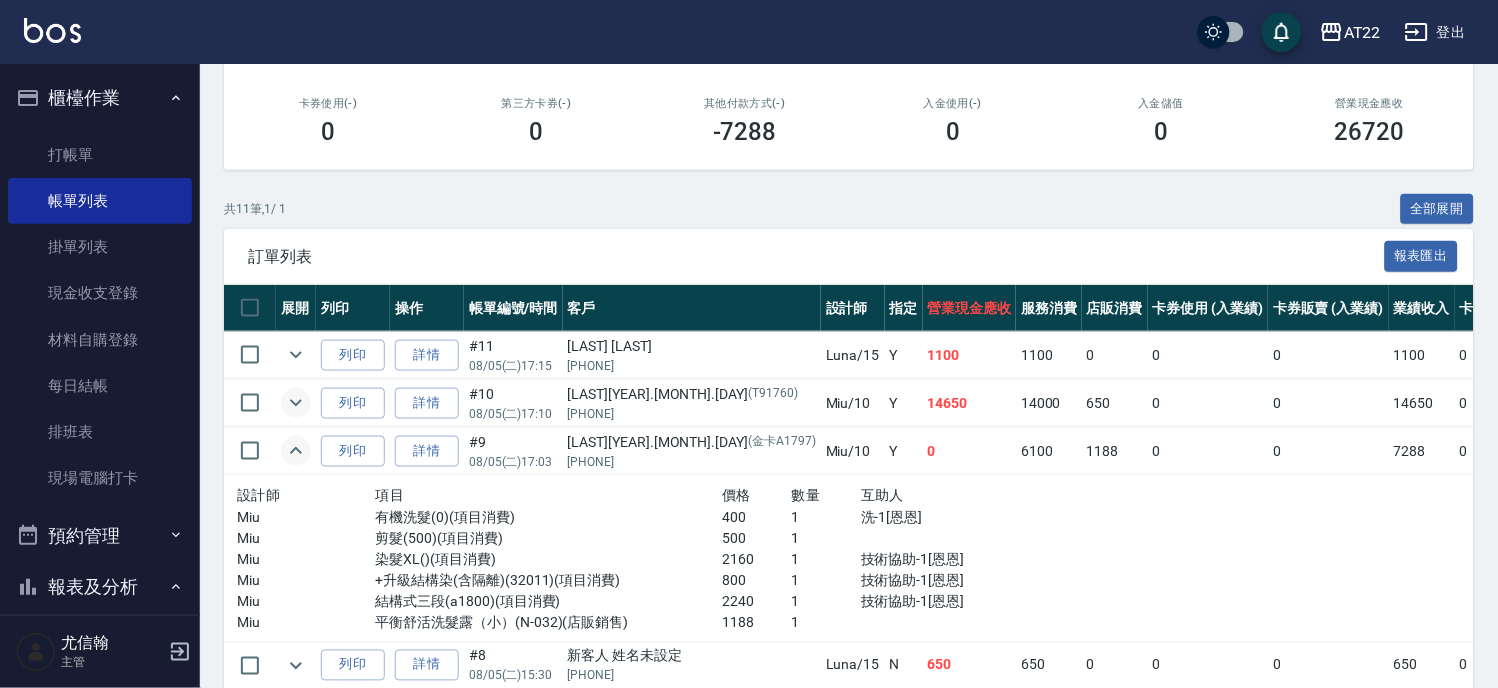click 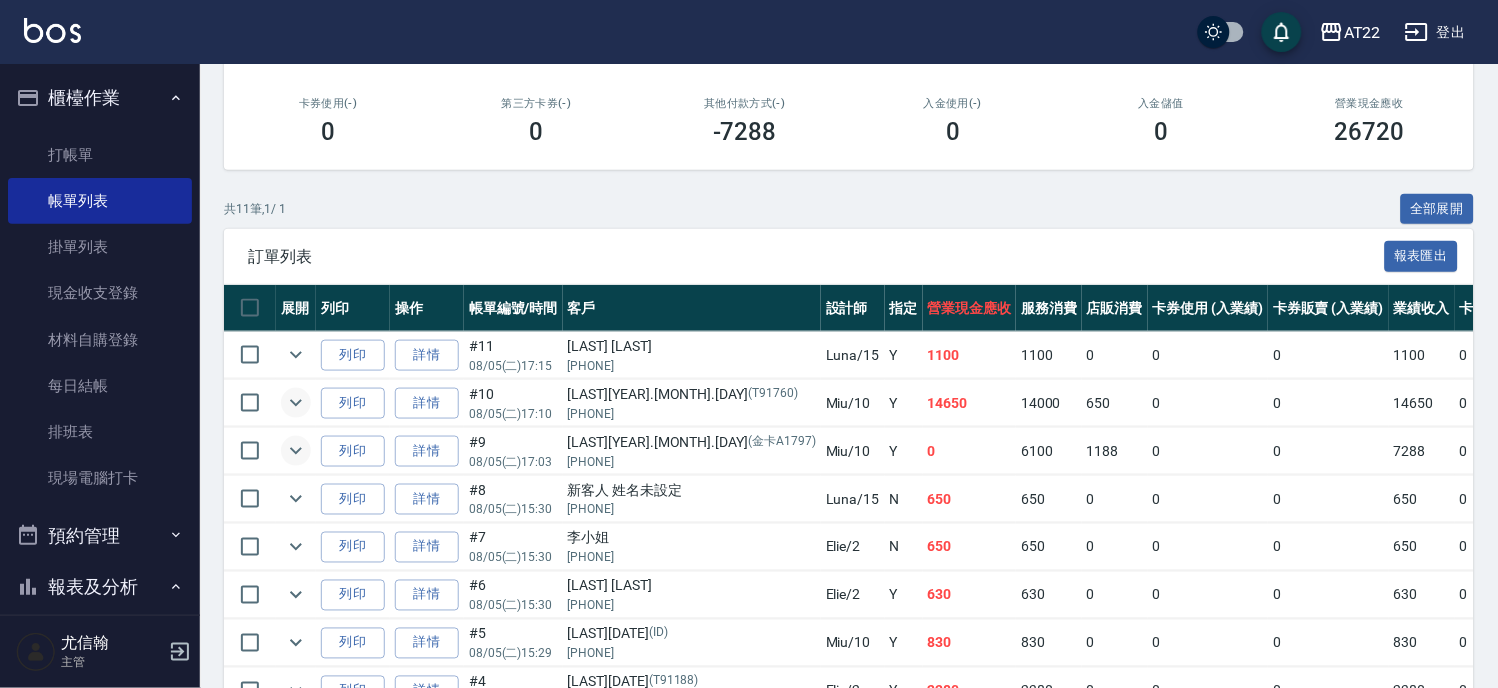 click on "櫃檯作業" at bounding box center (100, 98) 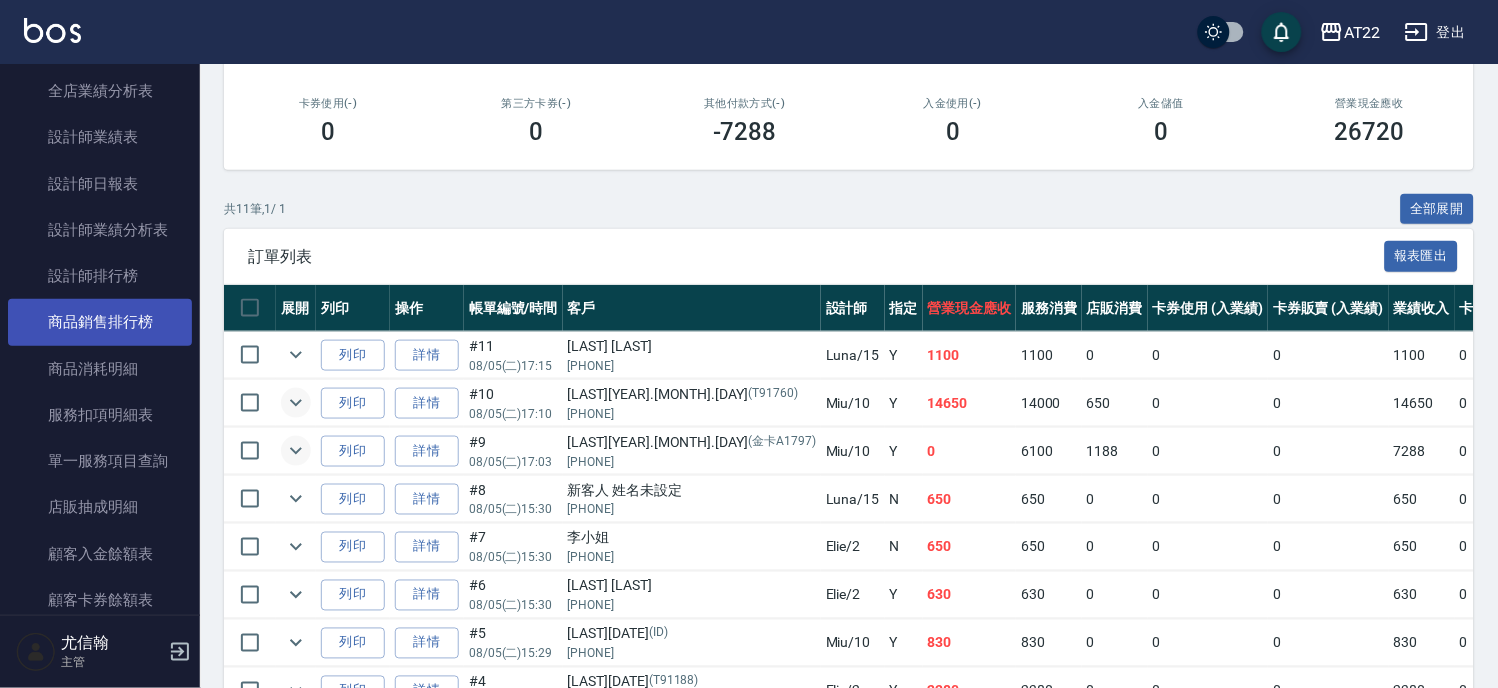 scroll, scrollTop: 333, scrollLeft: 0, axis: vertical 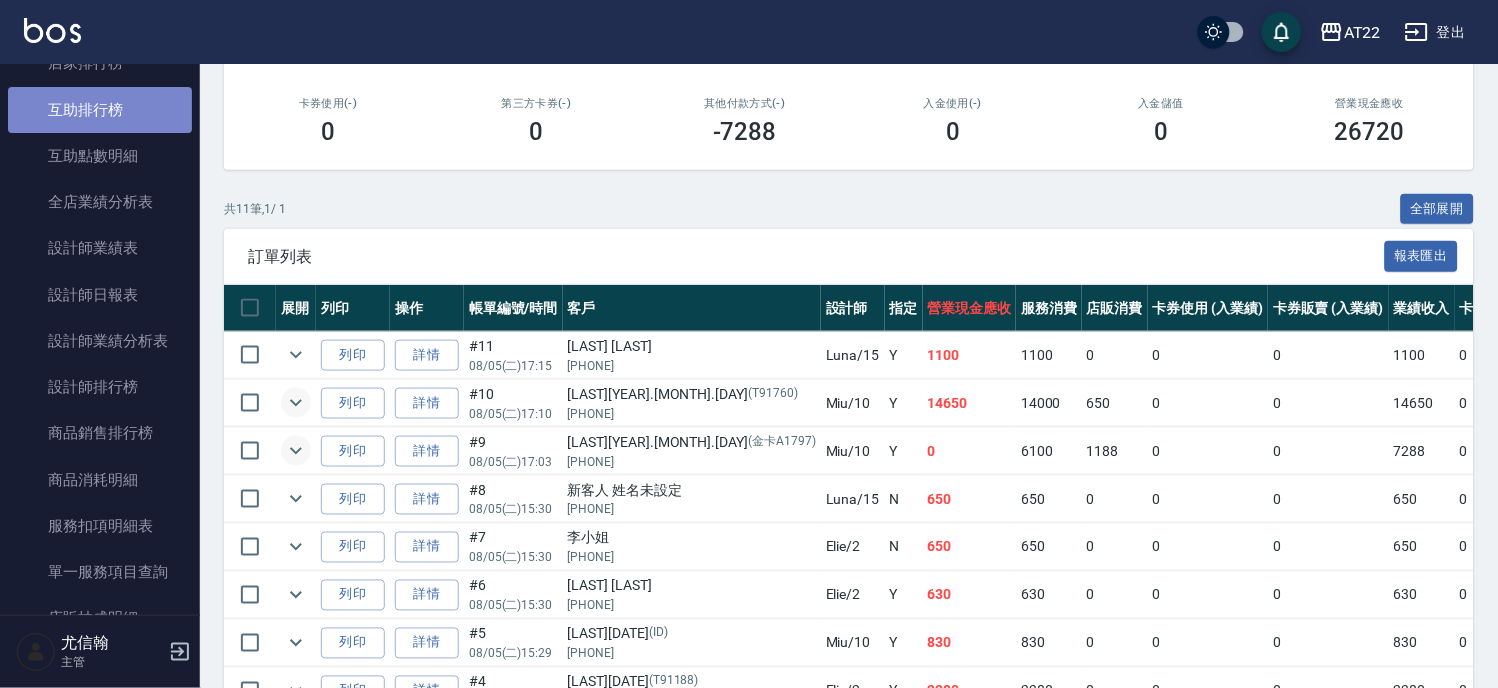 click on "互助排行榜" at bounding box center [100, 110] 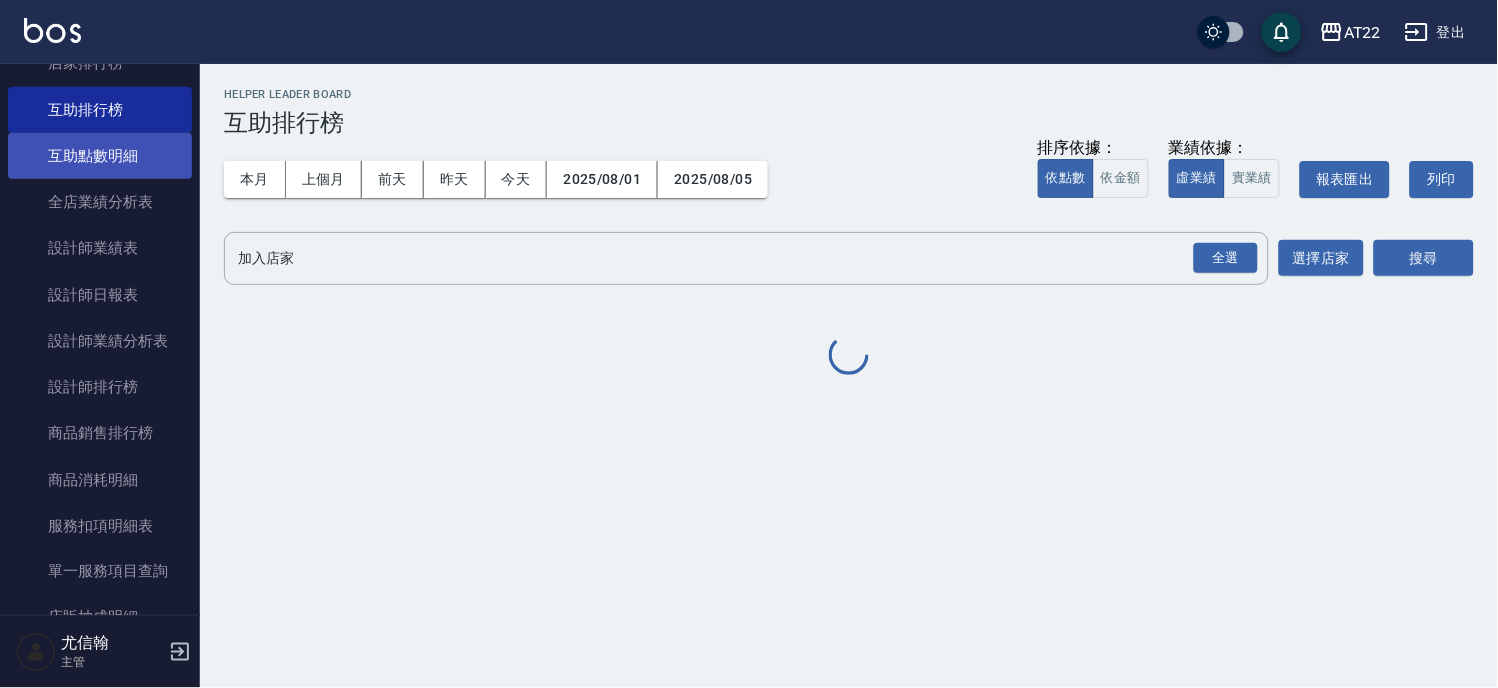 scroll, scrollTop: 0, scrollLeft: 0, axis: both 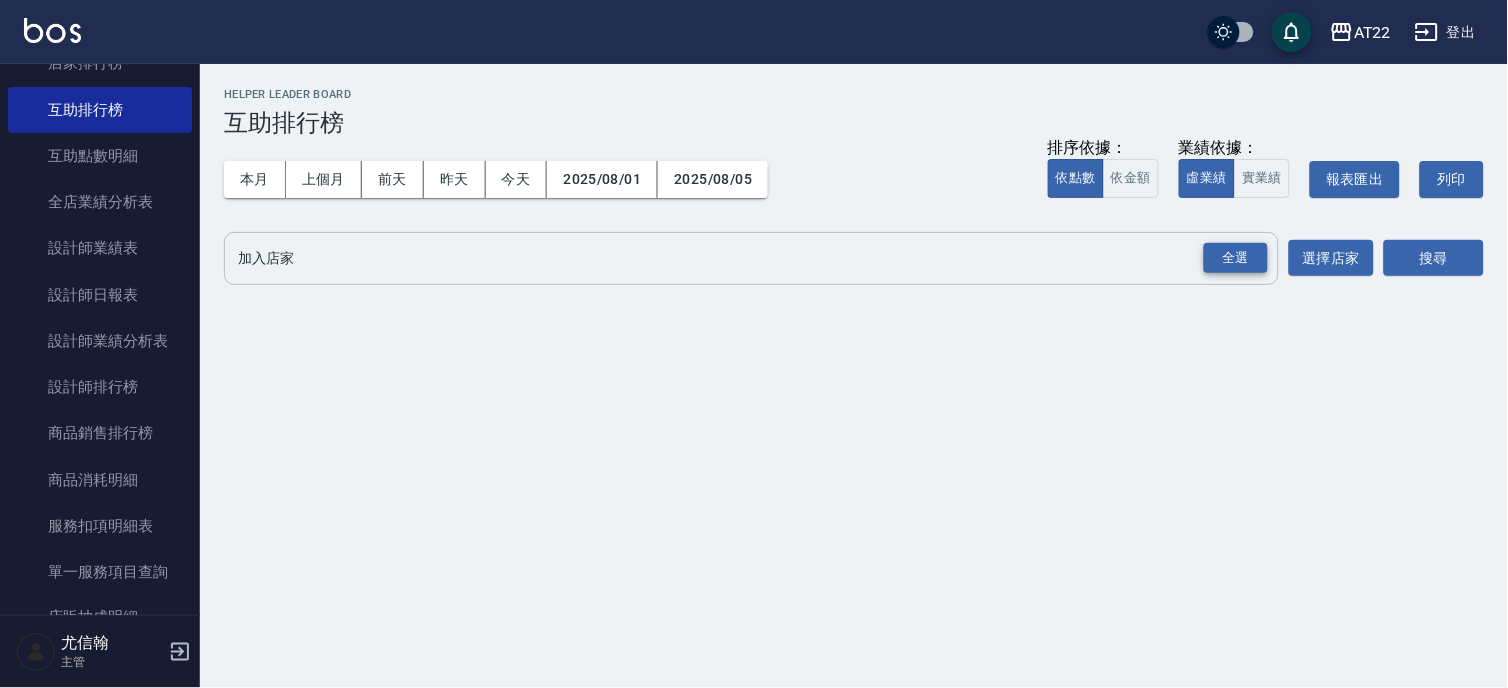 click on "全選" at bounding box center [1236, 258] 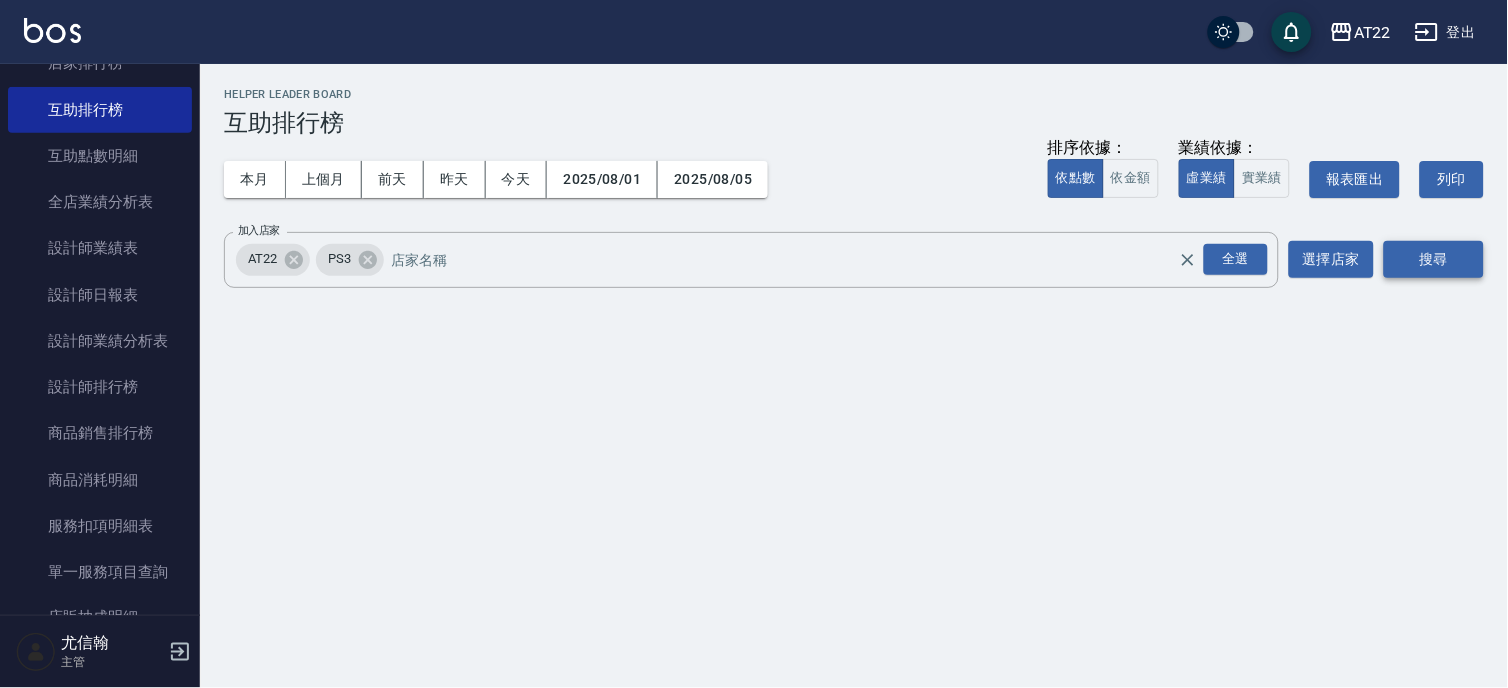 click on "搜尋" at bounding box center [1434, 259] 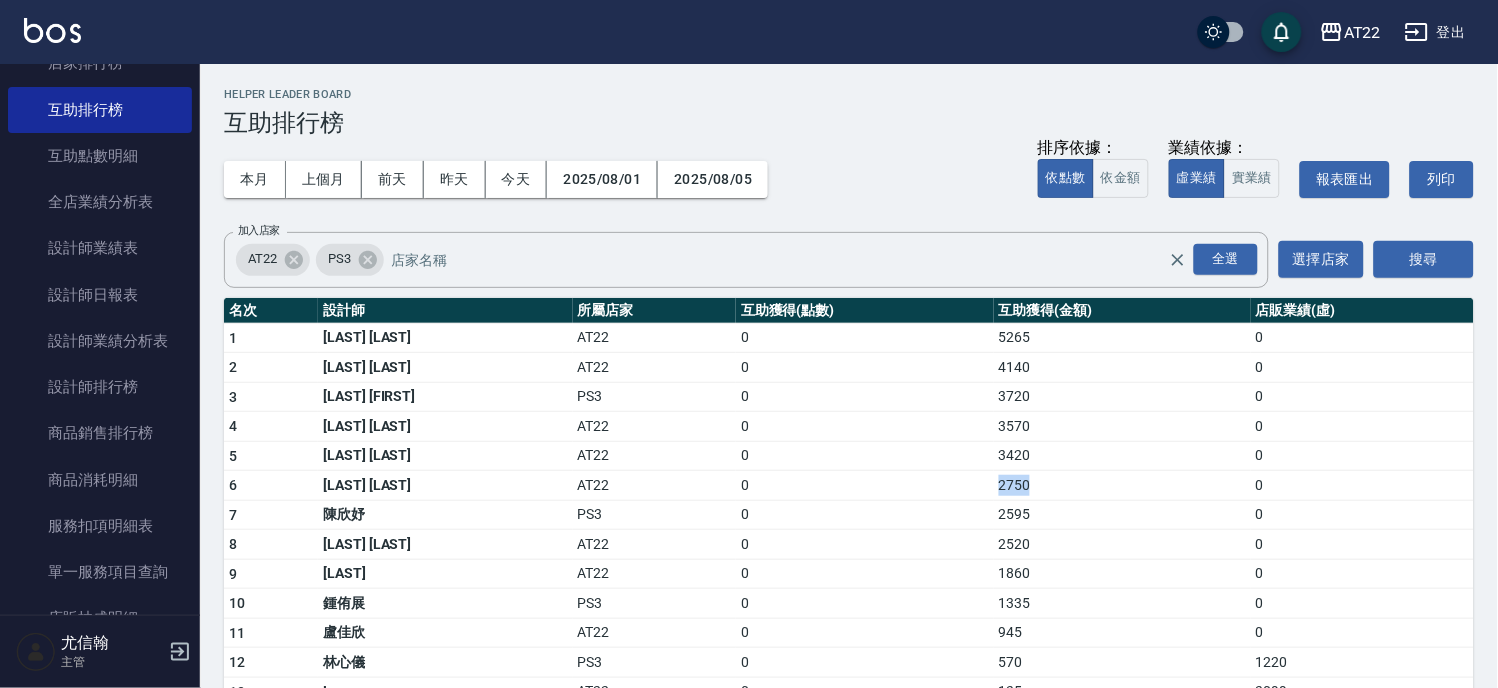 drag, startPoint x: 950, startPoint y: 488, endPoint x: 1036, endPoint y: 478, distance: 86.579445 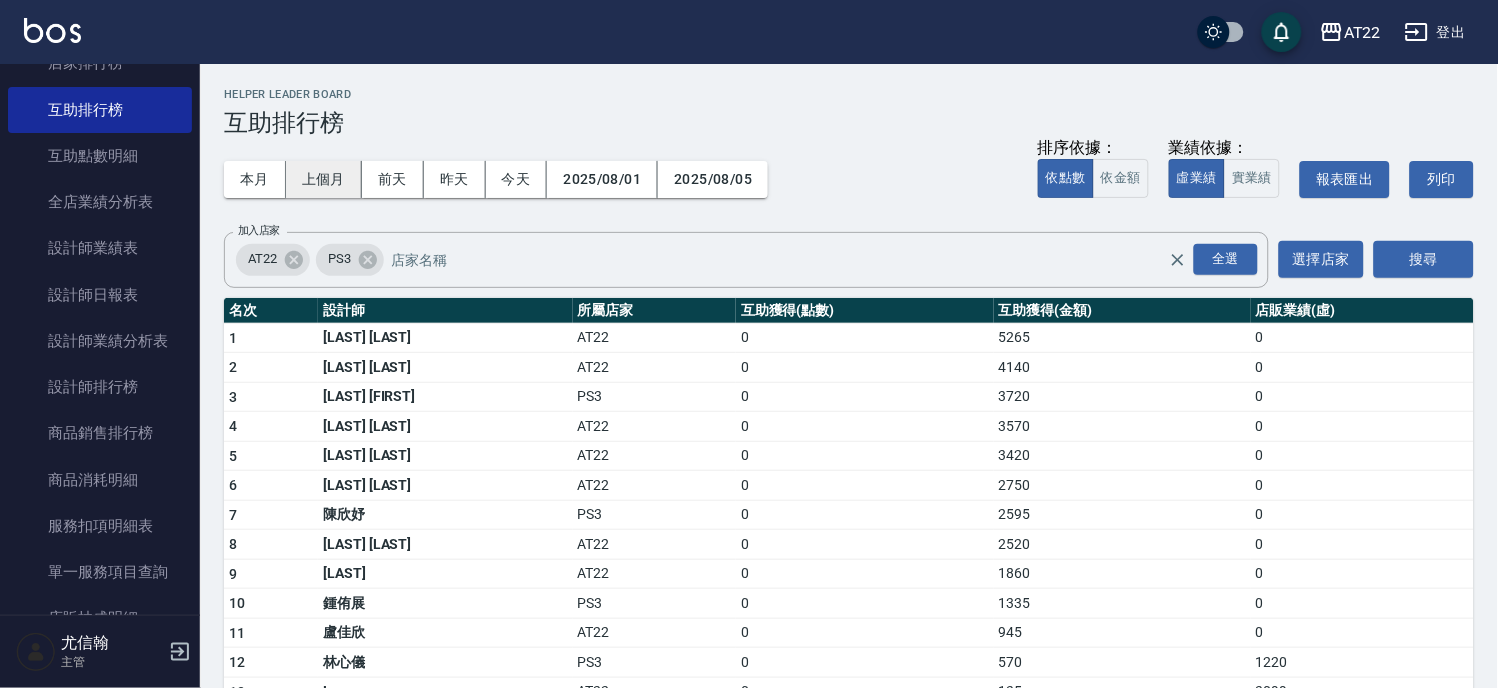 click on "上個月" at bounding box center [324, 179] 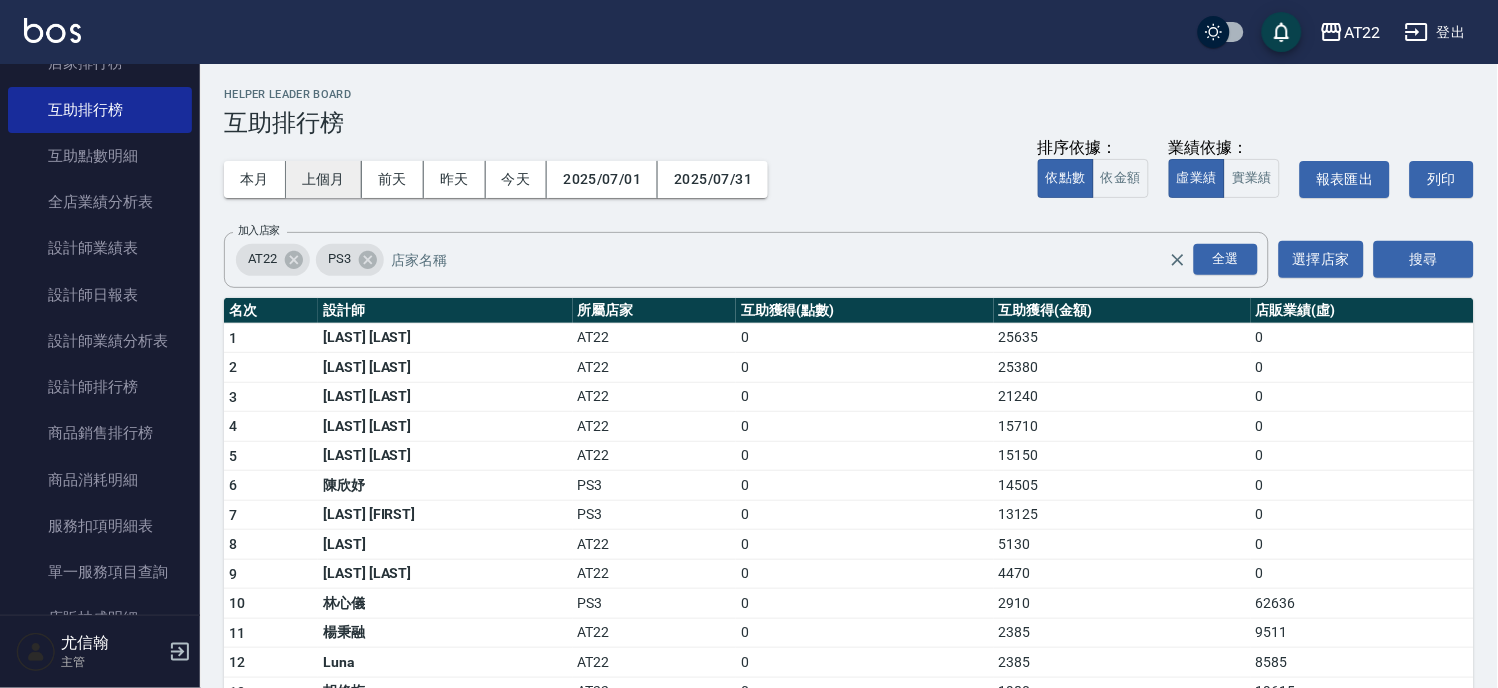 click on "上個月" at bounding box center [324, 179] 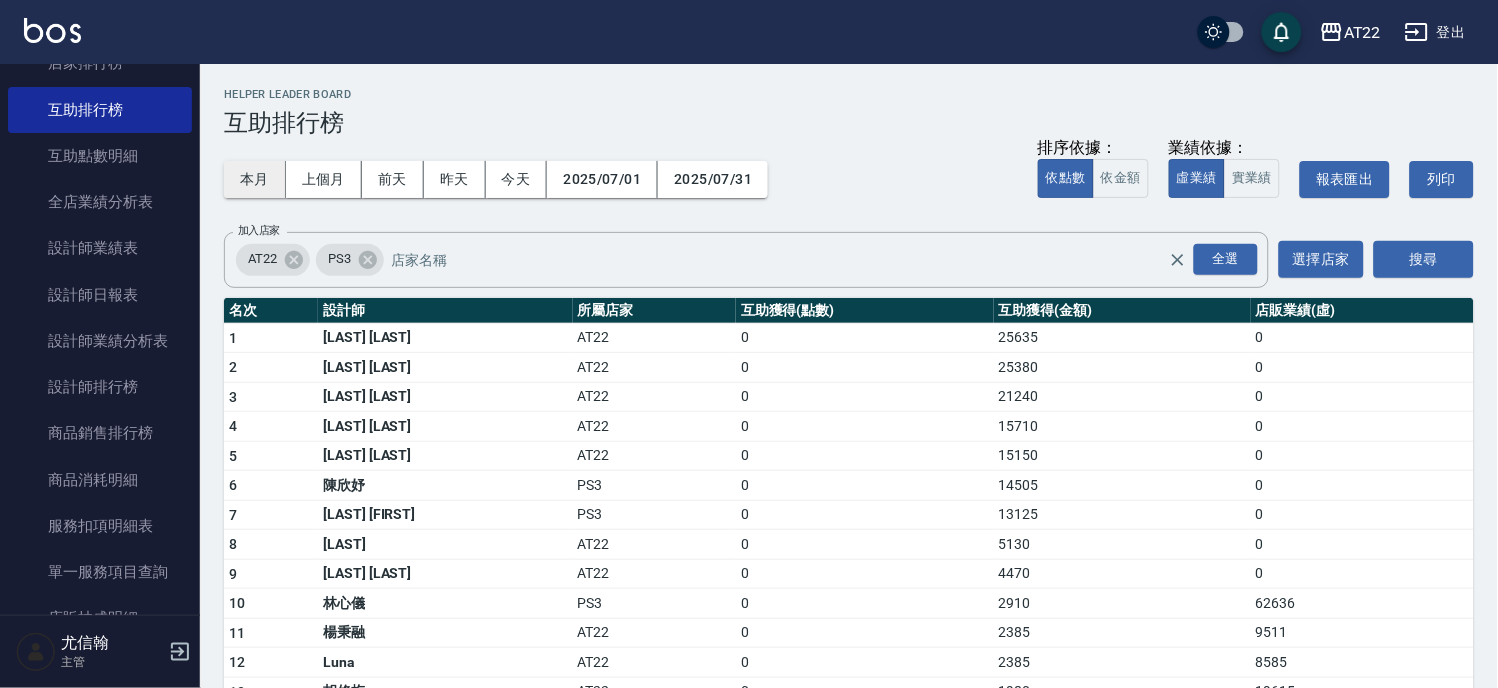 click on "本月" at bounding box center (255, 179) 